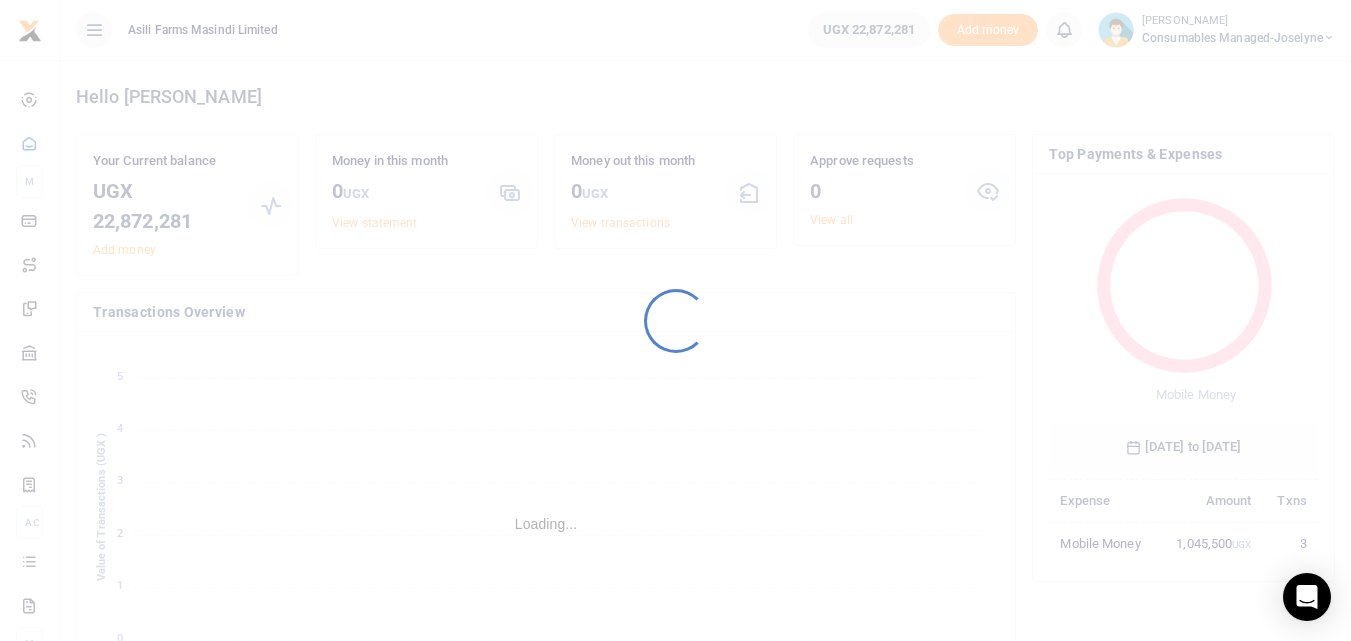 scroll, scrollTop: 0, scrollLeft: 0, axis: both 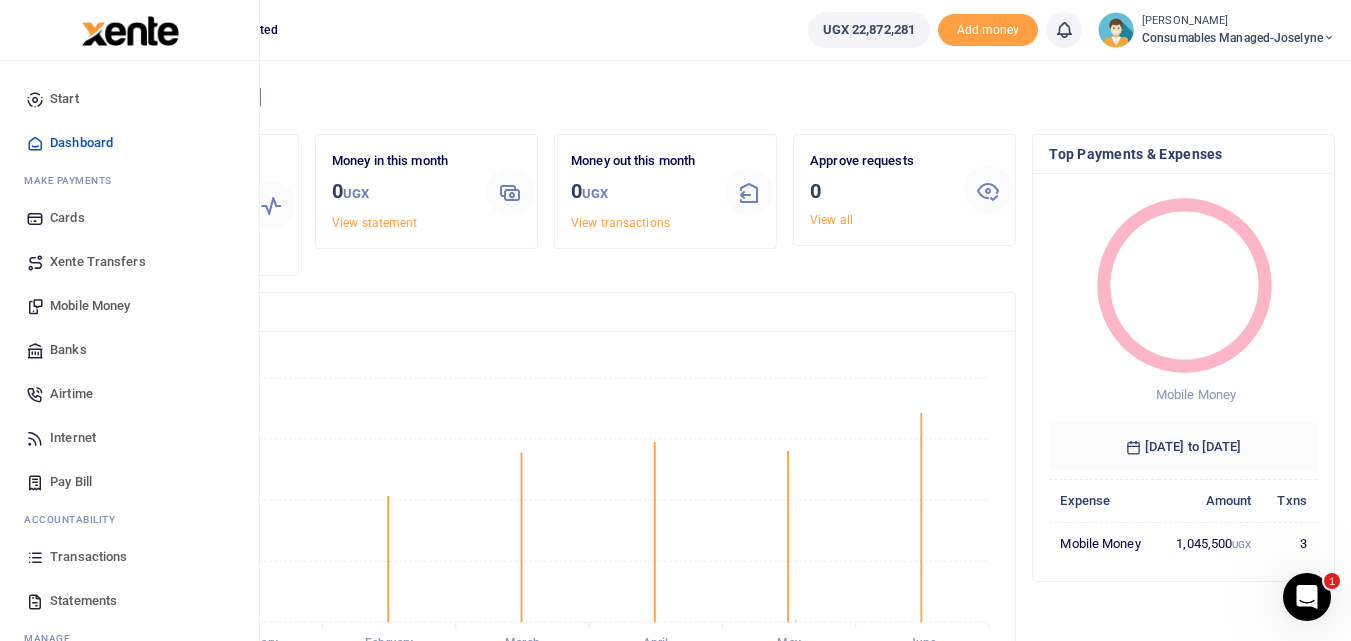 click on "Transactions" at bounding box center (129, 557) 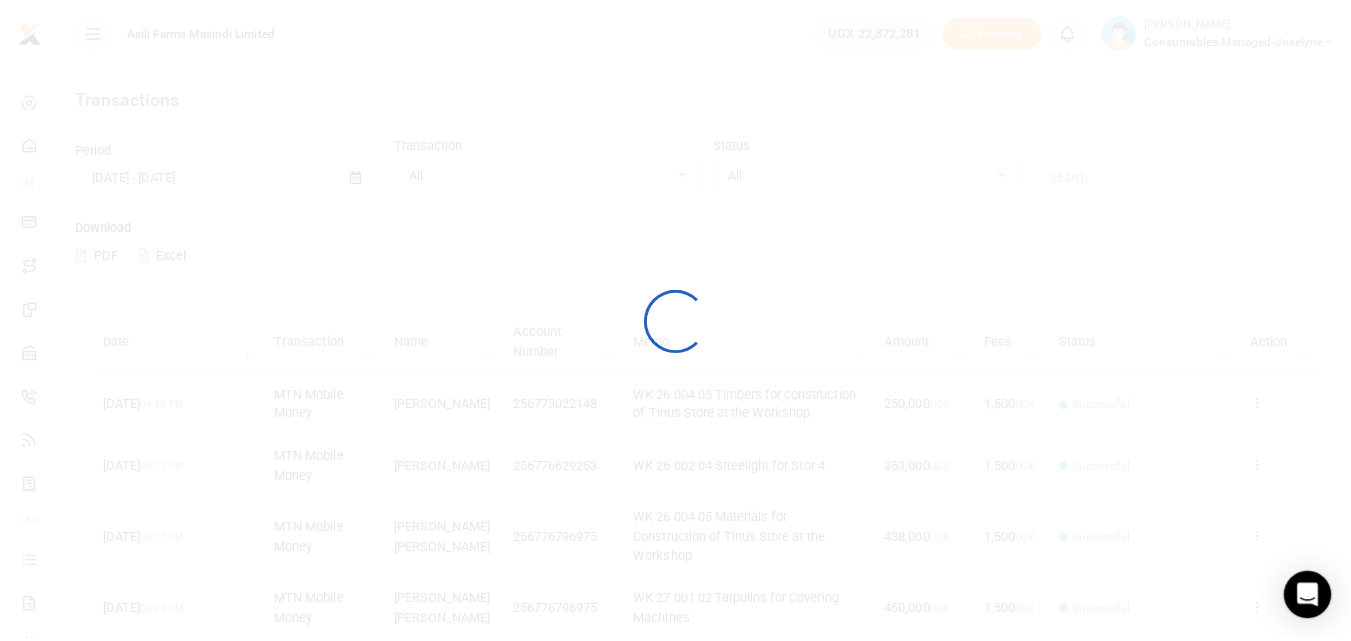 scroll, scrollTop: 0, scrollLeft: 0, axis: both 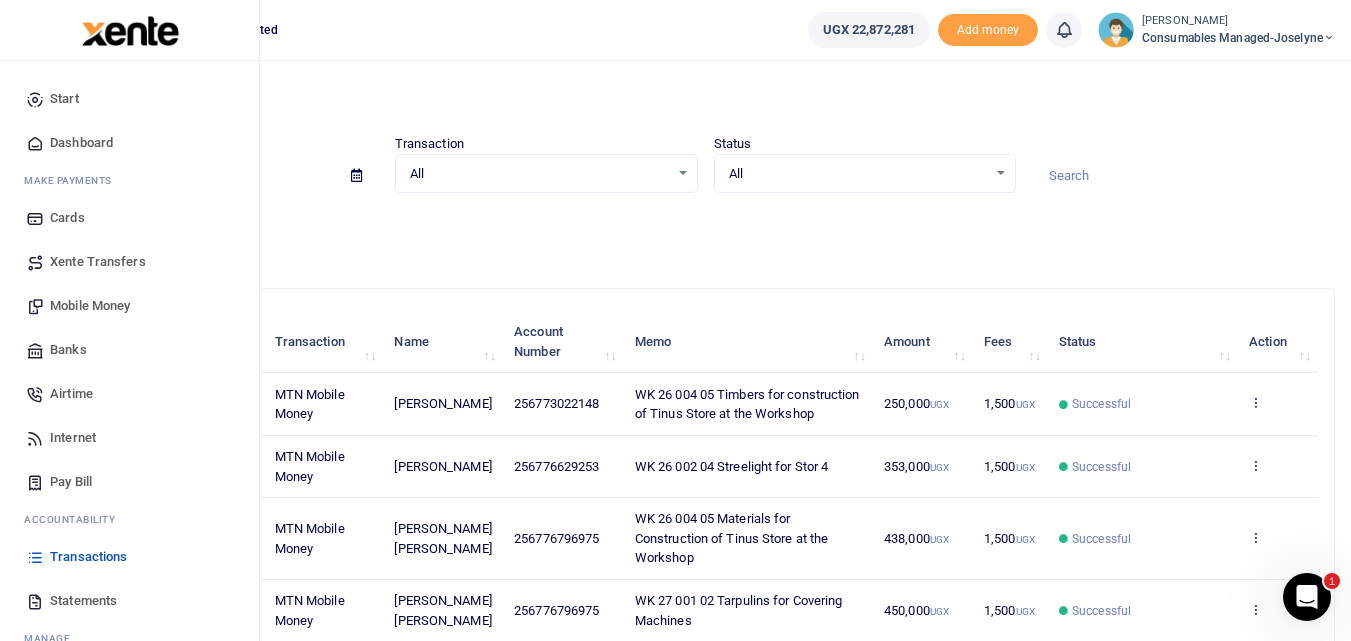 click on "Mobile Money" at bounding box center [90, 306] 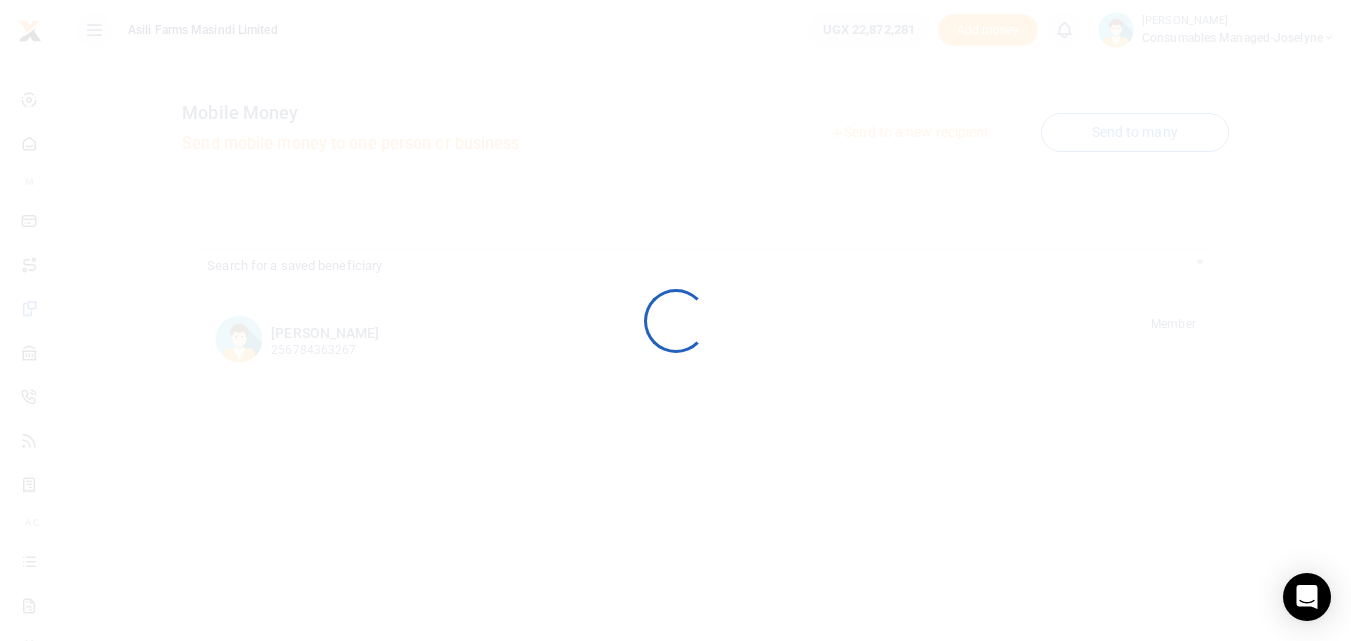 scroll, scrollTop: 0, scrollLeft: 0, axis: both 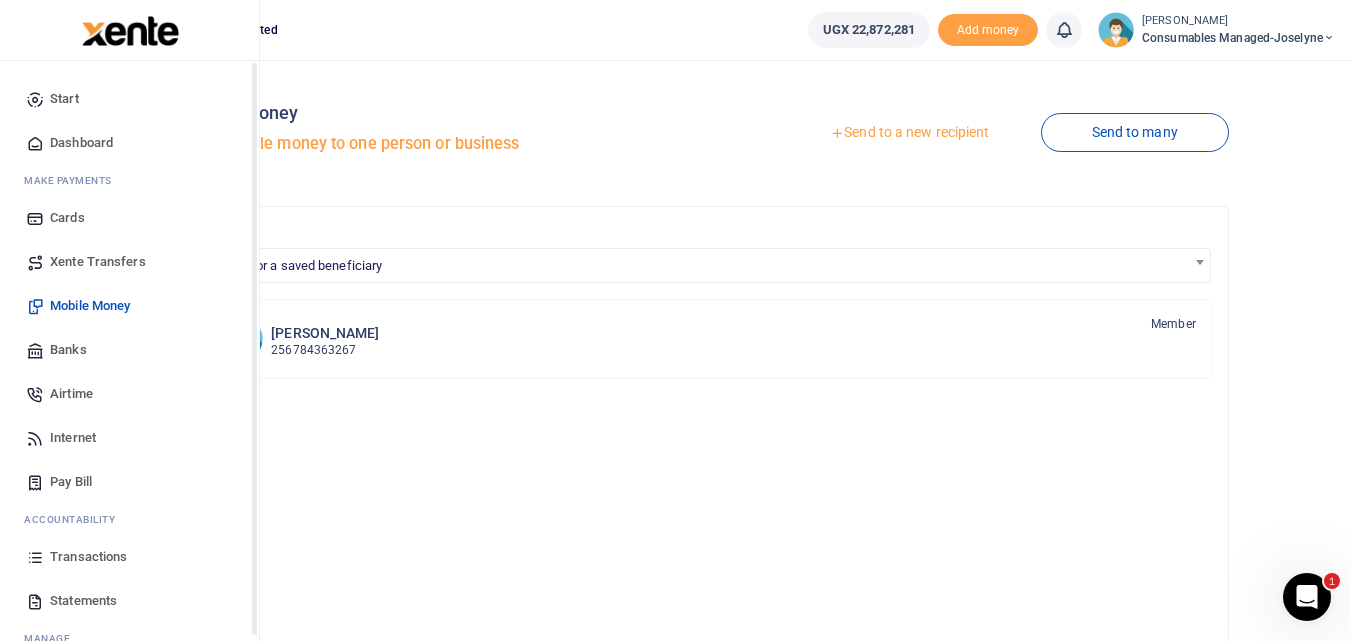 click at bounding box center (35, 557) 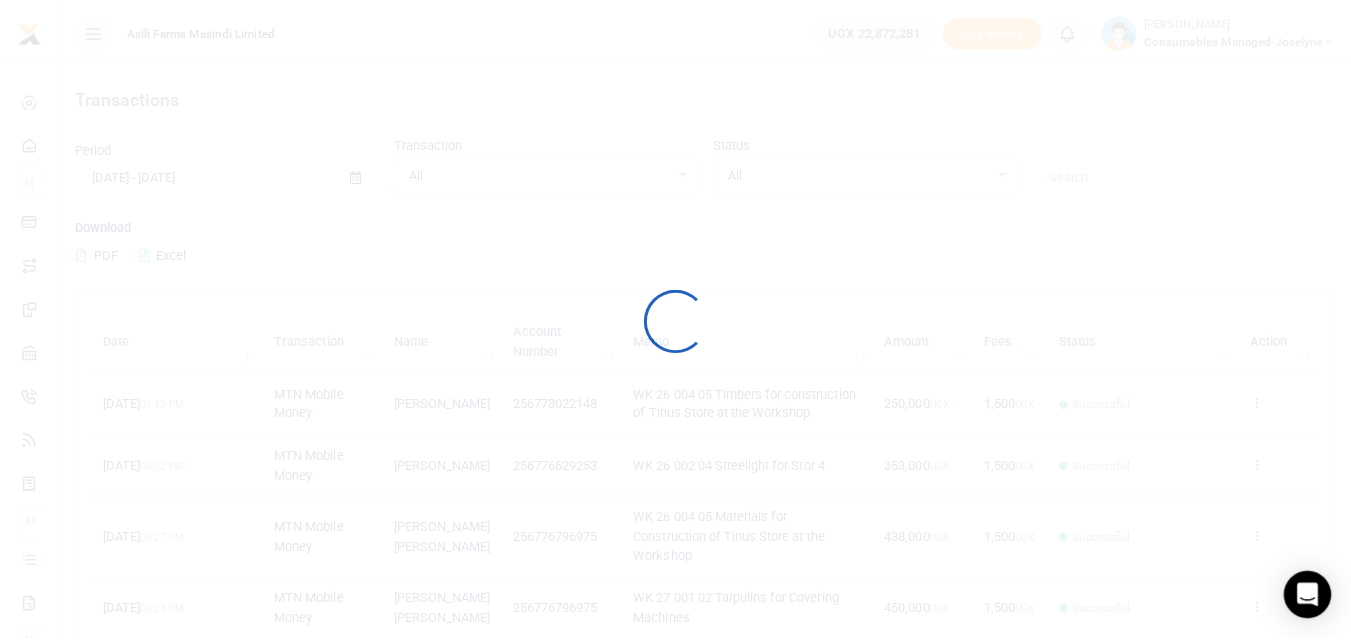 scroll, scrollTop: 0, scrollLeft: 0, axis: both 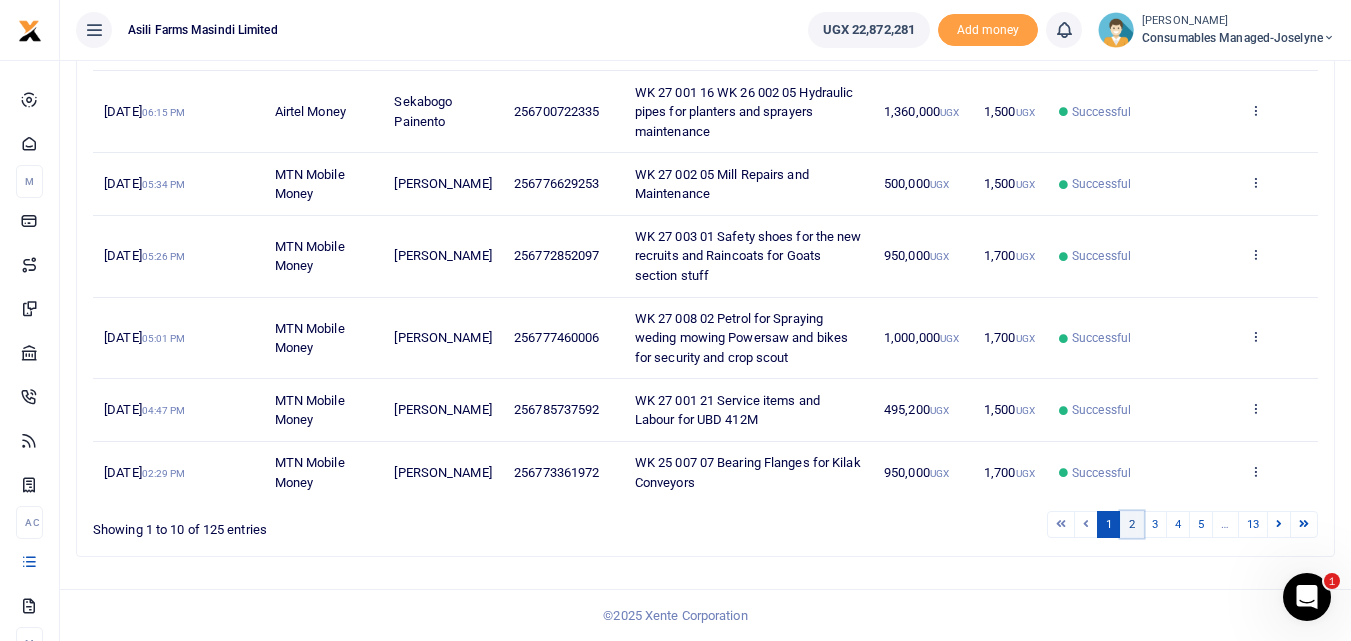 click on "2" at bounding box center (1132, 524) 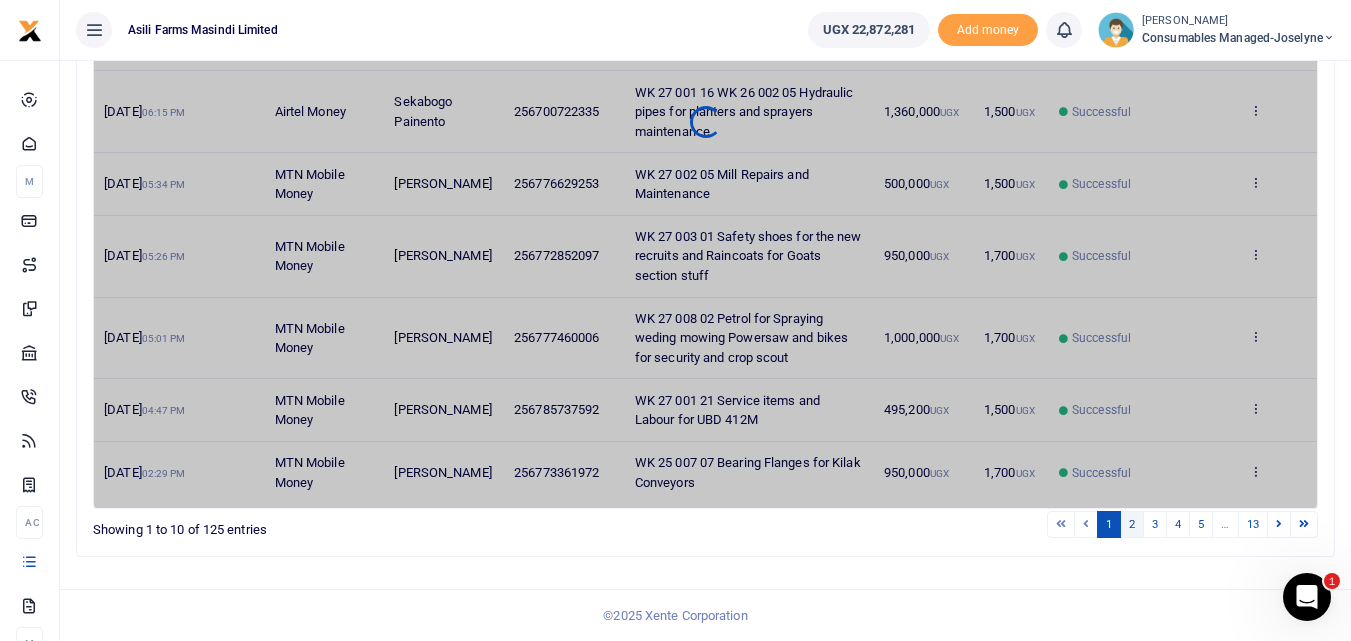 scroll, scrollTop: 591, scrollLeft: 0, axis: vertical 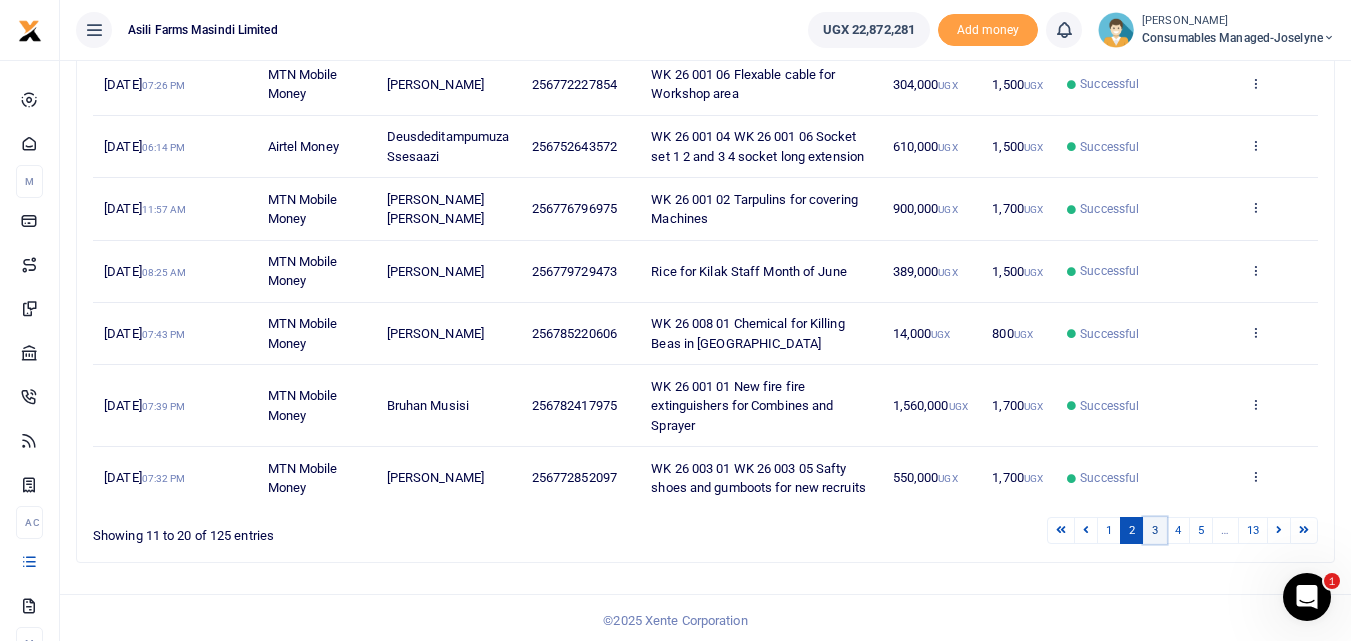 click on "3" at bounding box center [1155, 530] 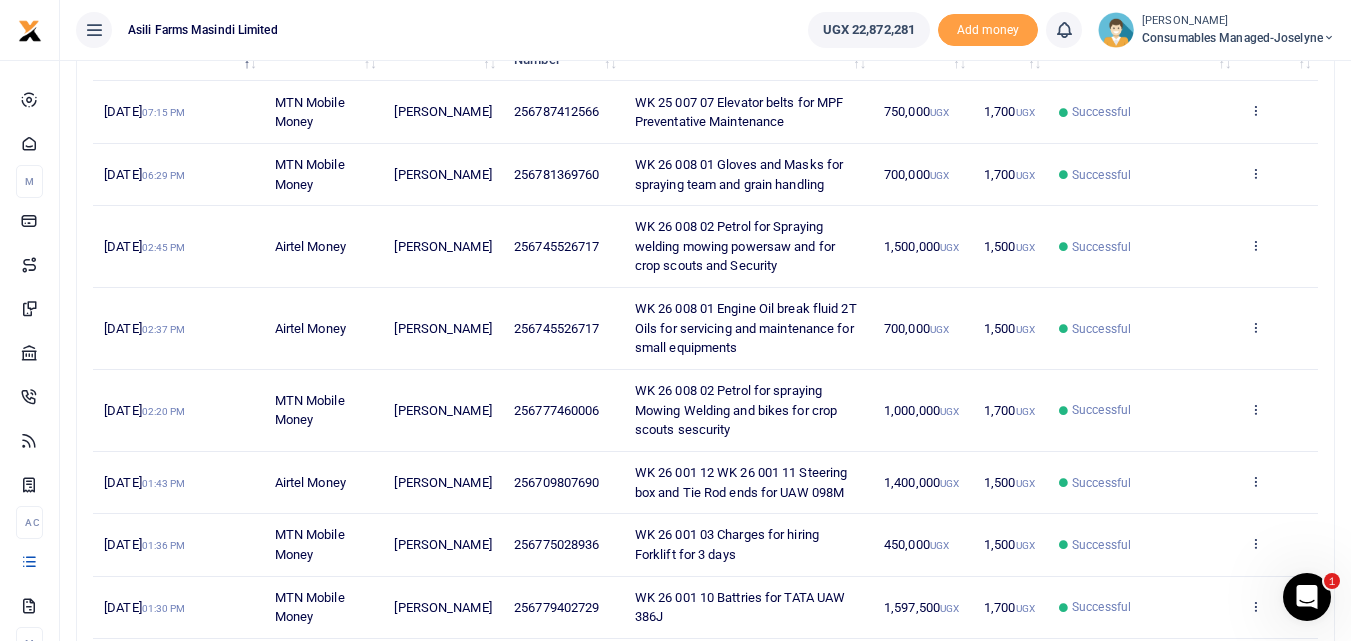 scroll, scrollTop: 290, scrollLeft: 0, axis: vertical 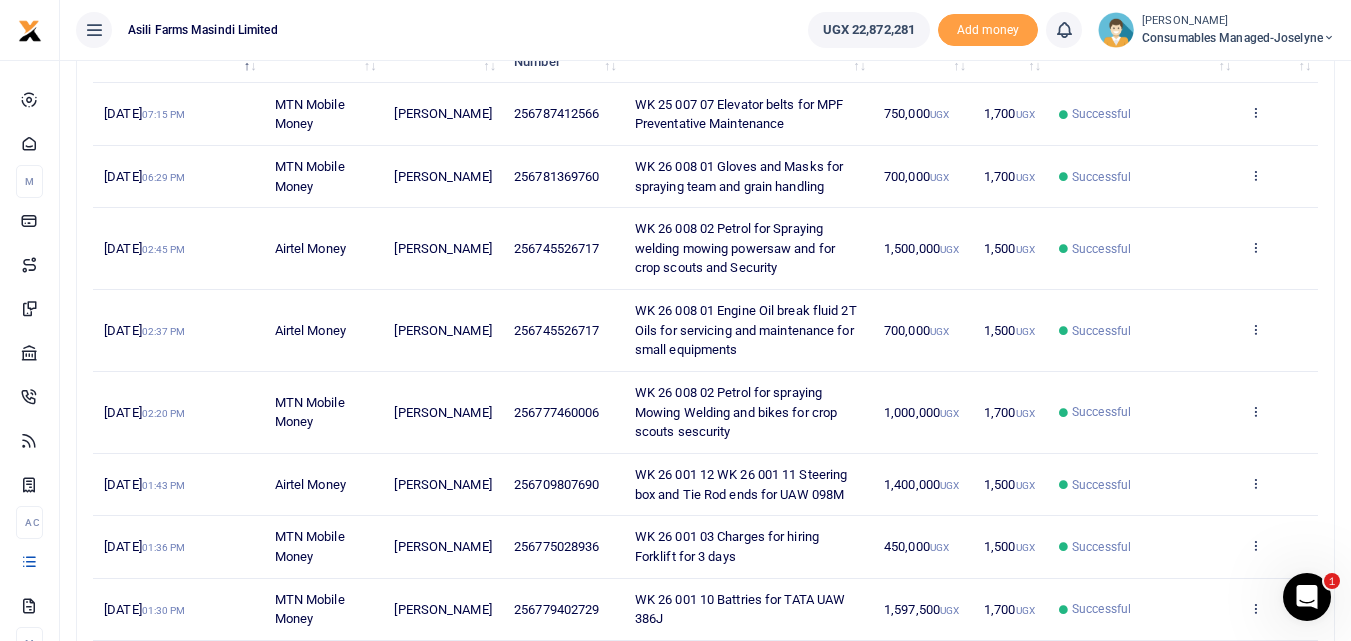 drag, startPoint x: 607, startPoint y: 334, endPoint x: 500, endPoint y: 336, distance: 107.01869 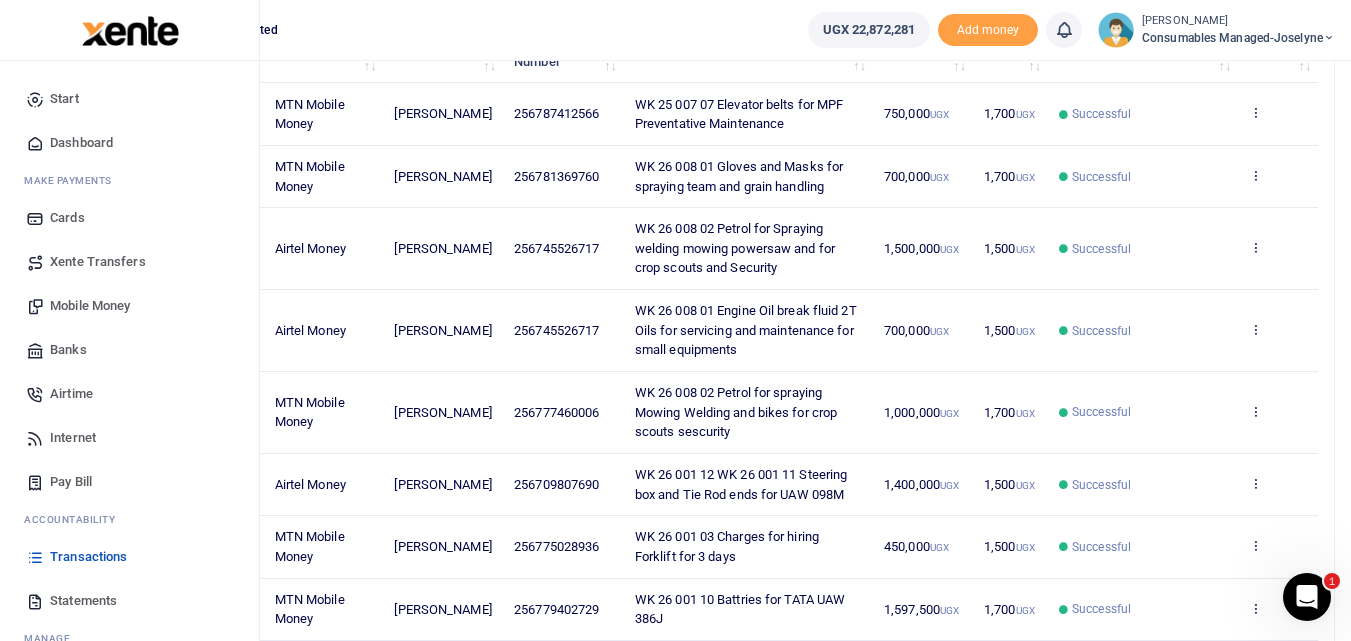 click on "Mobile Money" at bounding box center (90, 306) 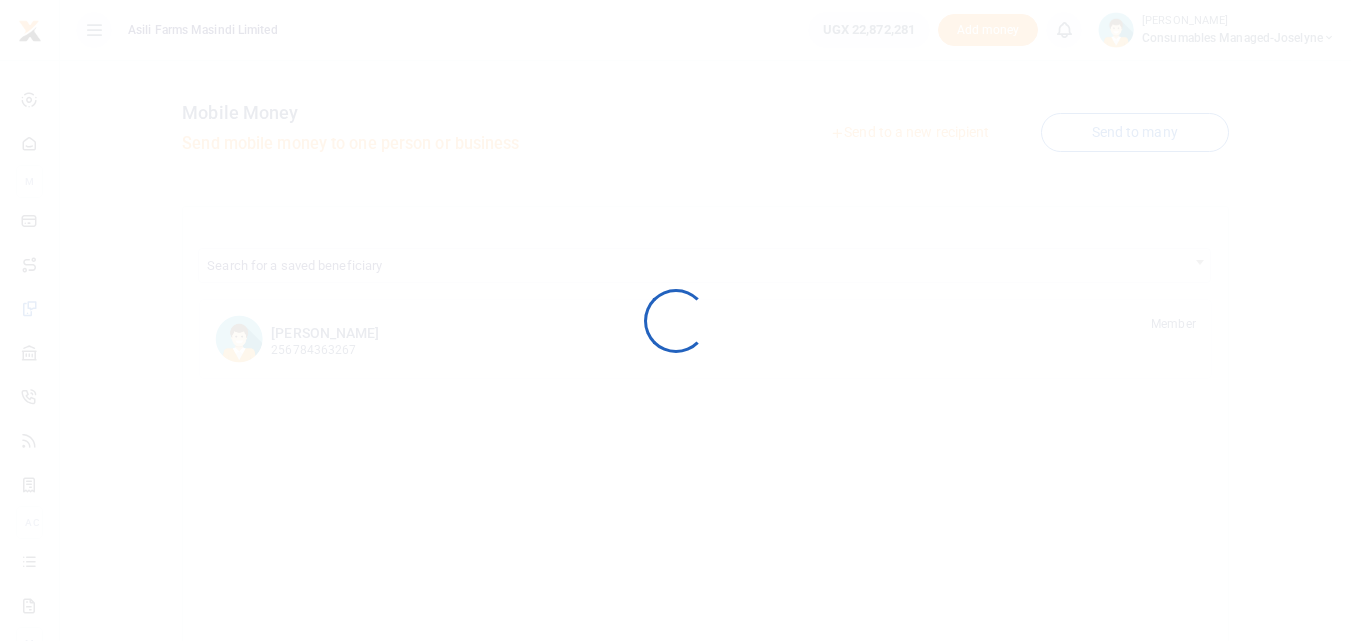 scroll, scrollTop: 0, scrollLeft: 0, axis: both 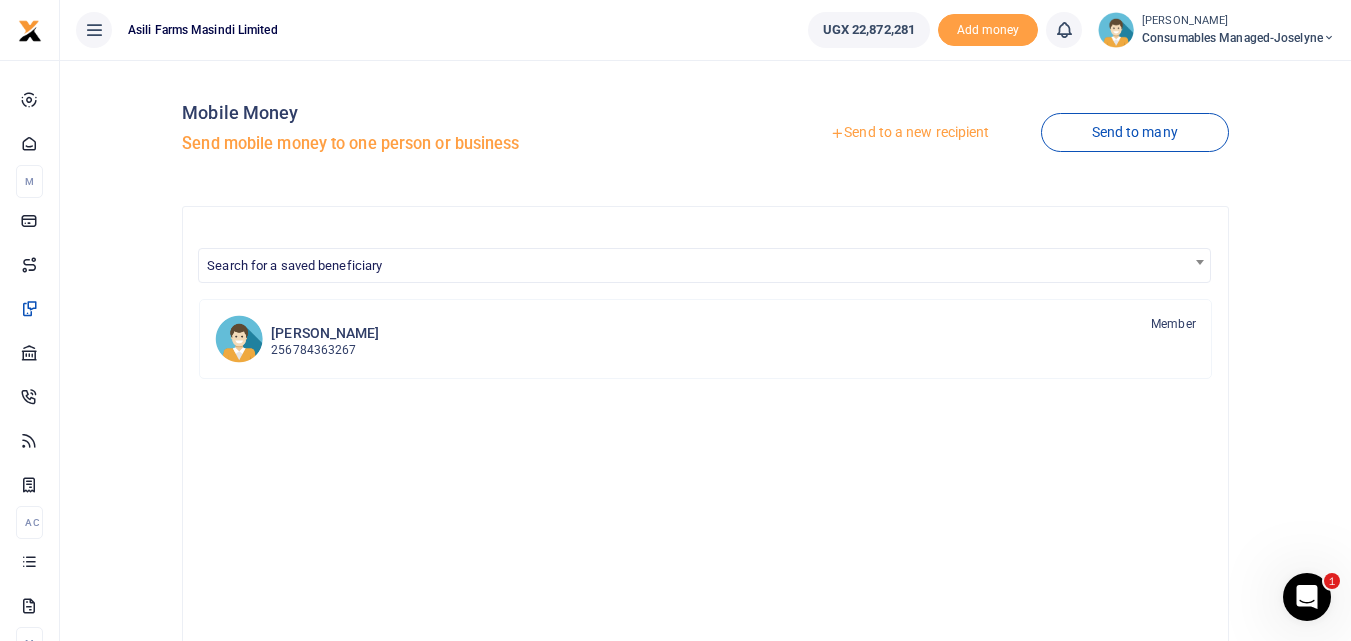 click on "Send to a new recipient" at bounding box center [909, 133] 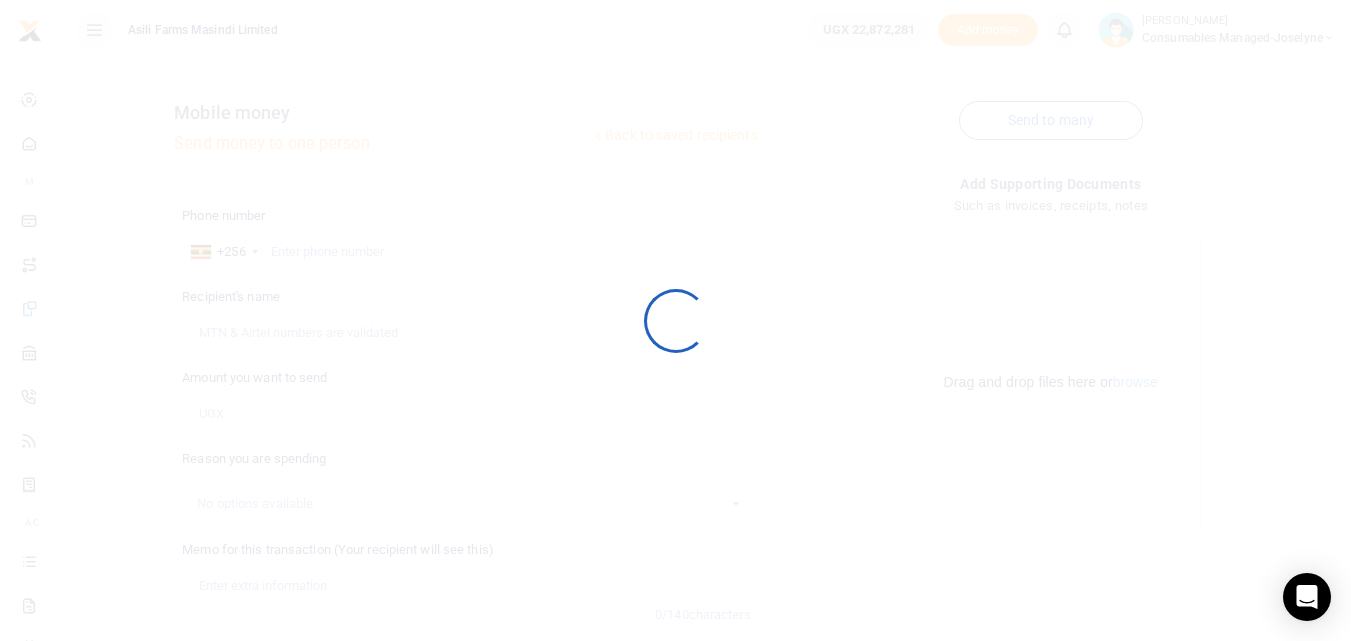 scroll, scrollTop: 0, scrollLeft: 0, axis: both 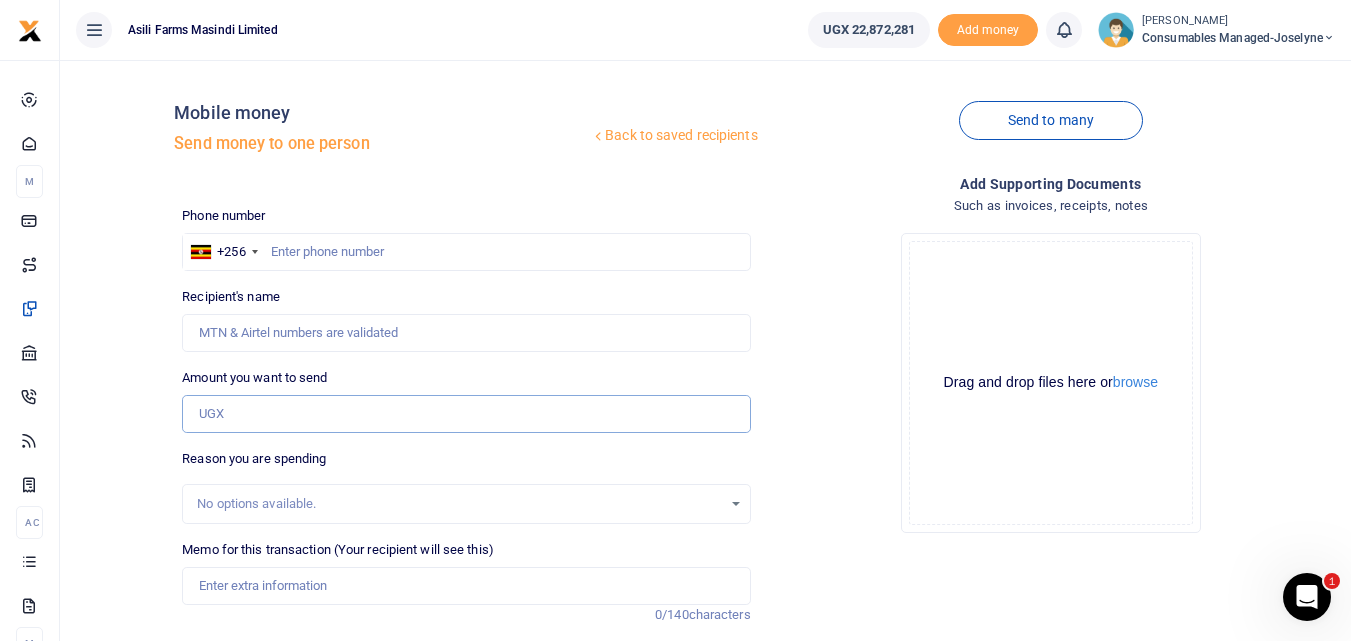 click on "Amount you want to send" at bounding box center [466, 414] 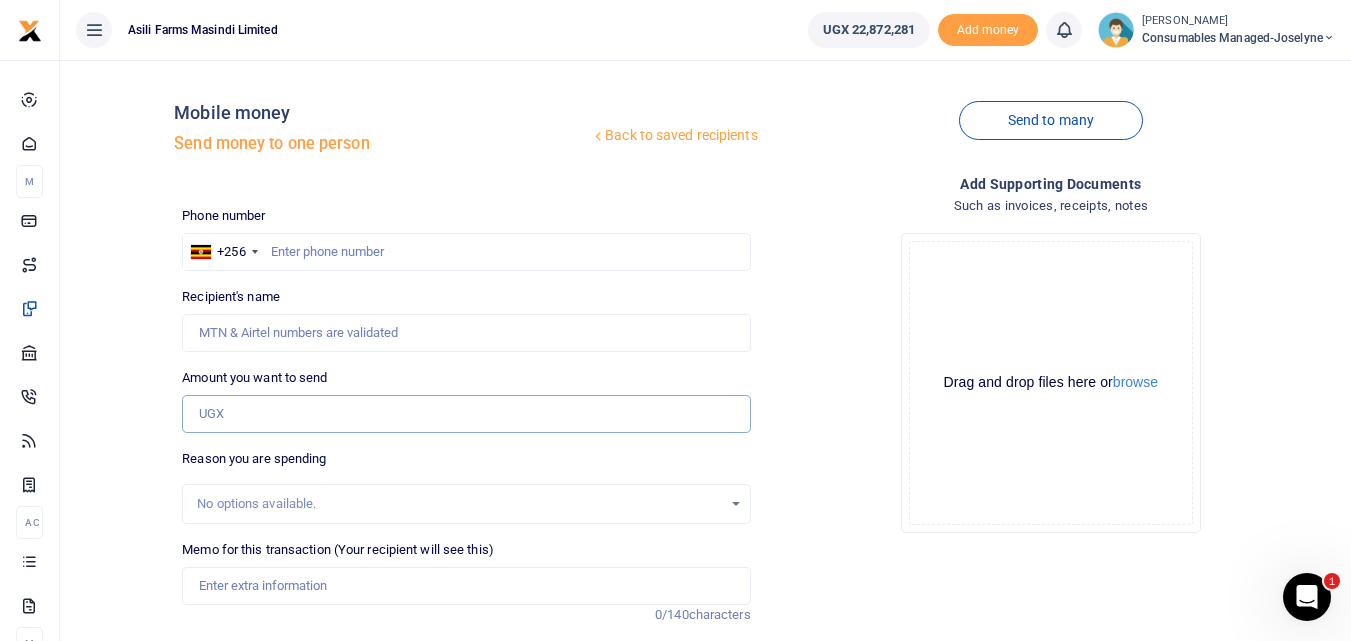 paste on "256745526717" 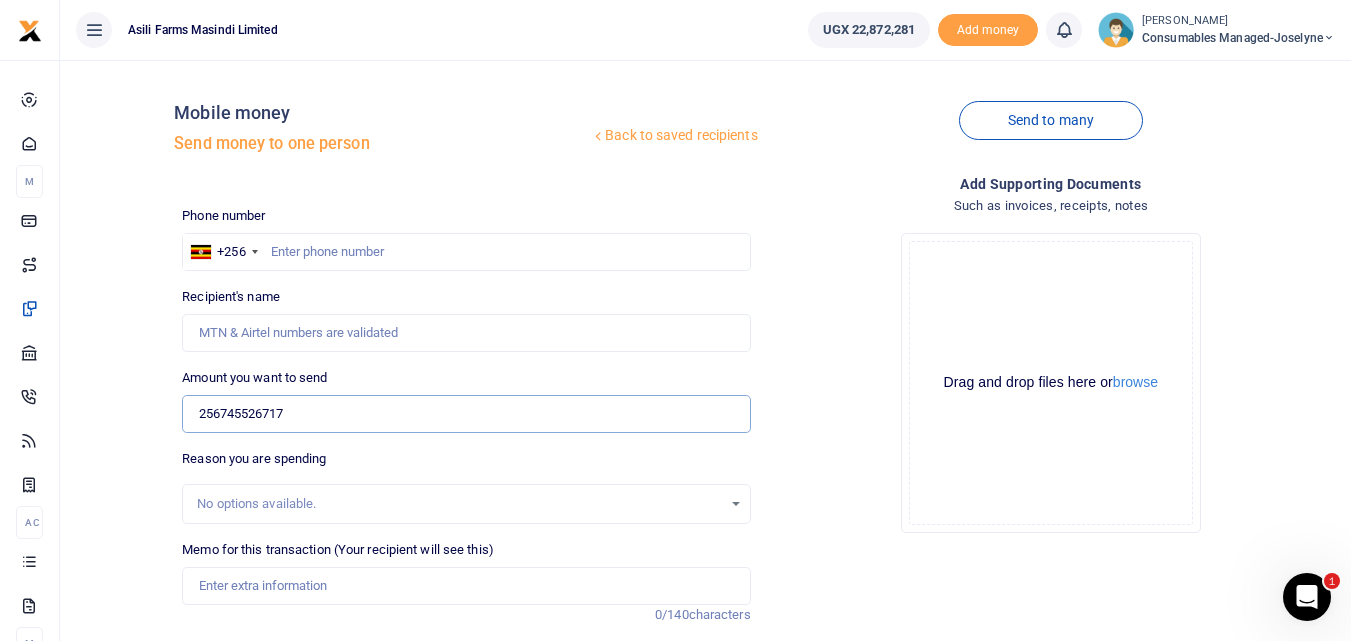 type on "256745526717" 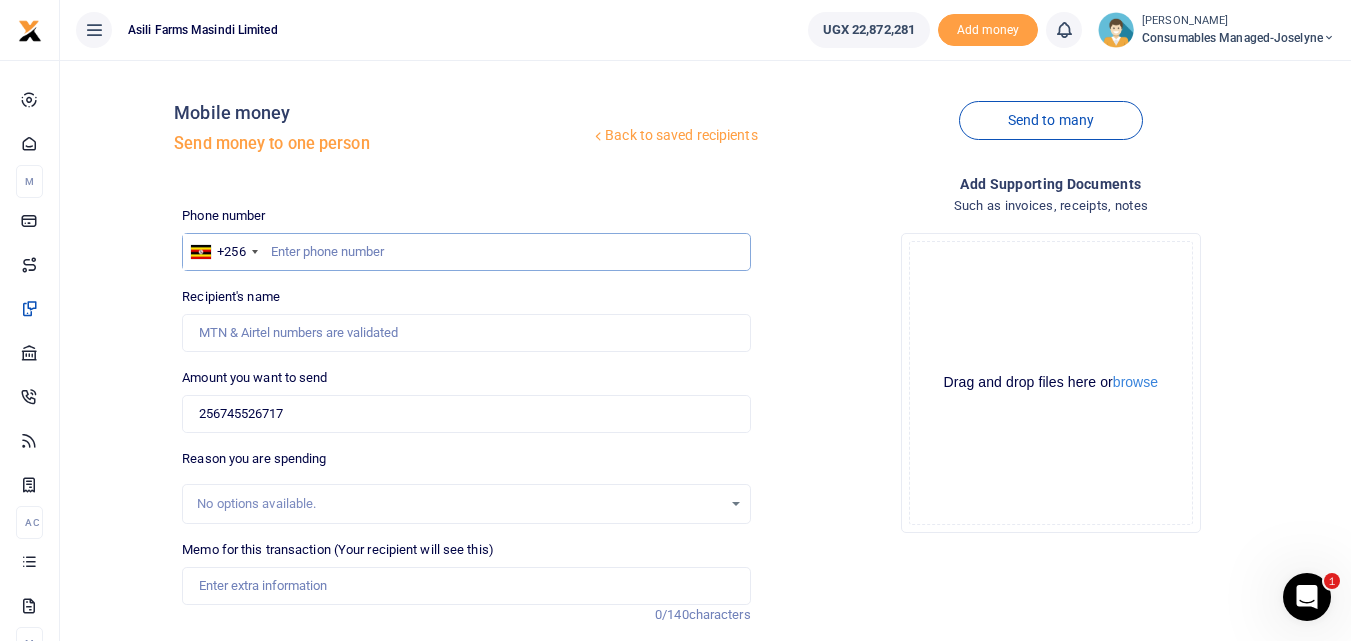 click at bounding box center (466, 252) 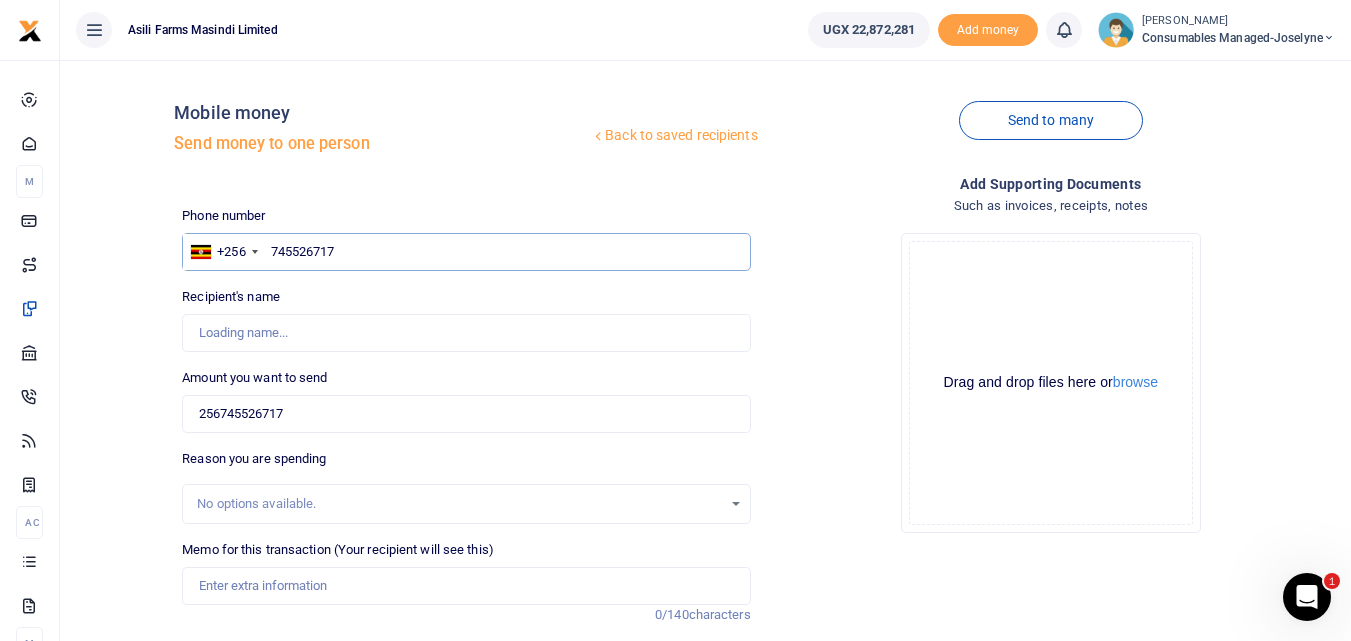 type on "745526717" 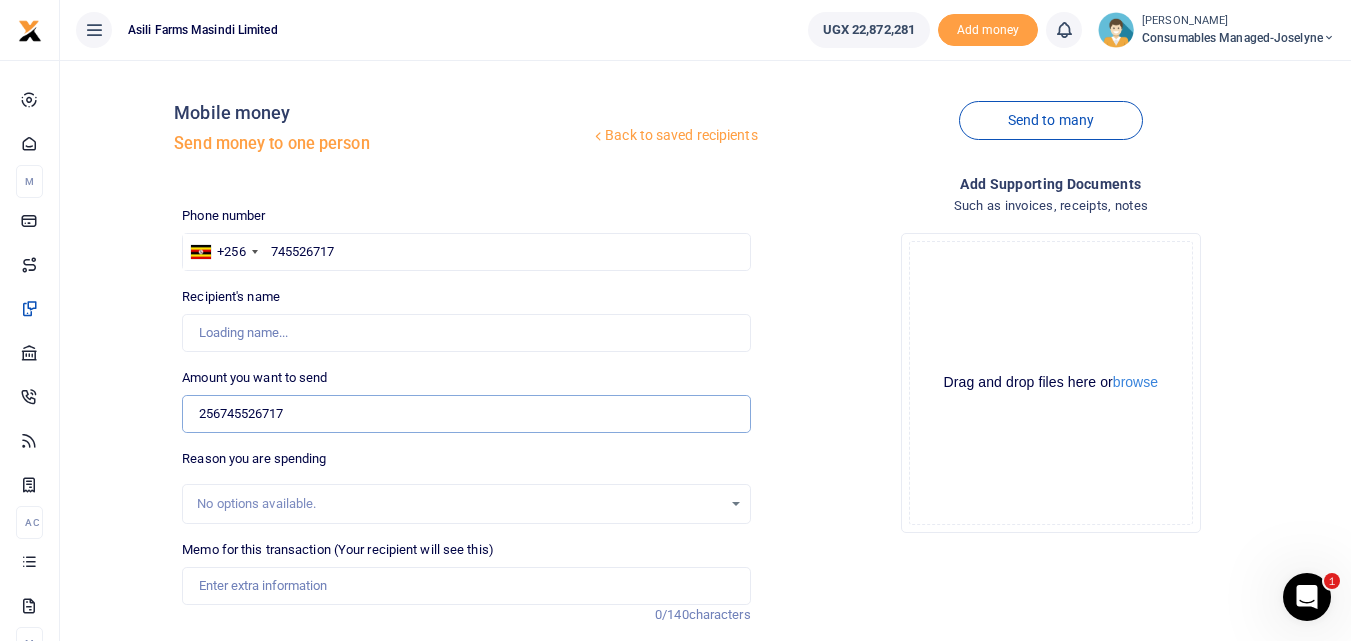 click on "256745526717" at bounding box center [466, 414] 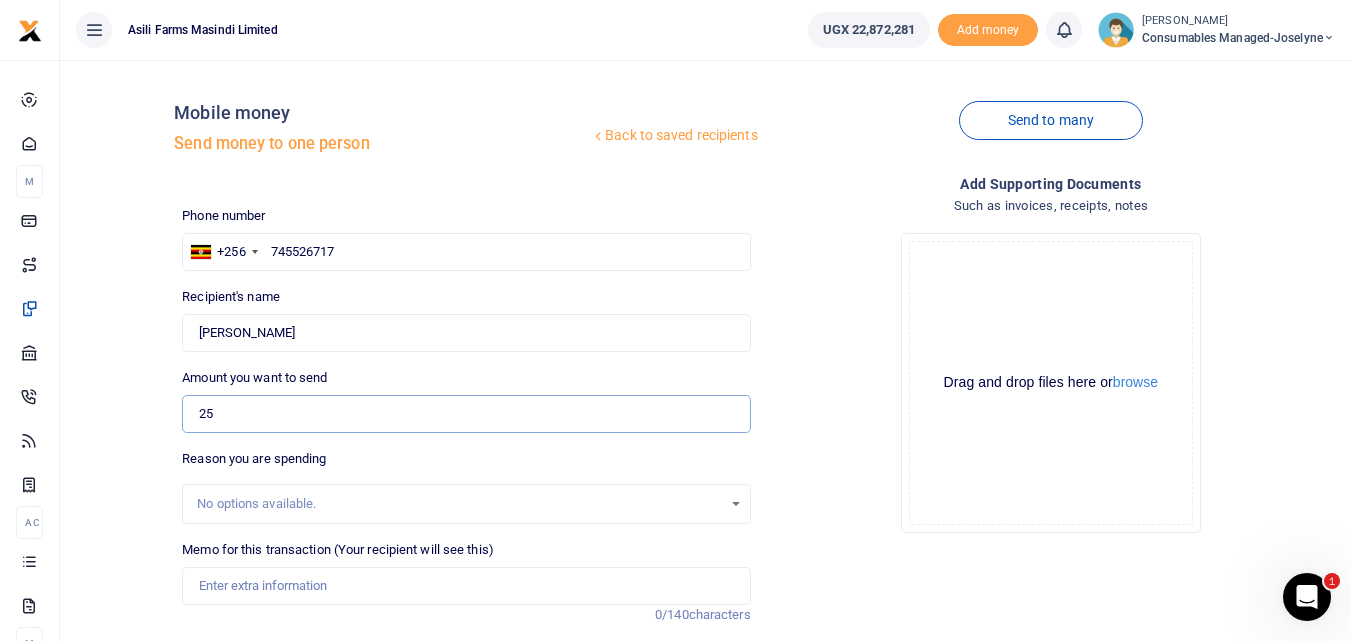 type on "2" 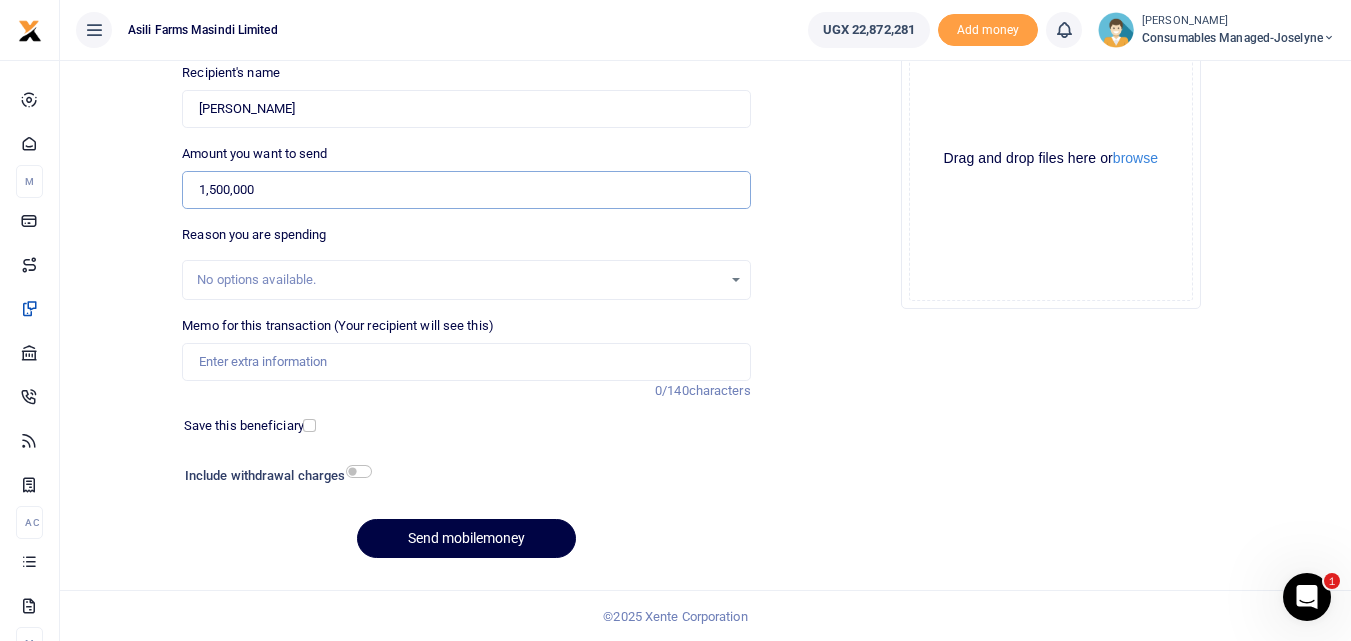 scroll, scrollTop: 225, scrollLeft: 0, axis: vertical 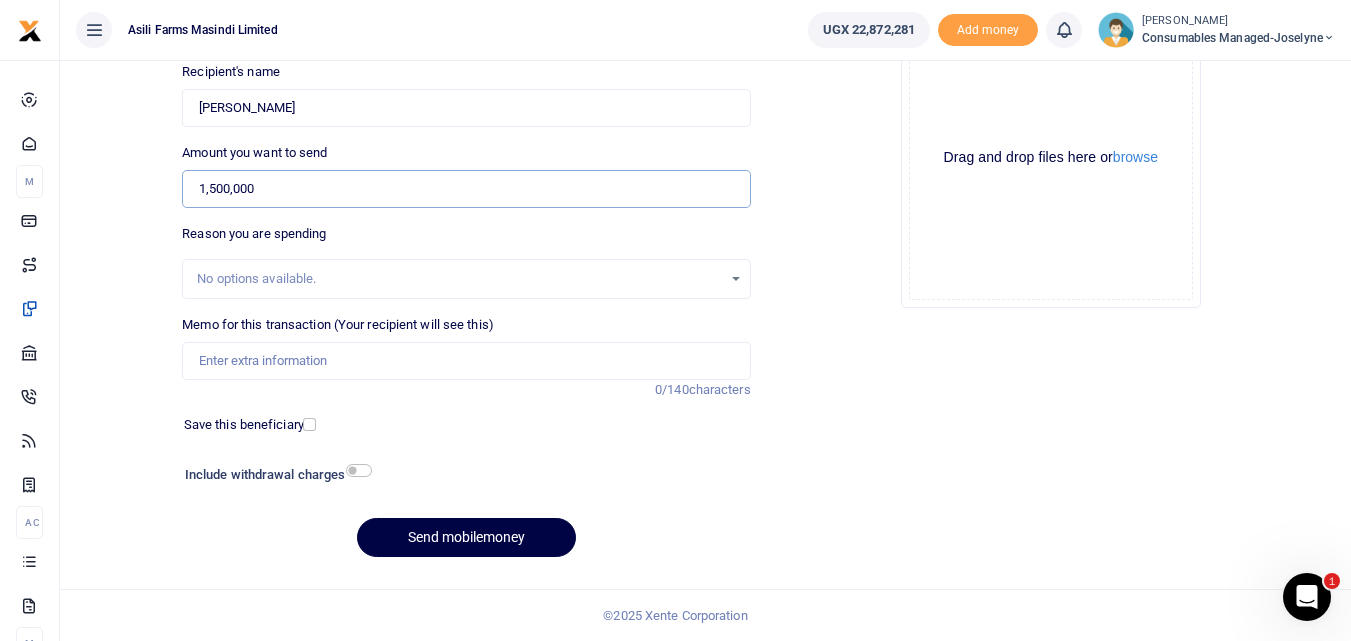 type on "1,500,000" 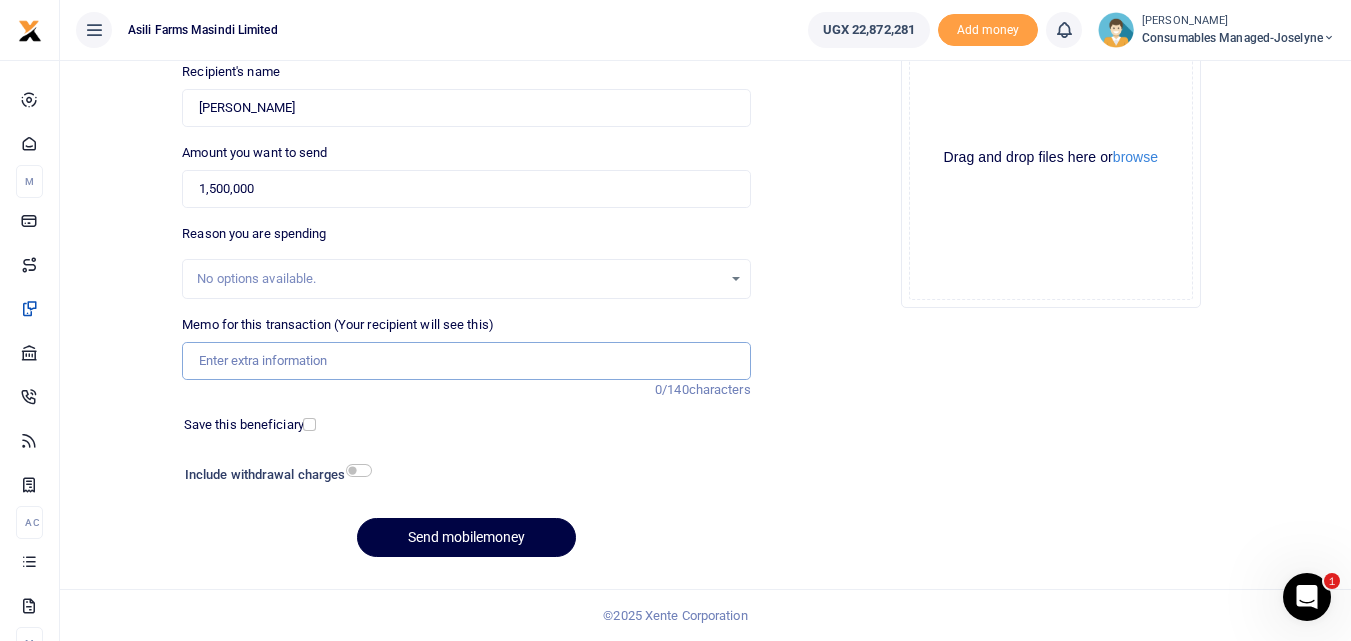 click on "Memo for this transaction (Your recipient will see this)" at bounding box center [466, 361] 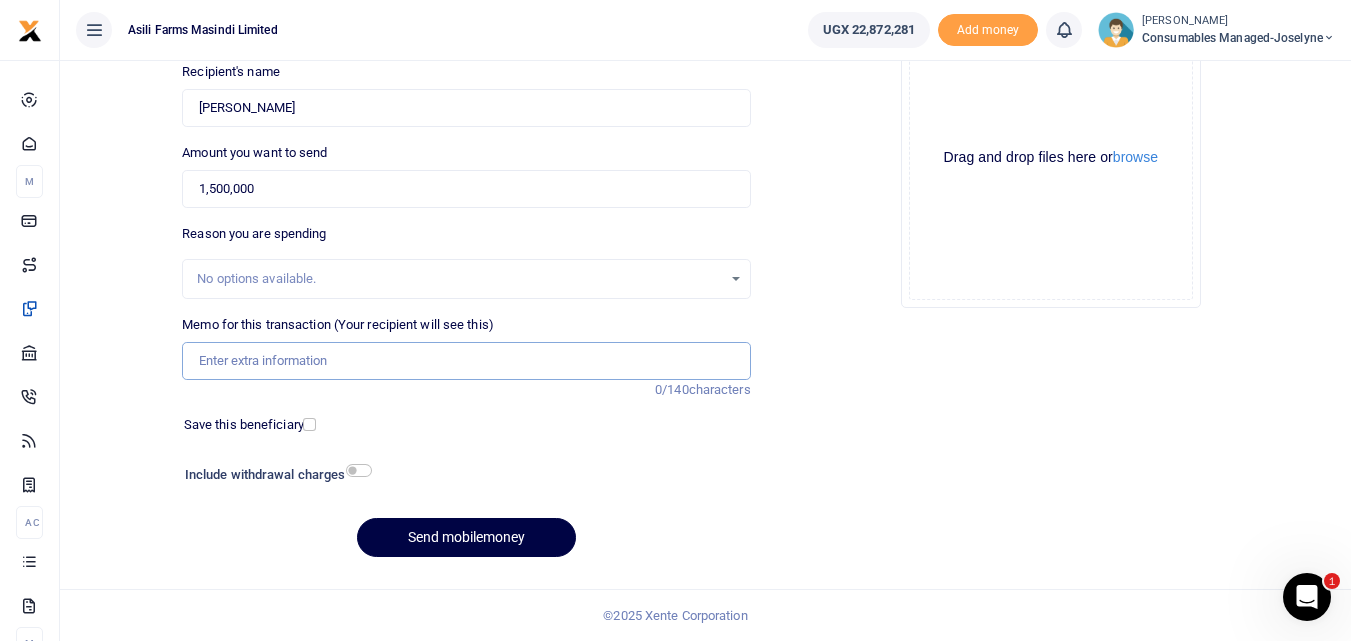 paste on "WK 27/008/02" 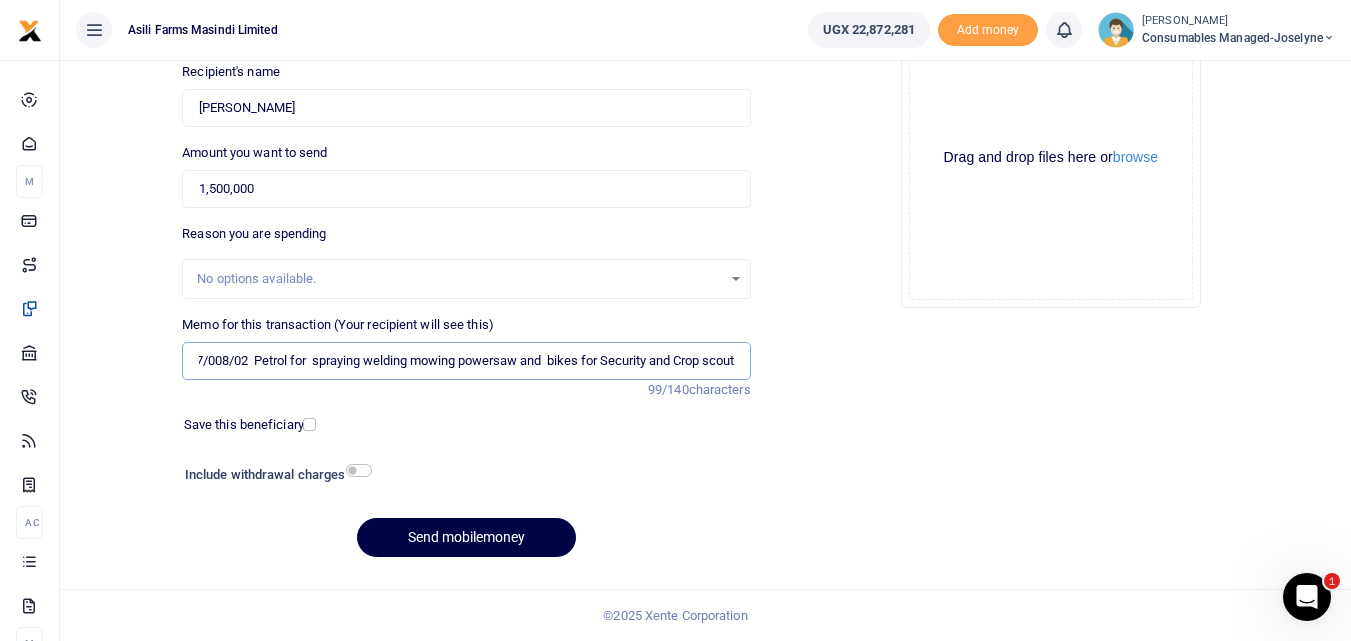 scroll, scrollTop: 0, scrollLeft: 0, axis: both 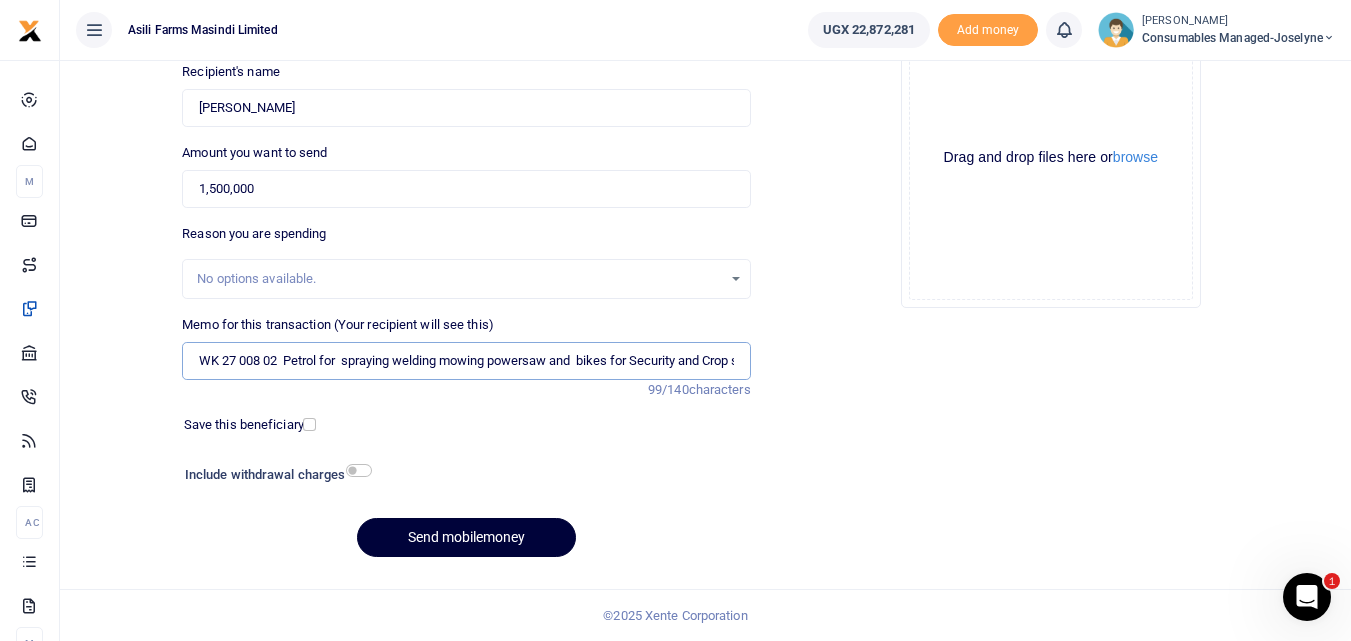 type on "WK 27 008 02  Petrol for  spraying welding mowing powersaw and  bikes for Security and Crop scout" 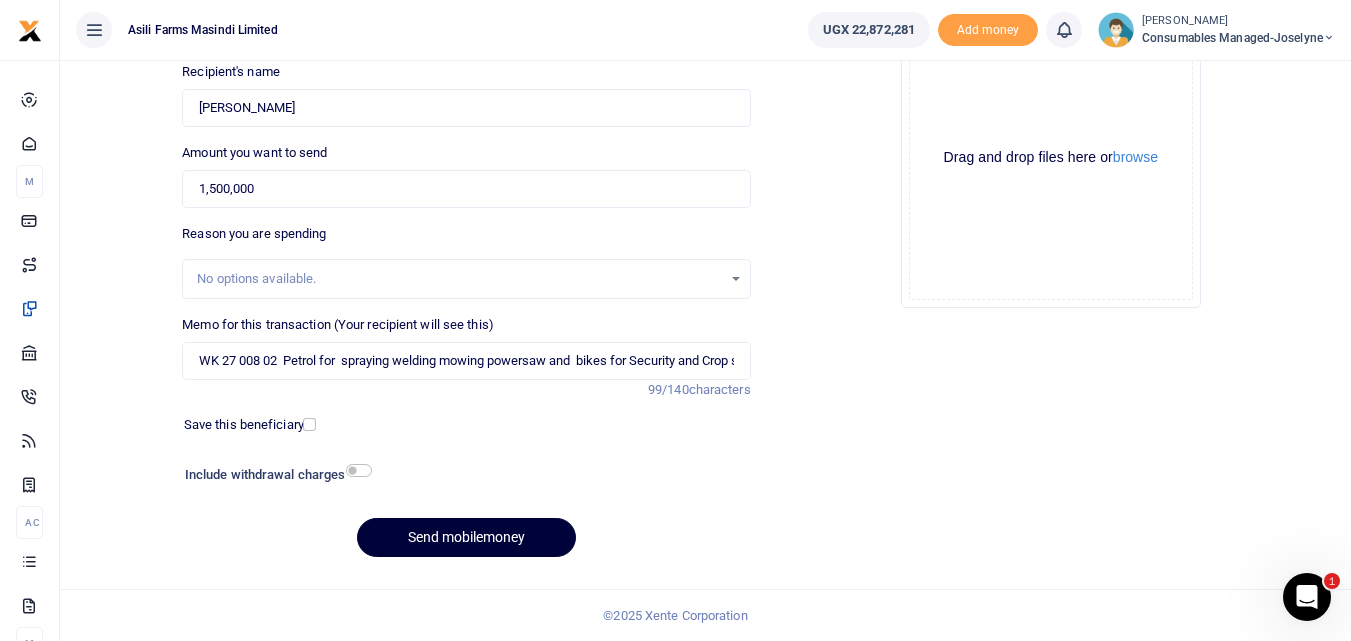 click on "Send mobilemoney" at bounding box center [466, 537] 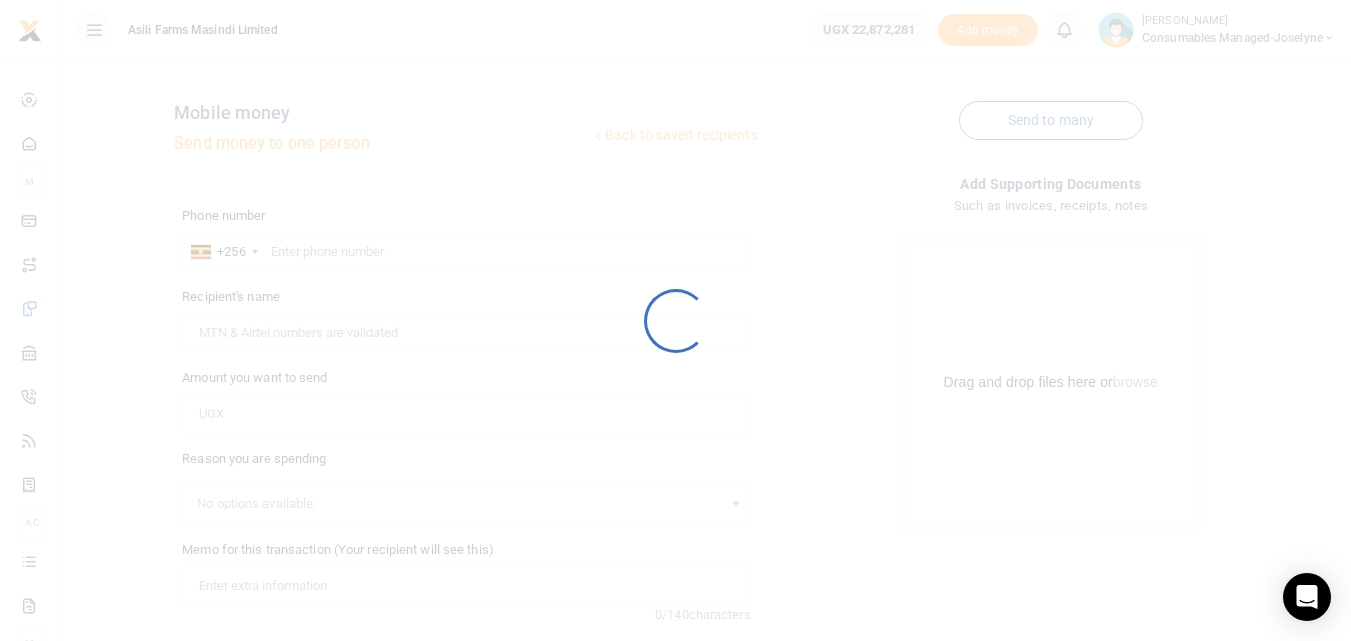 scroll, scrollTop: 225, scrollLeft: 0, axis: vertical 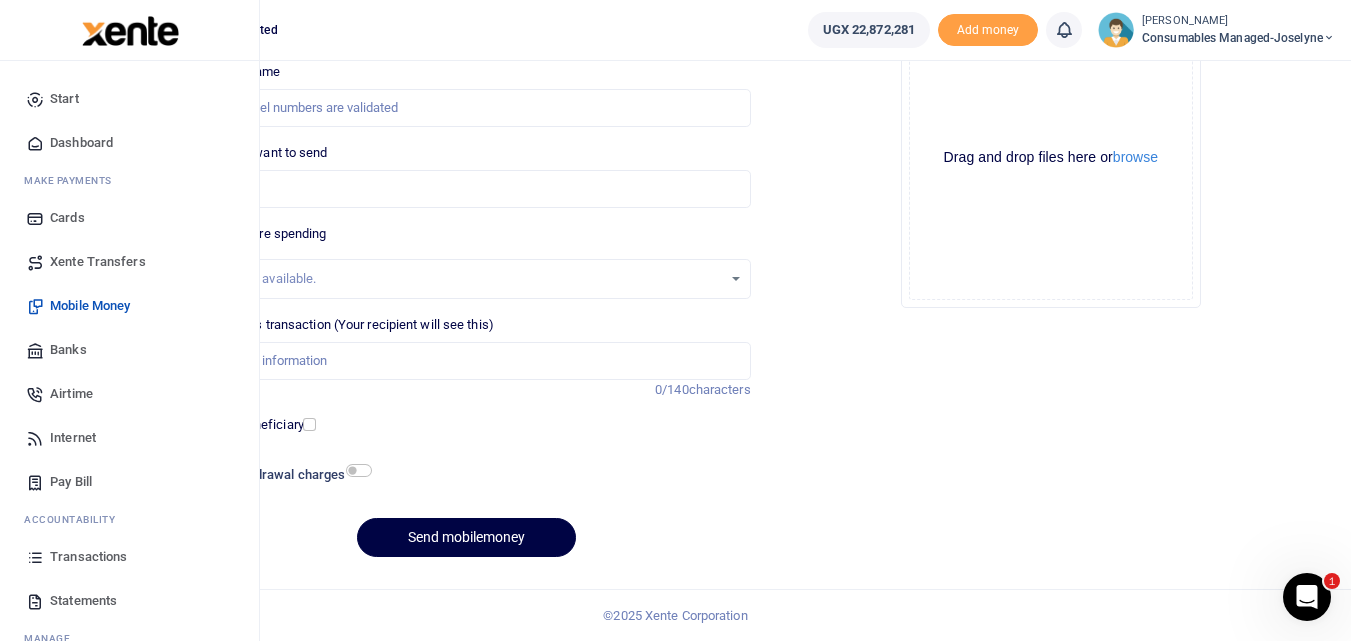 click at bounding box center (35, 557) 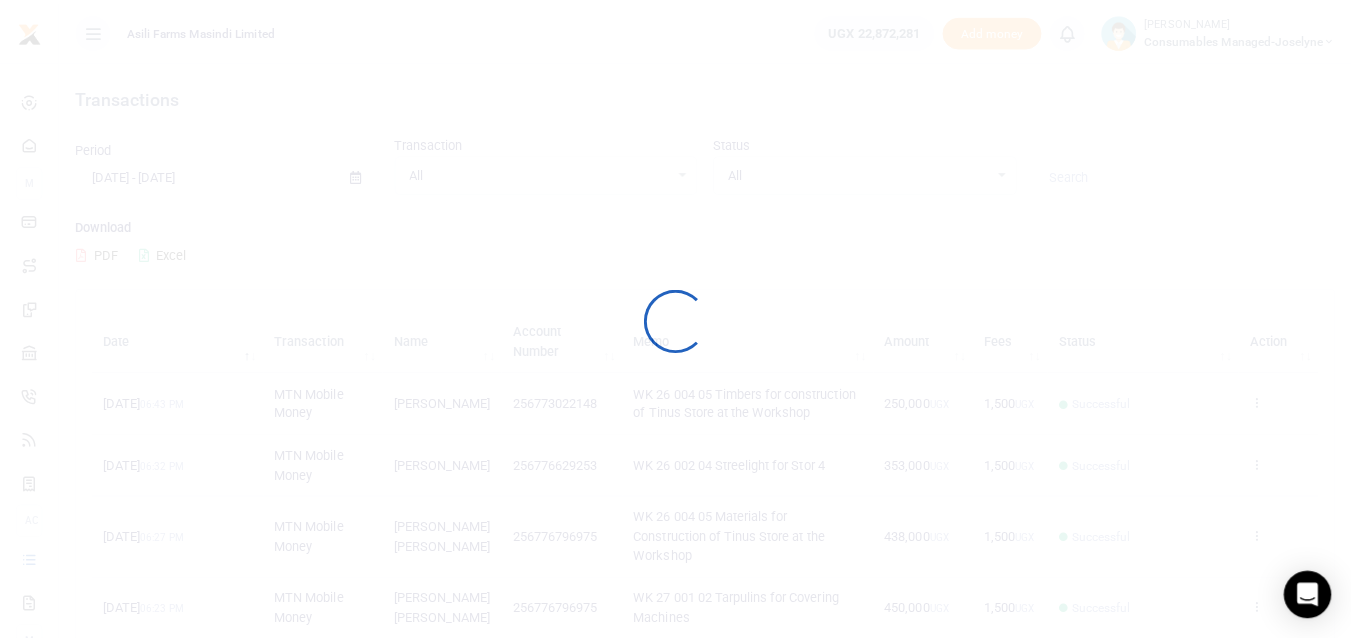 scroll, scrollTop: 0, scrollLeft: 0, axis: both 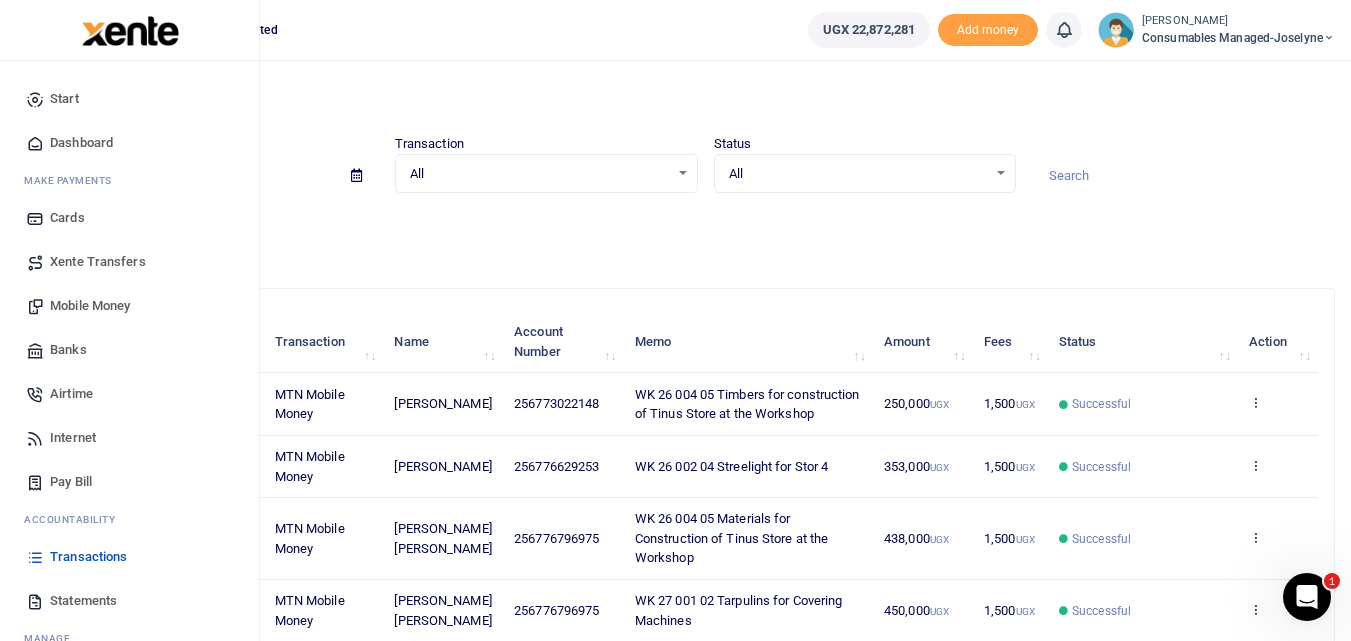 click on "Mobile Money" at bounding box center (90, 306) 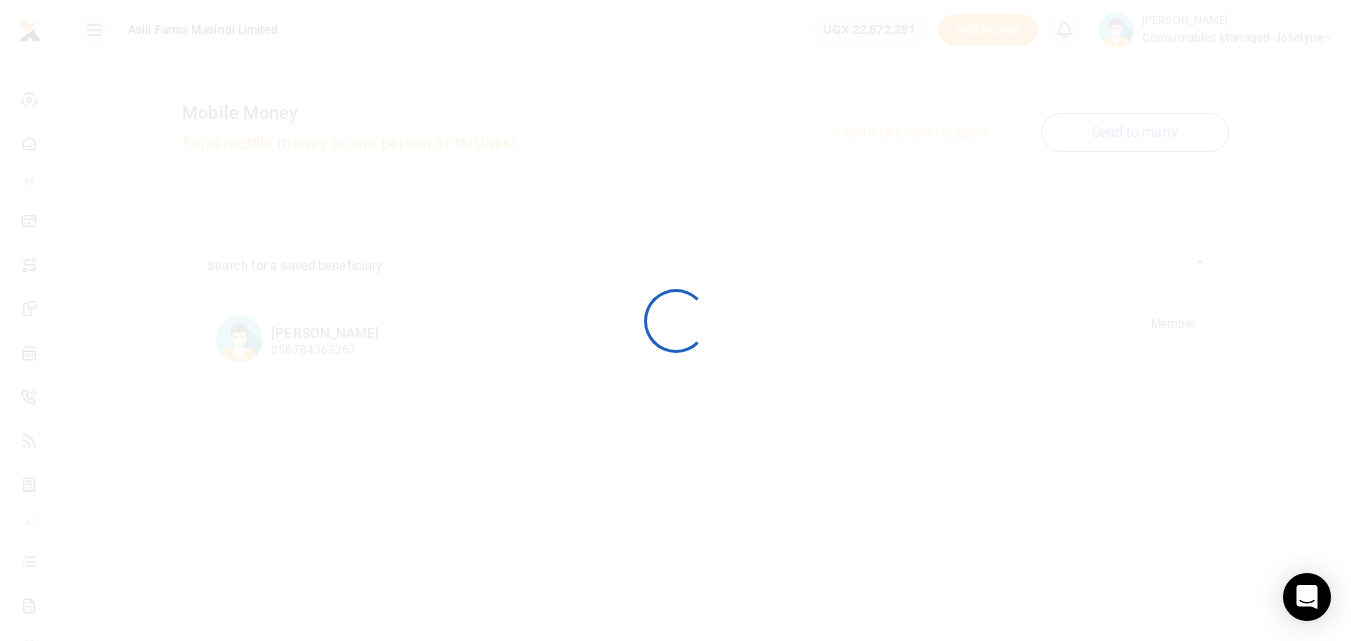 scroll, scrollTop: 0, scrollLeft: 0, axis: both 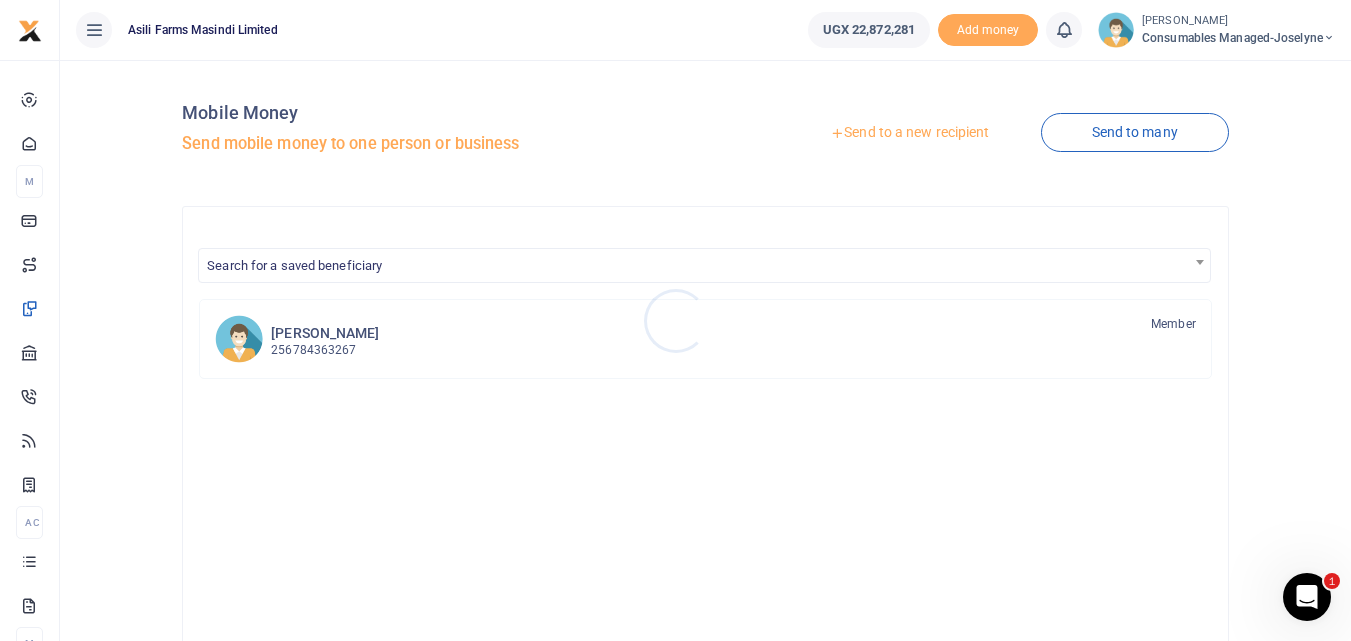 click at bounding box center (675, 320) 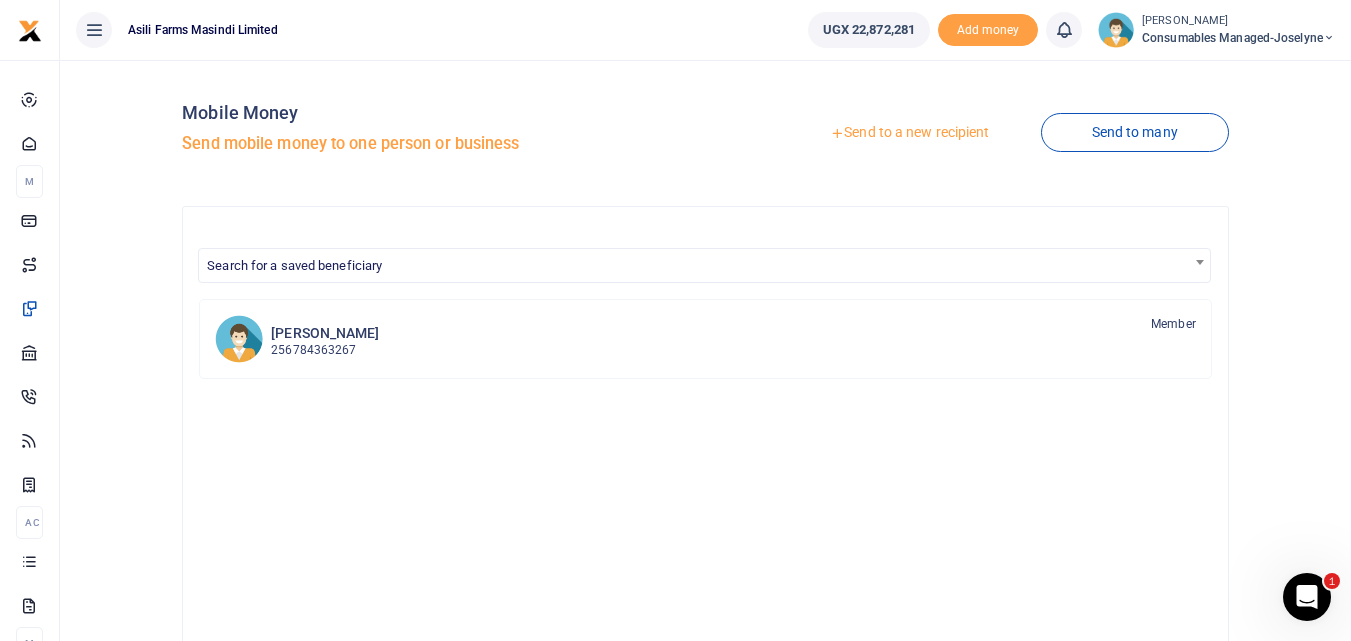 click on "Send to a new recipient" at bounding box center [909, 133] 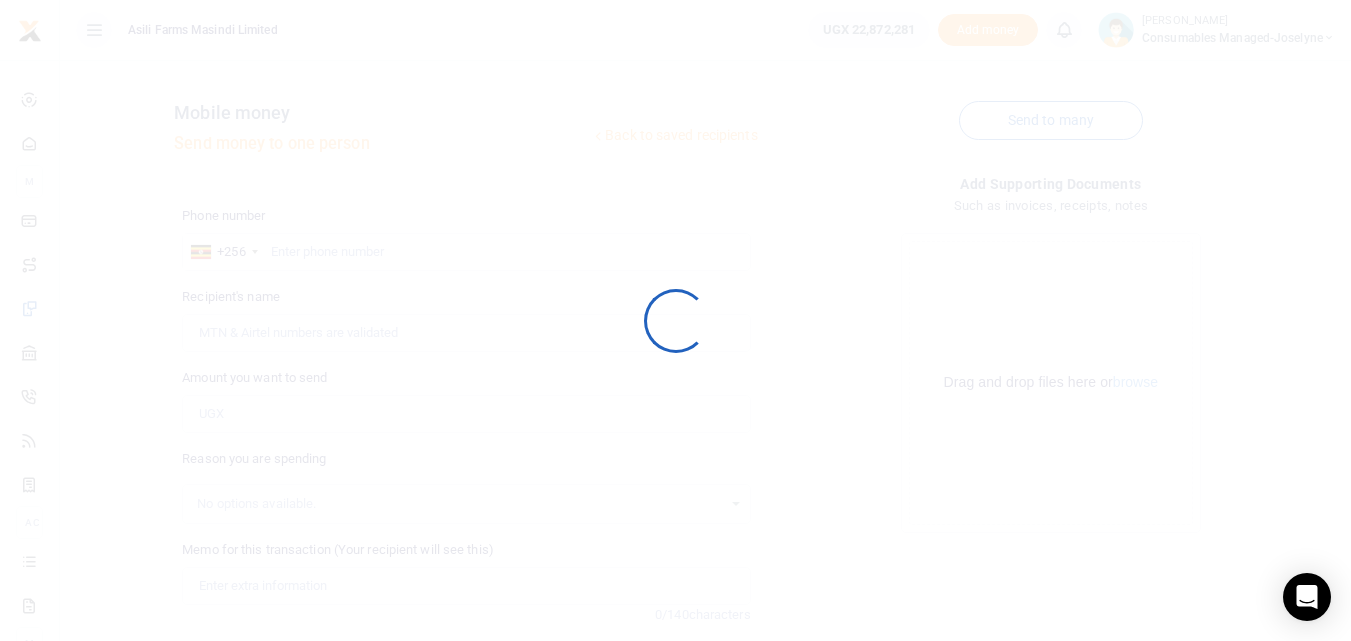 scroll, scrollTop: 0, scrollLeft: 0, axis: both 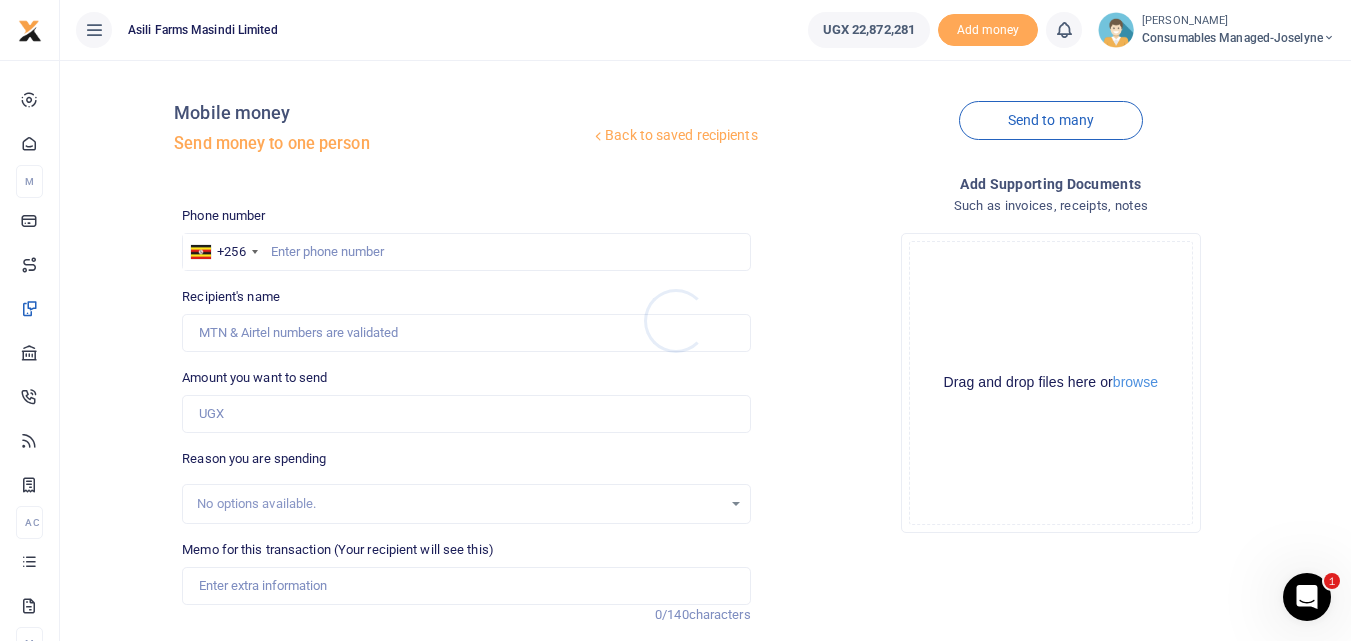 click at bounding box center [675, 320] 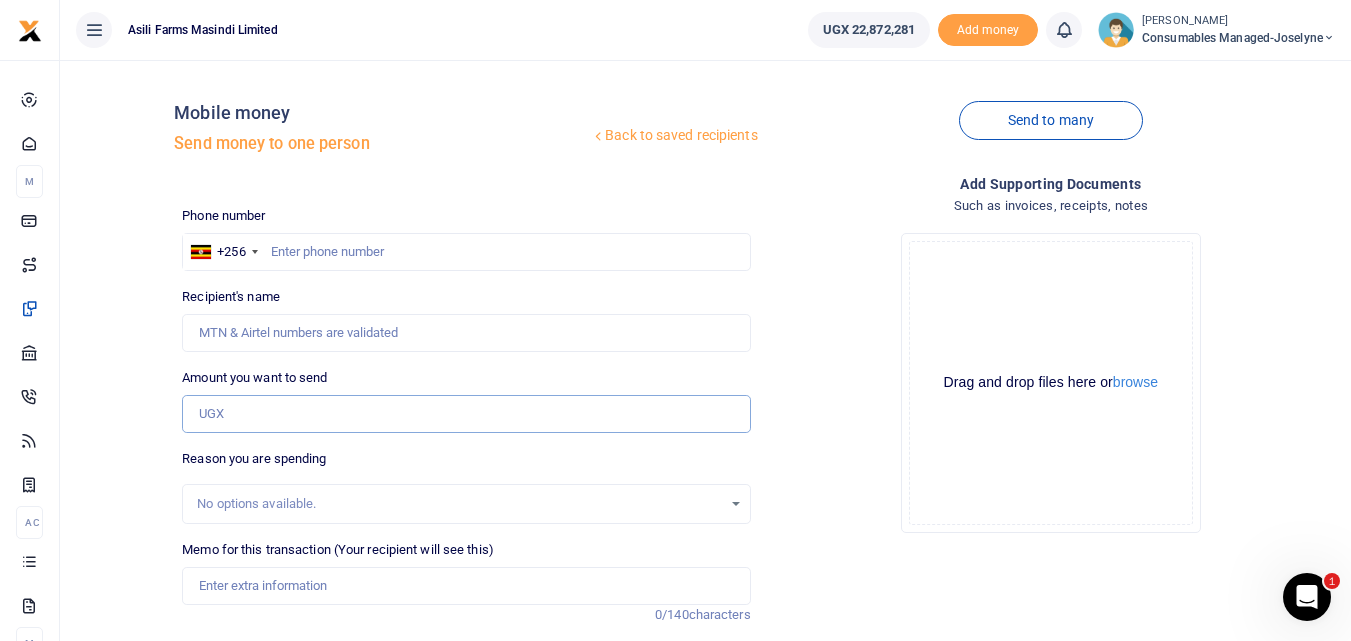 paste on "WK 27/008/02" 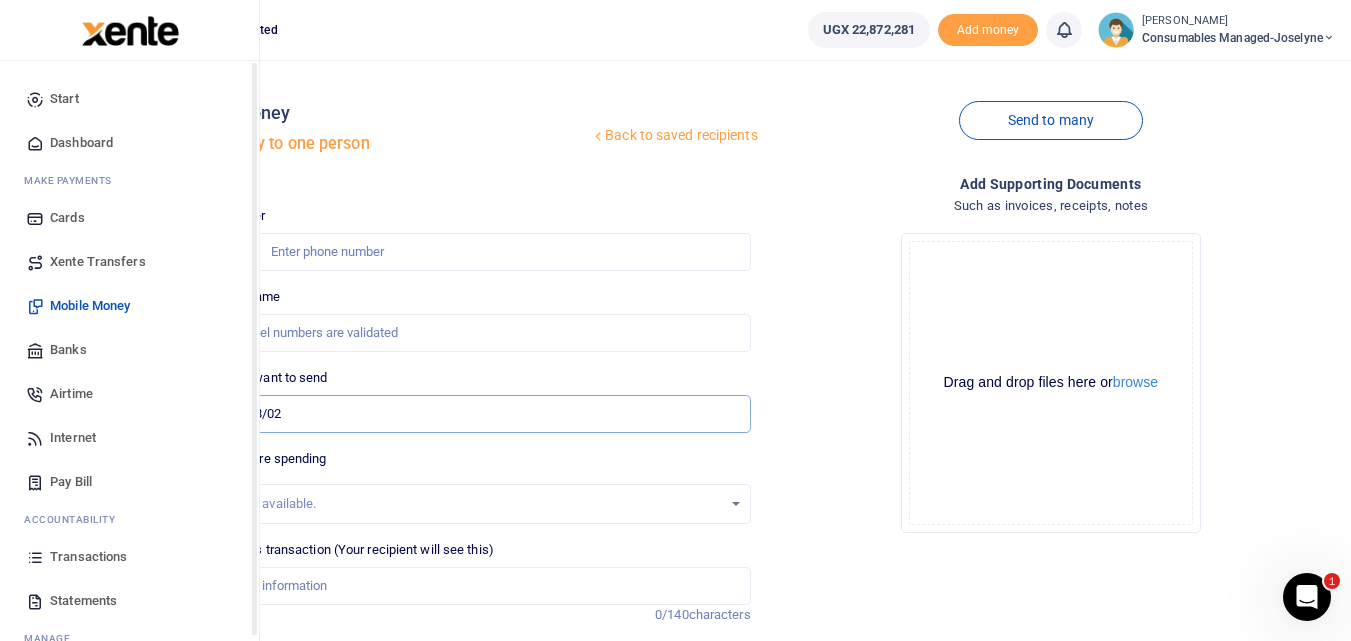 type on "WK 27/008/02" 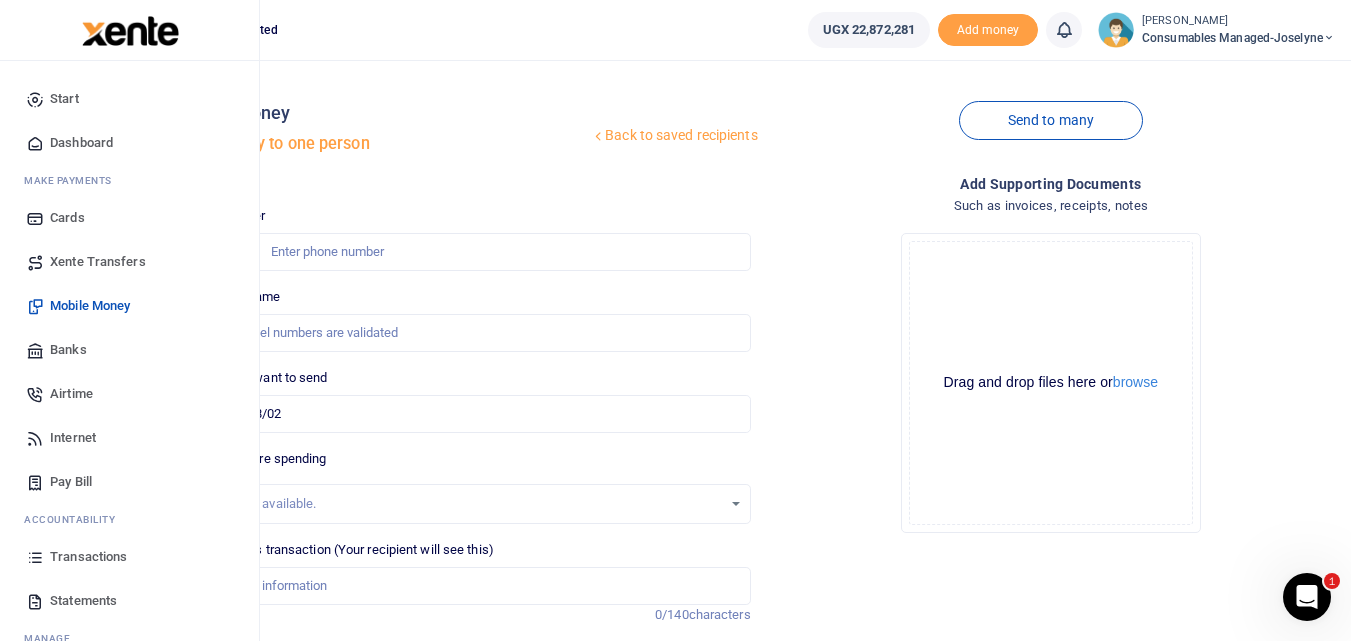 click on "Mobile Money" at bounding box center [90, 306] 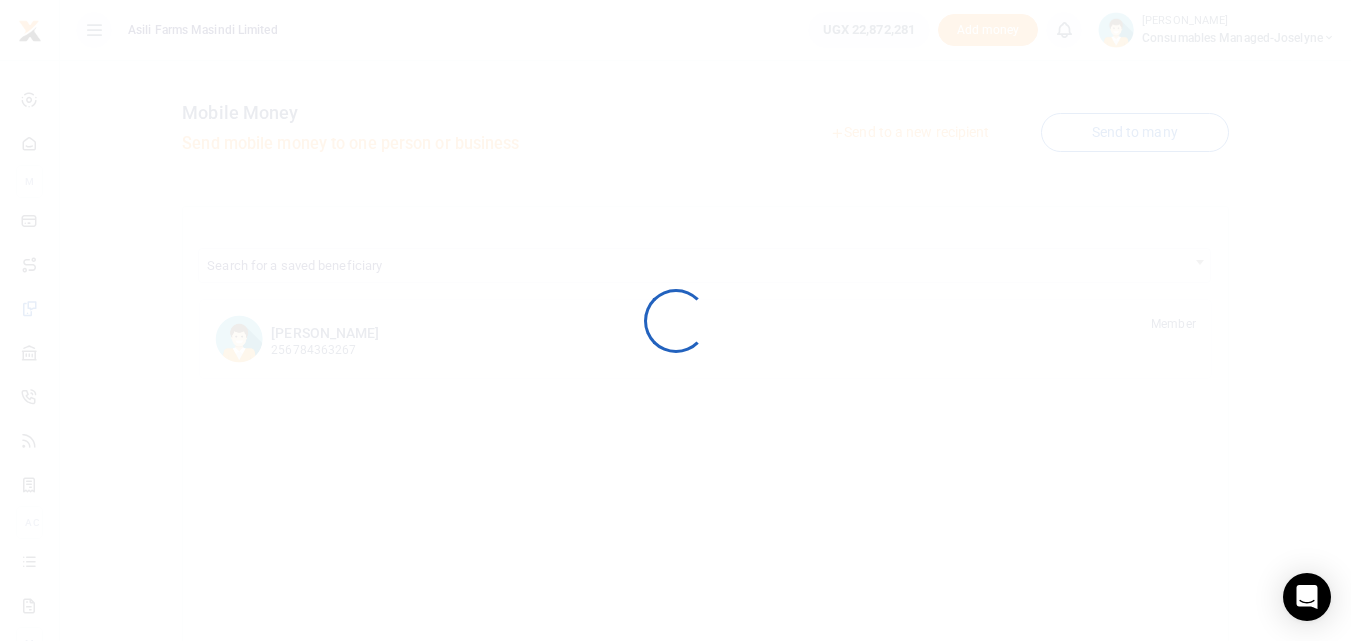 scroll, scrollTop: 0, scrollLeft: 0, axis: both 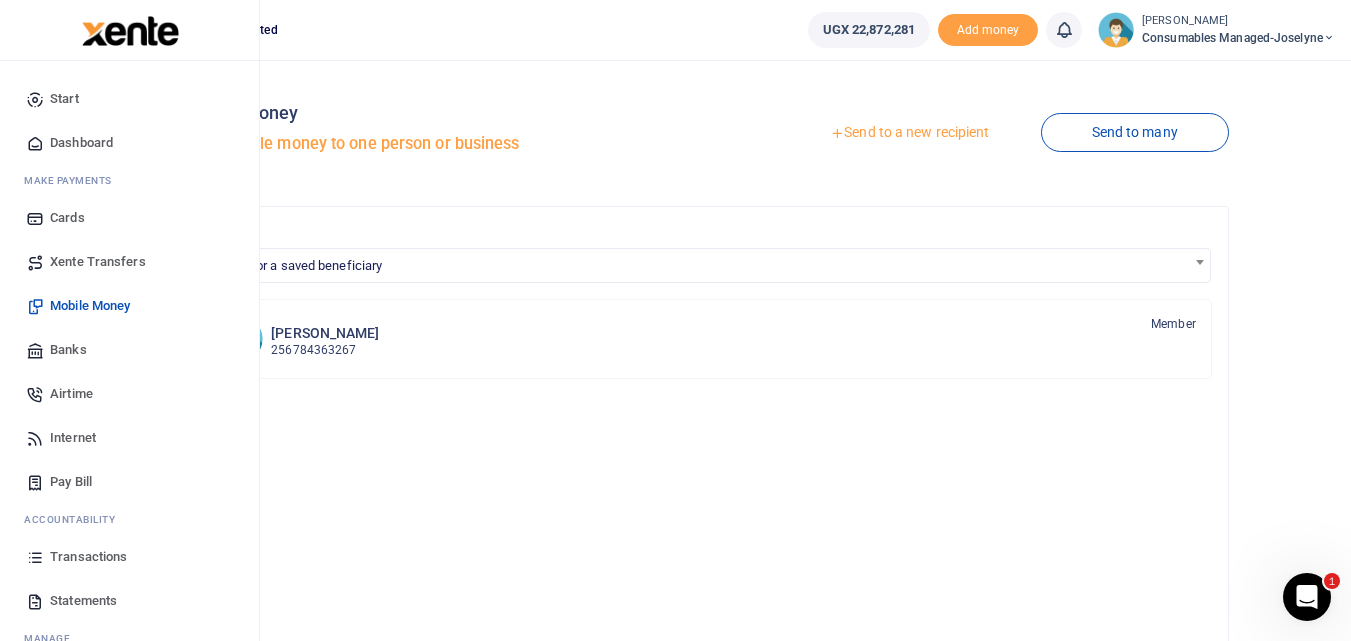 click on "Transactions" at bounding box center (129, 557) 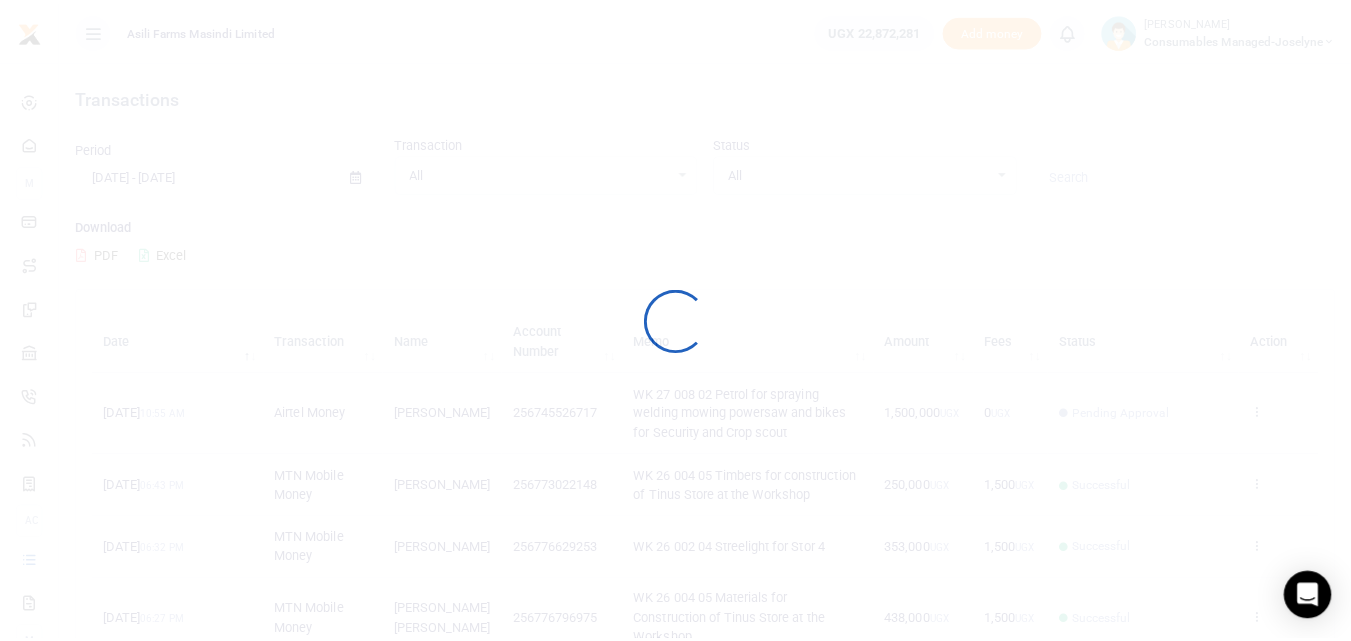 scroll, scrollTop: 0, scrollLeft: 0, axis: both 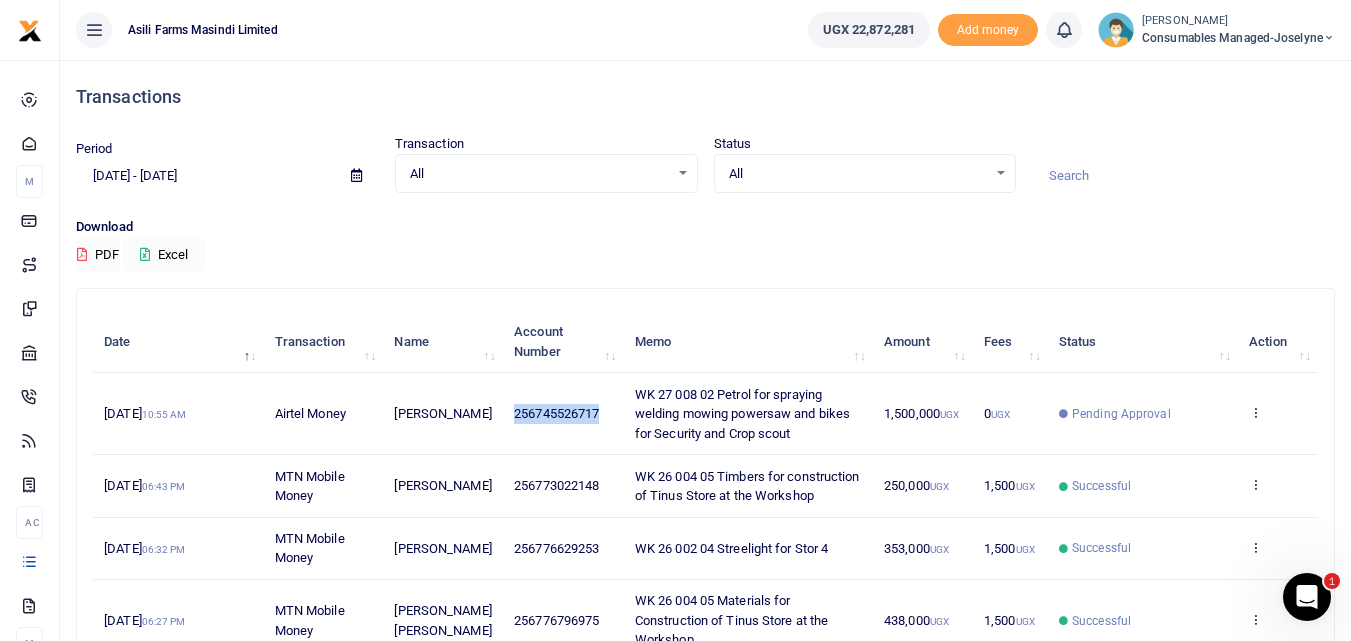 drag, startPoint x: 609, startPoint y: 408, endPoint x: 503, endPoint y: 411, distance: 106.04244 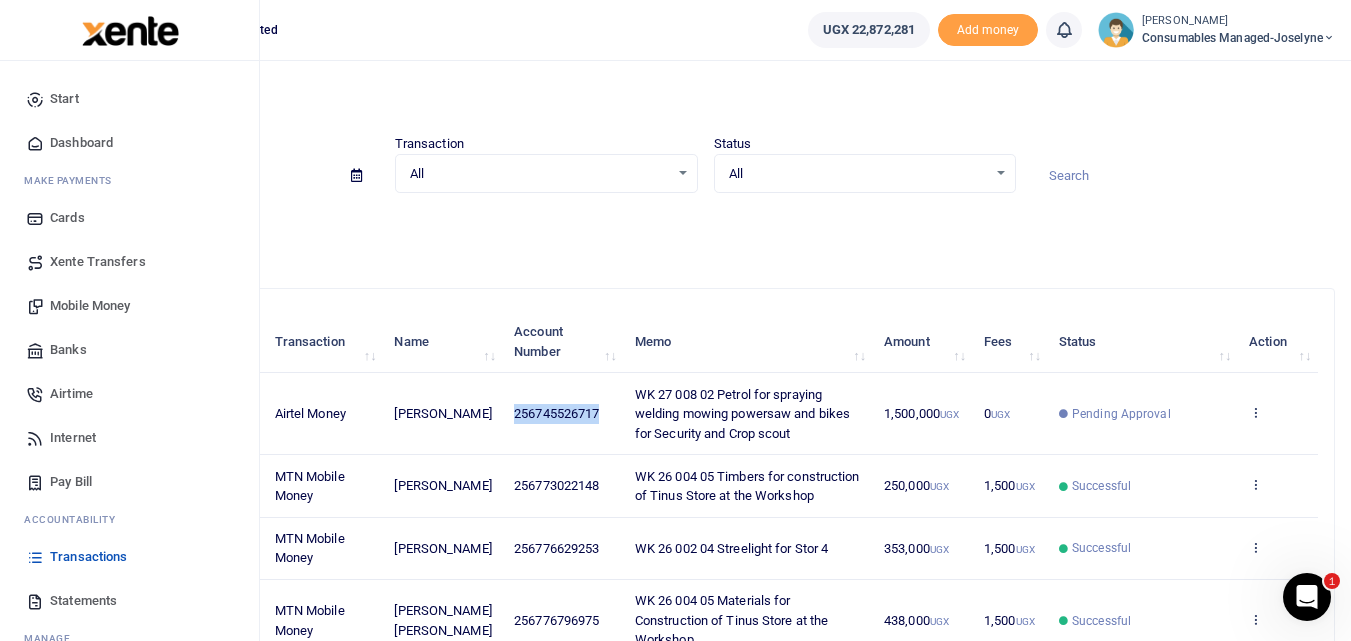 click on "Mobile Money" at bounding box center (90, 306) 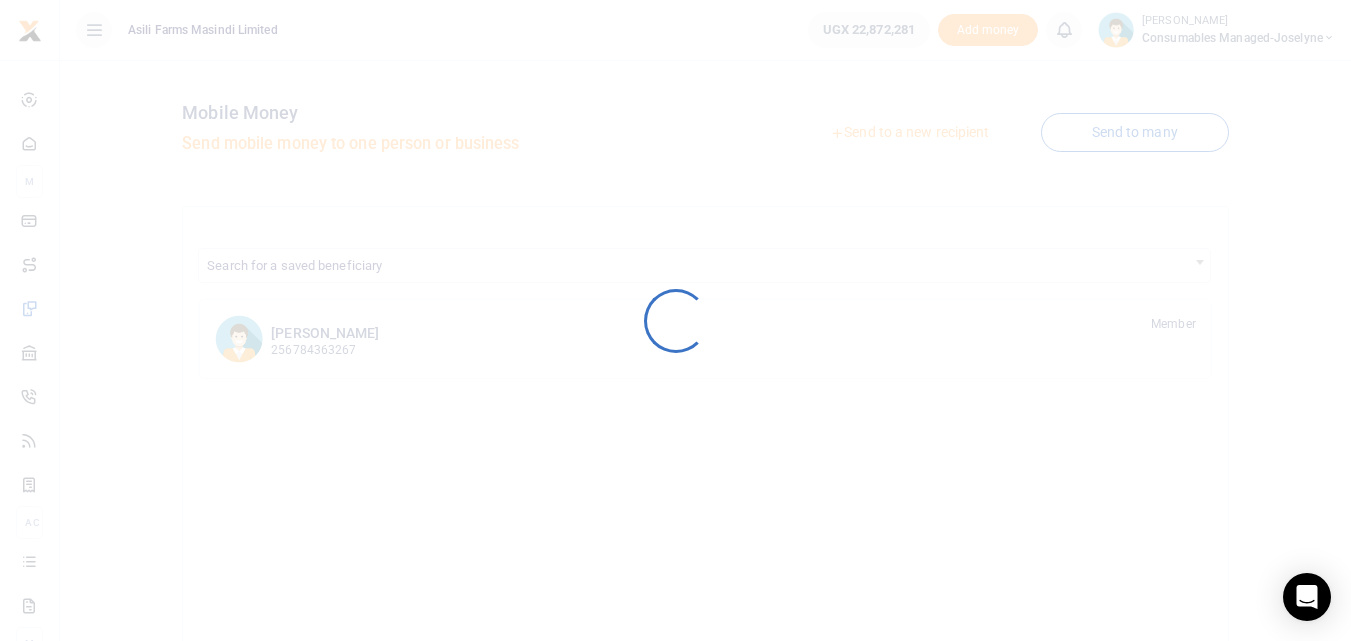 scroll, scrollTop: 0, scrollLeft: 0, axis: both 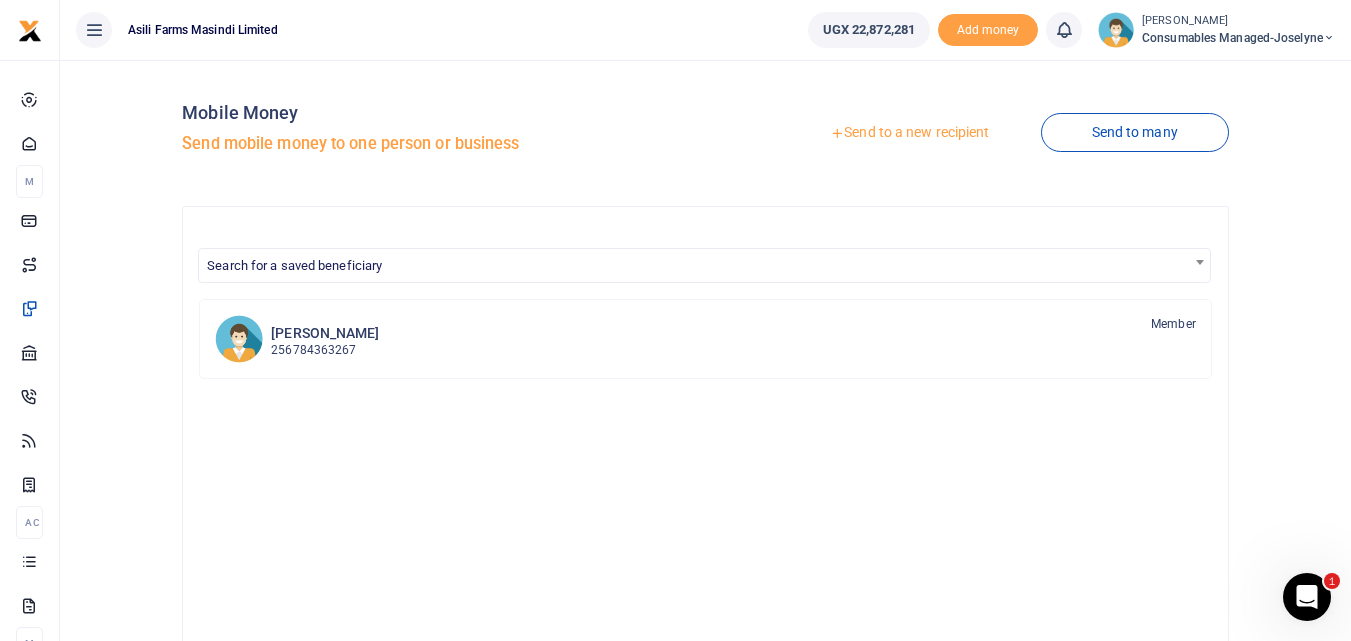 click on "Send to a new recipient" at bounding box center [909, 133] 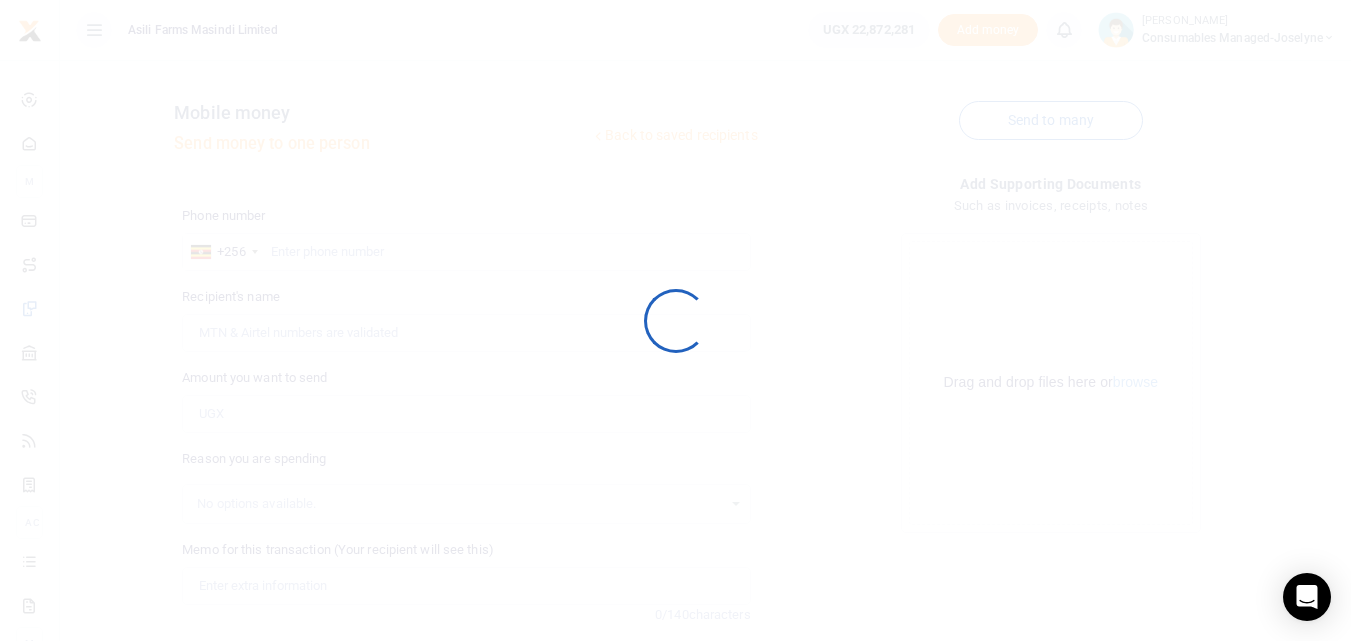 scroll, scrollTop: 0, scrollLeft: 0, axis: both 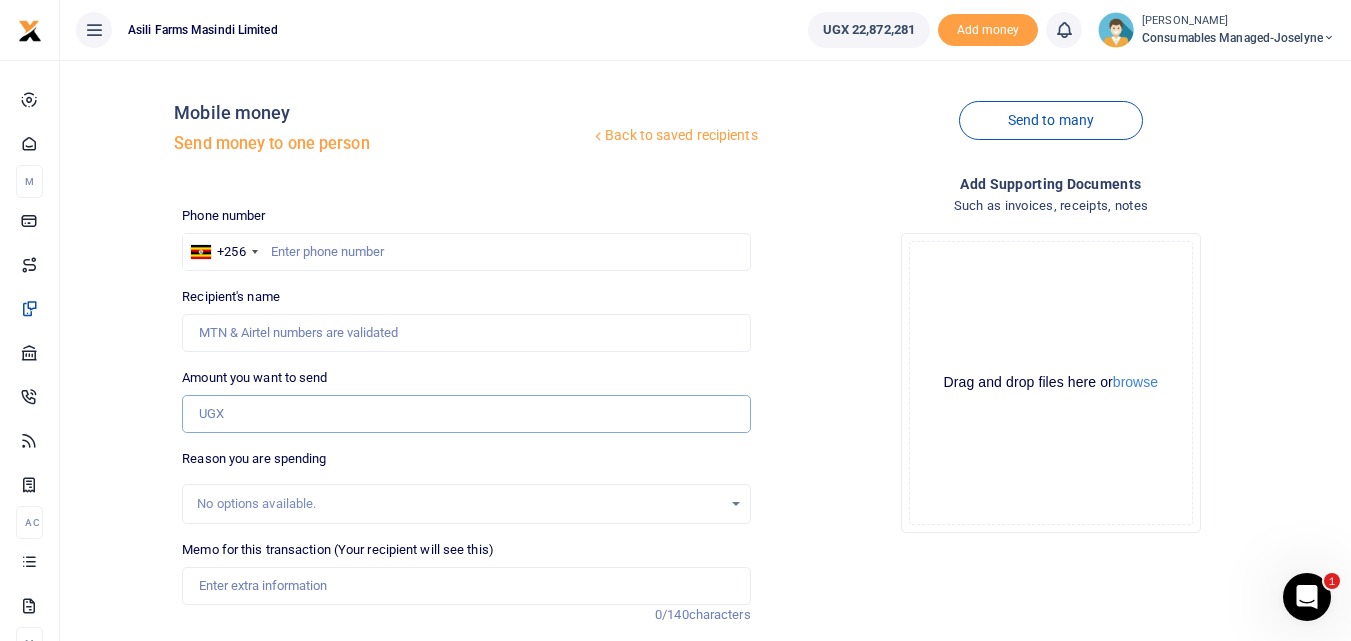 click on "Amount you want to send" at bounding box center (466, 414) 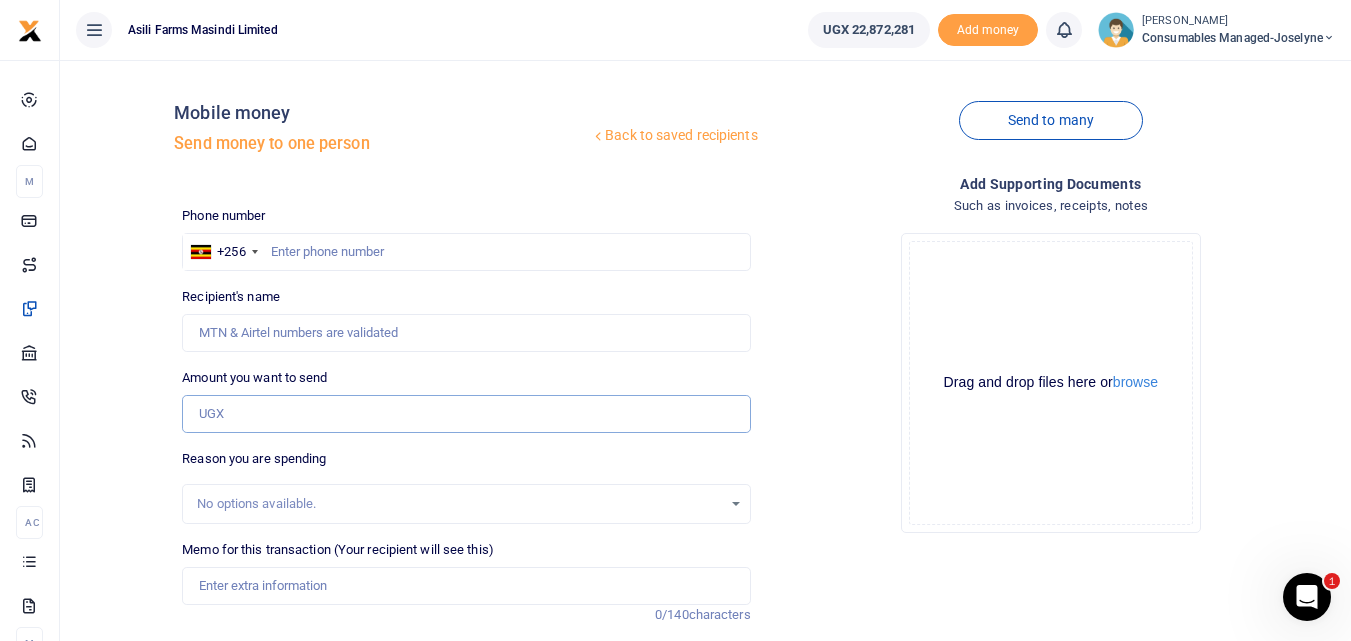 paste on "256745526717" 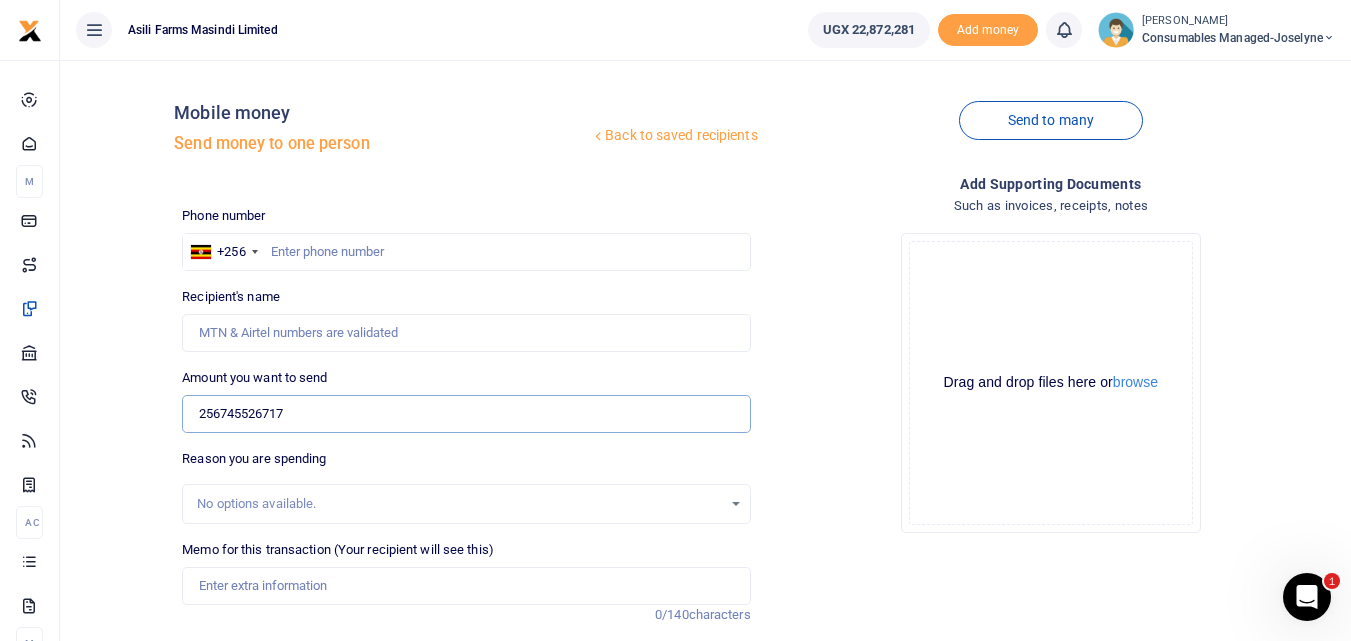 type on "256745526717" 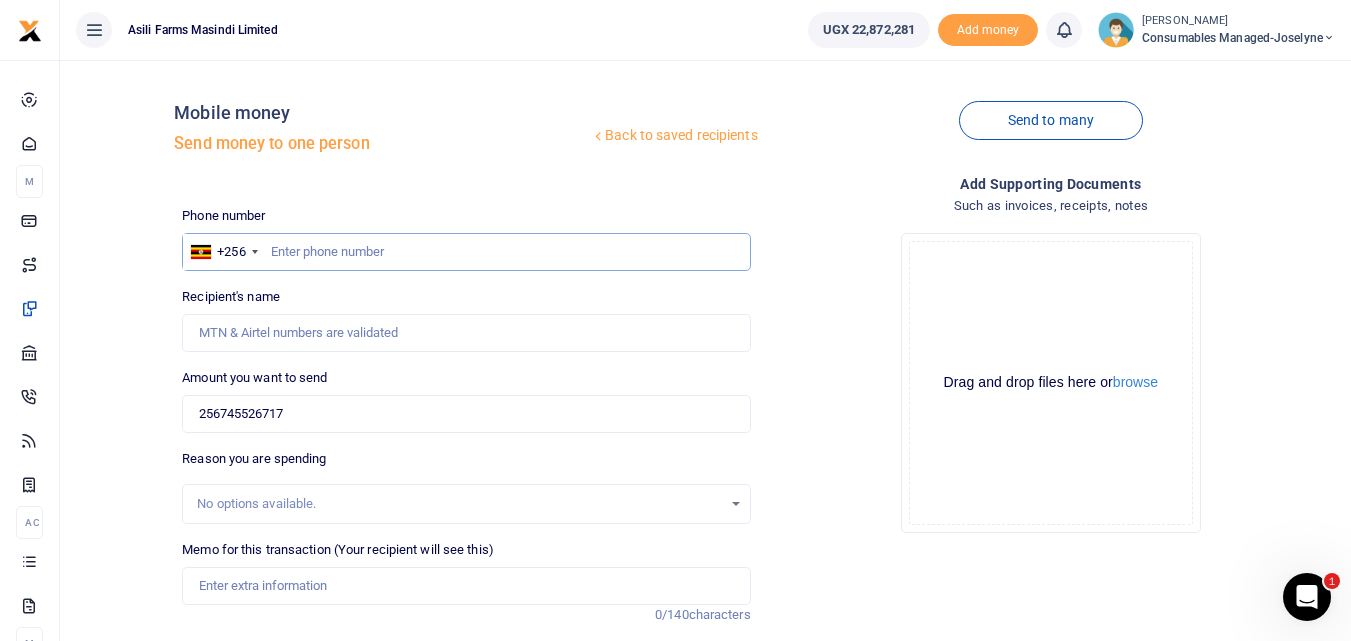 click at bounding box center [466, 252] 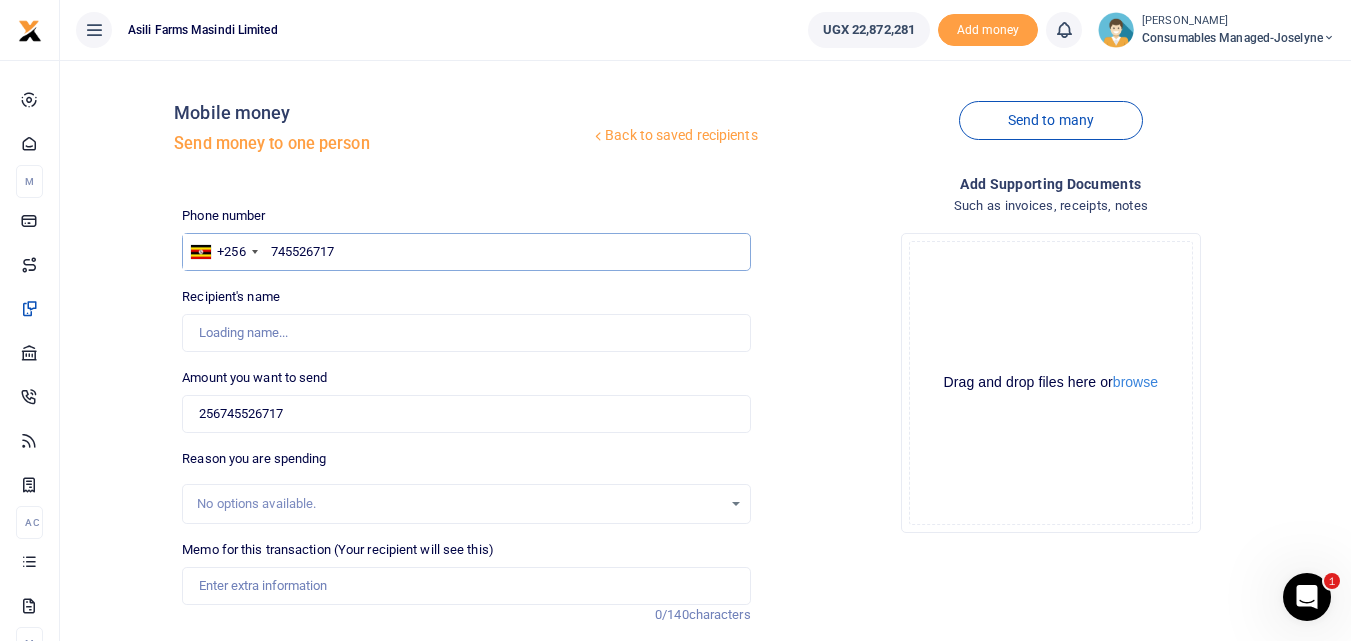 type on "745526717" 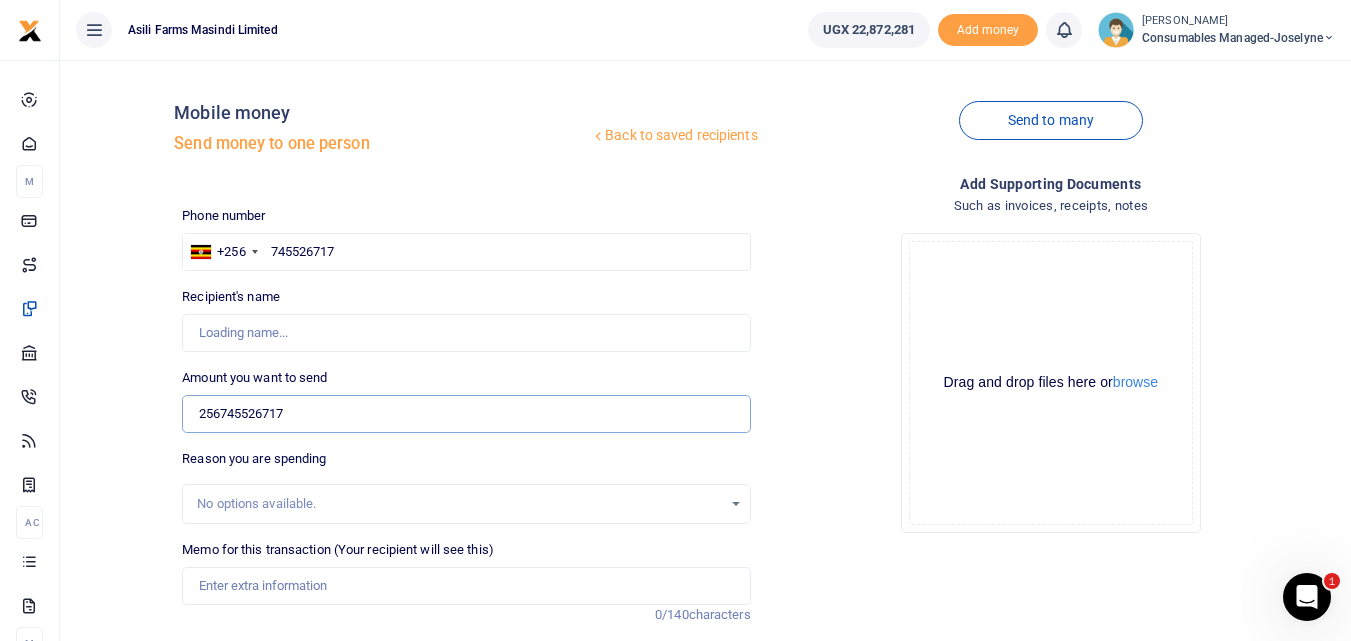 click on "256745526717" at bounding box center [466, 414] 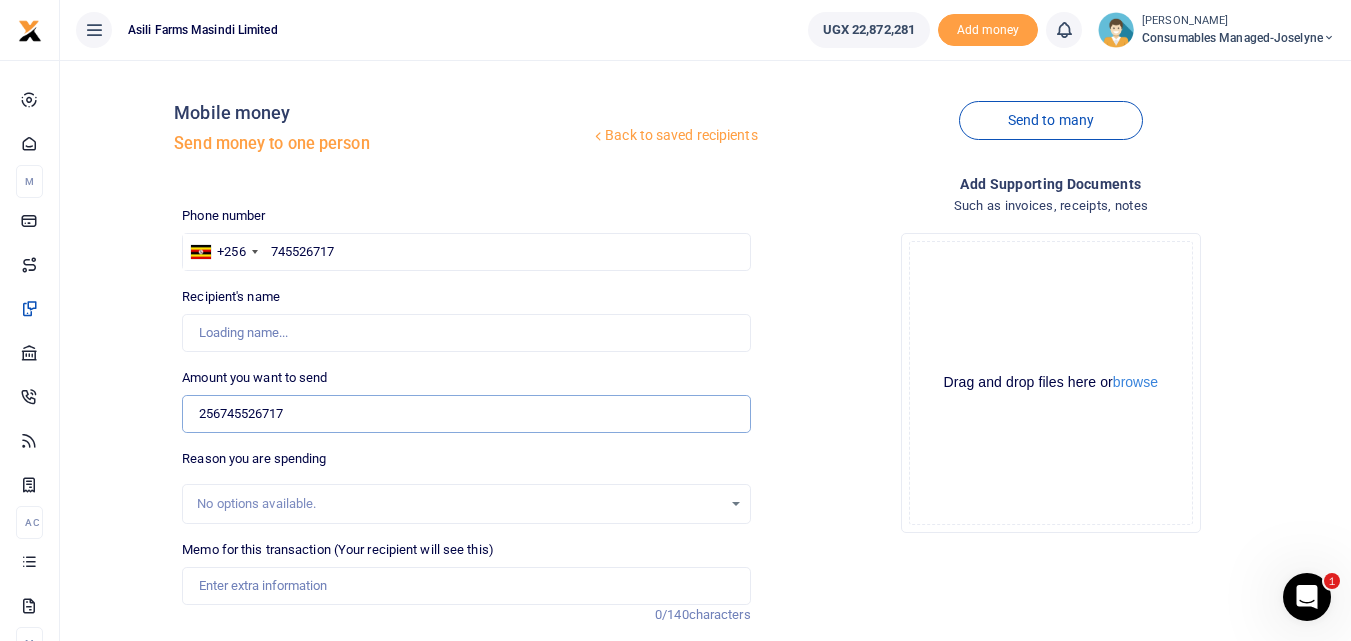 type on "25674552671" 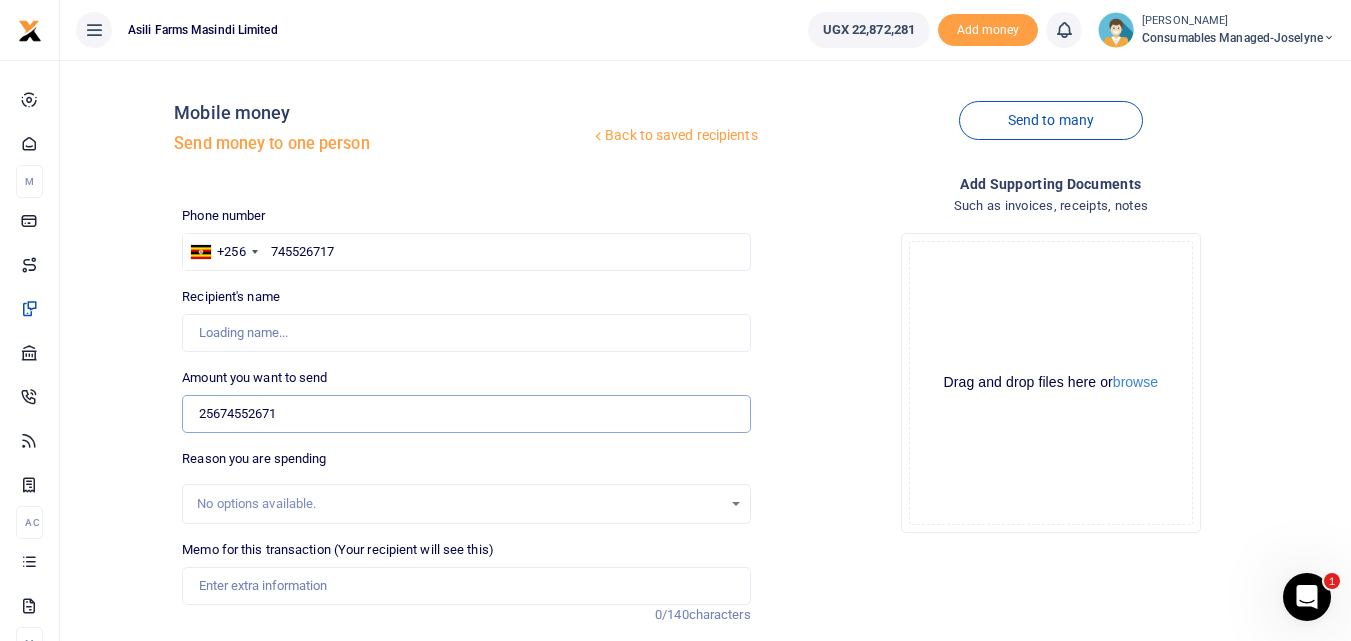 type on "Betty Namukasa" 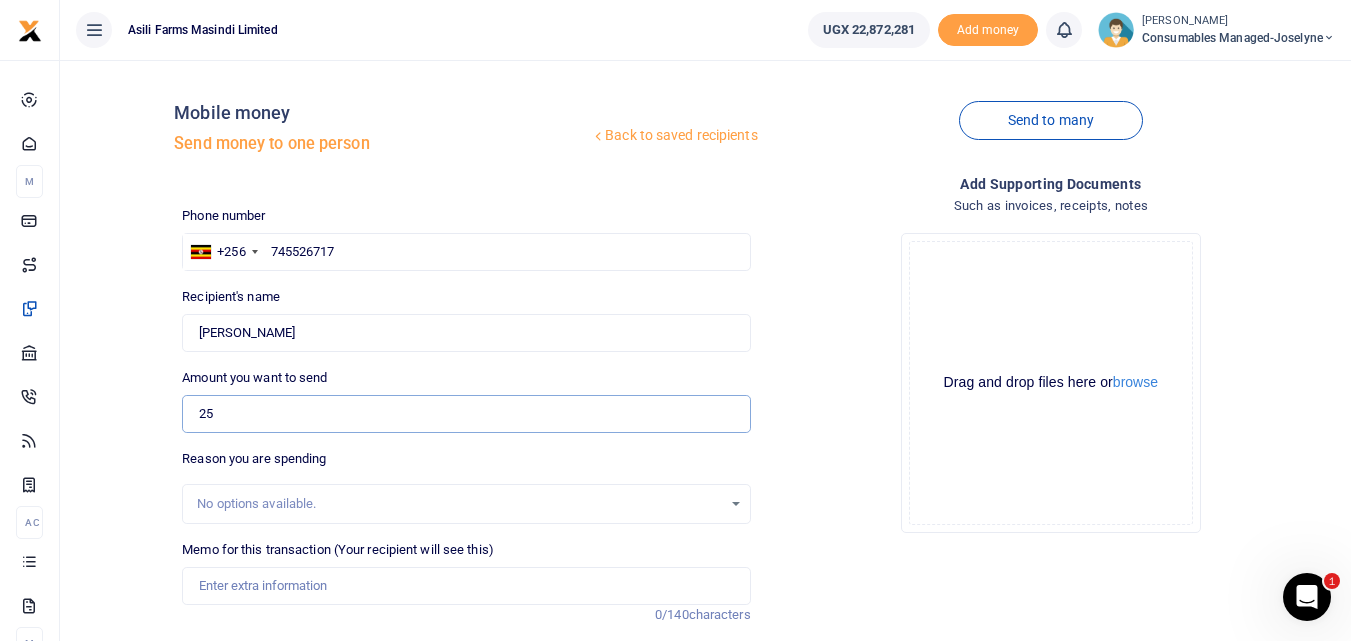 type on "2" 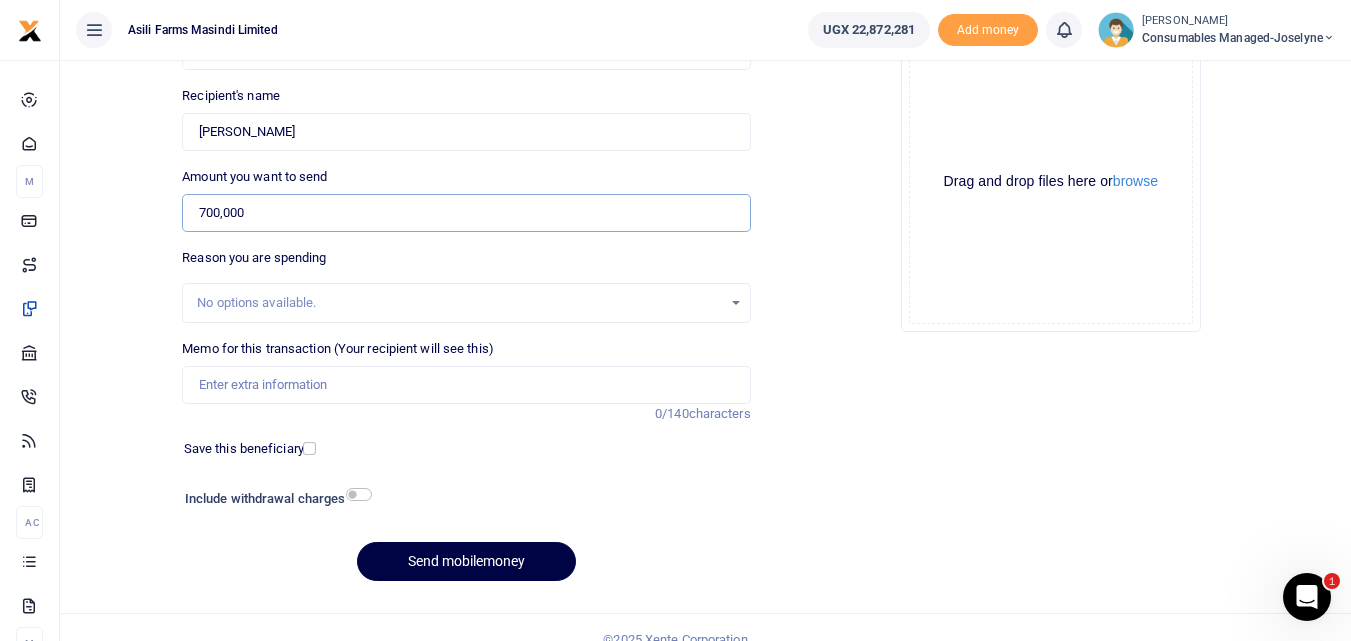 scroll, scrollTop: 225, scrollLeft: 0, axis: vertical 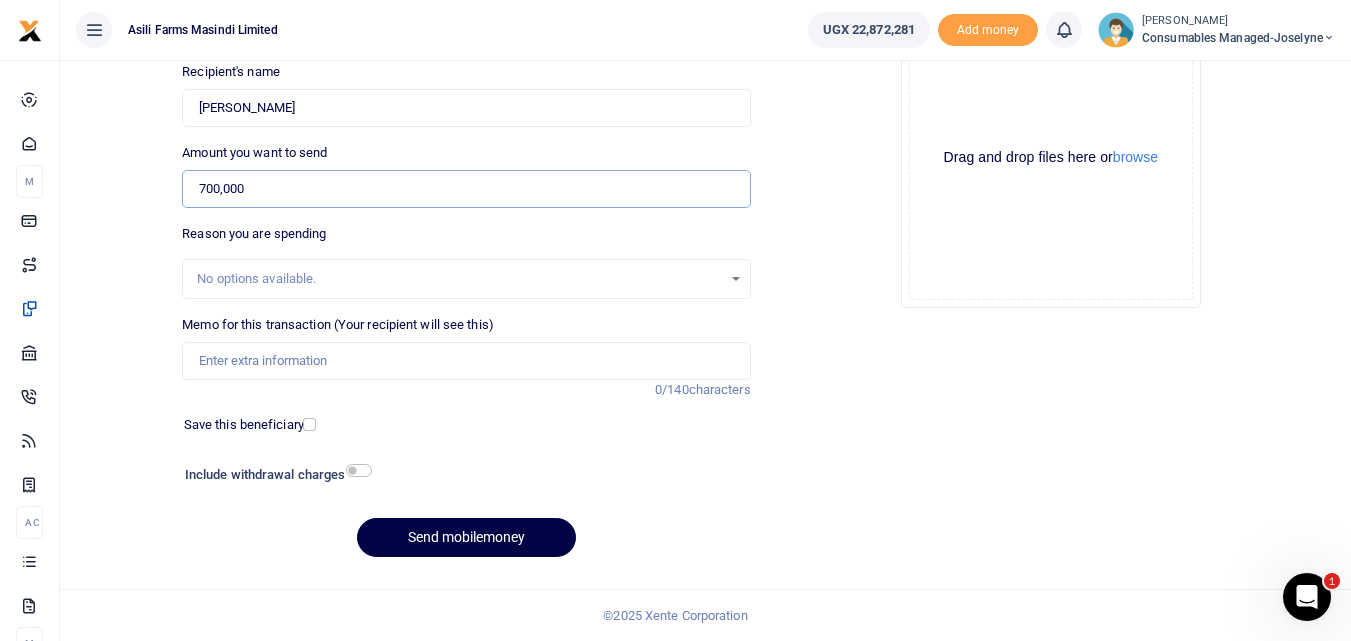 type on "700,000" 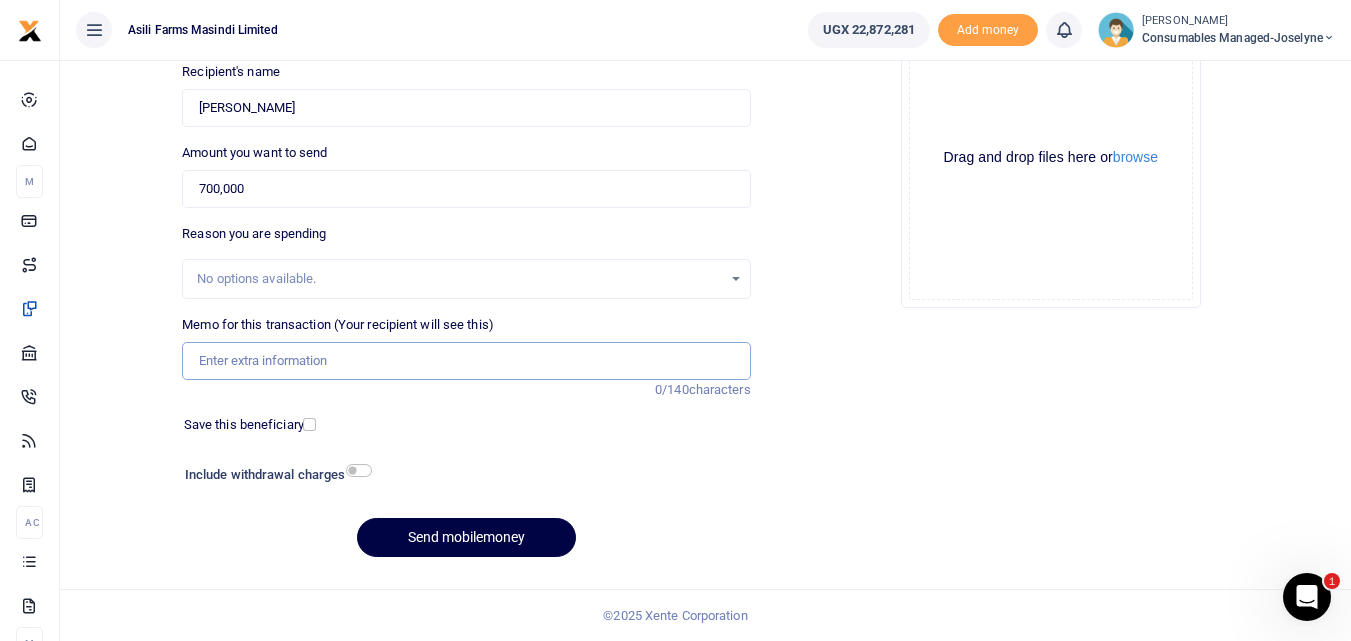 click on "Memo for this transaction (Your recipient will see this)" at bounding box center [466, 361] 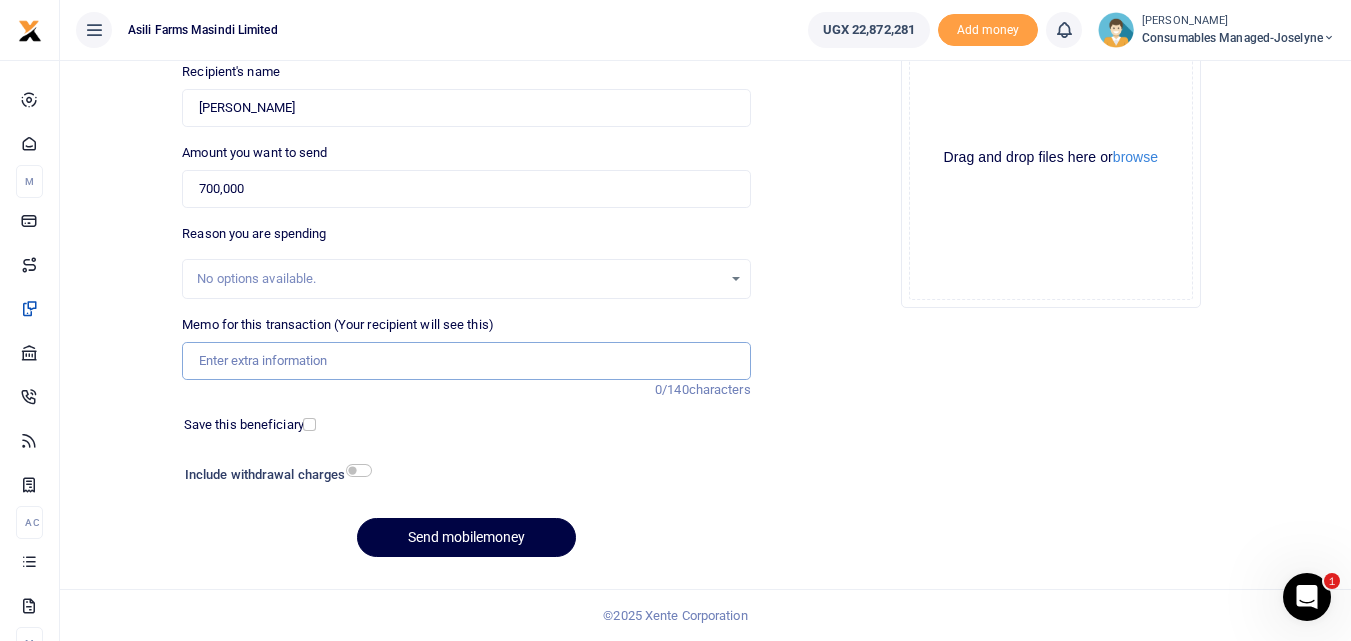 paste on "WK 27/008/01" 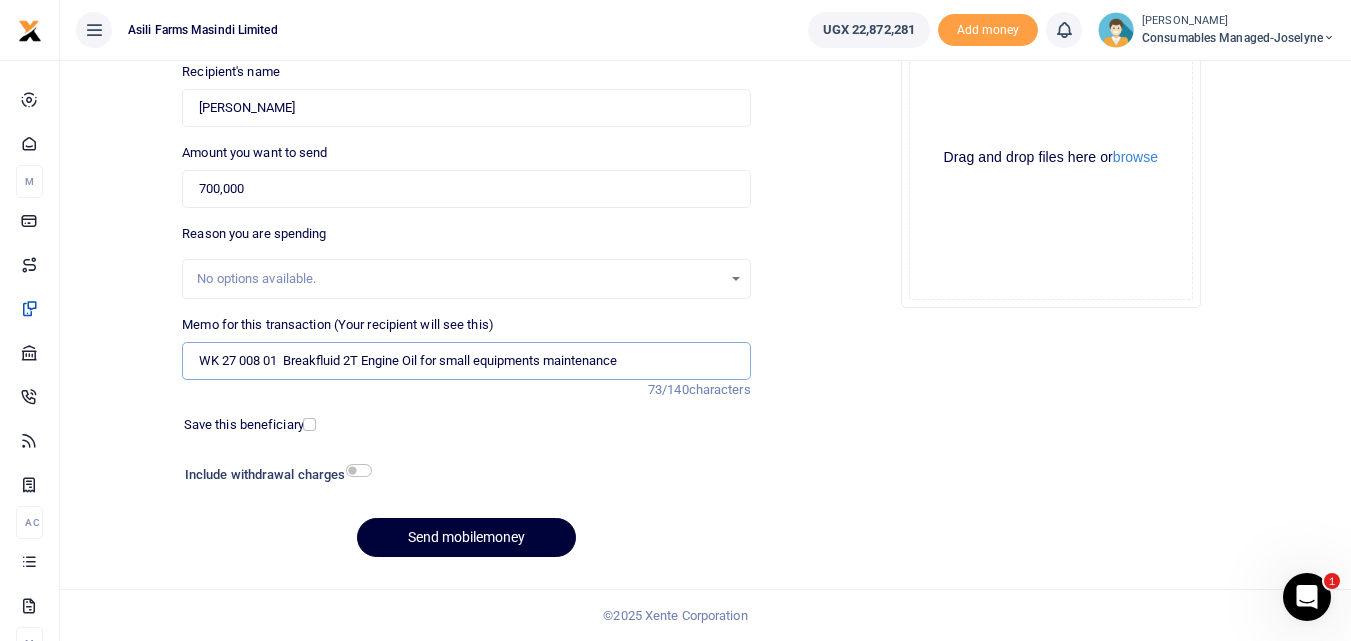 type on "WK 27 008 01  Breakfluid 2T Engine Oil for small equipments maintenance" 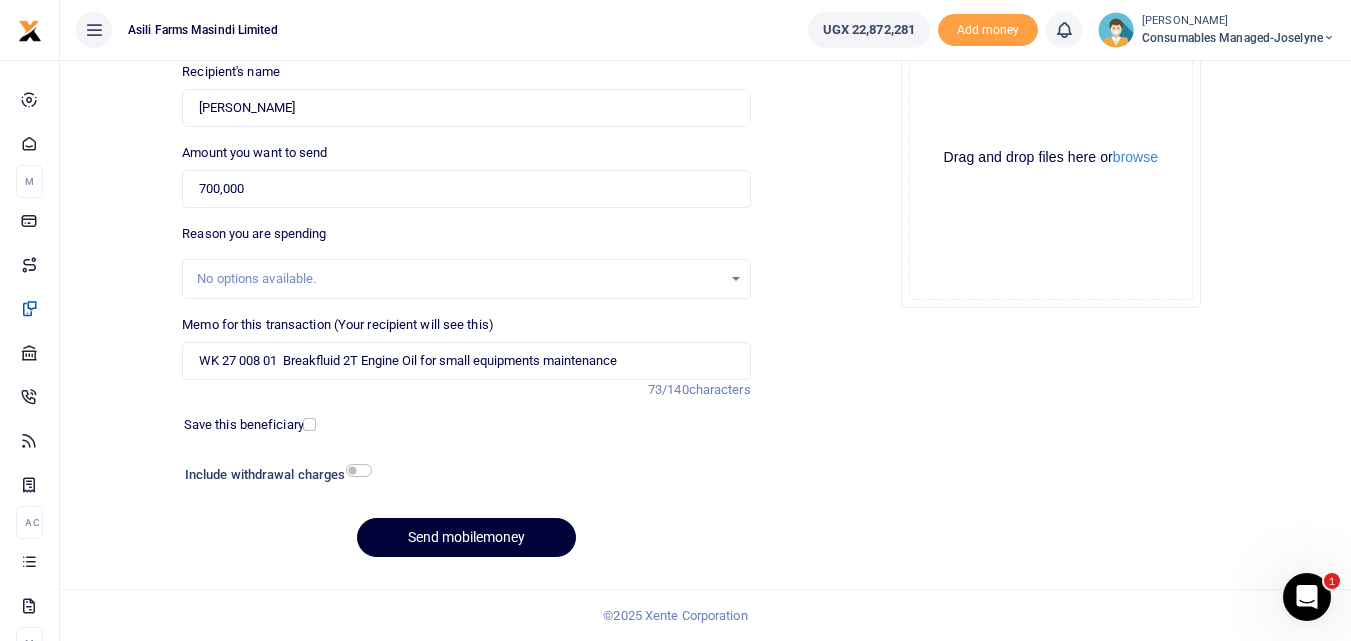 click on "Send mobilemoney" at bounding box center [466, 537] 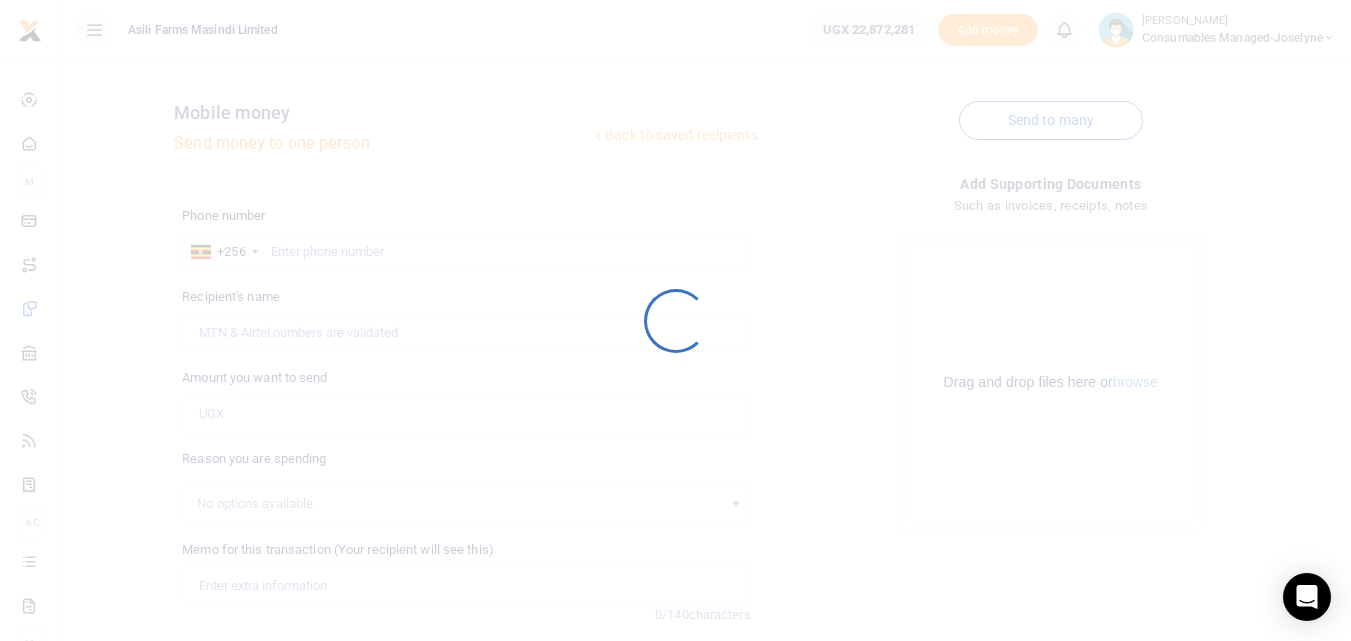 scroll, scrollTop: 225, scrollLeft: 0, axis: vertical 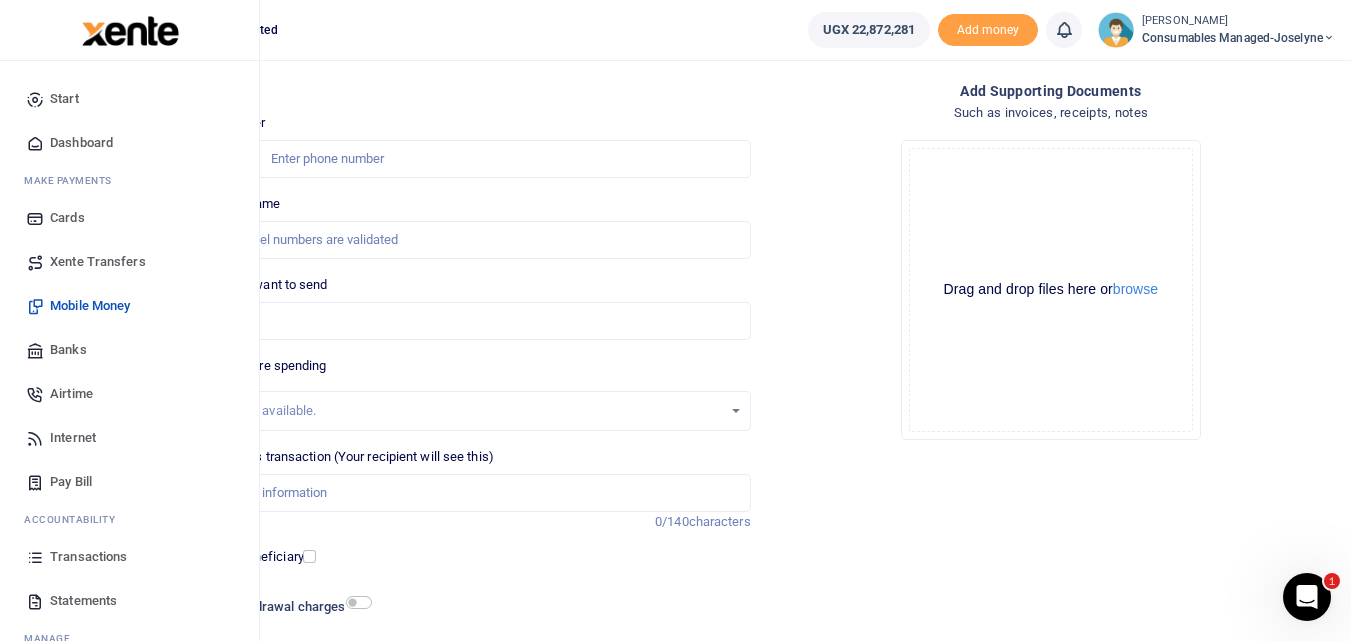 click at bounding box center [35, 557] 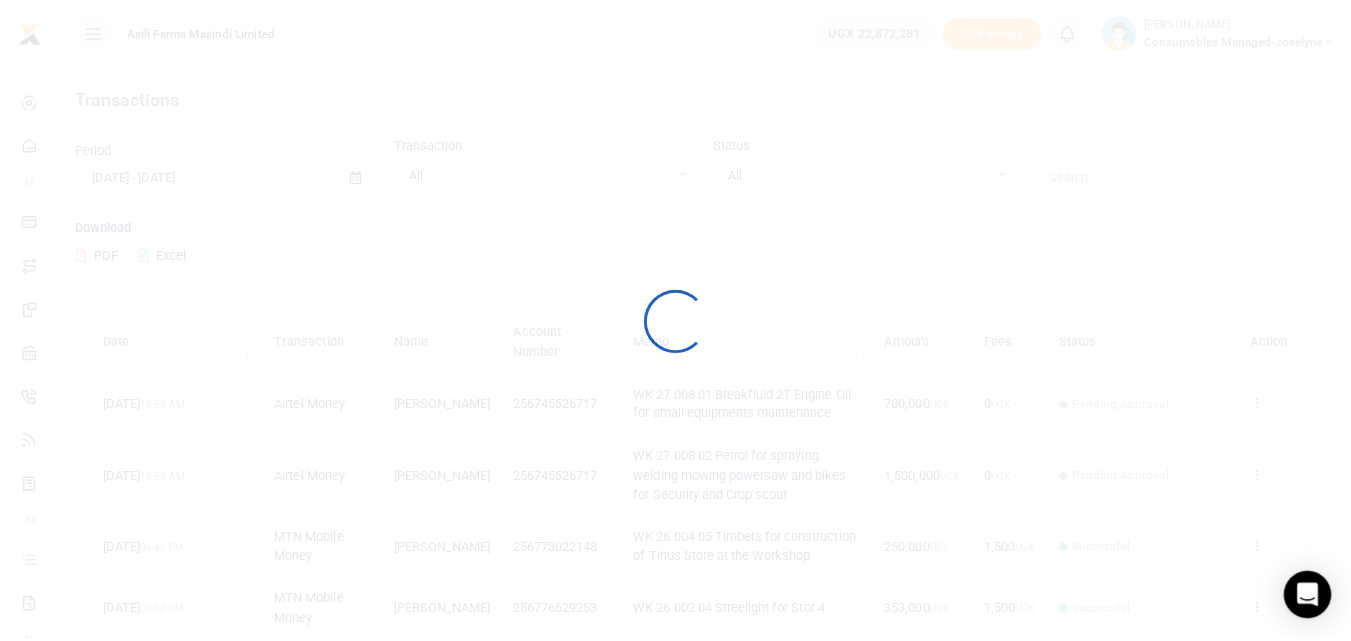 scroll, scrollTop: 0, scrollLeft: 0, axis: both 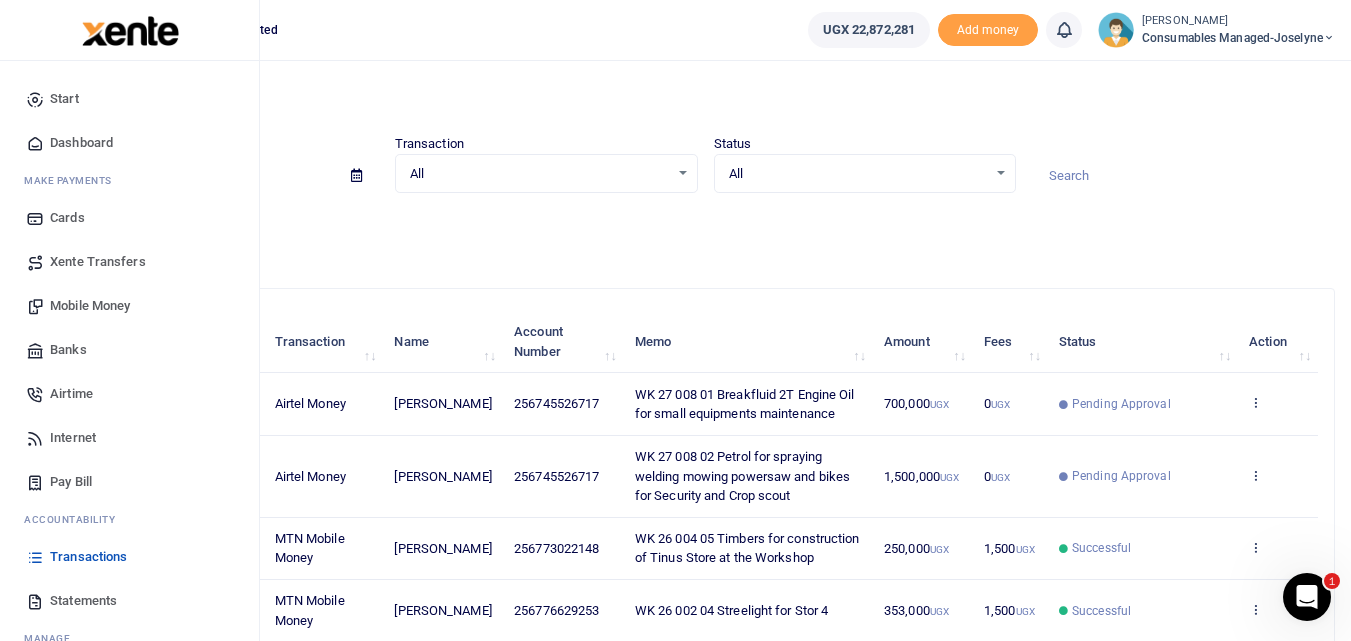 click on "Mobile Money" at bounding box center [90, 306] 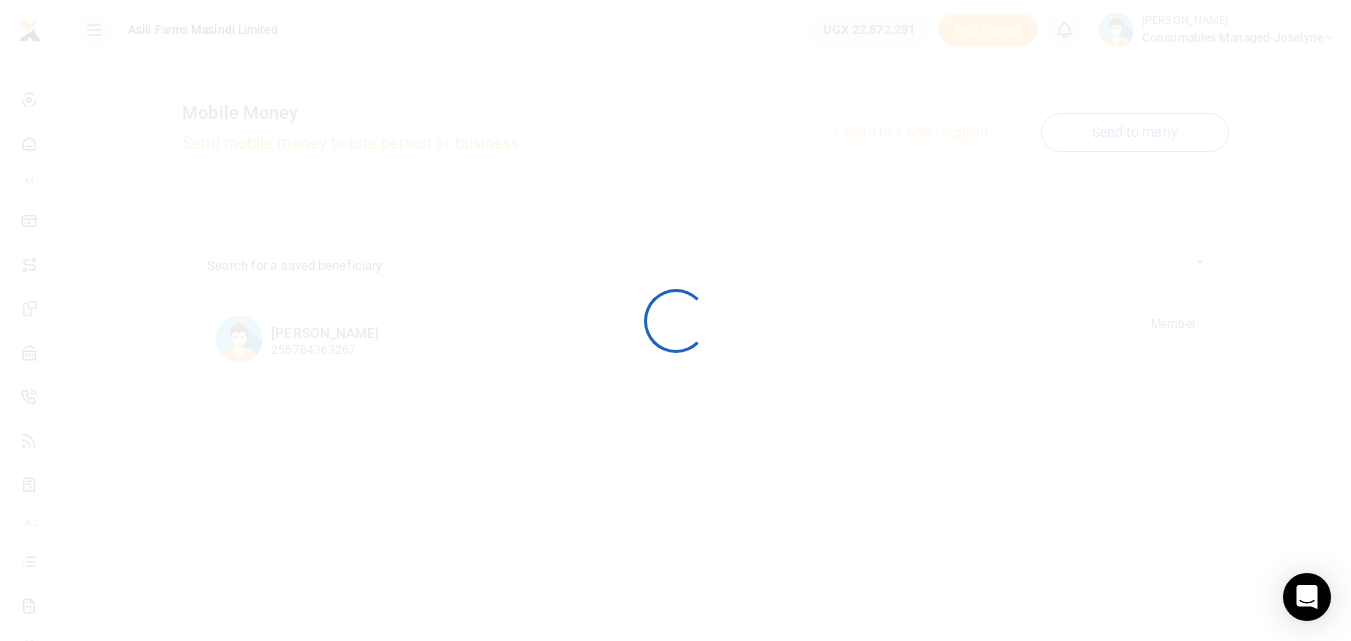 scroll, scrollTop: 0, scrollLeft: 0, axis: both 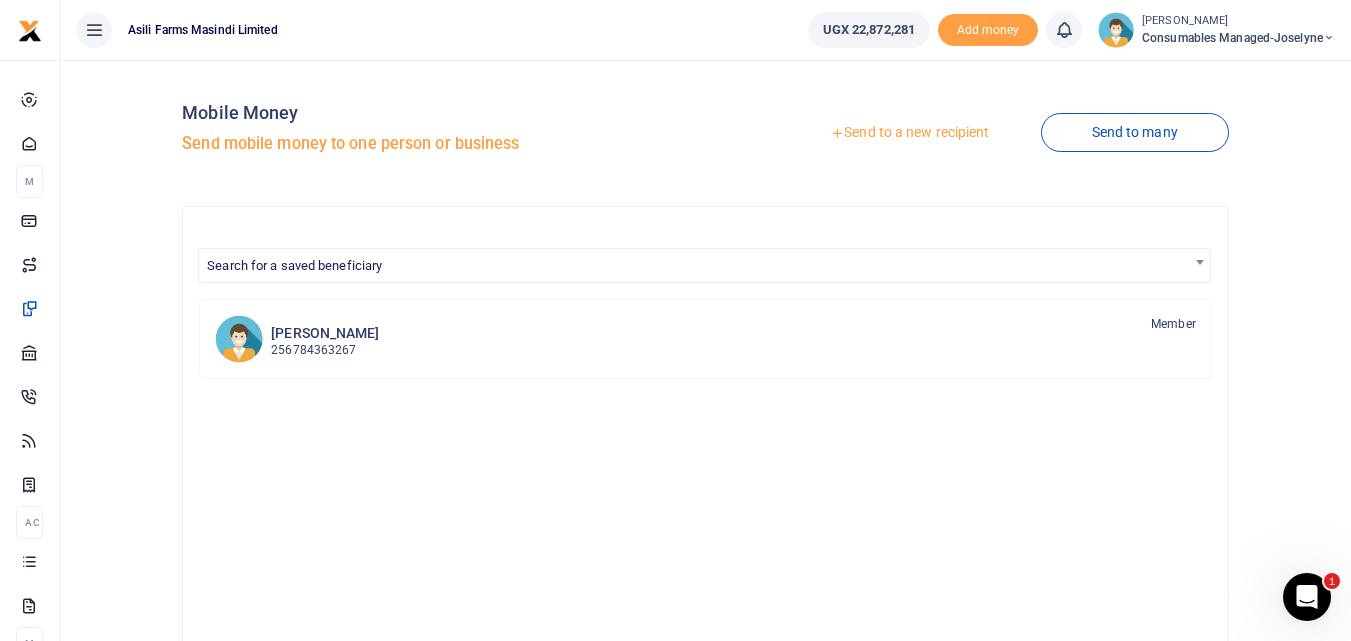 click on "Send to a new recipient" at bounding box center [909, 133] 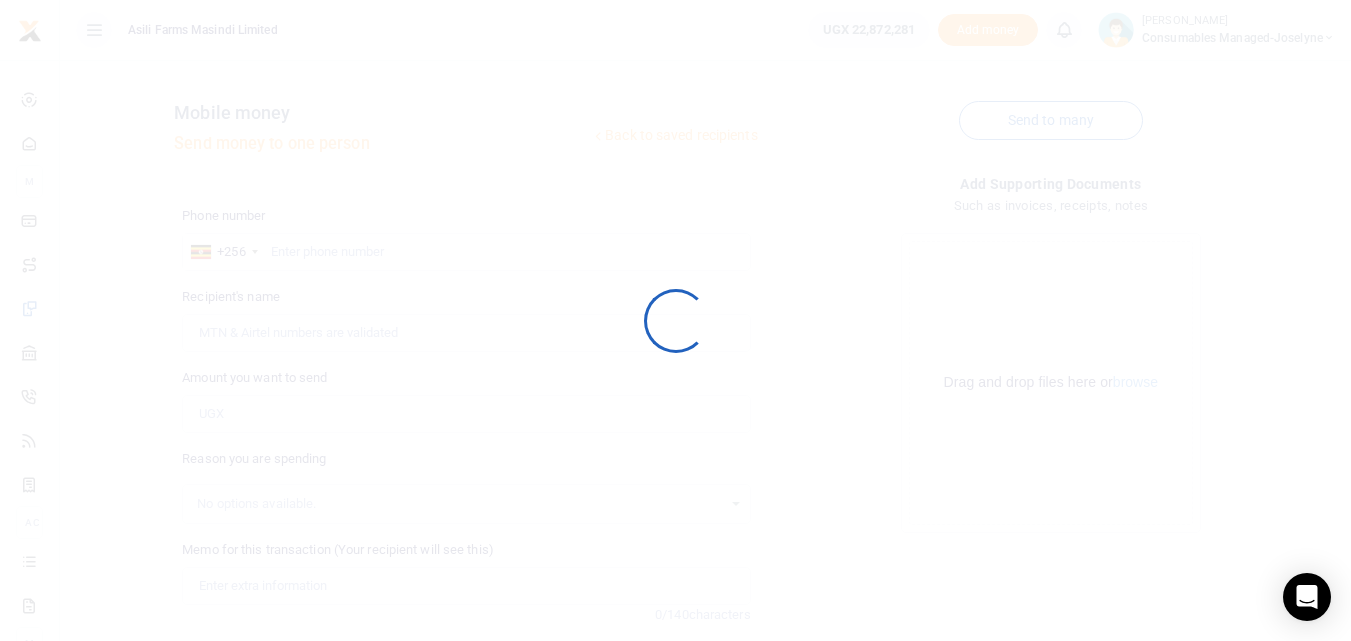 scroll, scrollTop: 0, scrollLeft: 0, axis: both 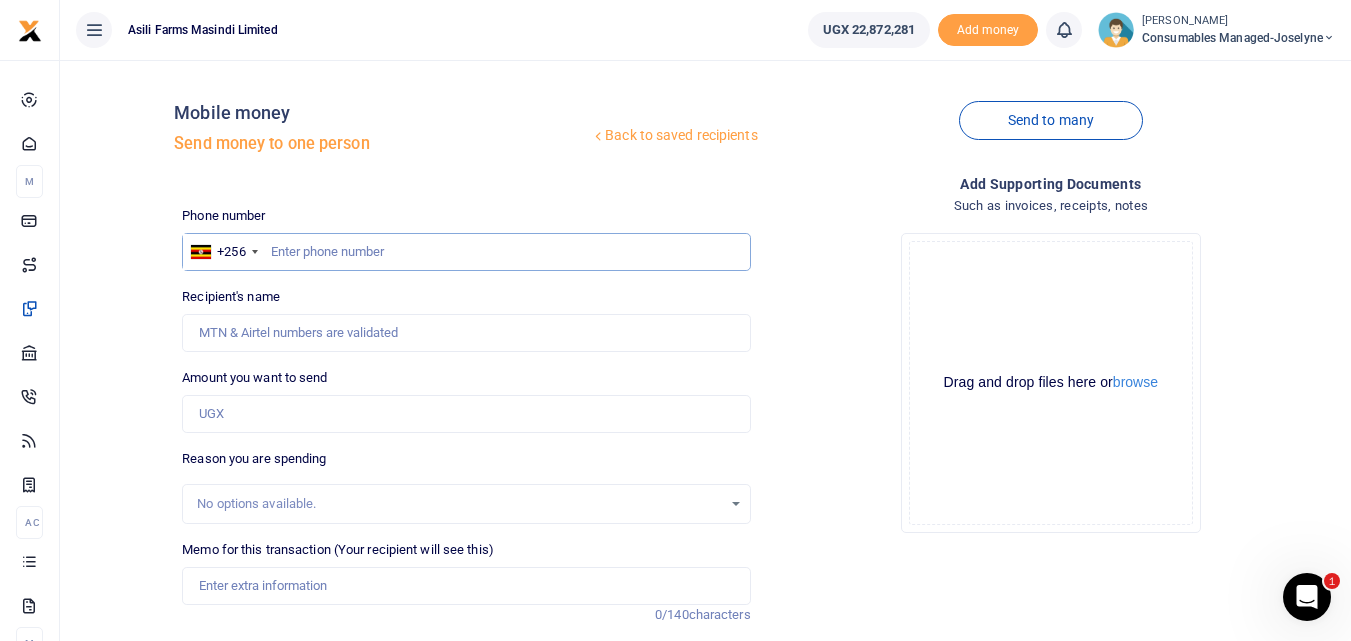 click at bounding box center (466, 252) 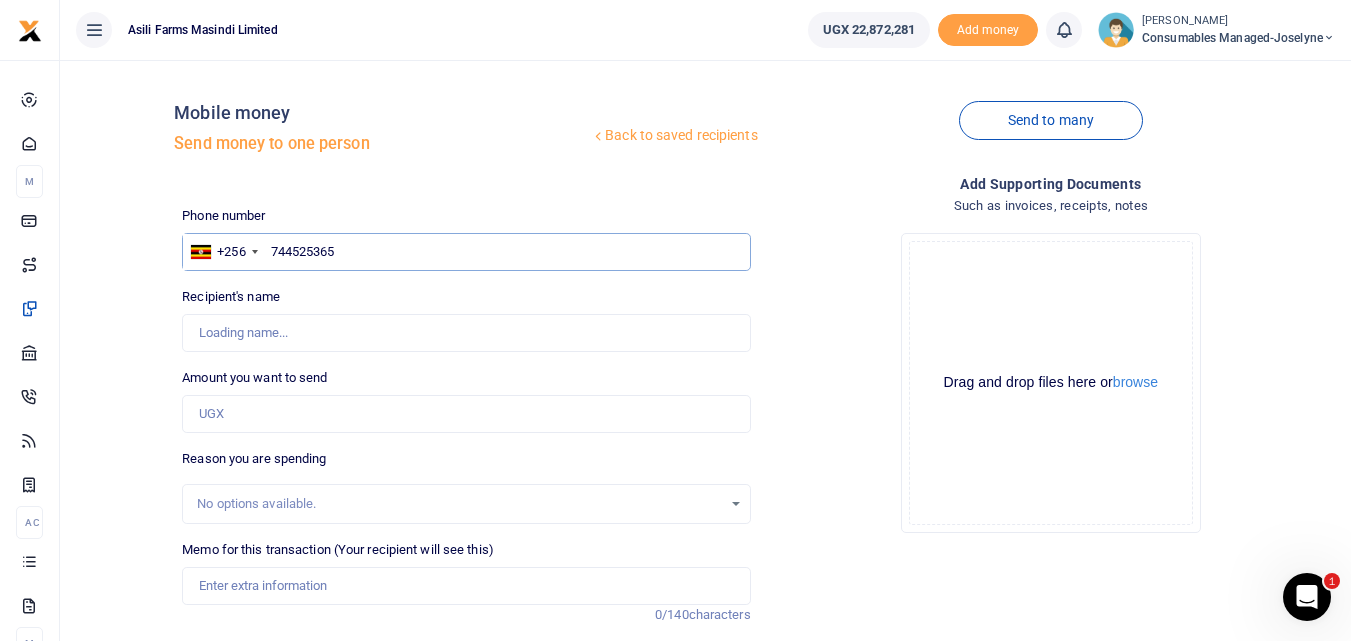 type on "744525365" 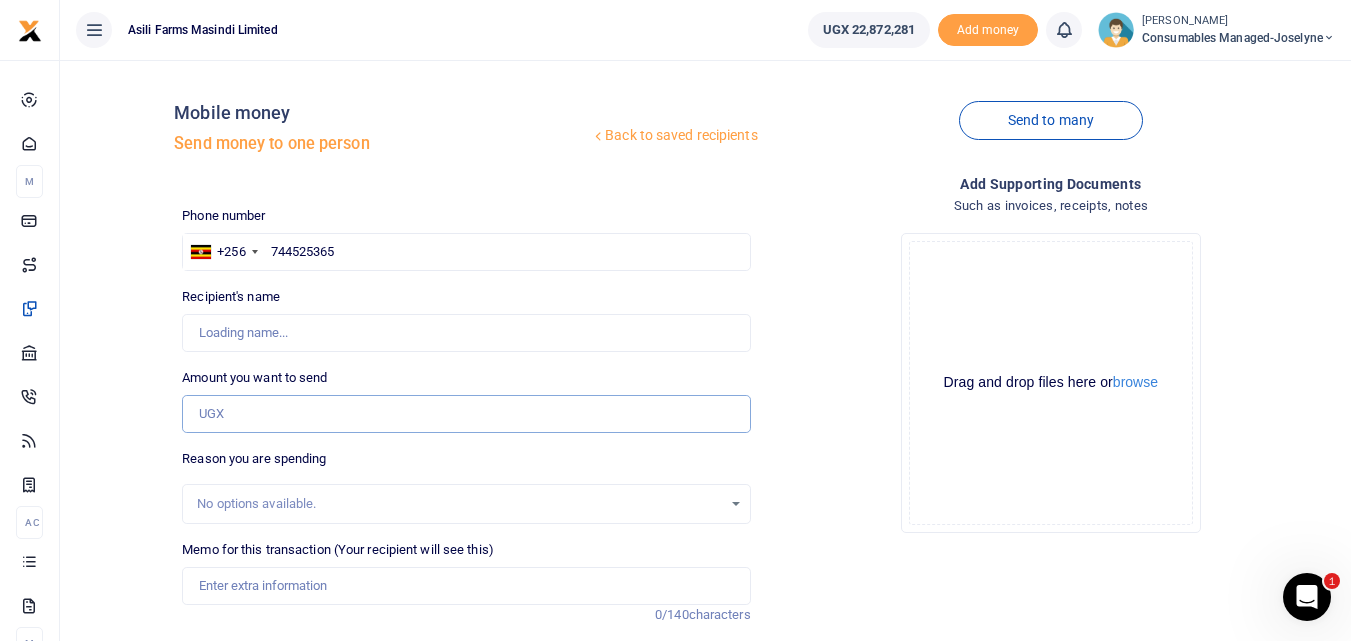click on "Amount you want to send" at bounding box center [466, 414] 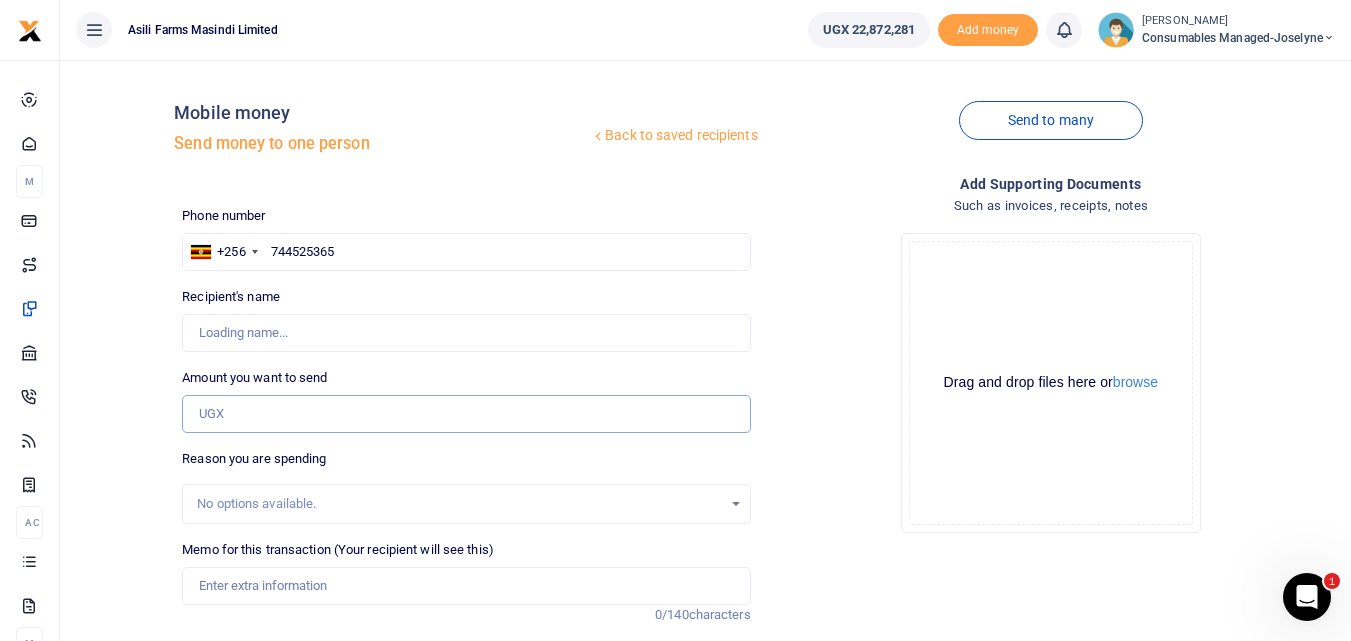 type on "Hajarah Nabayaza" 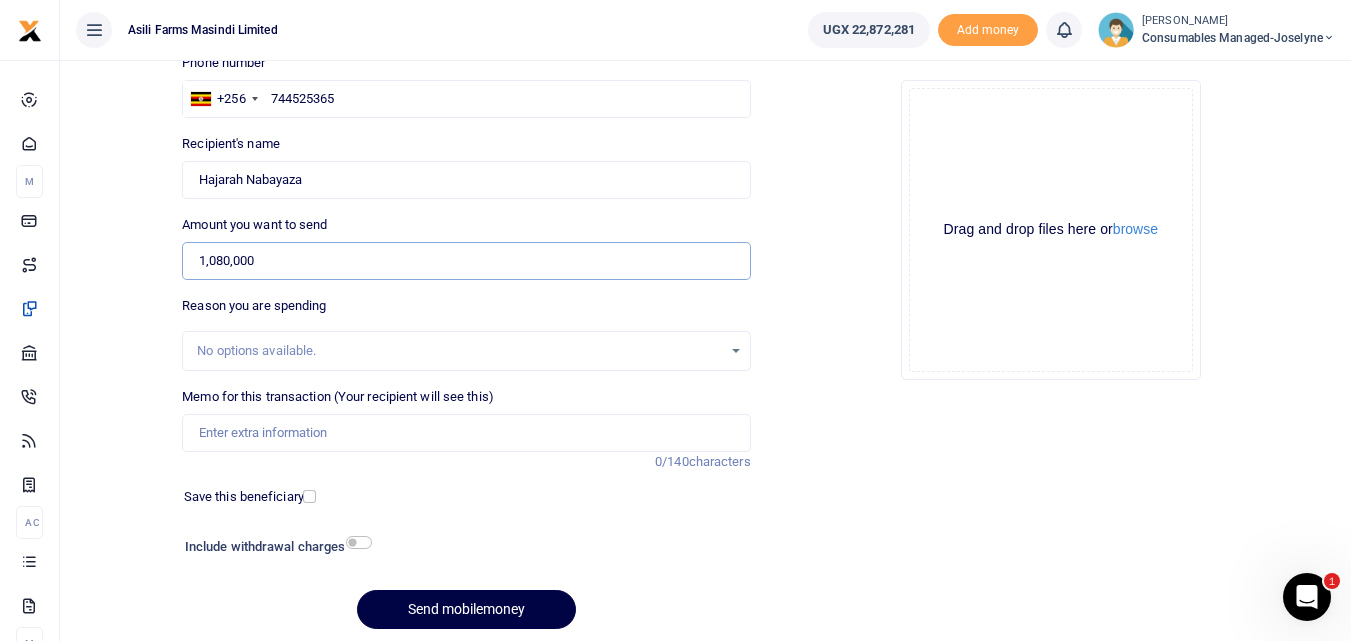 scroll, scrollTop: 161, scrollLeft: 0, axis: vertical 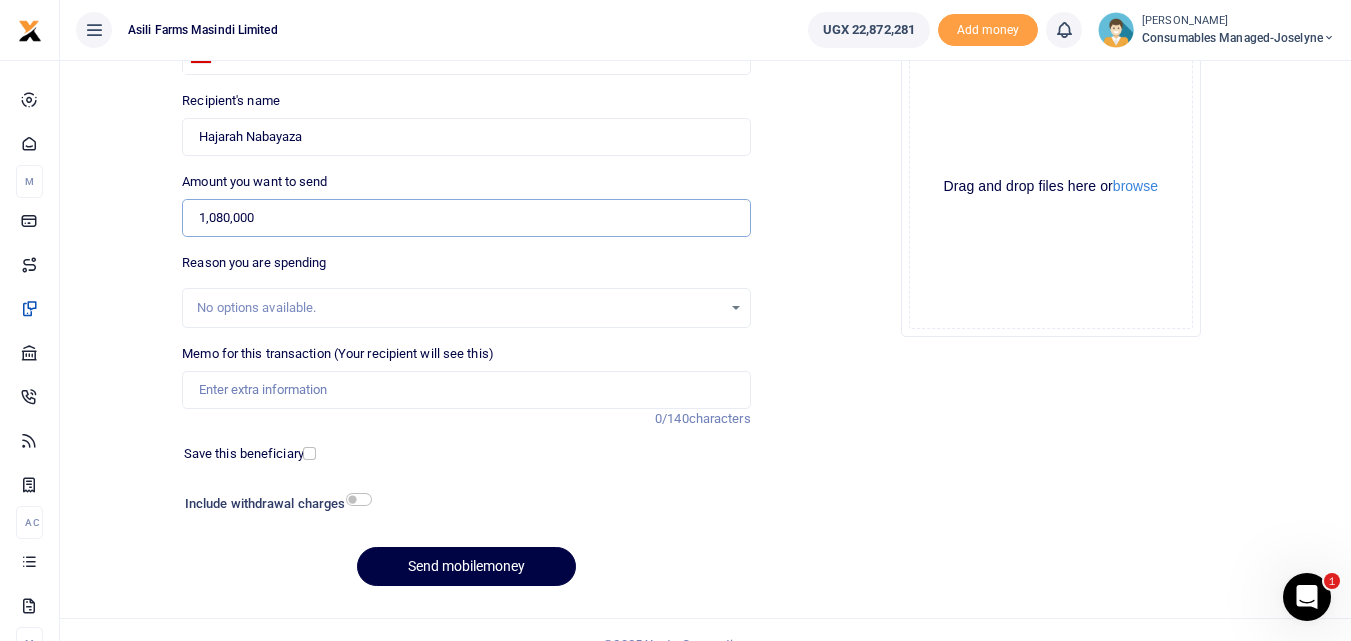 type on "1,080,000" 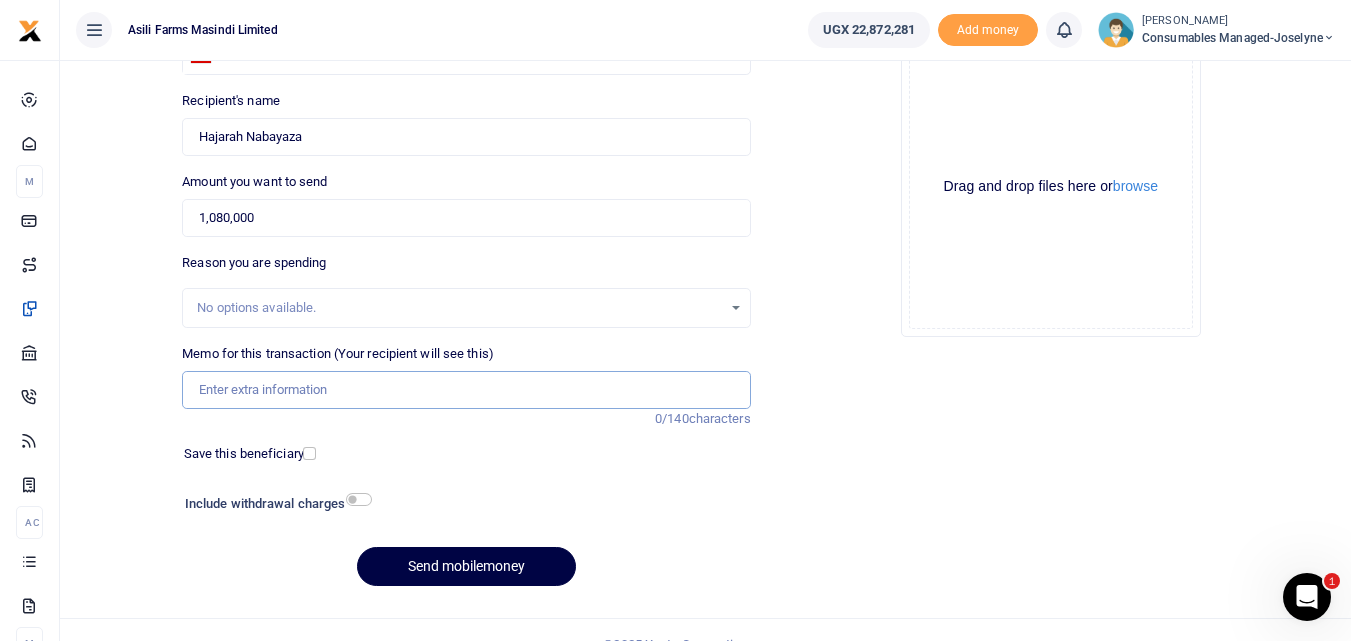 click on "Memo for this transaction (Your recipient will see this)" at bounding box center (466, 390) 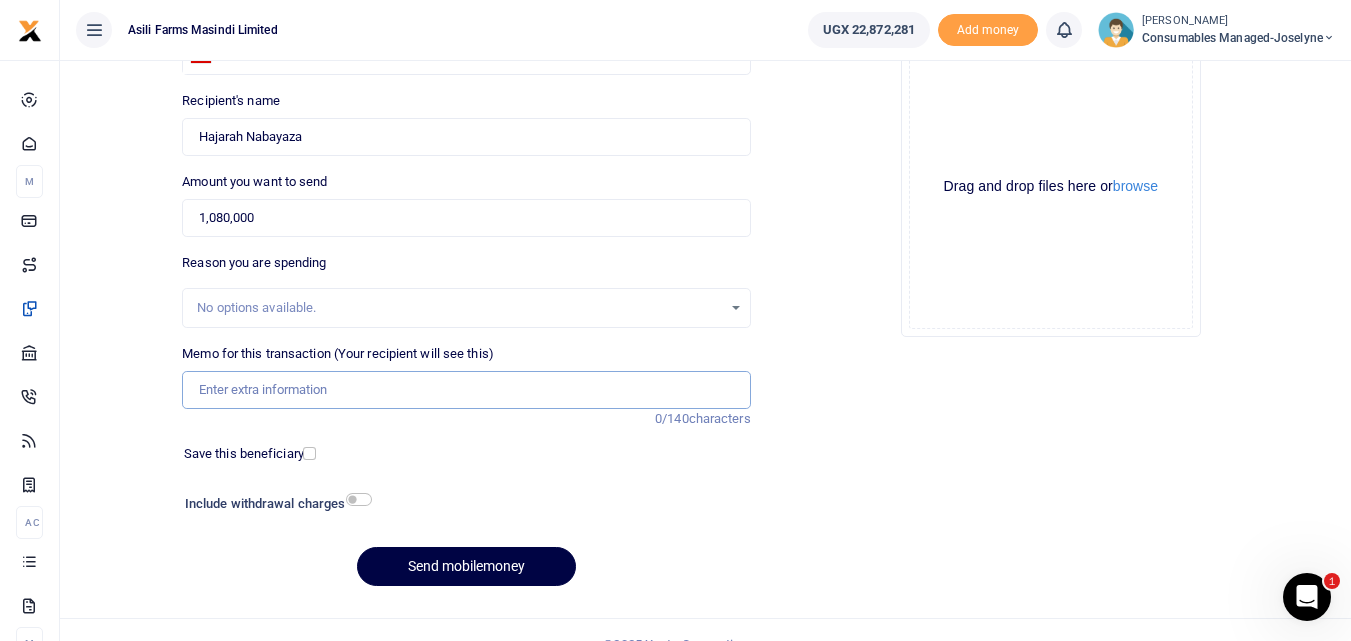 paste on "WK 27 /007 / 05" 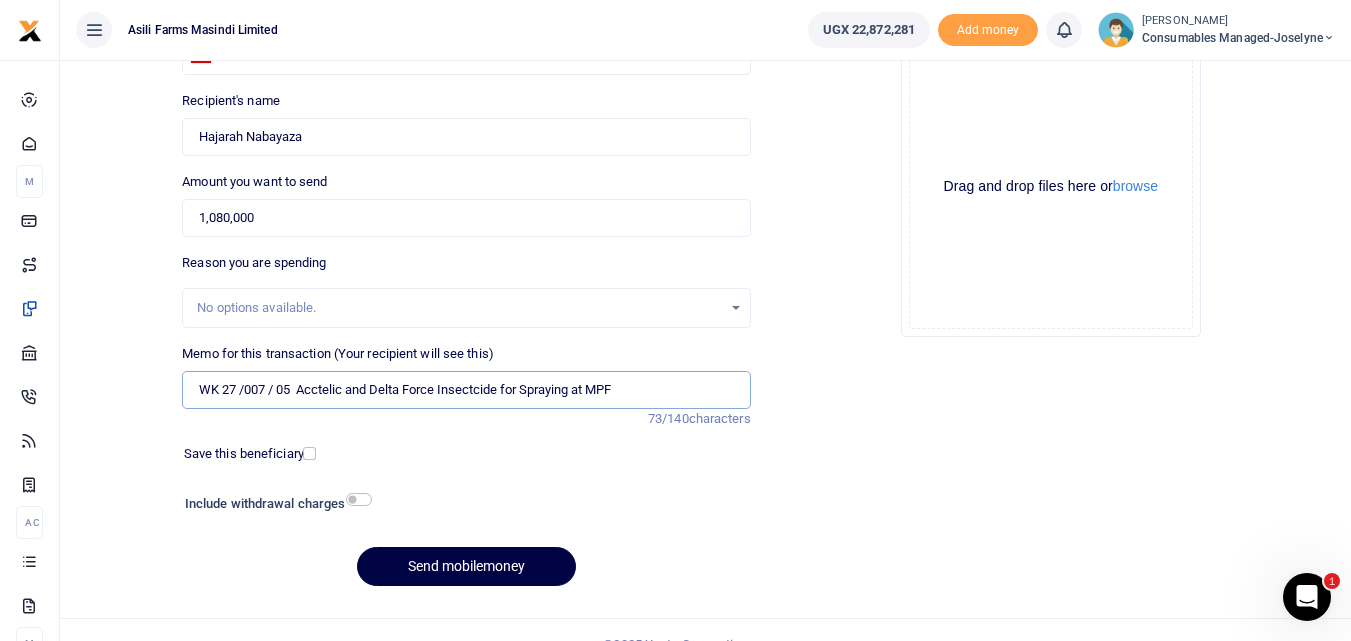 click on "WK 27 /007 / 05  Acctelic and Delta Force Insectcide for Spraying at MPF" at bounding box center (466, 390) 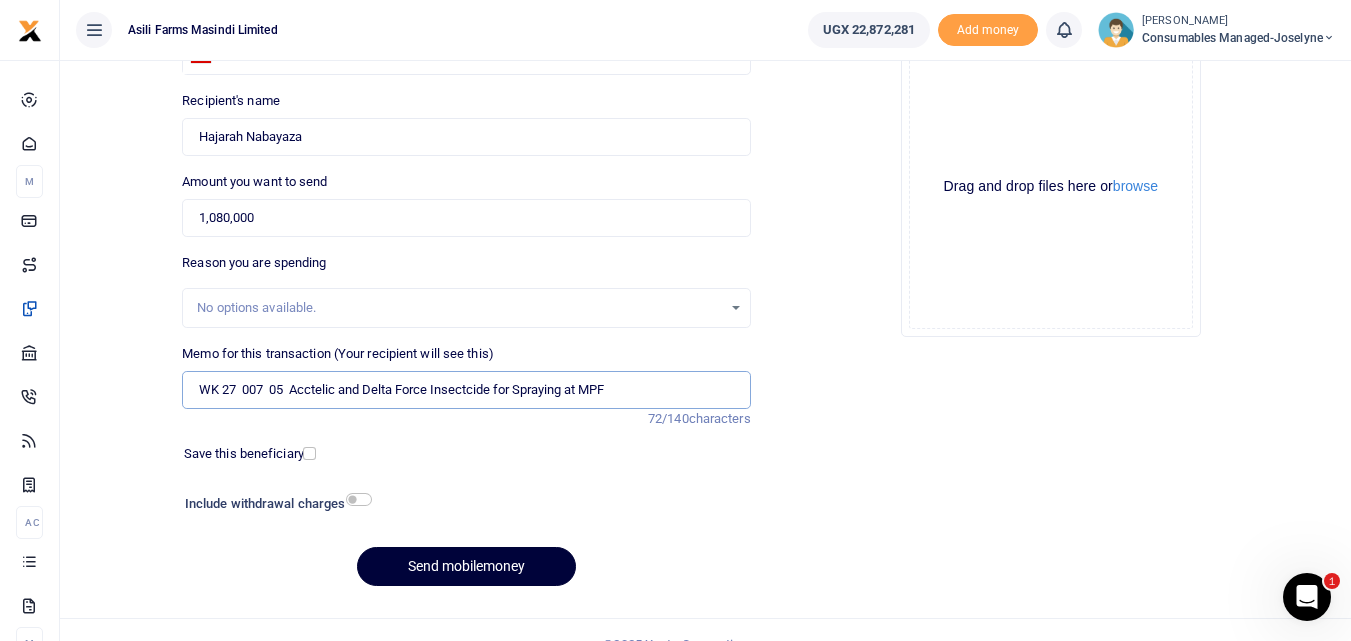 type on "WK 27  007  05  Acctelic and Delta Force Insectcide for Spraying at MPF" 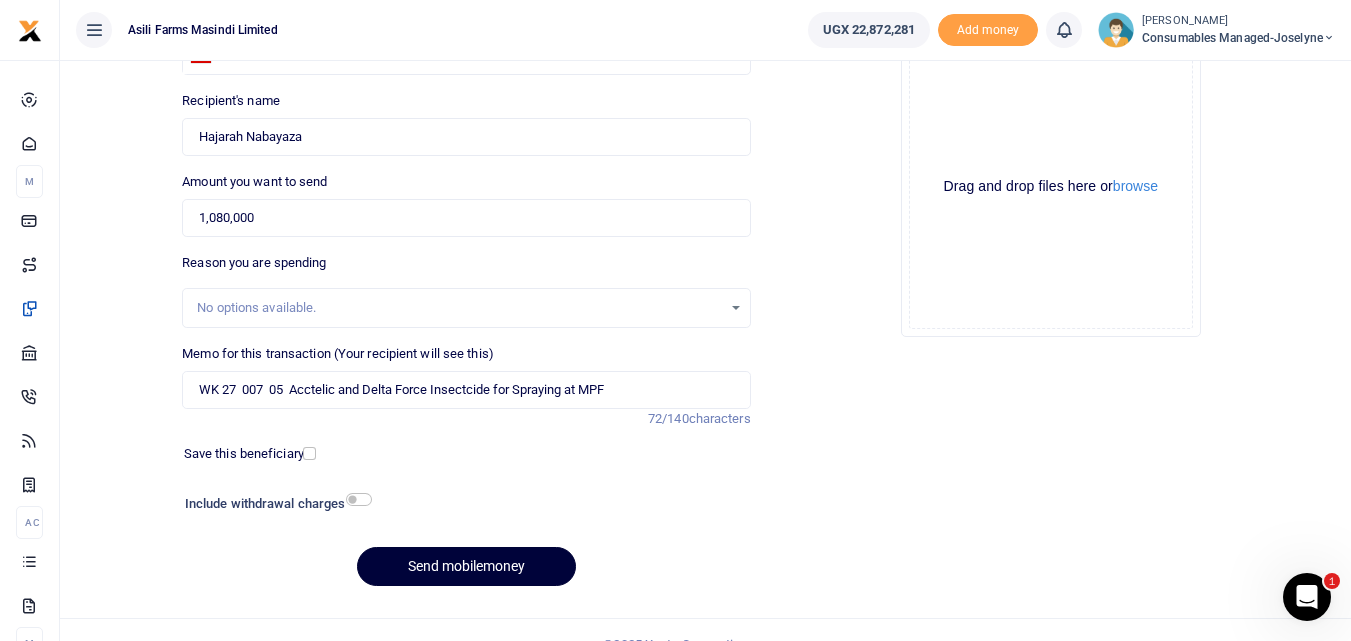 click on "Send mobilemoney" at bounding box center (466, 566) 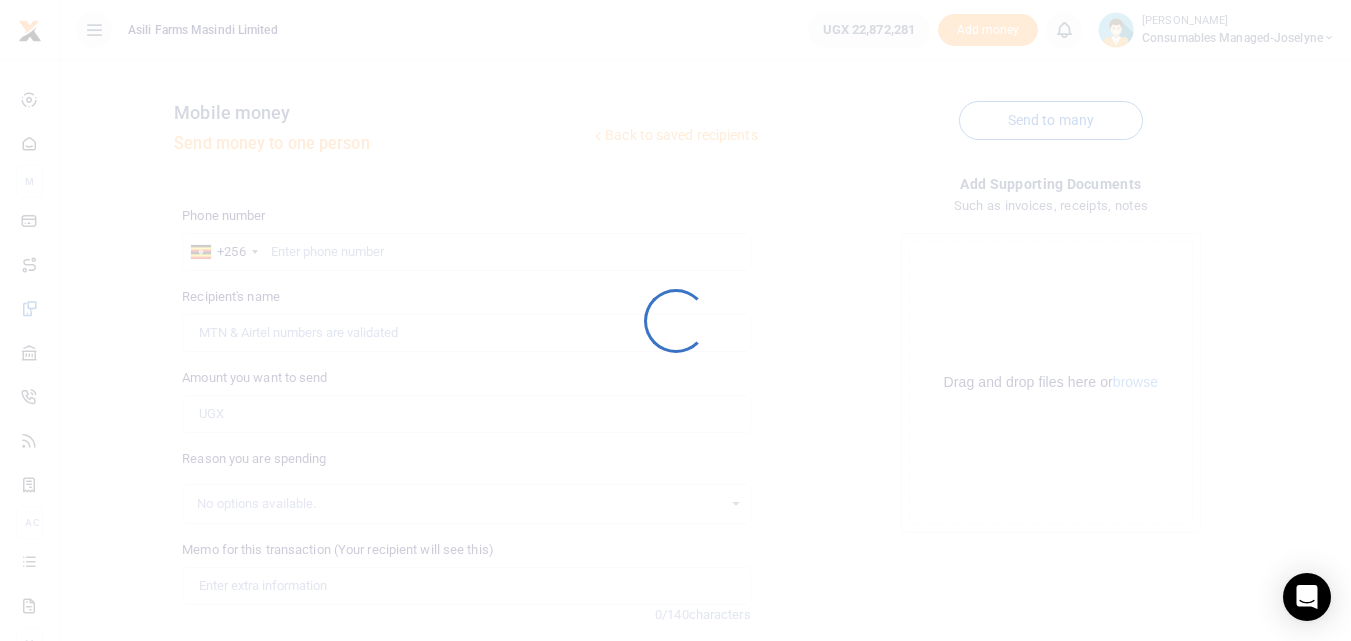 scroll, scrollTop: 196, scrollLeft: 0, axis: vertical 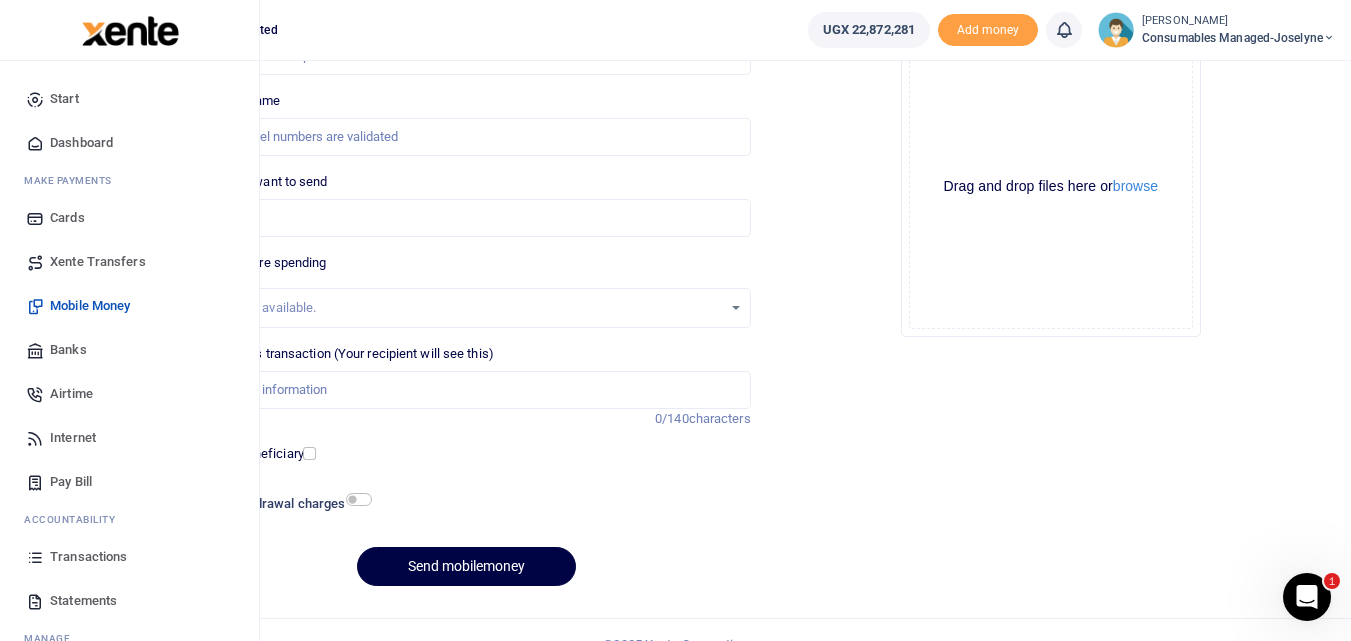 click at bounding box center [35, 557] 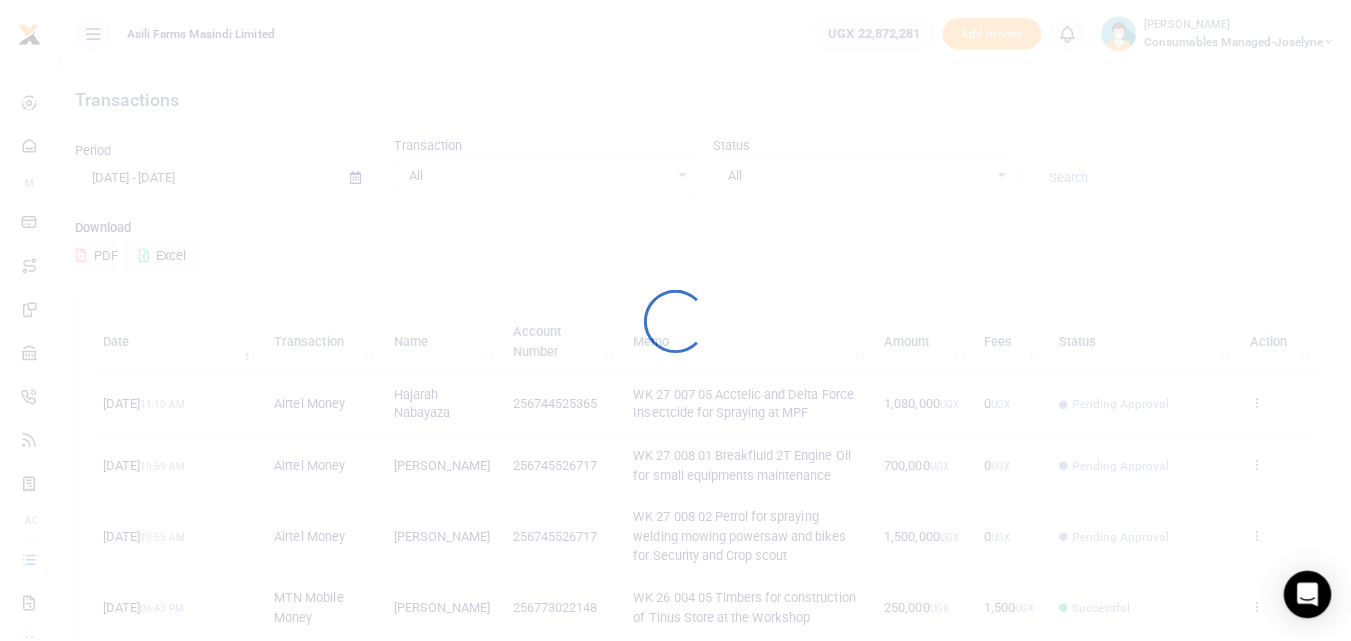 scroll, scrollTop: 0, scrollLeft: 0, axis: both 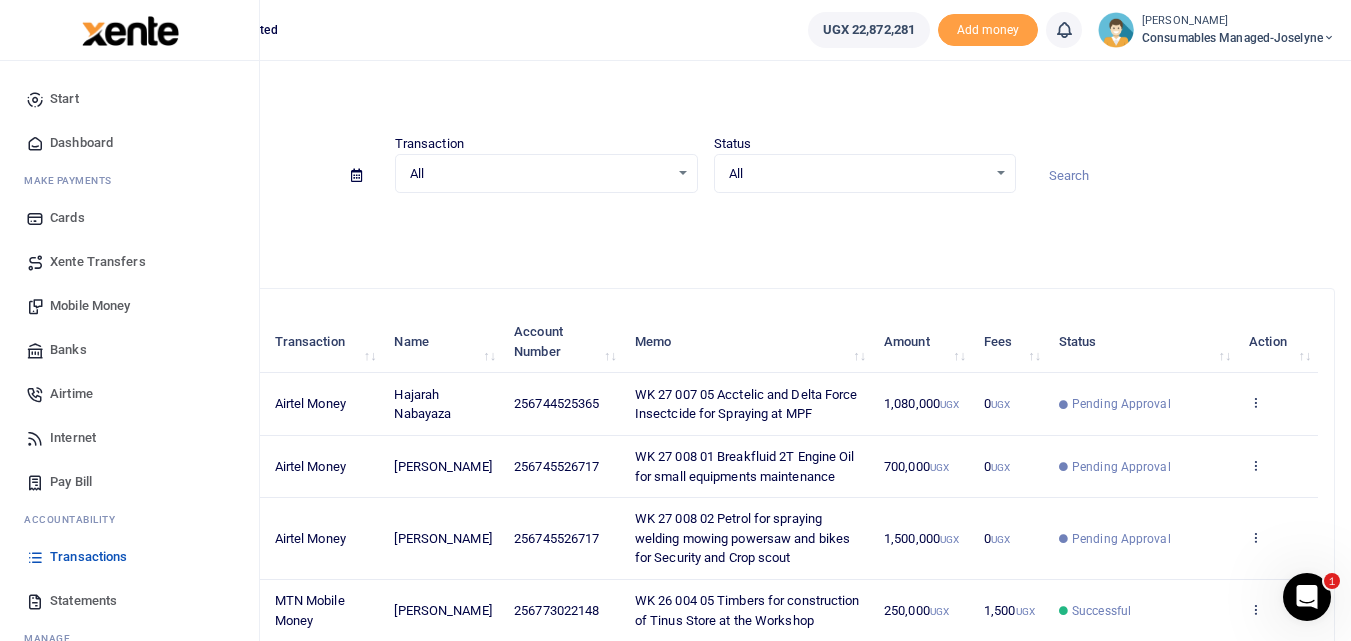 click on "Mobile Money" at bounding box center [90, 306] 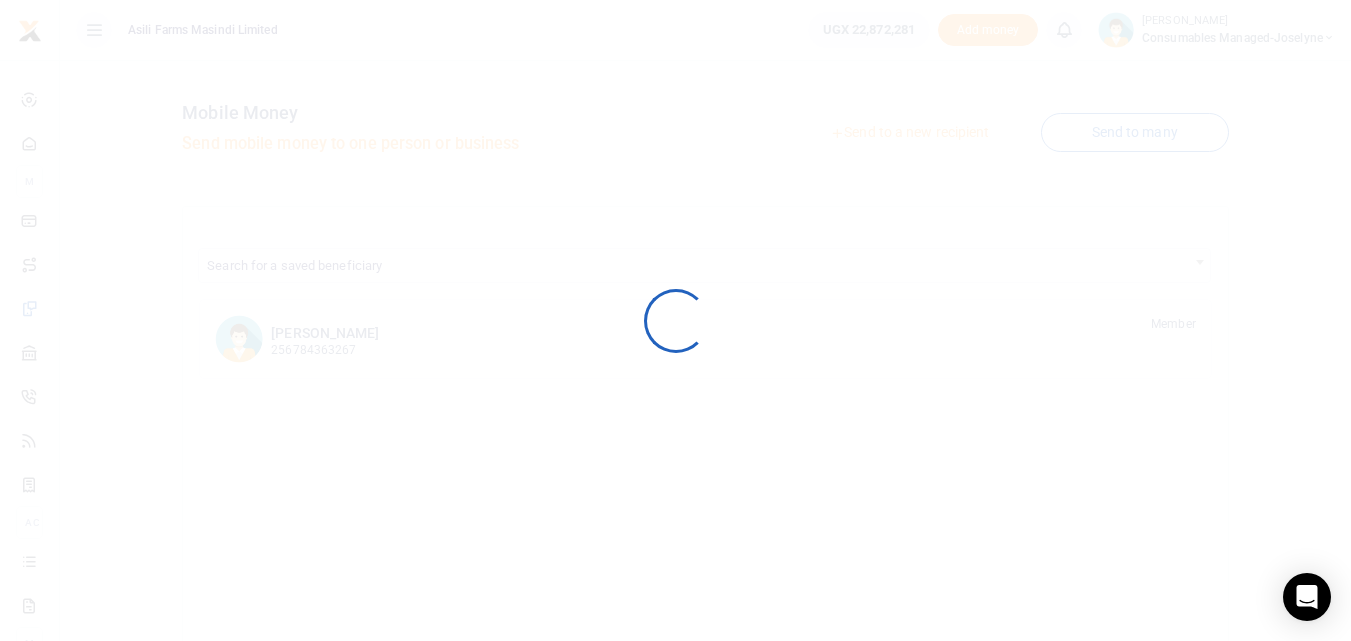 scroll, scrollTop: 0, scrollLeft: 0, axis: both 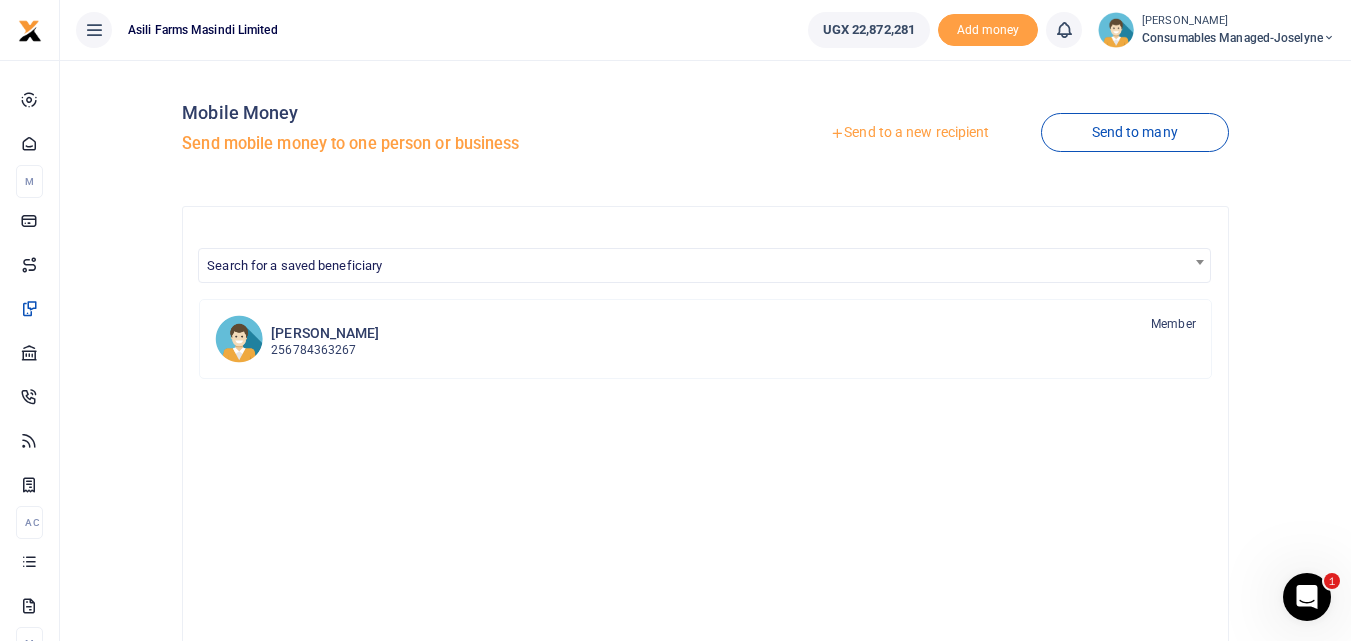 click on "Send to a new recipient" at bounding box center (909, 133) 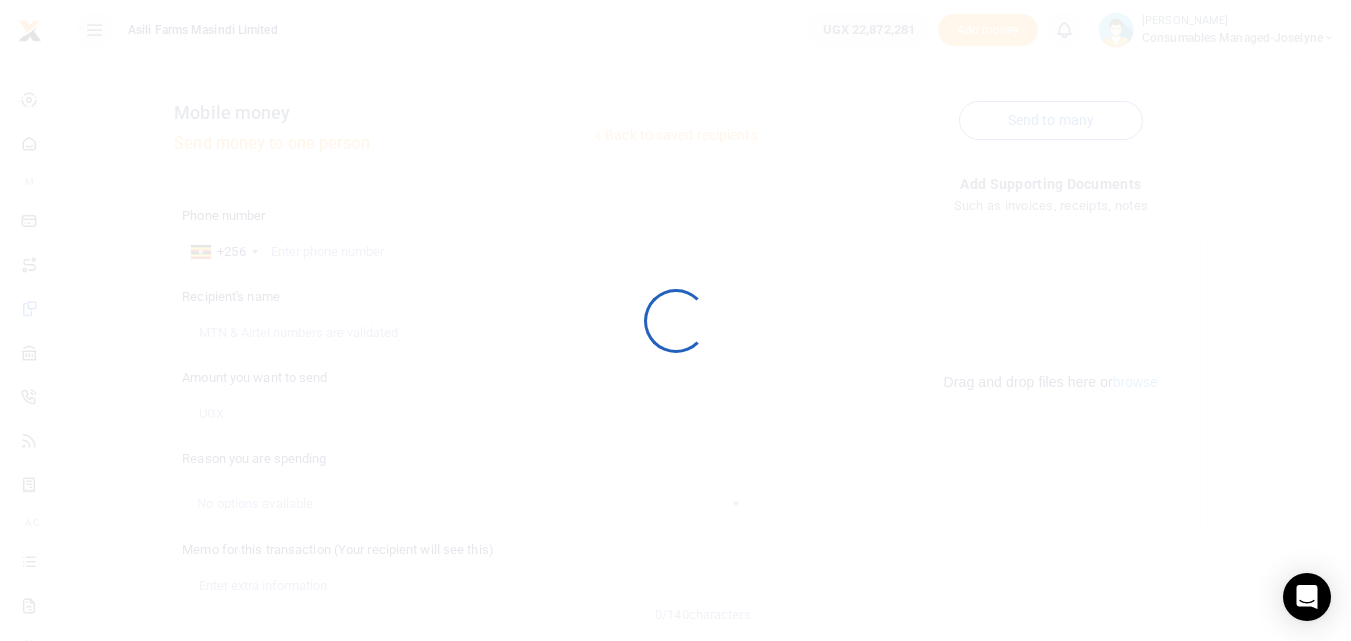 scroll, scrollTop: 0, scrollLeft: 0, axis: both 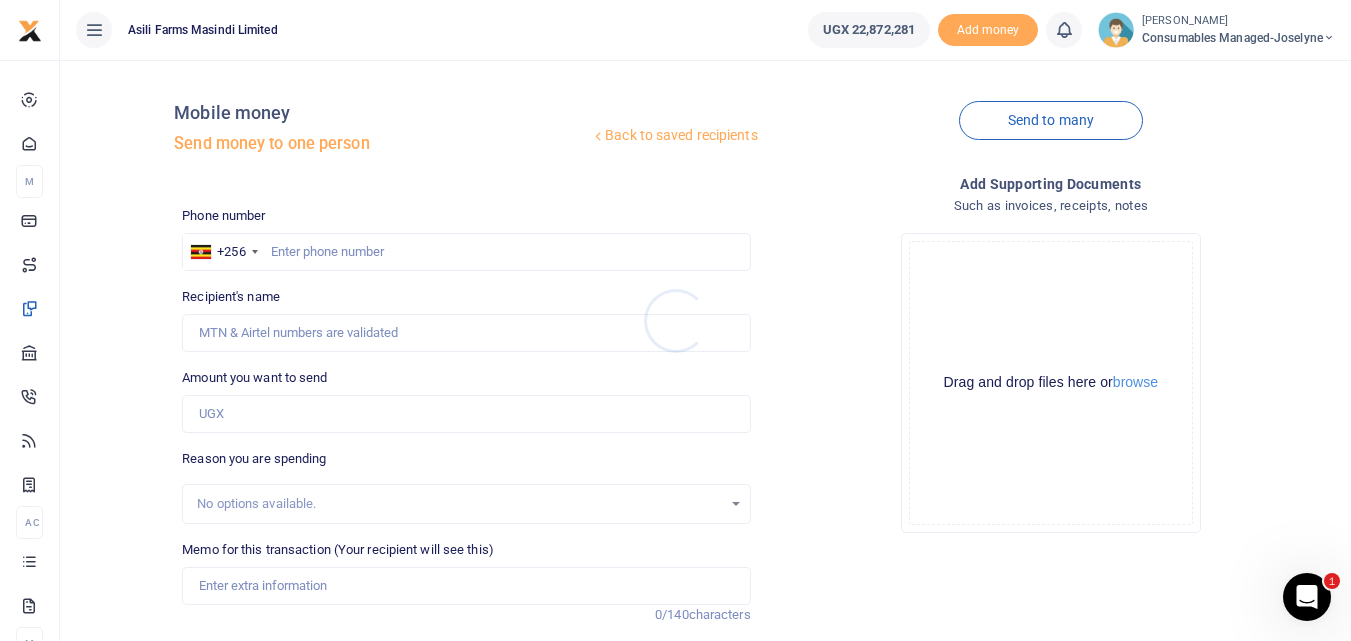 click at bounding box center [675, 320] 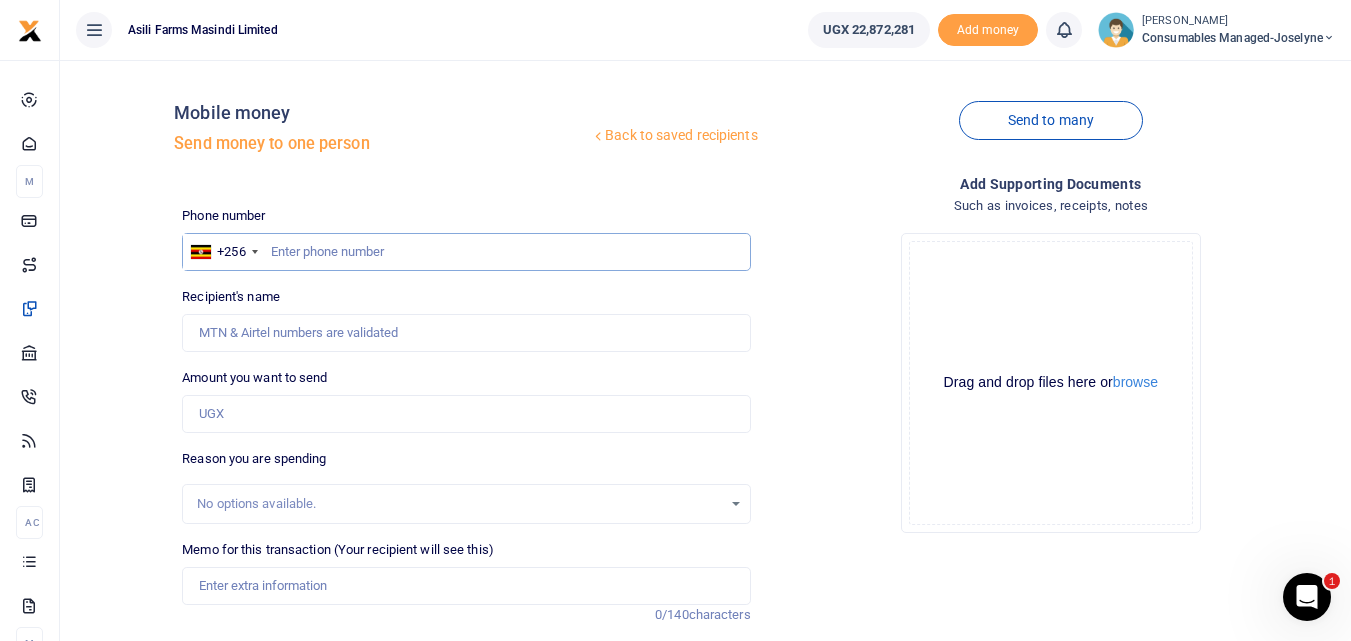 click at bounding box center [466, 252] 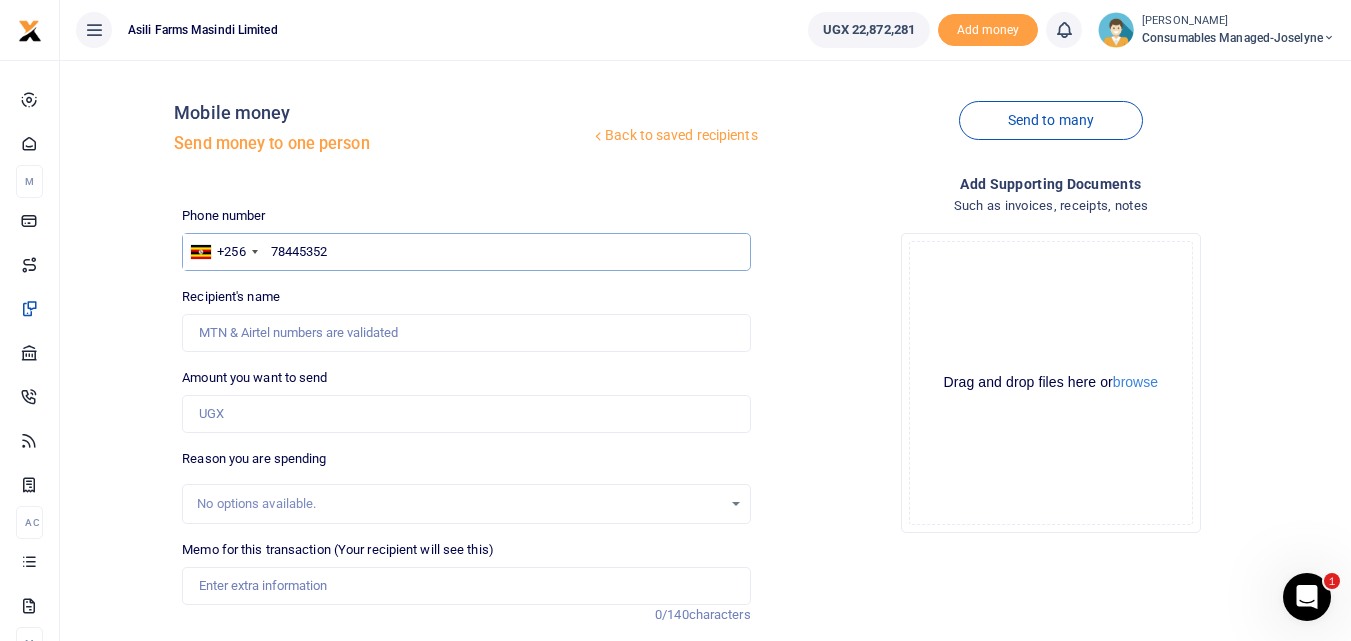 type on "784453524" 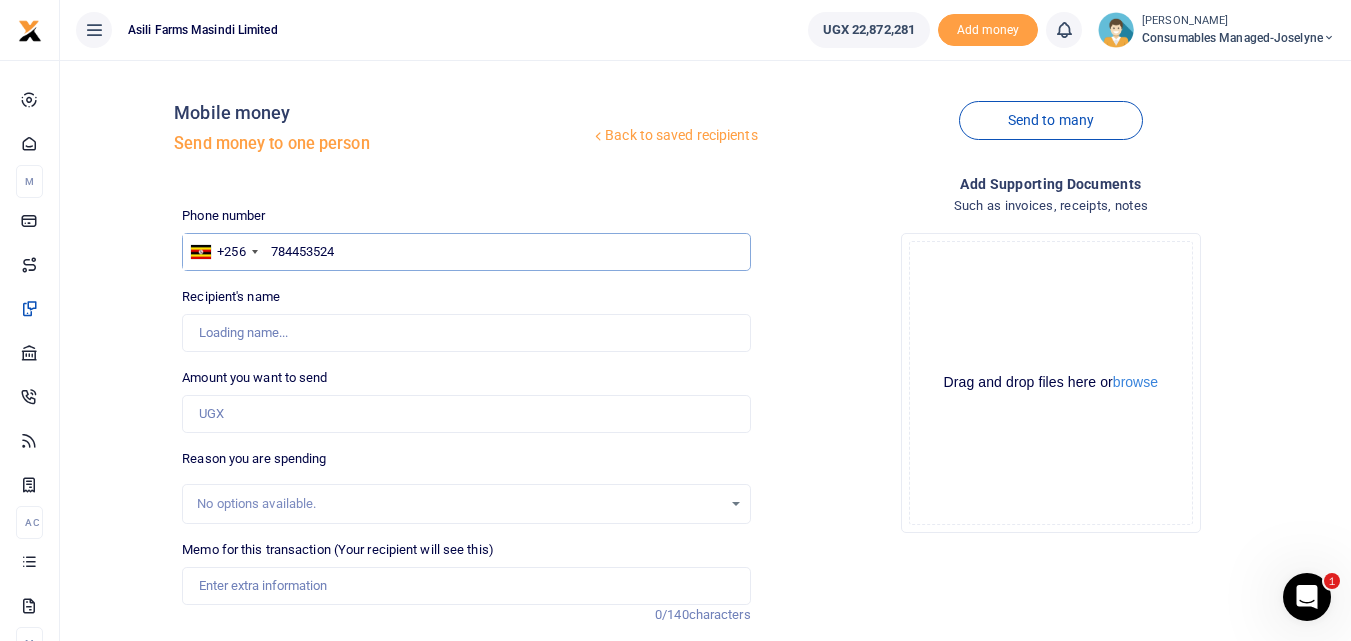 type on "Ideth Kibamucwera" 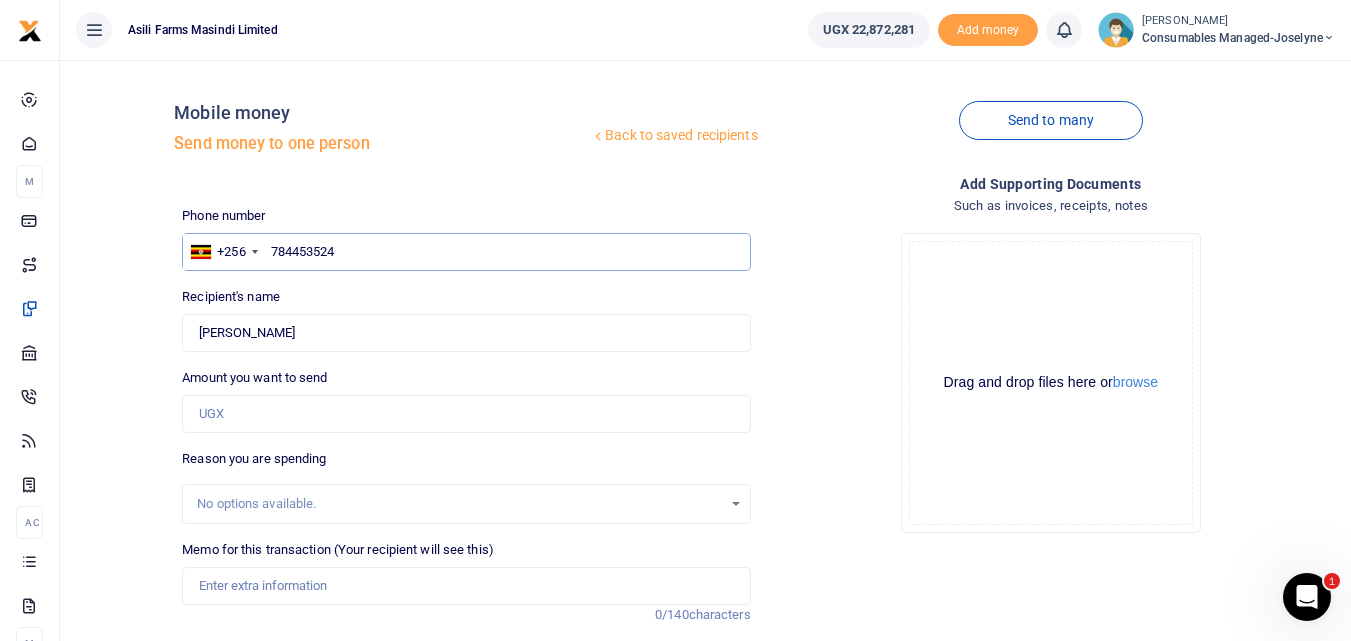 type on "784453524" 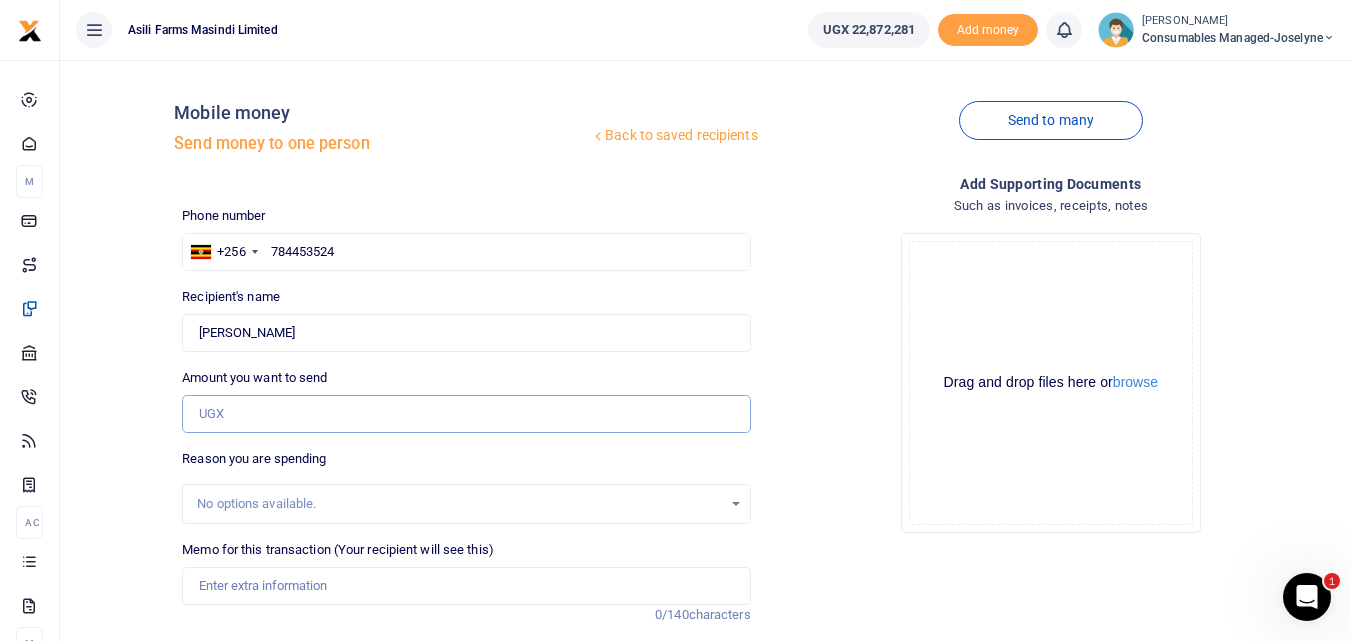 click on "Amount you want to send" at bounding box center [466, 414] 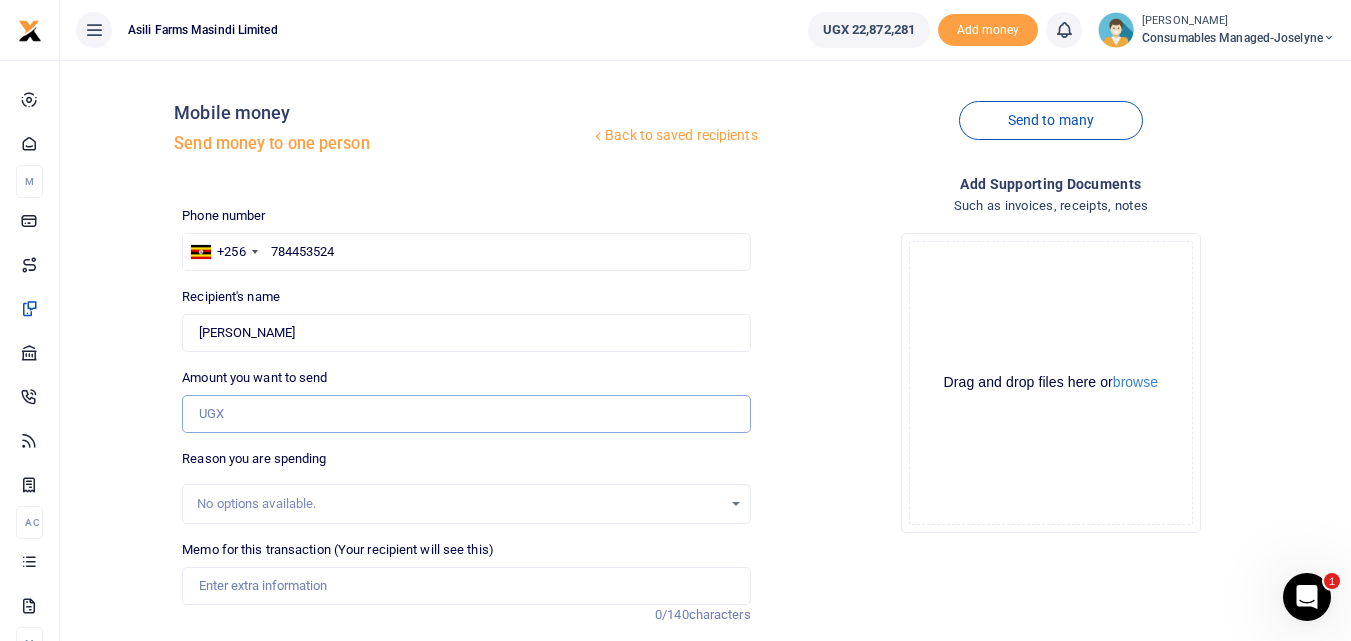 click on "Amount you want to send" at bounding box center (466, 414) 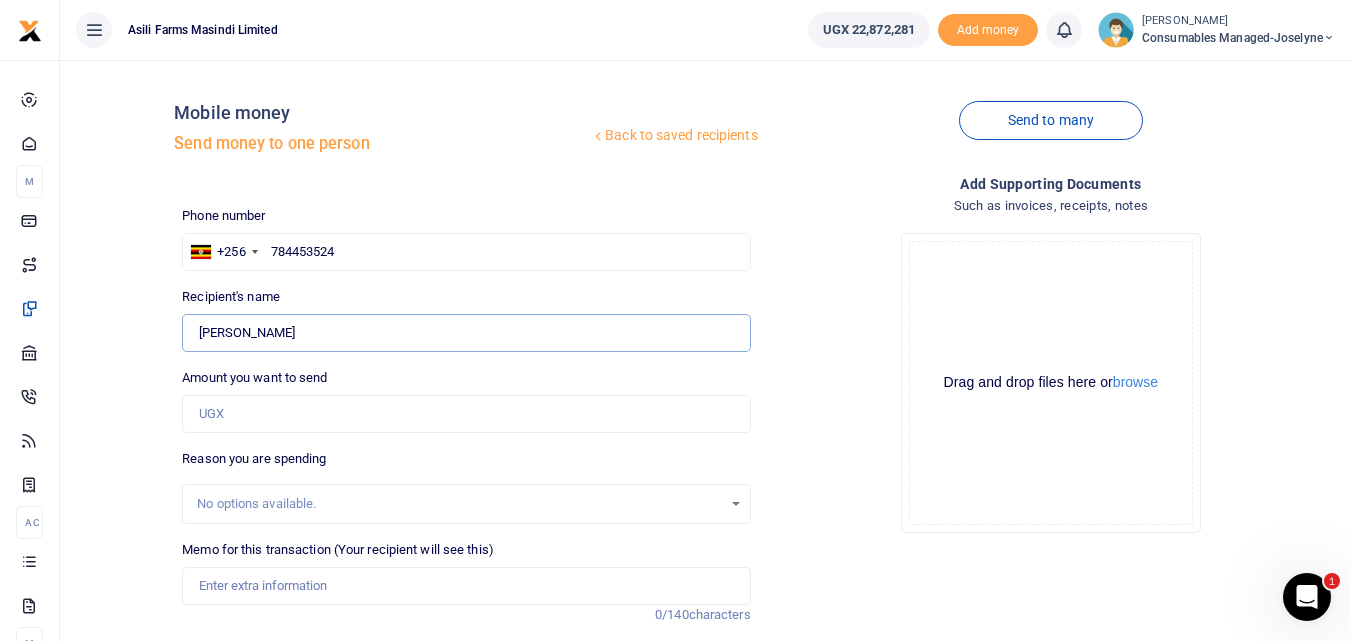 click on "Found" at bounding box center [466, 333] 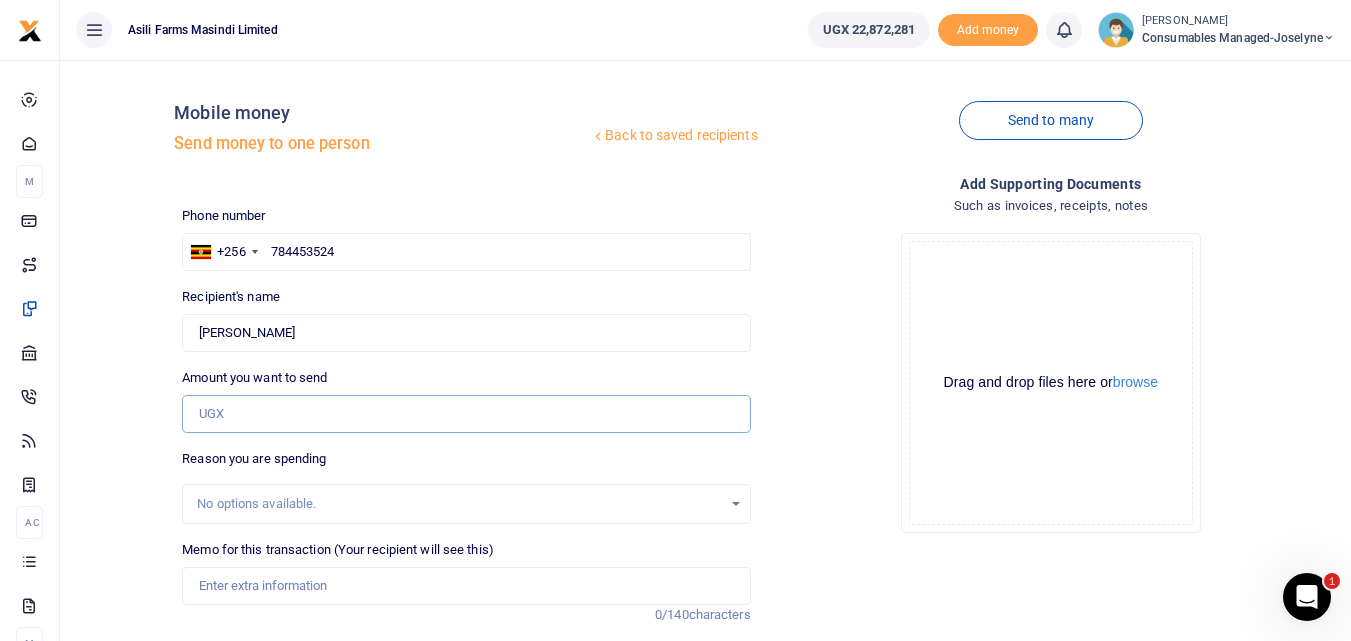 click on "Amount you want to send" at bounding box center [466, 414] 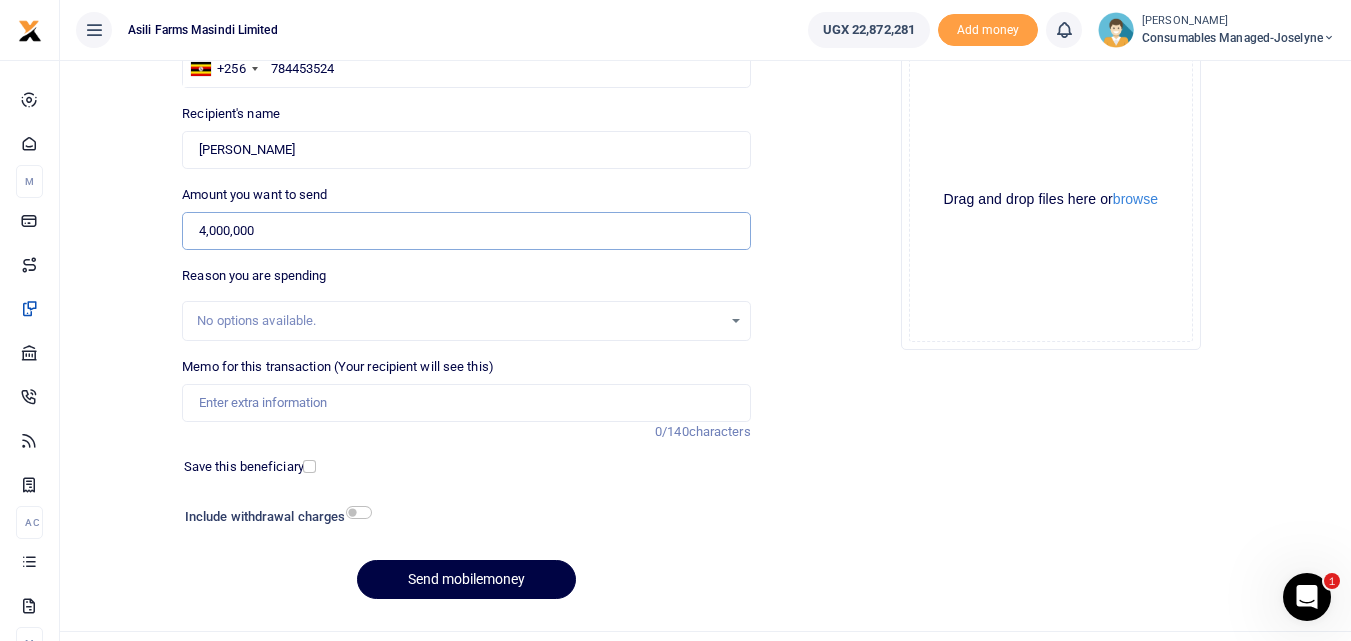 scroll, scrollTop: 225, scrollLeft: 0, axis: vertical 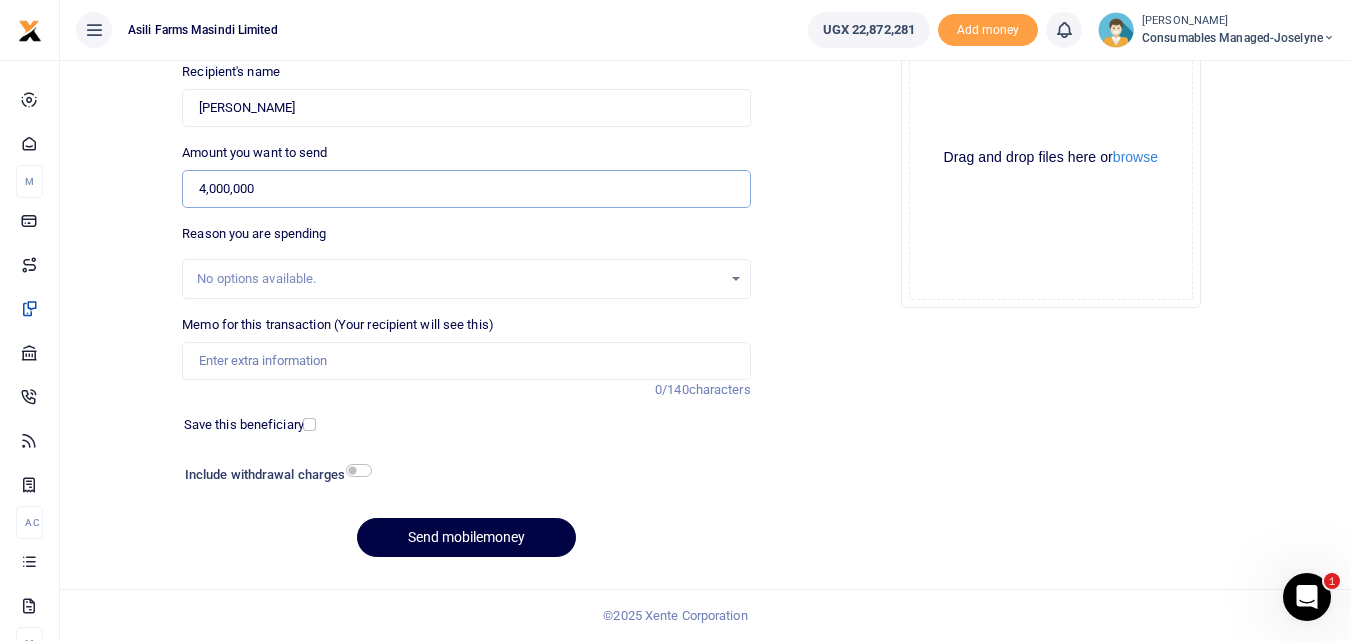 type on "4,000,000" 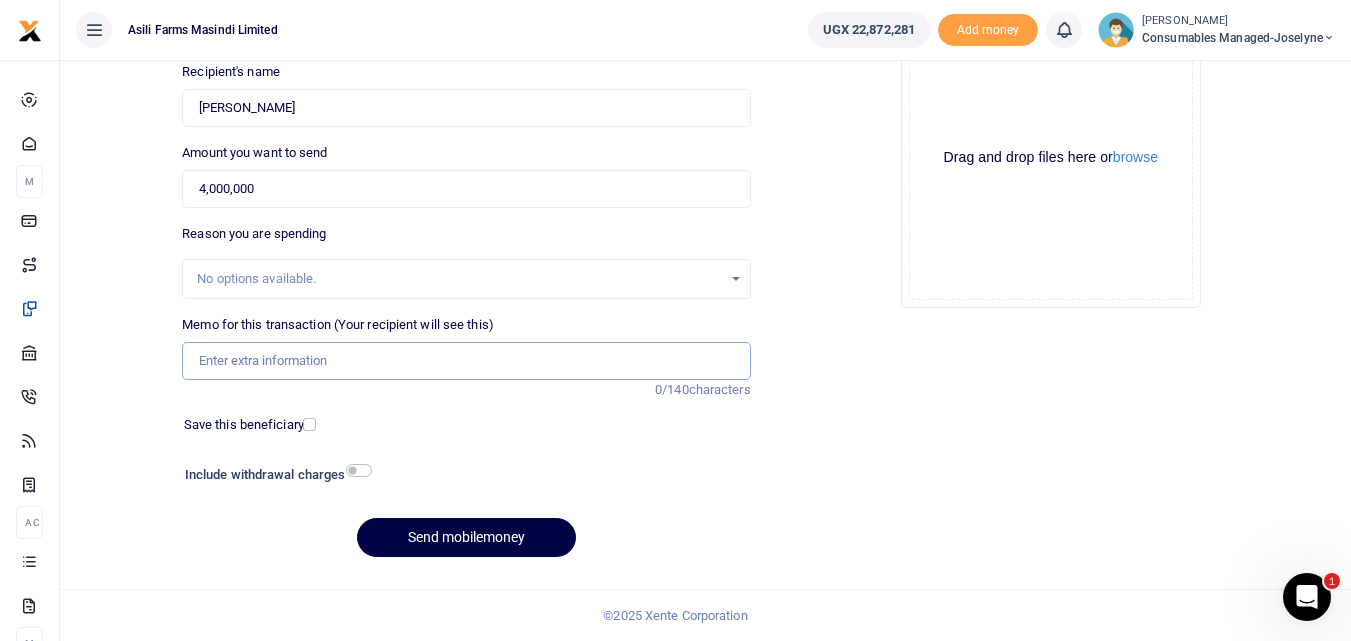 click on "Memo for this transaction (Your recipient will see this)" at bounding box center (466, 361) 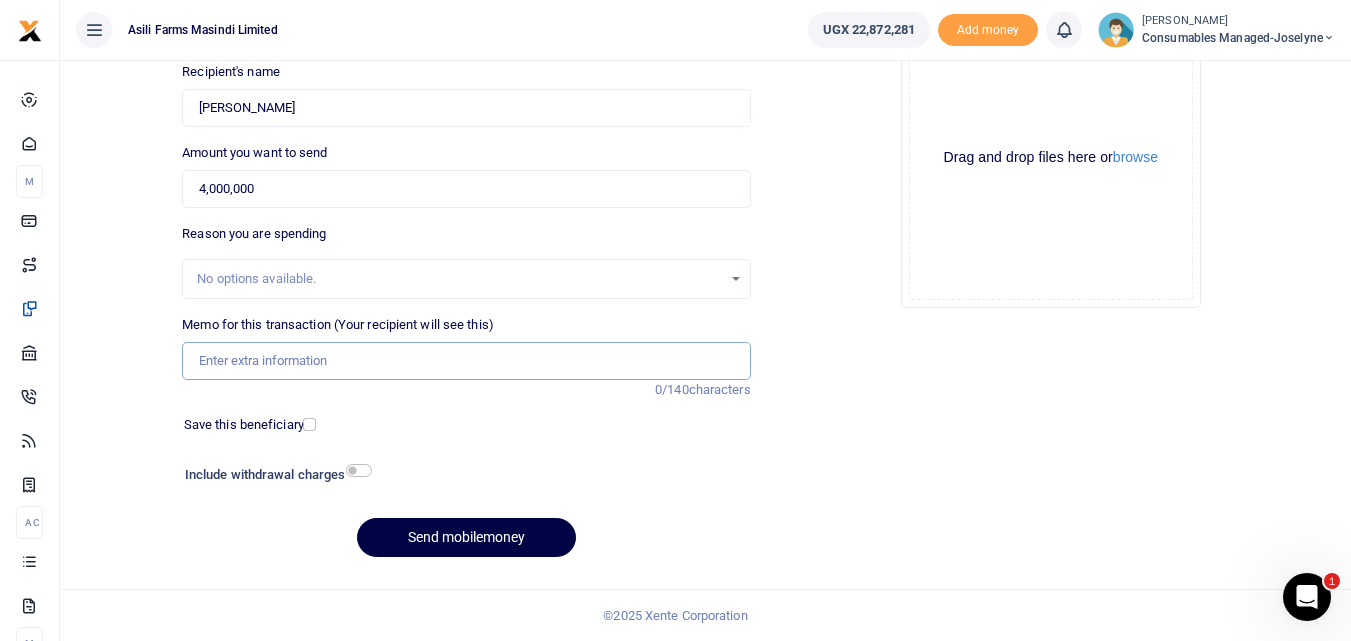paste on "WK 27 /007 / 05" 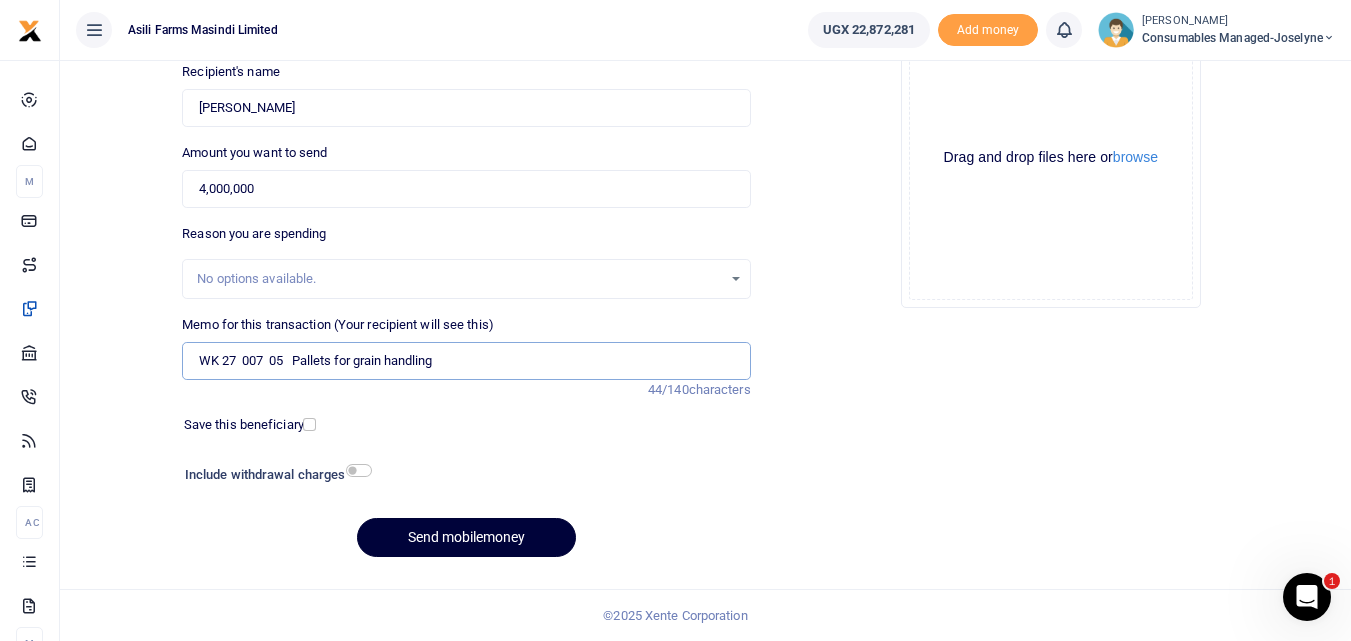type on "WK 27  007  05   Pallets for grain handling" 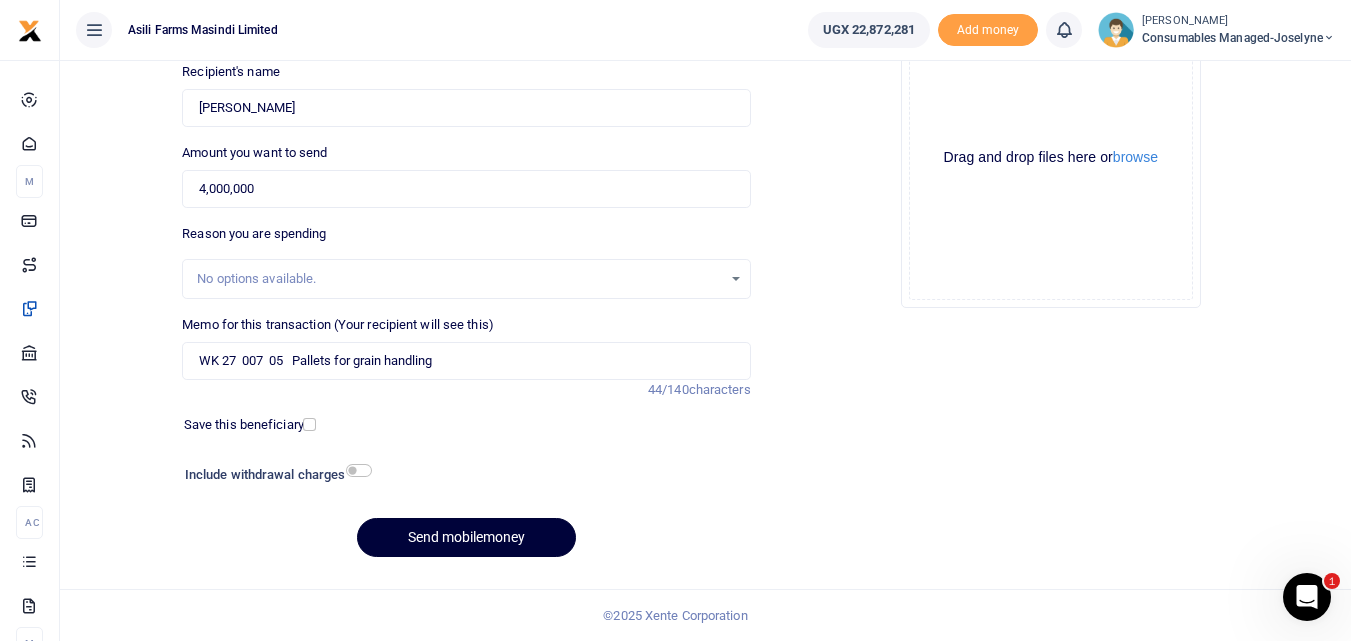 click on "Send mobilemoney" at bounding box center (466, 537) 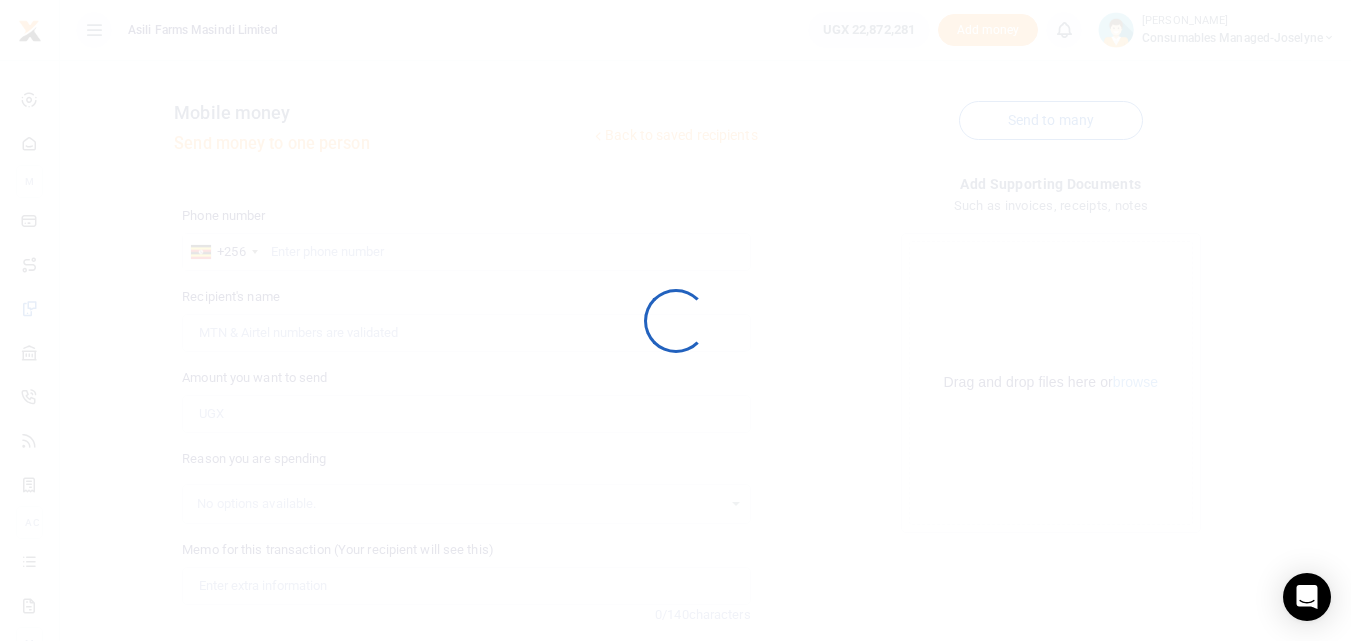 scroll, scrollTop: 225, scrollLeft: 0, axis: vertical 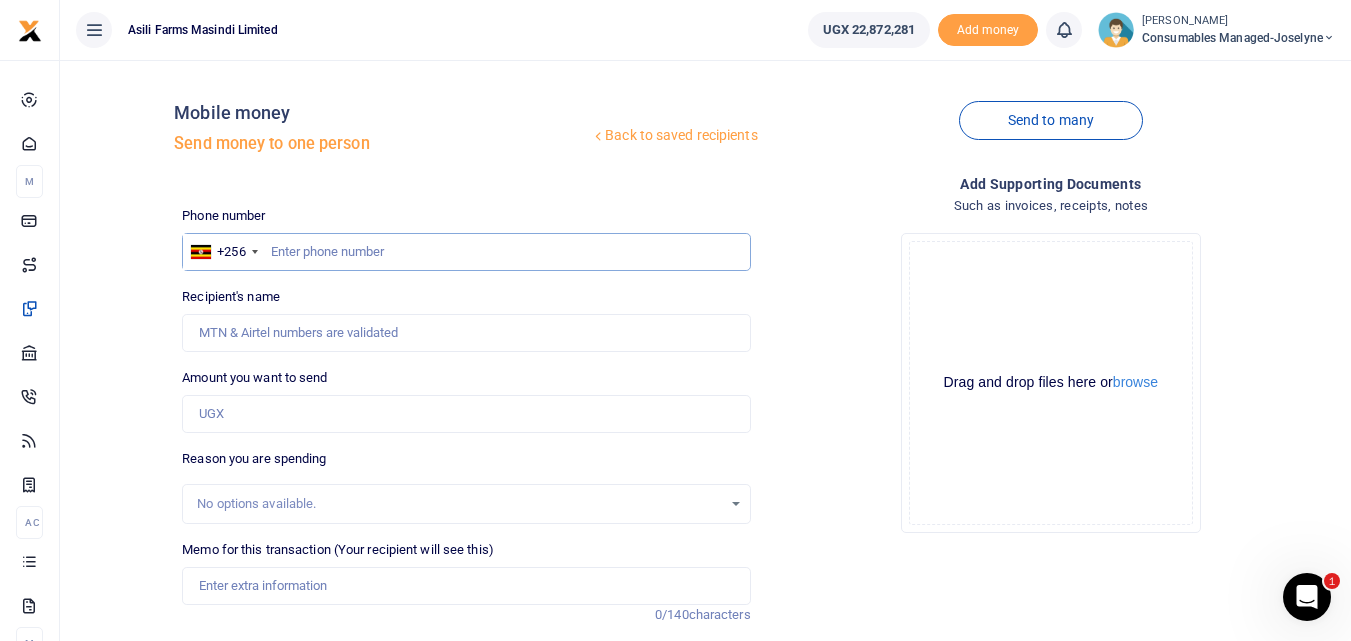 click at bounding box center (466, 252) 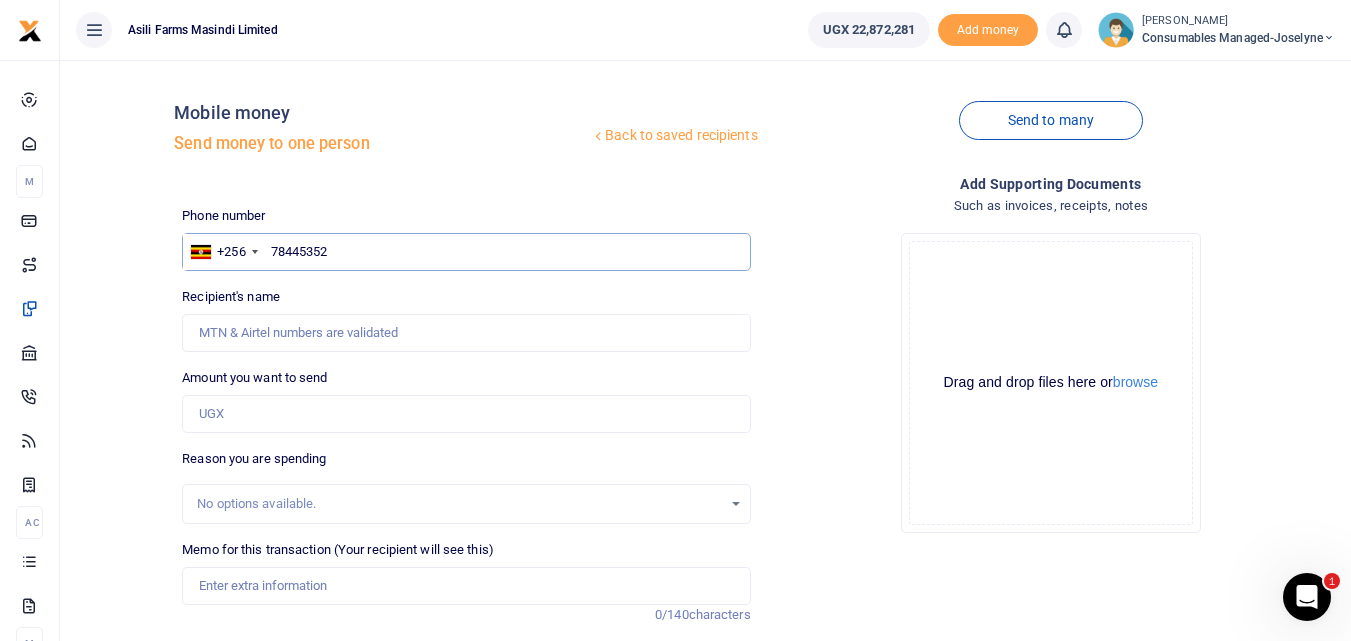 type on "784453524" 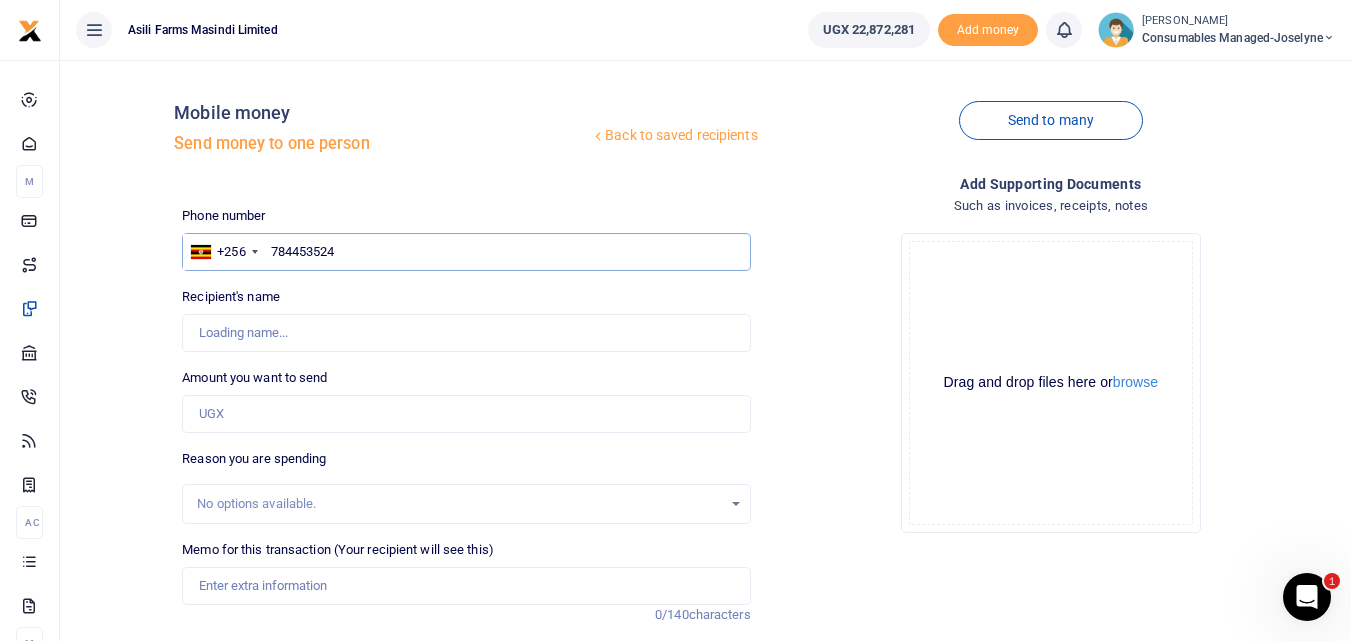 type on "[PERSON_NAME]" 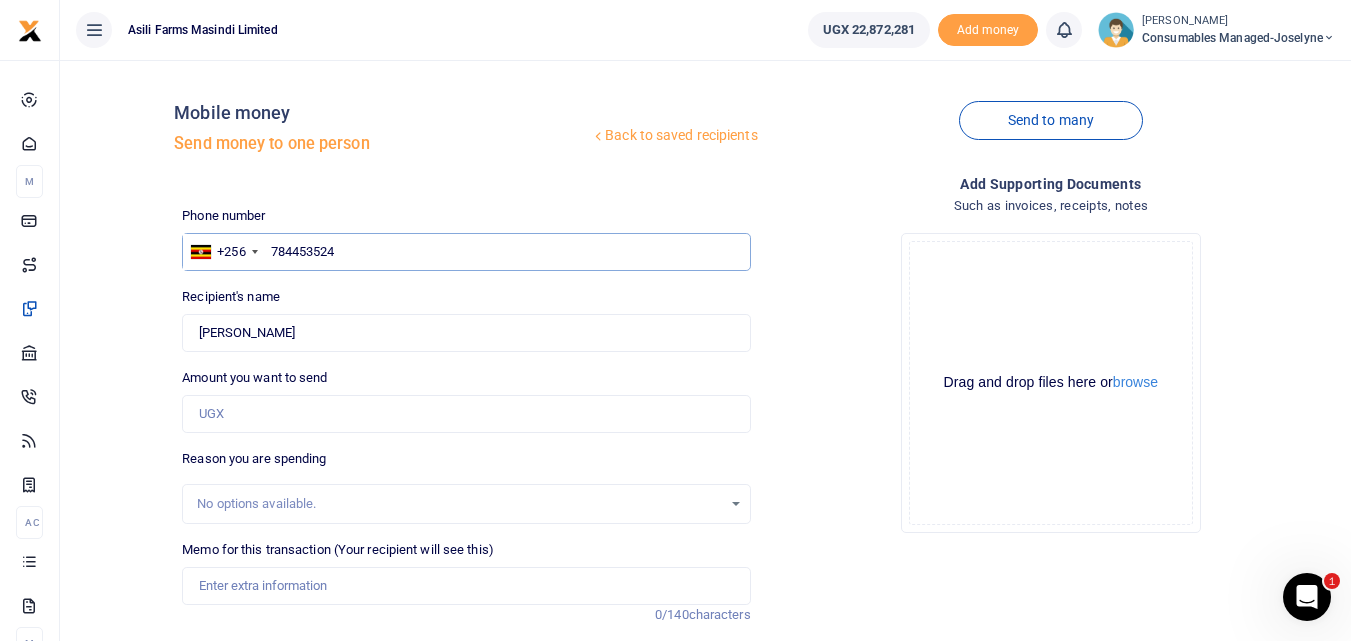 type on "784453524" 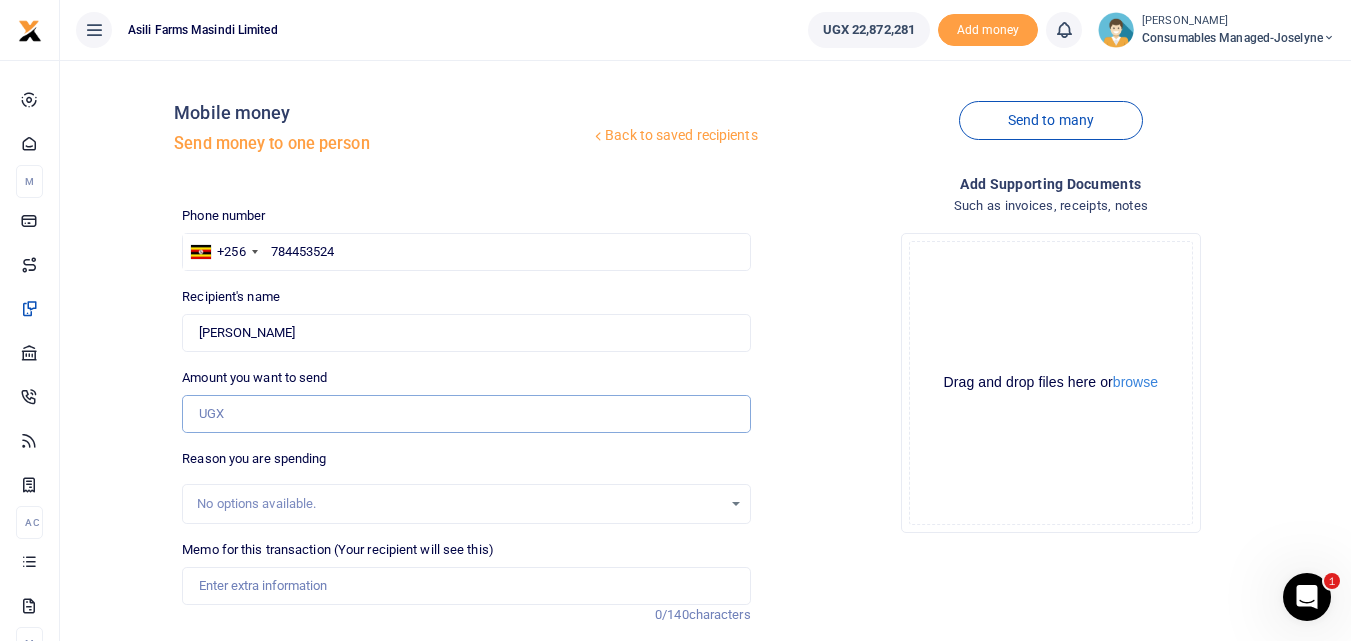click on "Amount you want to send" at bounding box center [466, 414] 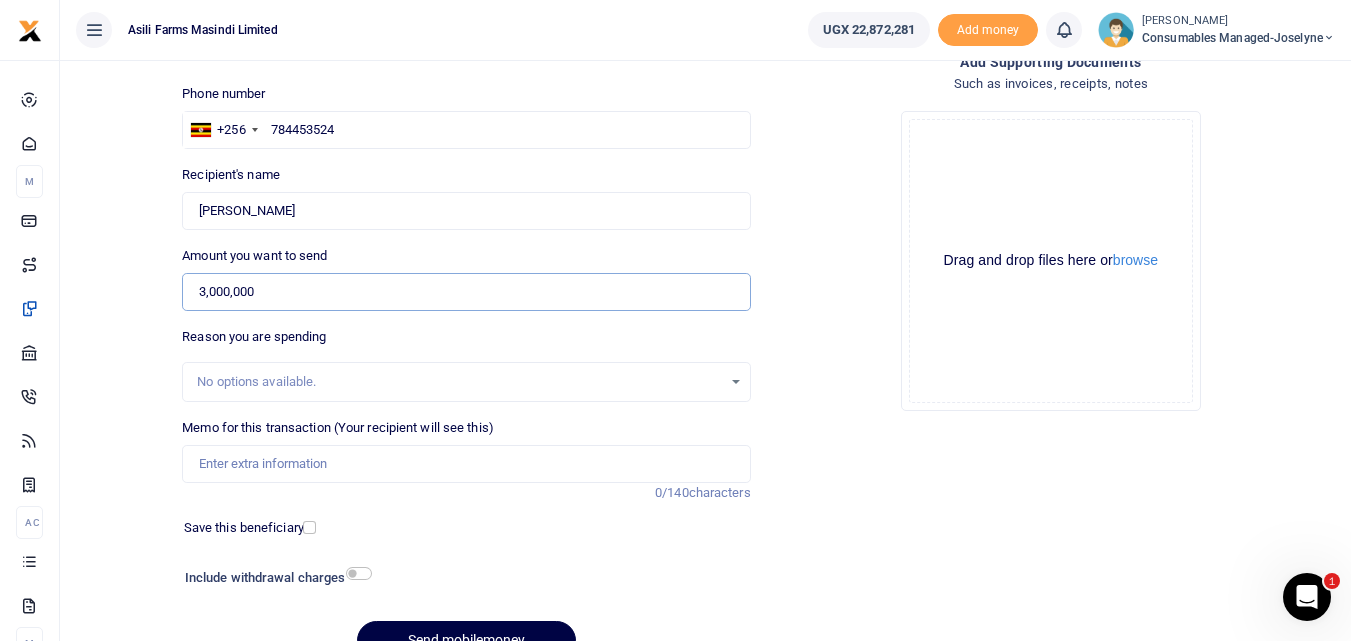 scroll, scrollTop: 126, scrollLeft: 0, axis: vertical 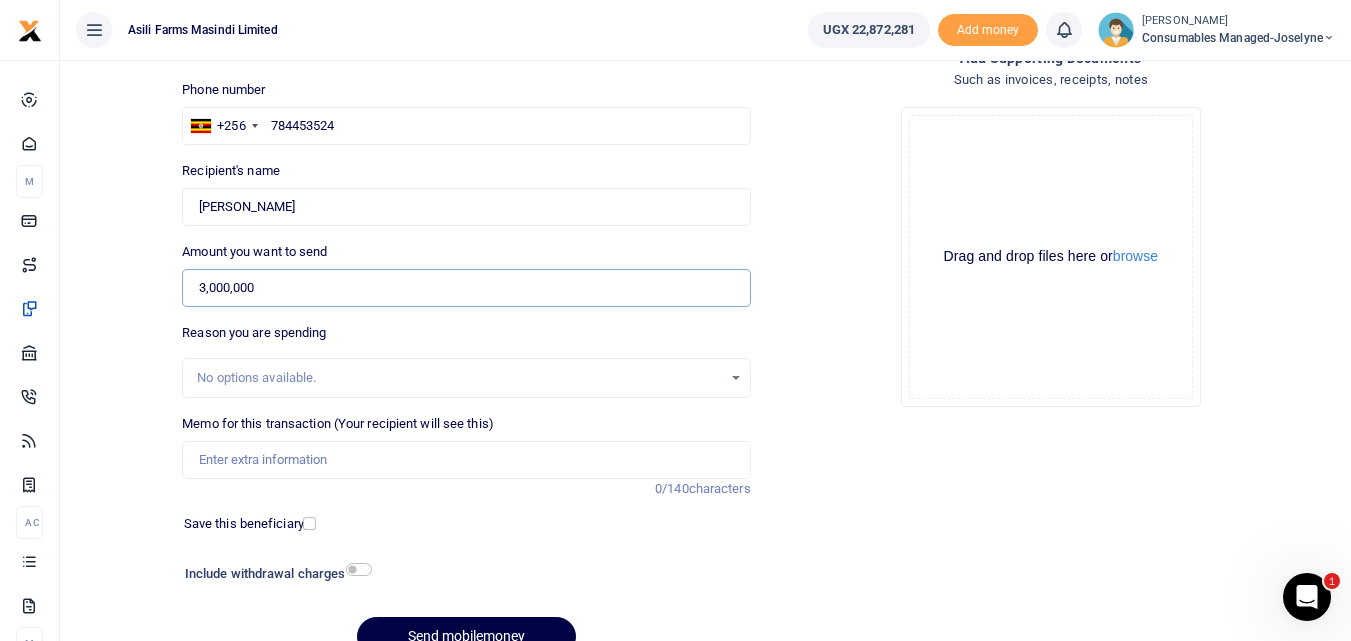 type on "3,000,000" 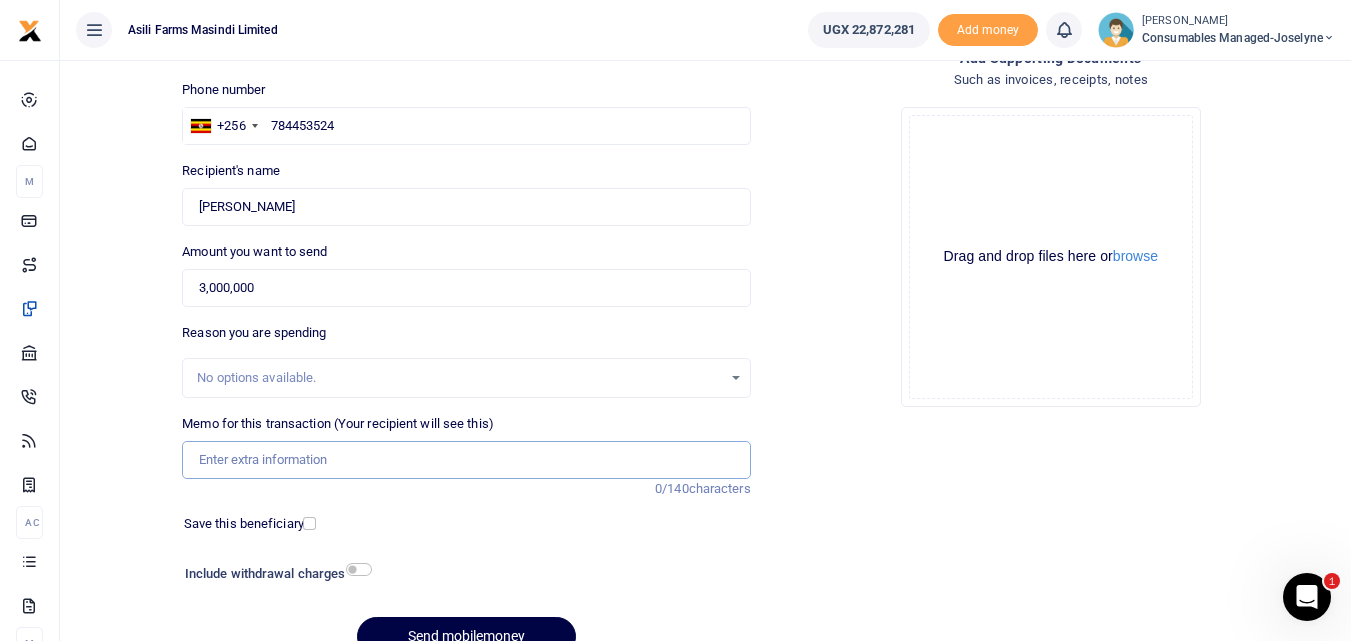 click on "Memo for this transaction (Your recipient will see this)" at bounding box center [466, 460] 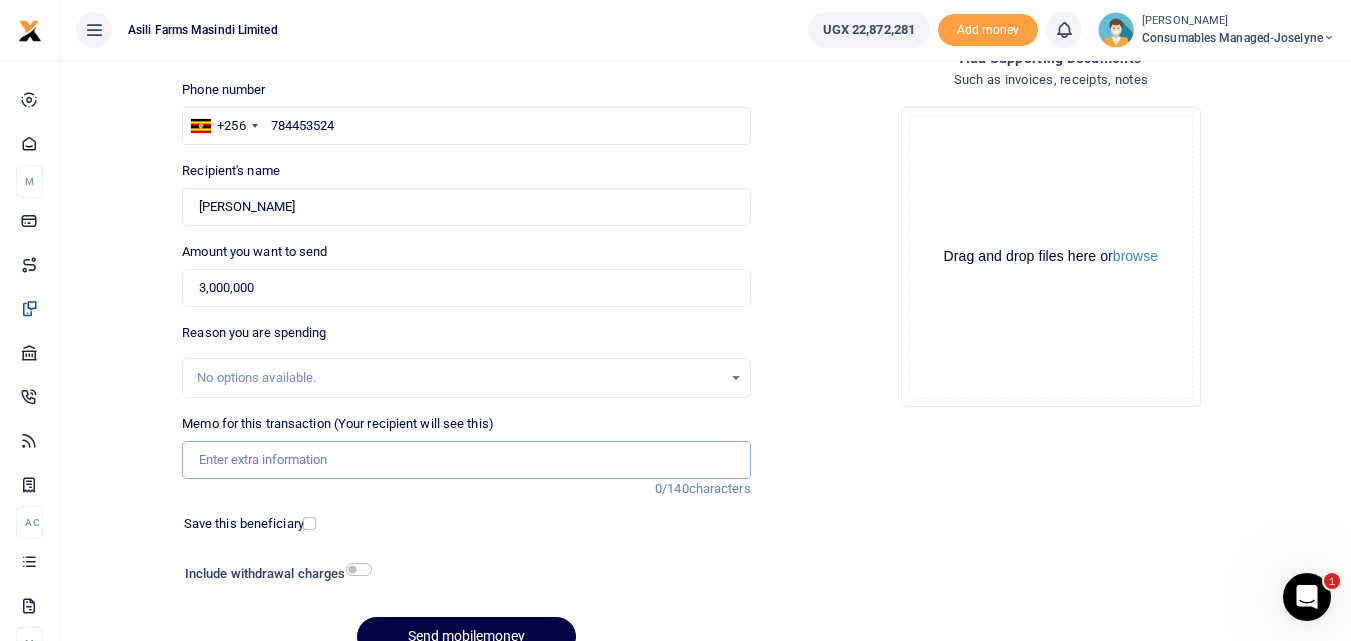paste on "WK 27 /007 / 05" 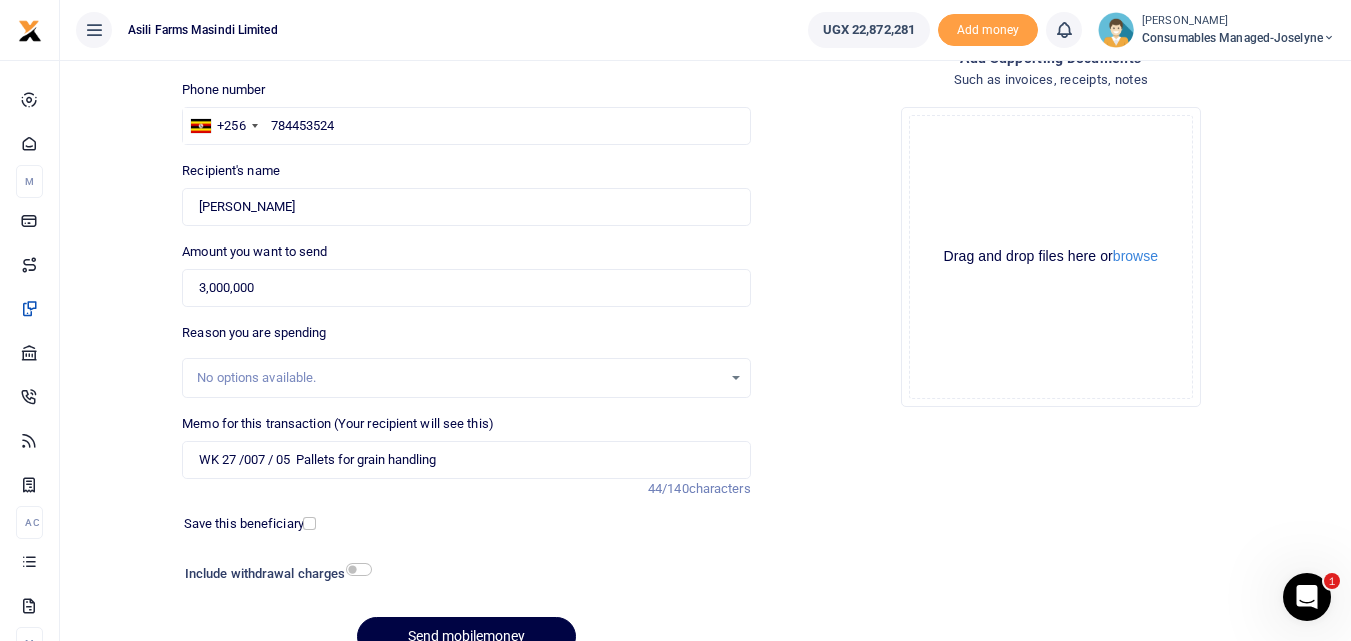 click on "Add supporting Documents
Such as invoices, receipts, notes
Drop your files here Drag and drop files here or  browse Powered by  Uppy" at bounding box center [1051, 360] 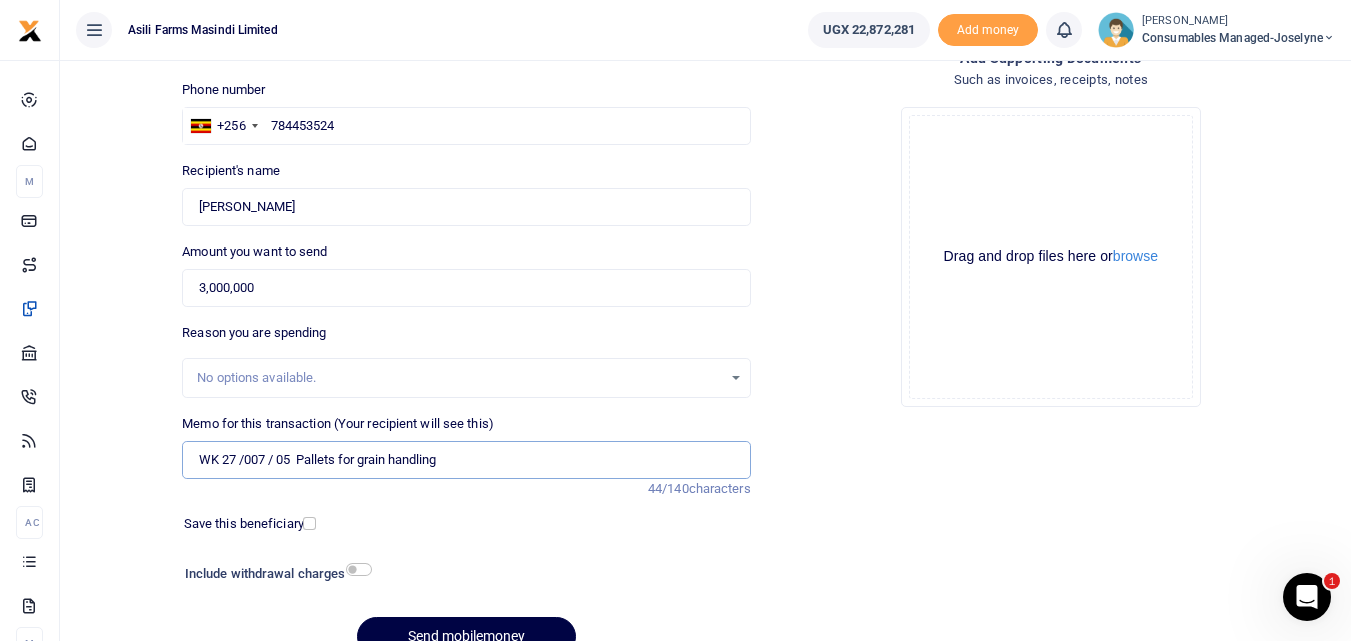 click on "WK 27 /007 / 05  Pallets for grain handling" at bounding box center [466, 460] 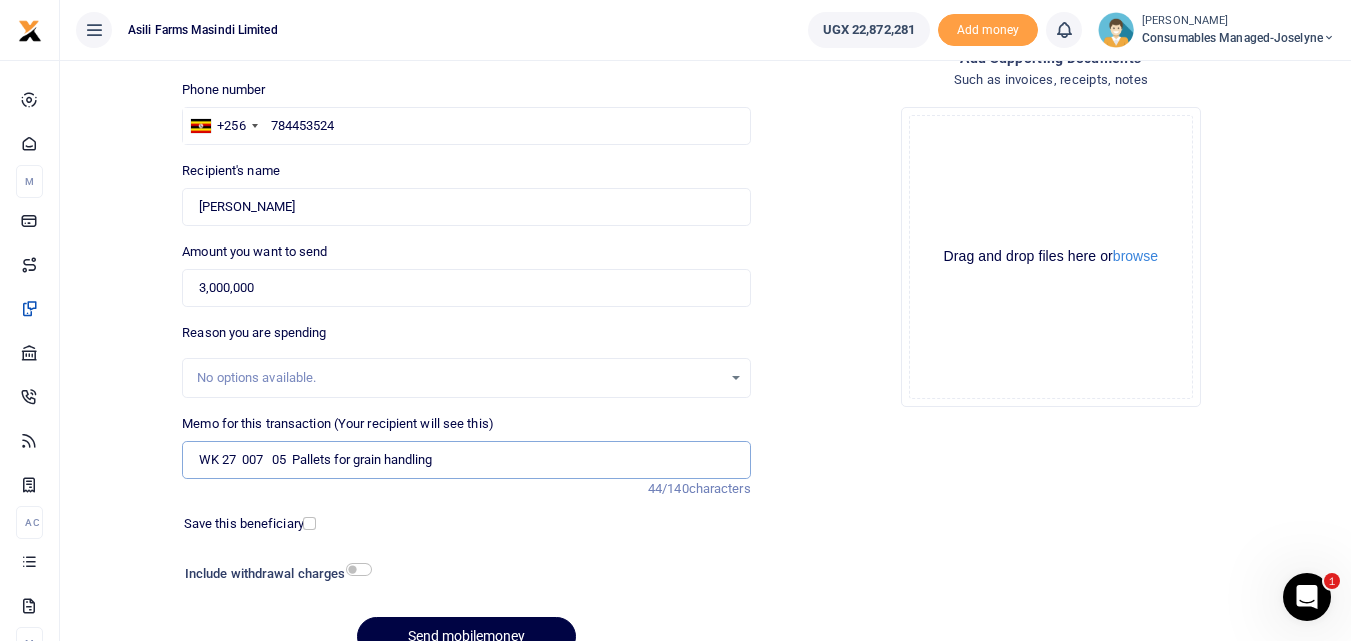 type on "WK 27  007   05  Pallets for grain handling" 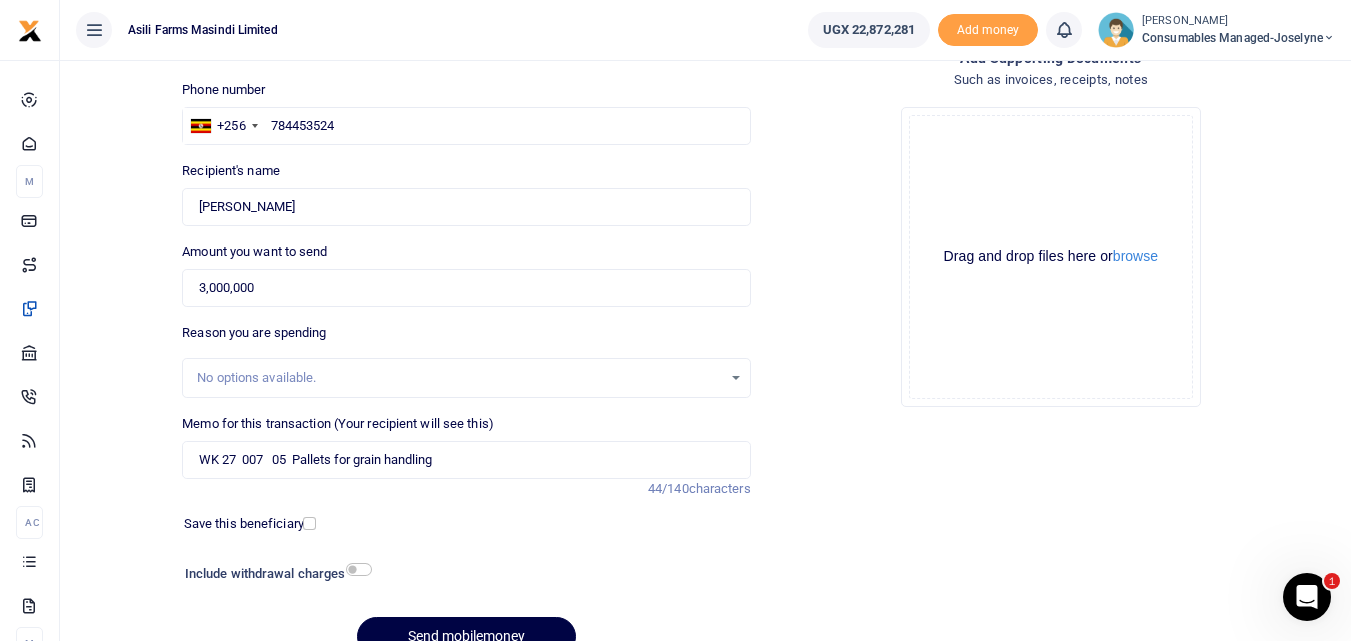 drag, startPoint x: 1349, startPoint y: 306, endPoint x: 1351, endPoint y: 331, distance: 25.079872 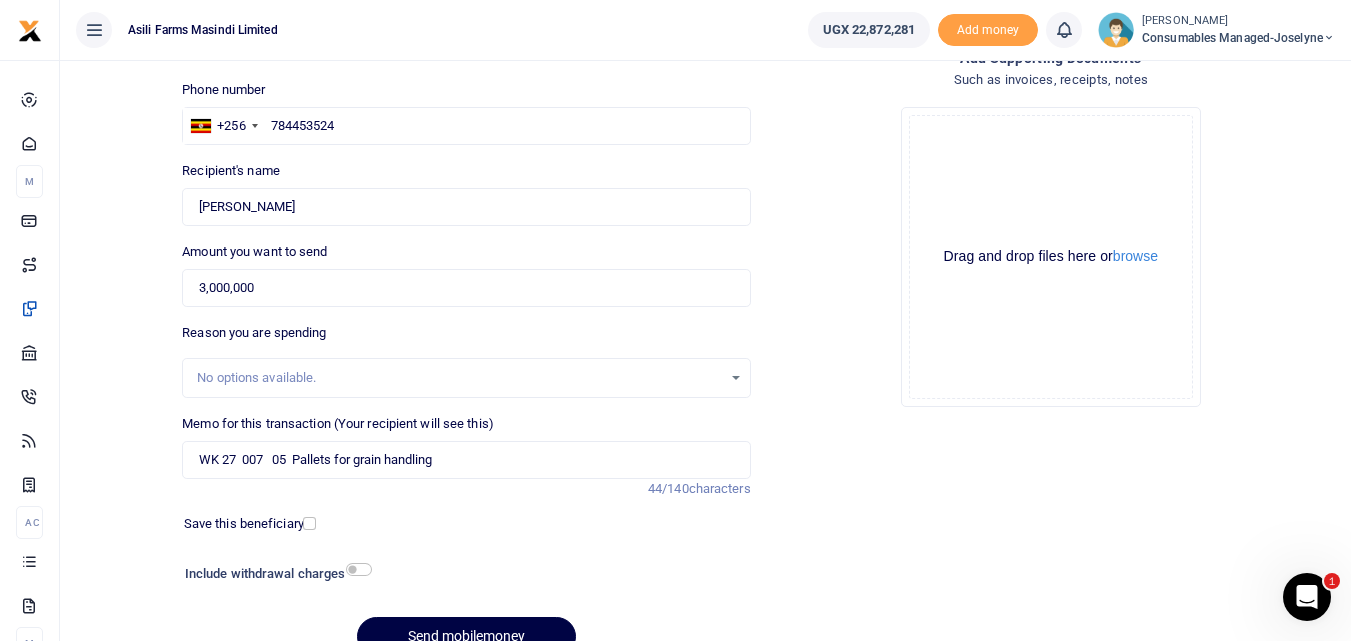 scroll, scrollTop: 225, scrollLeft: 0, axis: vertical 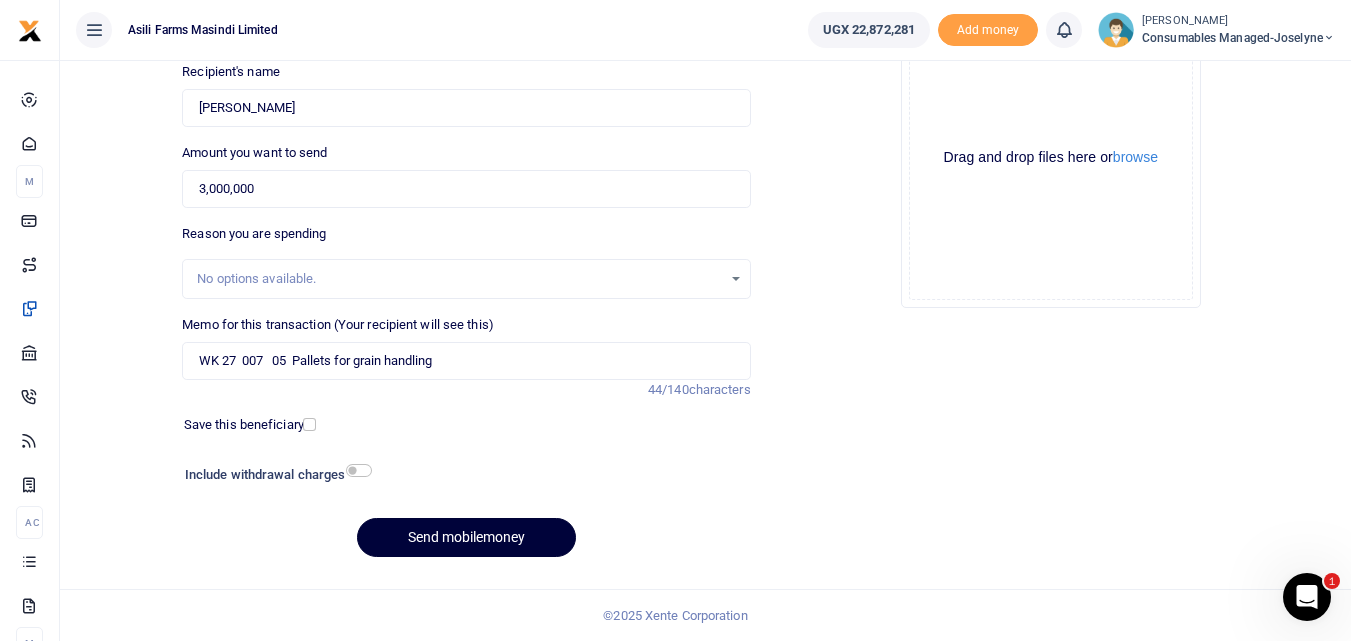 click on "Send mobilemoney" at bounding box center (466, 537) 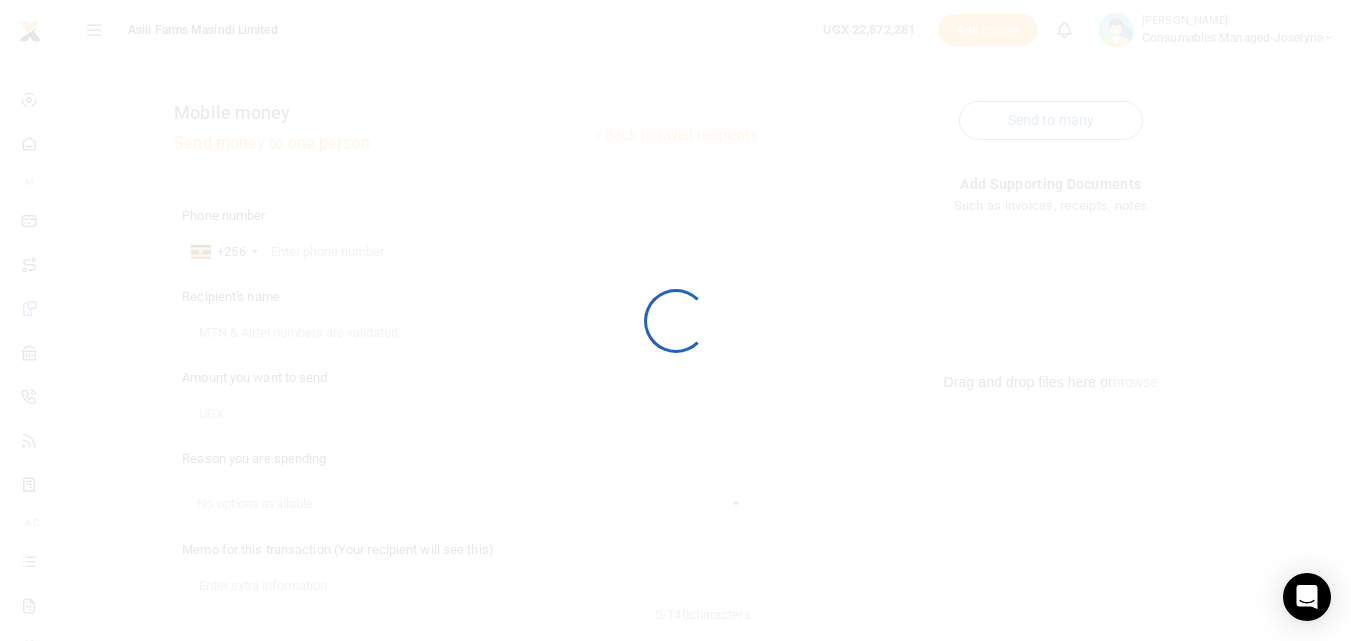 scroll, scrollTop: 225, scrollLeft: 0, axis: vertical 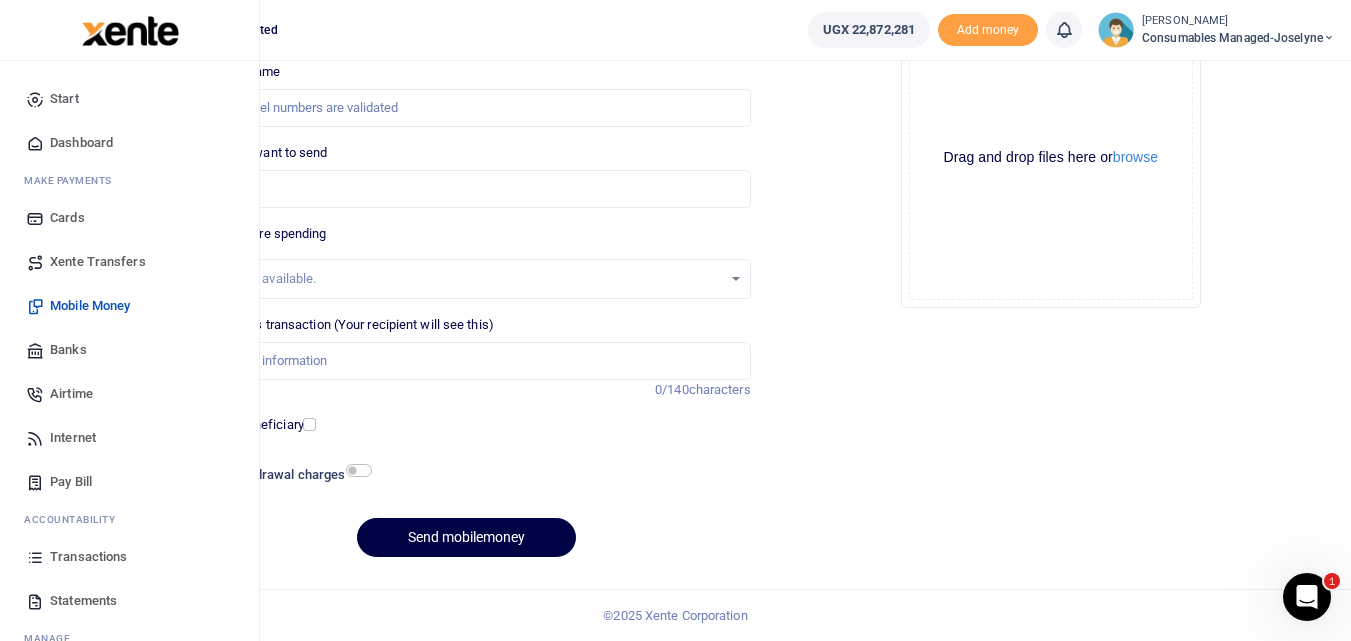 click at bounding box center [35, 557] 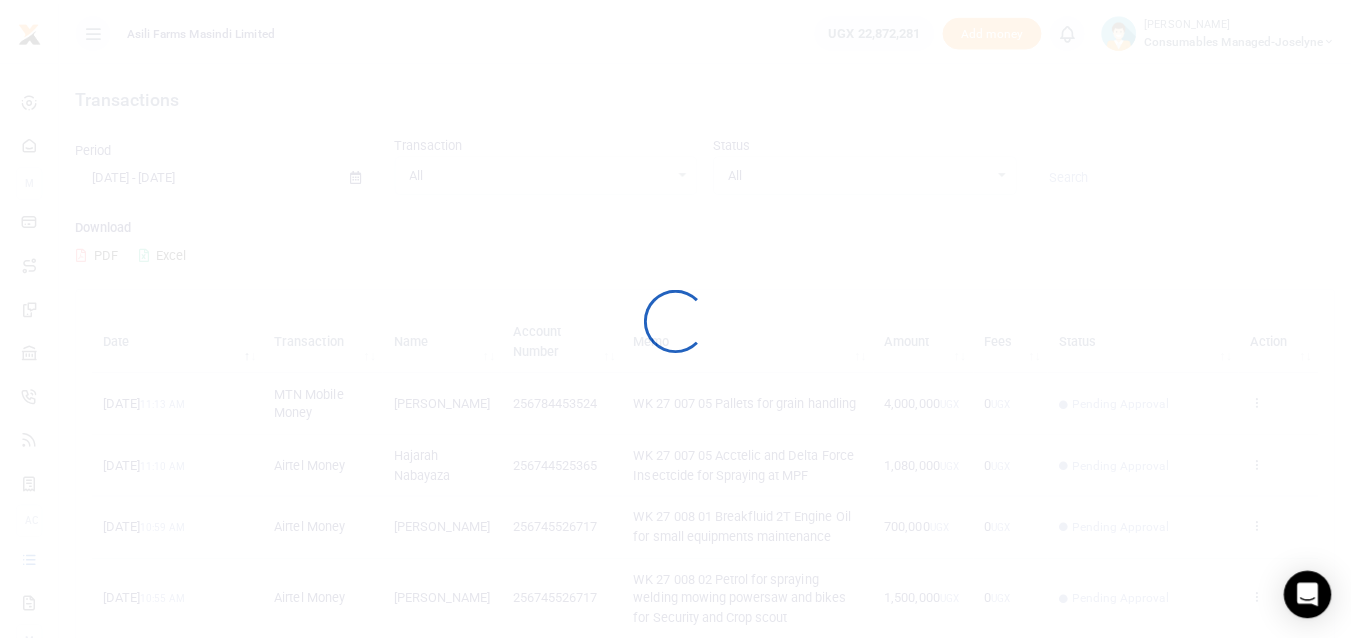 scroll, scrollTop: 0, scrollLeft: 0, axis: both 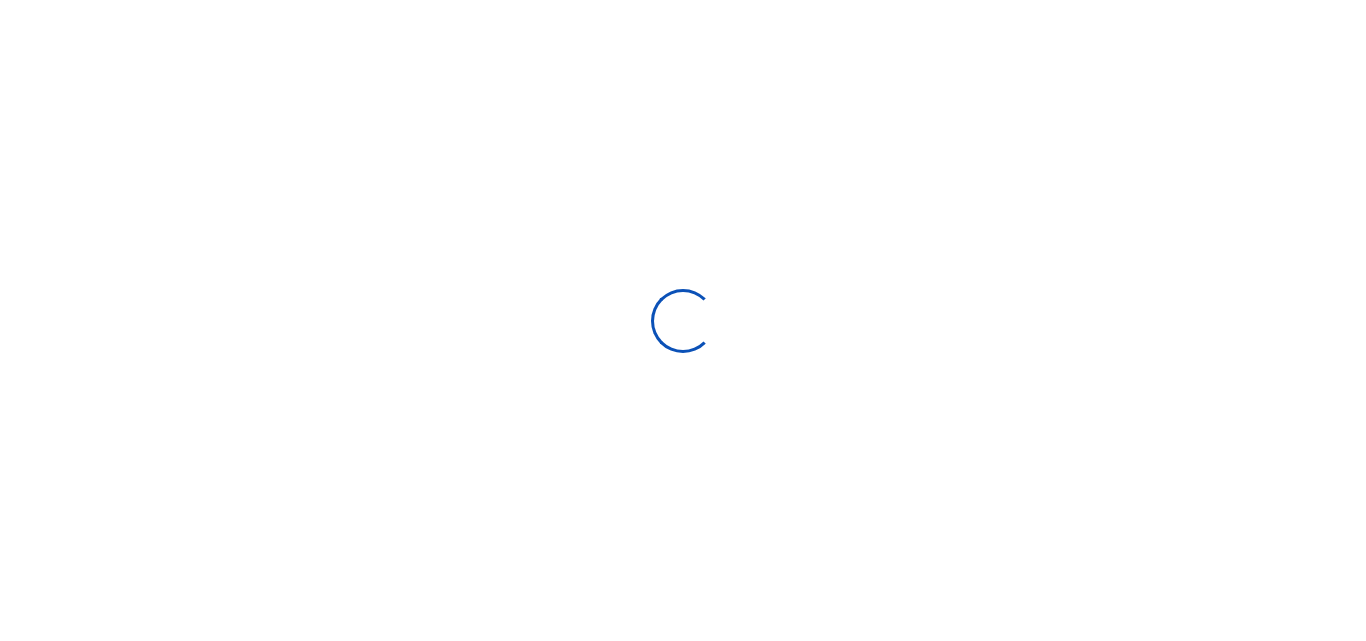 type on "[DATE] - [DATE]" 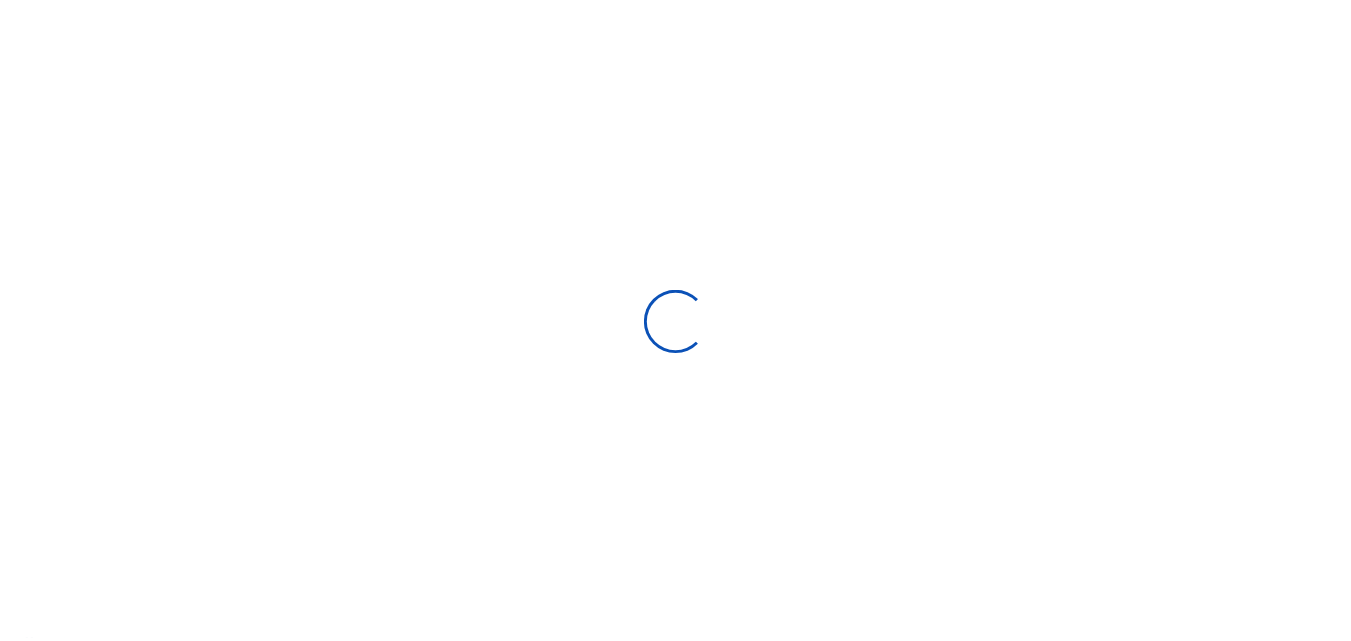 scroll, scrollTop: 0, scrollLeft: 0, axis: both 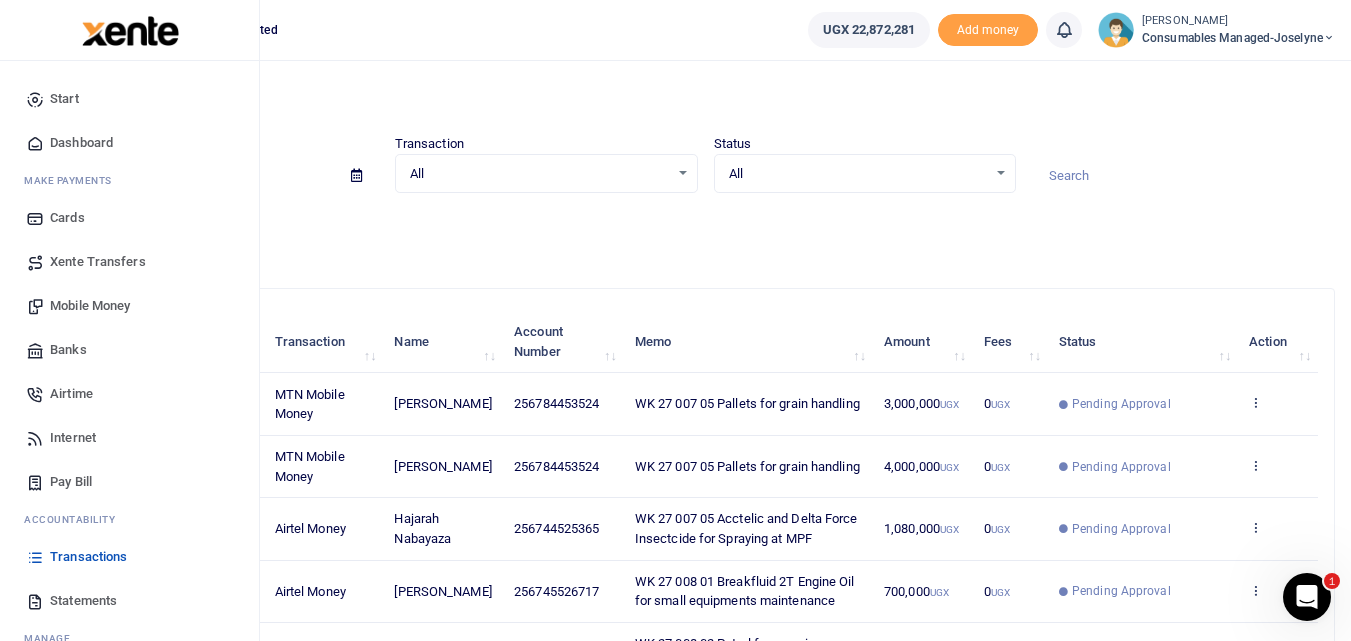 click on "Mobile Money" at bounding box center (90, 306) 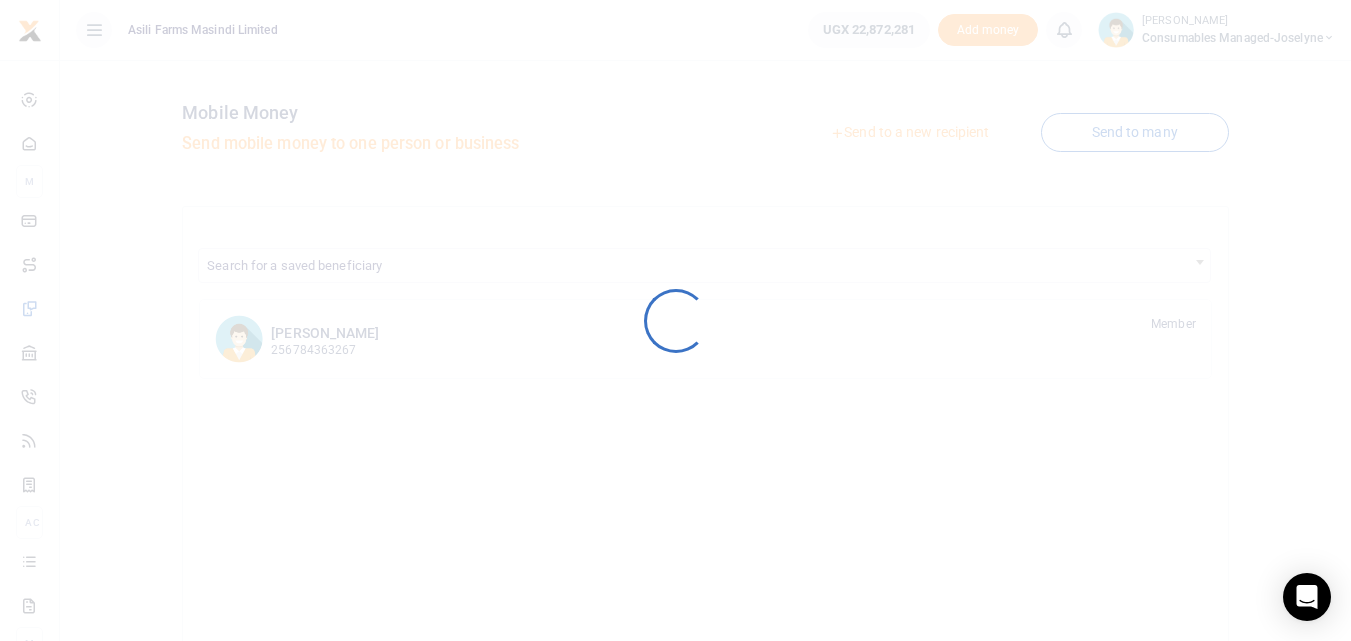 scroll, scrollTop: 0, scrollLeft: 0, axis: both 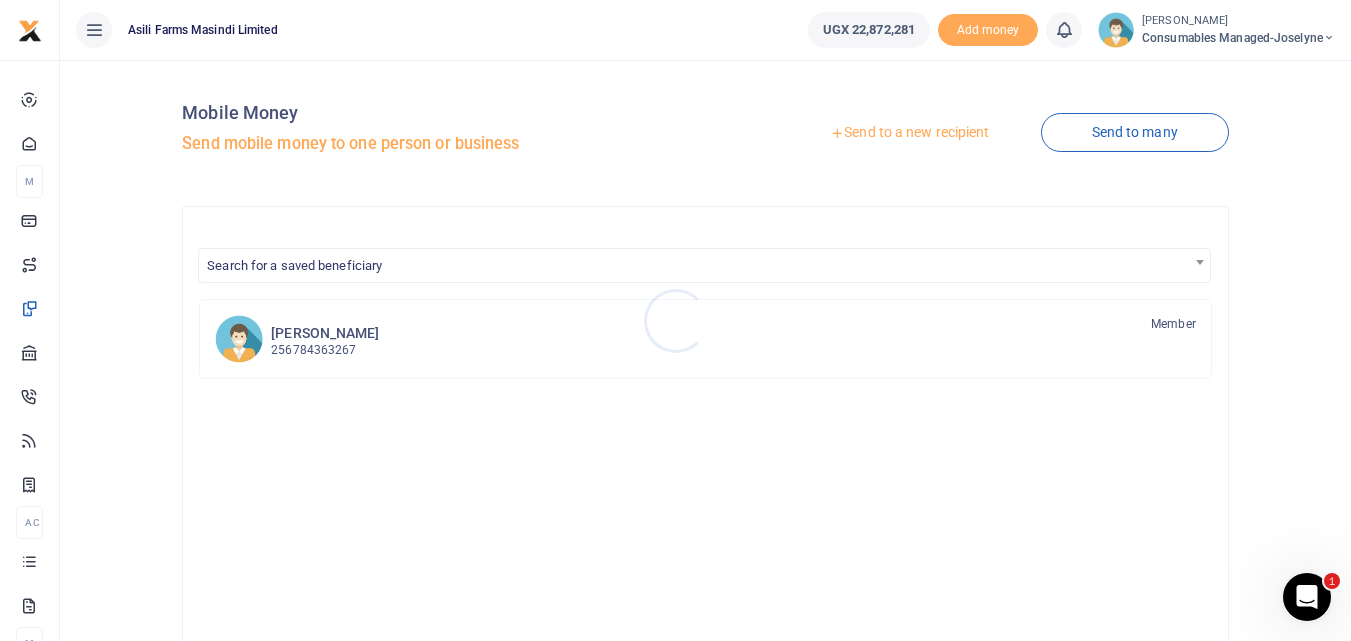 click at bounding box center (675, 320) 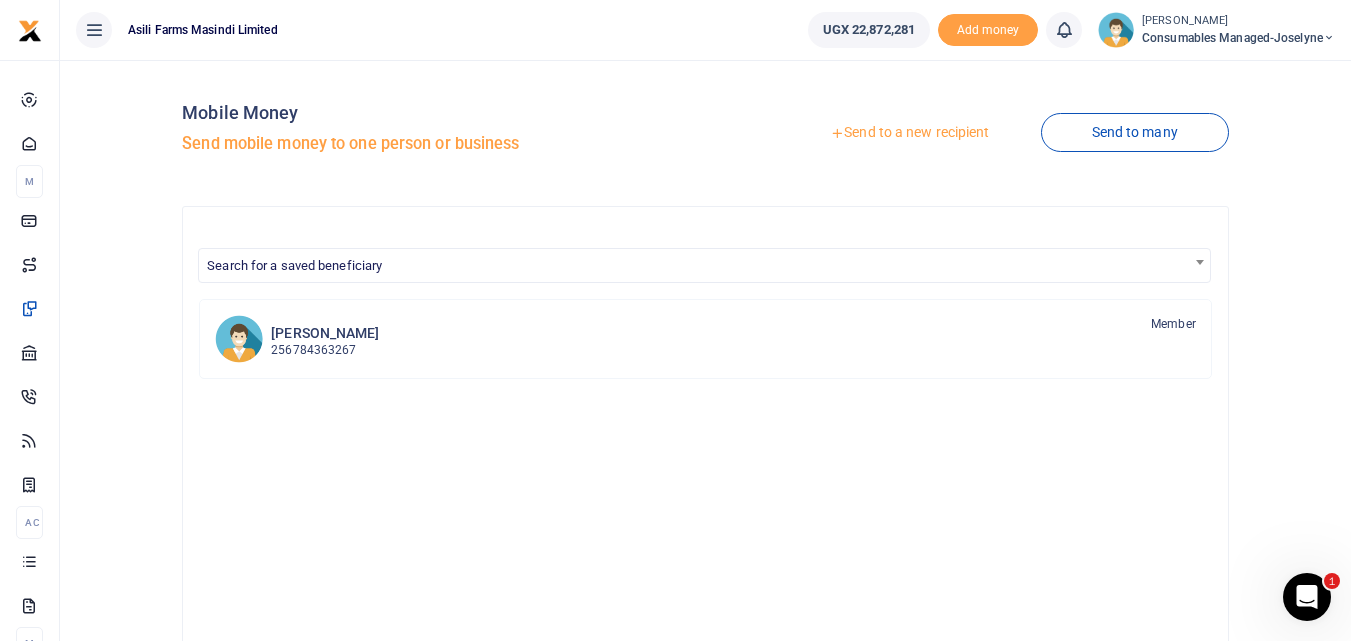 click on "Send to a new recipient" at bounding box center [909, 133] 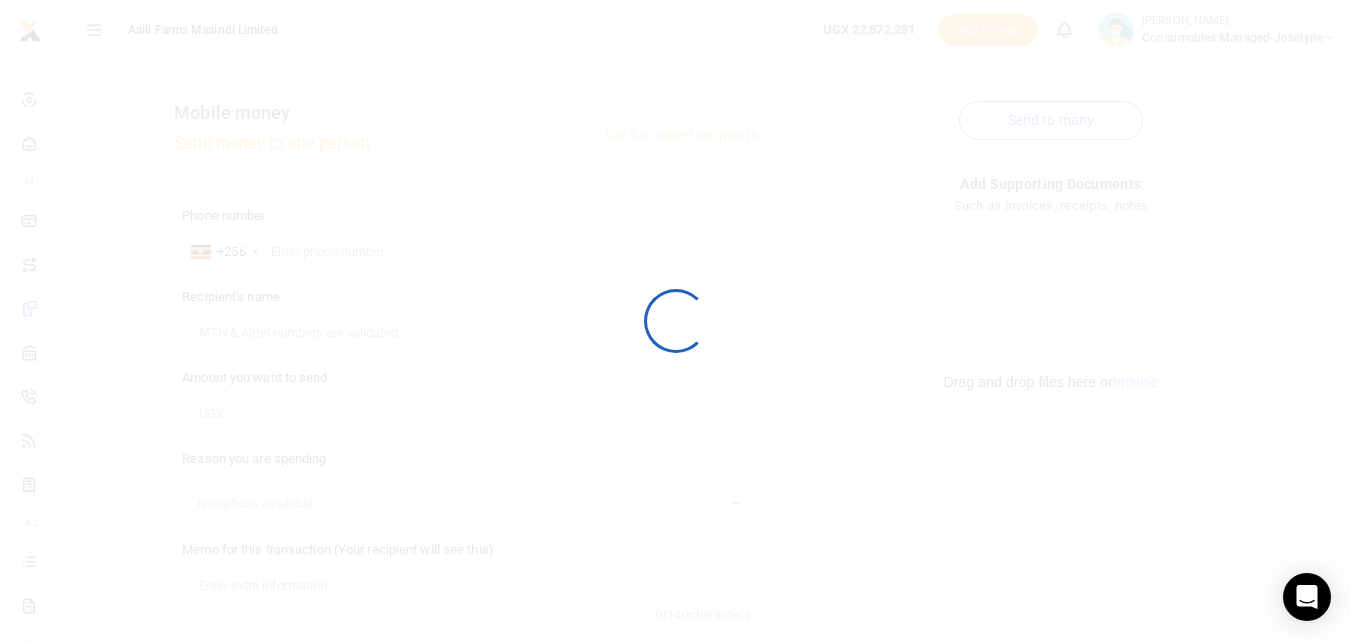 scroll, scrollTop: 0, scrollLeft: 0, axis: both 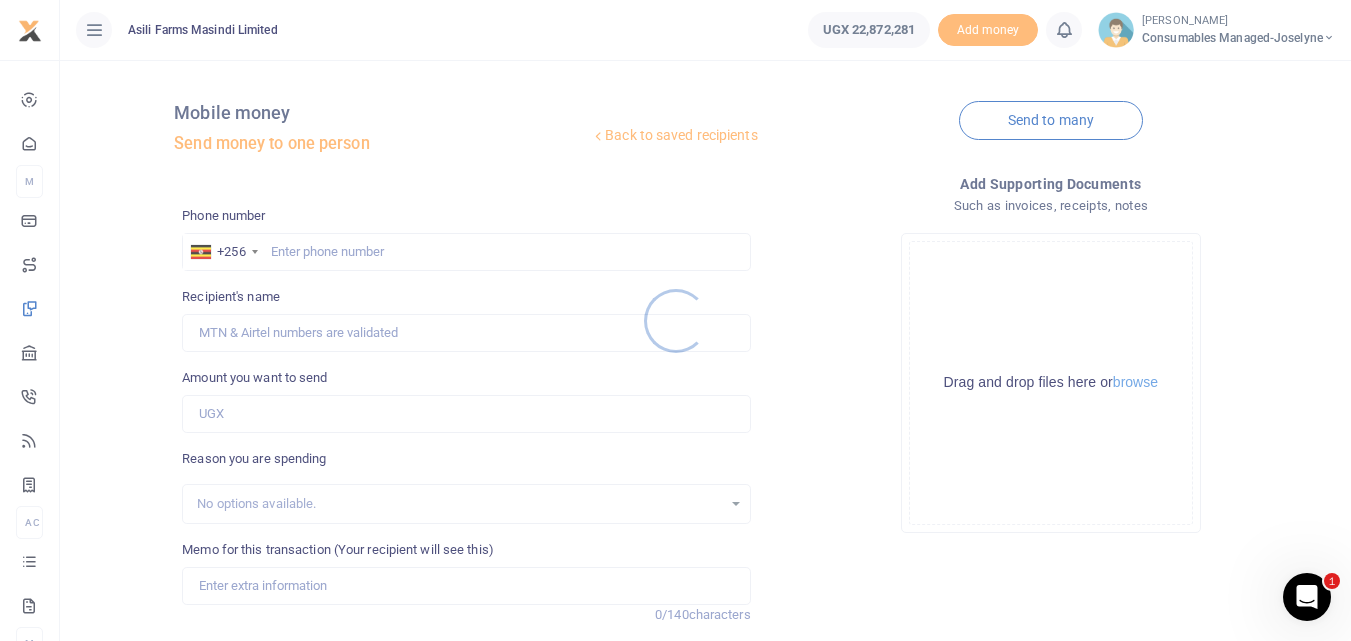 click at bounding box center (675, 320) 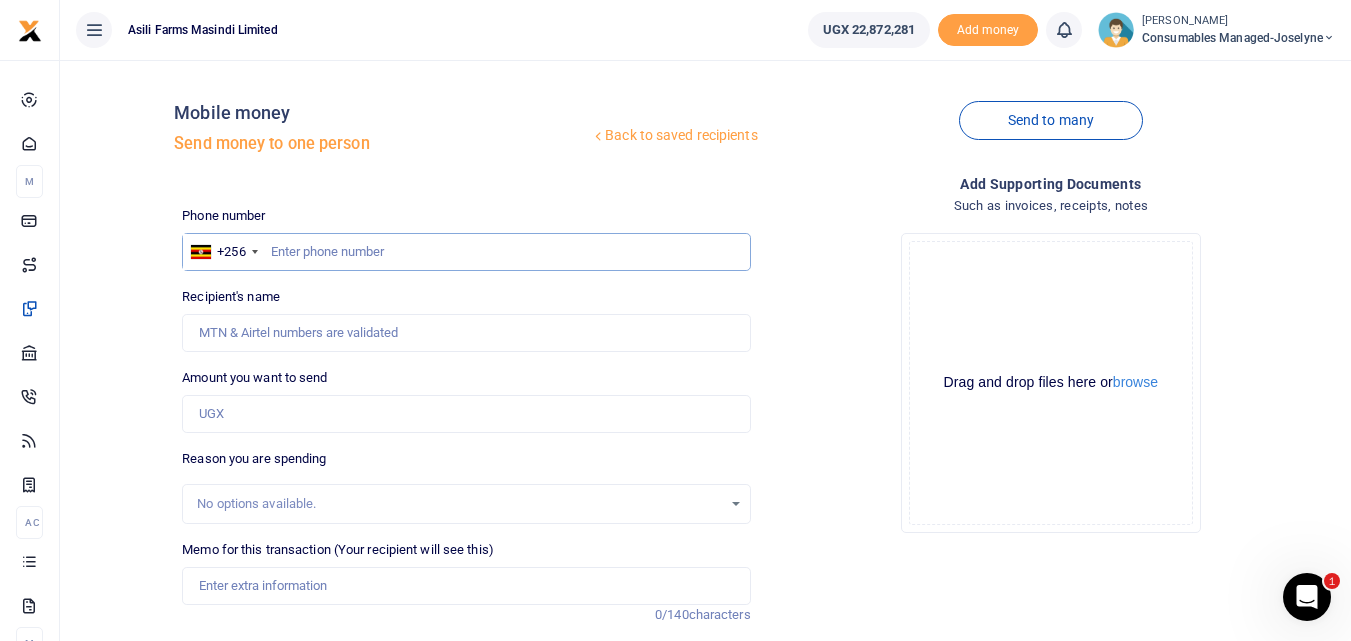 click at bounding box center [466, 252] 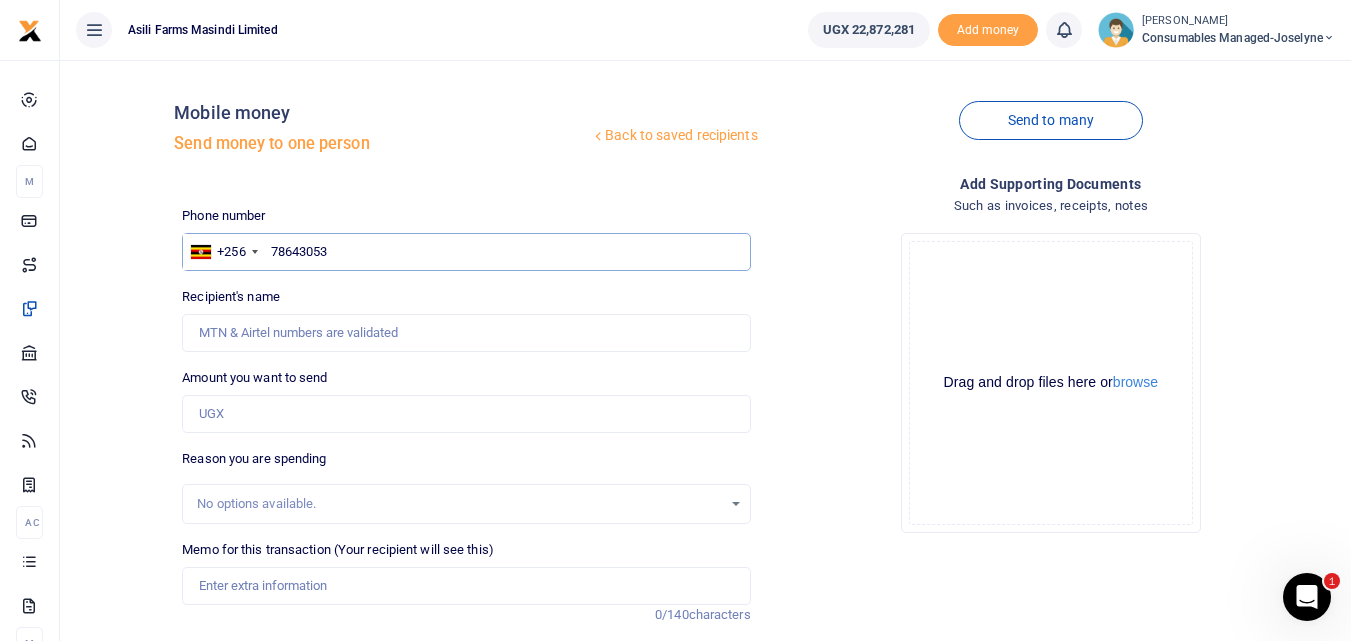 type on "786430533" 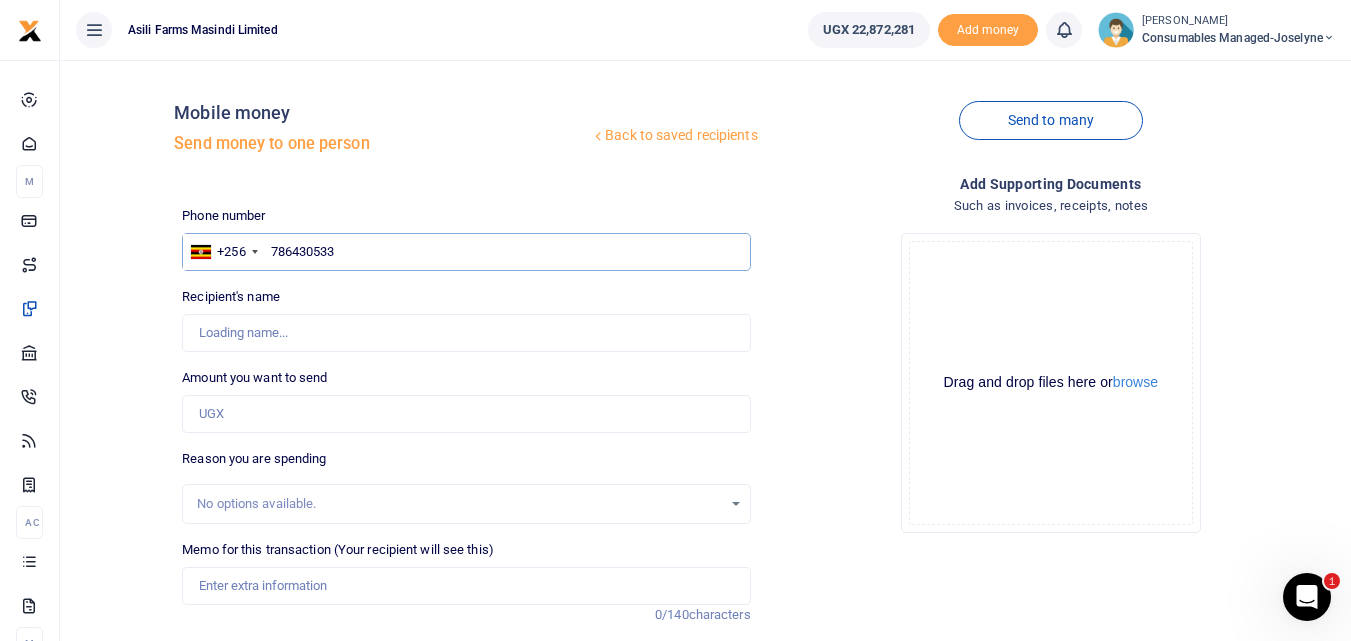 type on "[PERSON_NAME]" 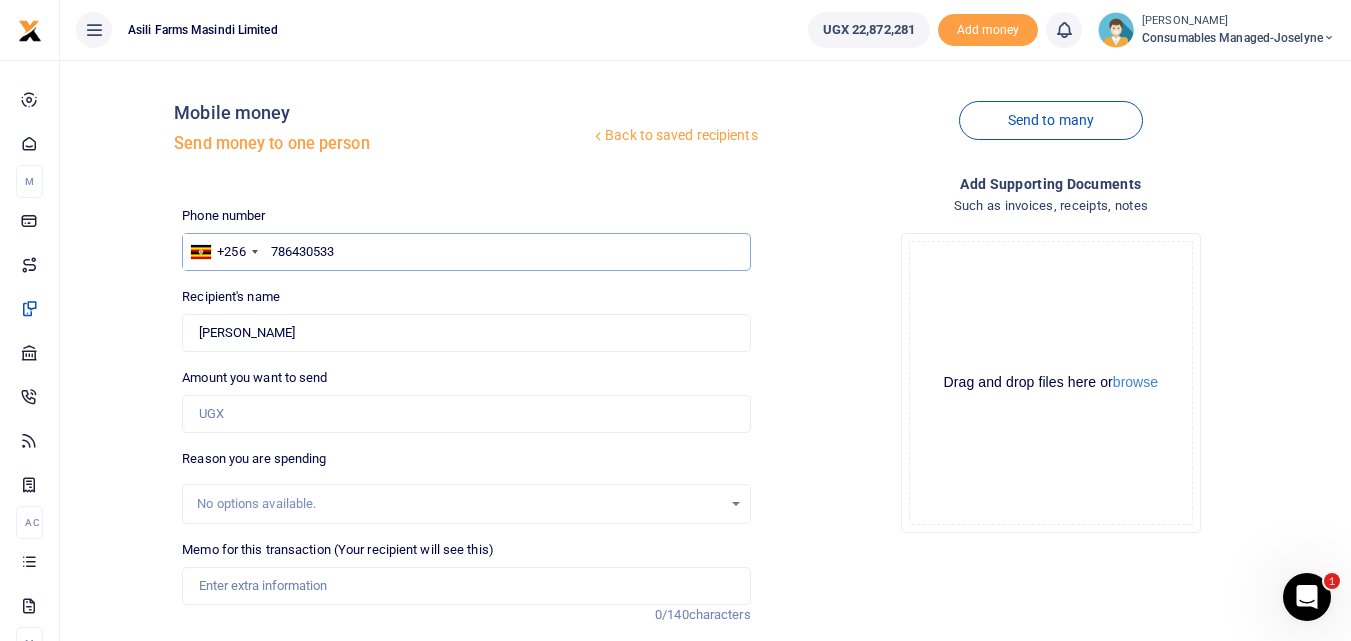 type on "786430533" 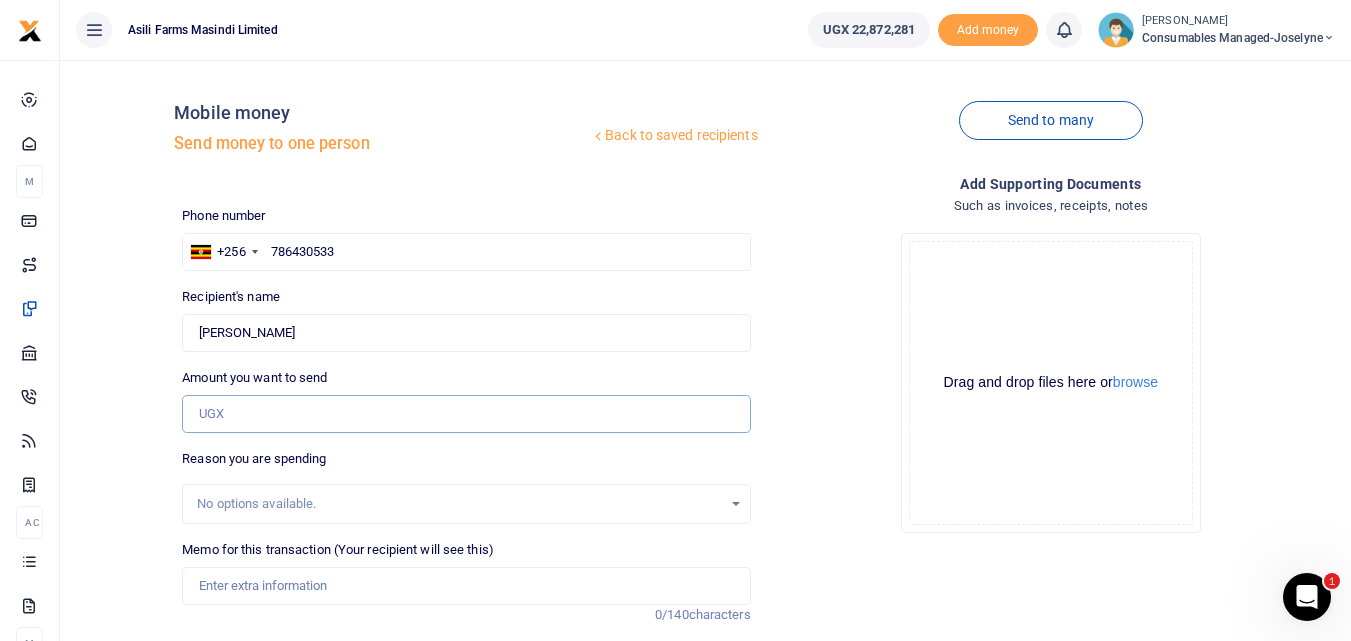 click on "Amount you want to send" at bounding box center [466, 414] 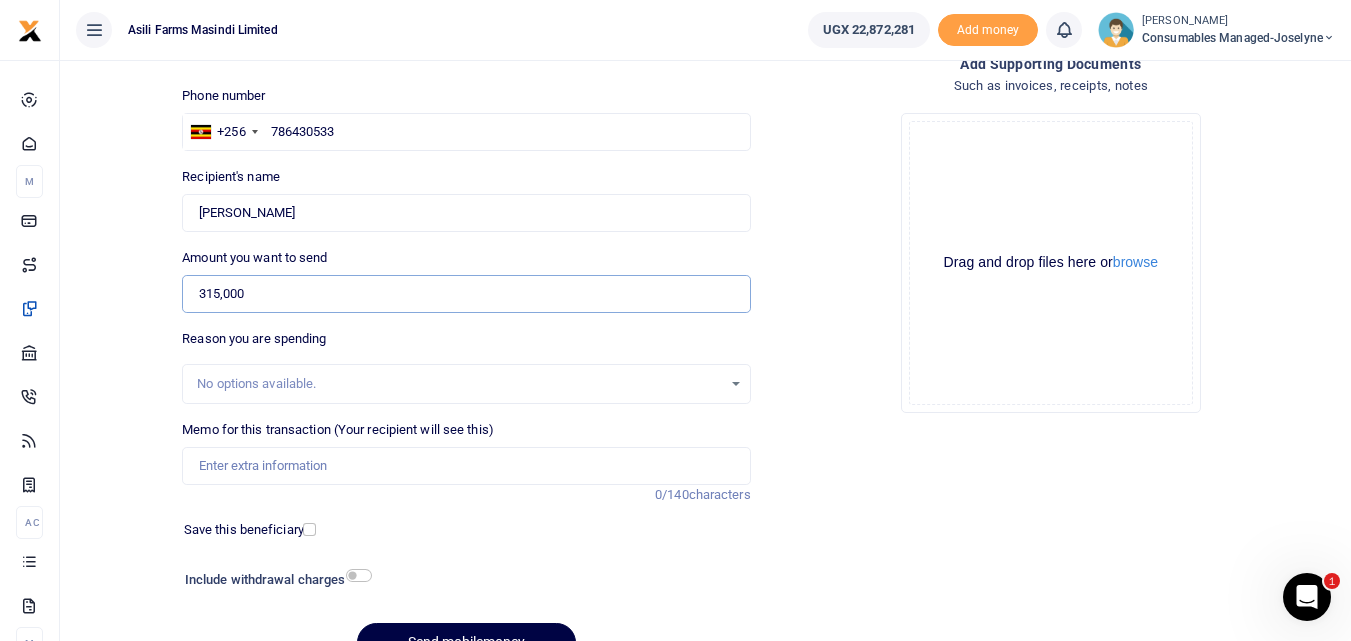 scroll, scrollTop: 126, scrollLeft: 0, axis: vertical 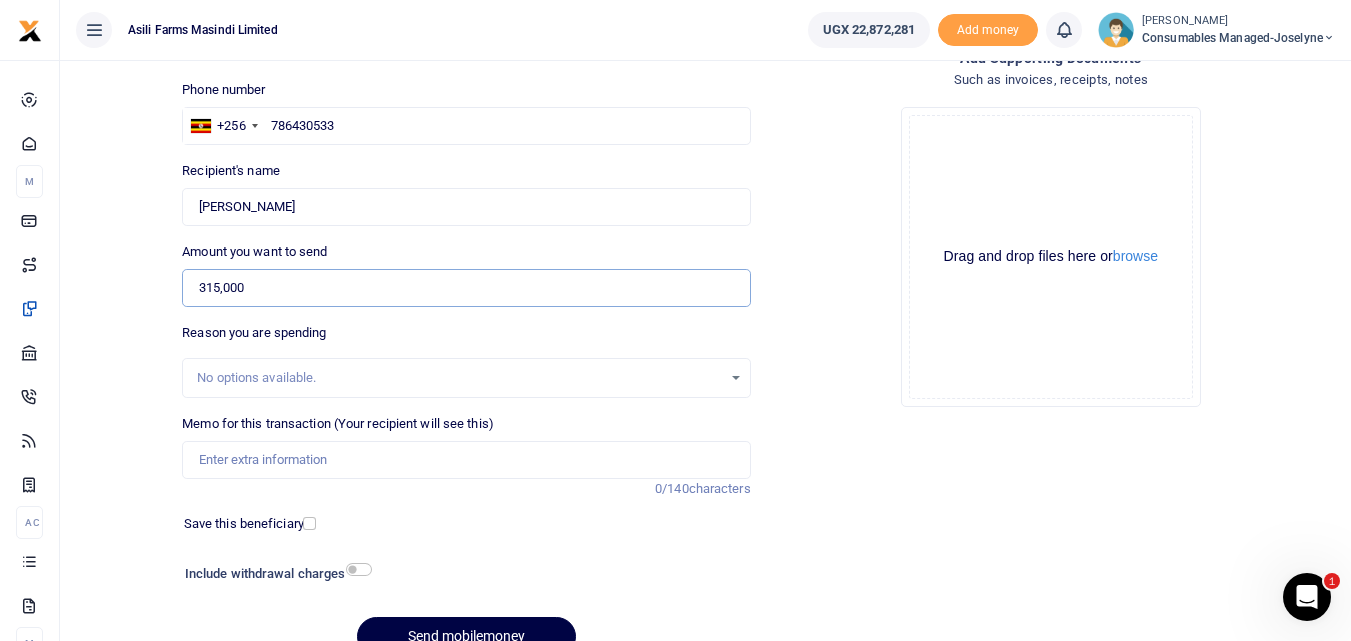 type on "315,000" 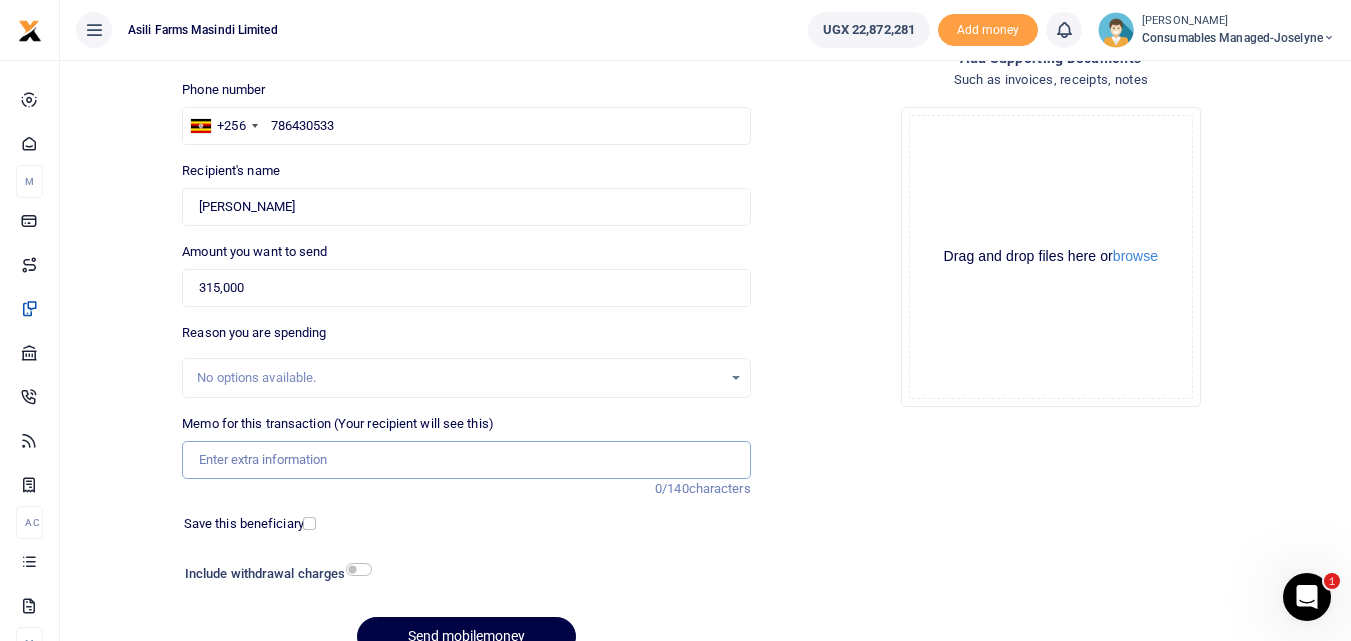 click on "Memo for this transaction (Your recipient will see this)" at bounding box center (466, 460) 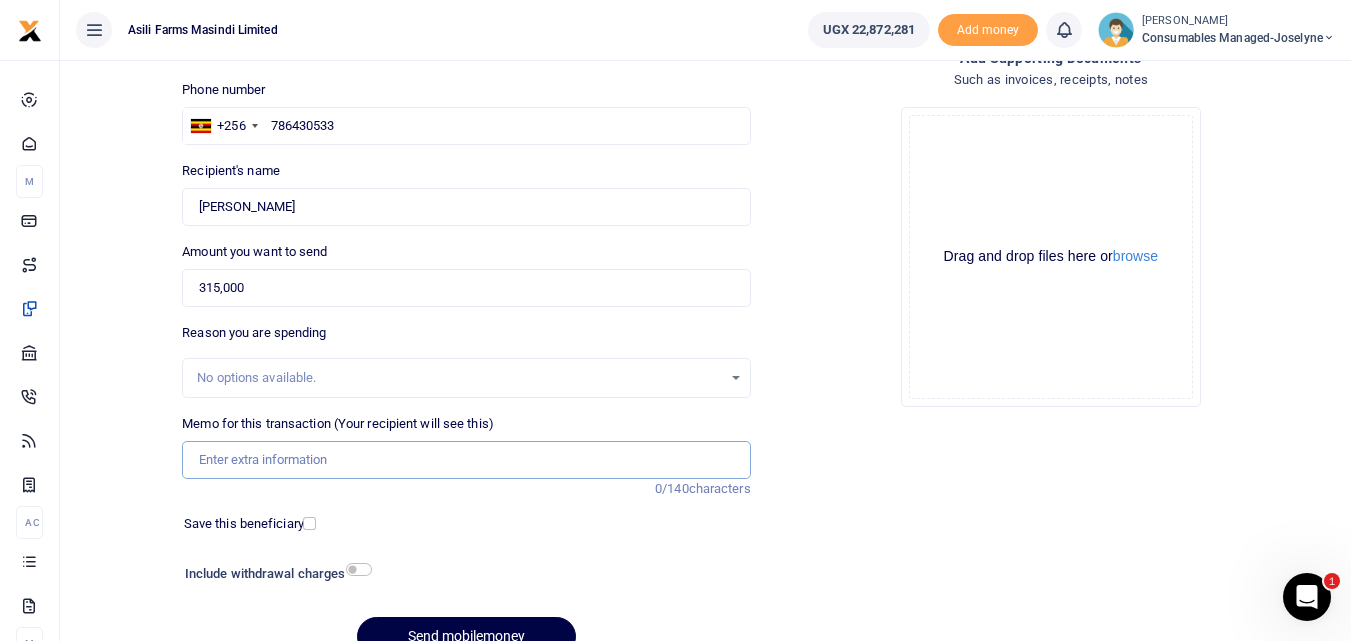 click on "Memo for this transaction (Your recipient will see this)" at bounding box center (466, 460) 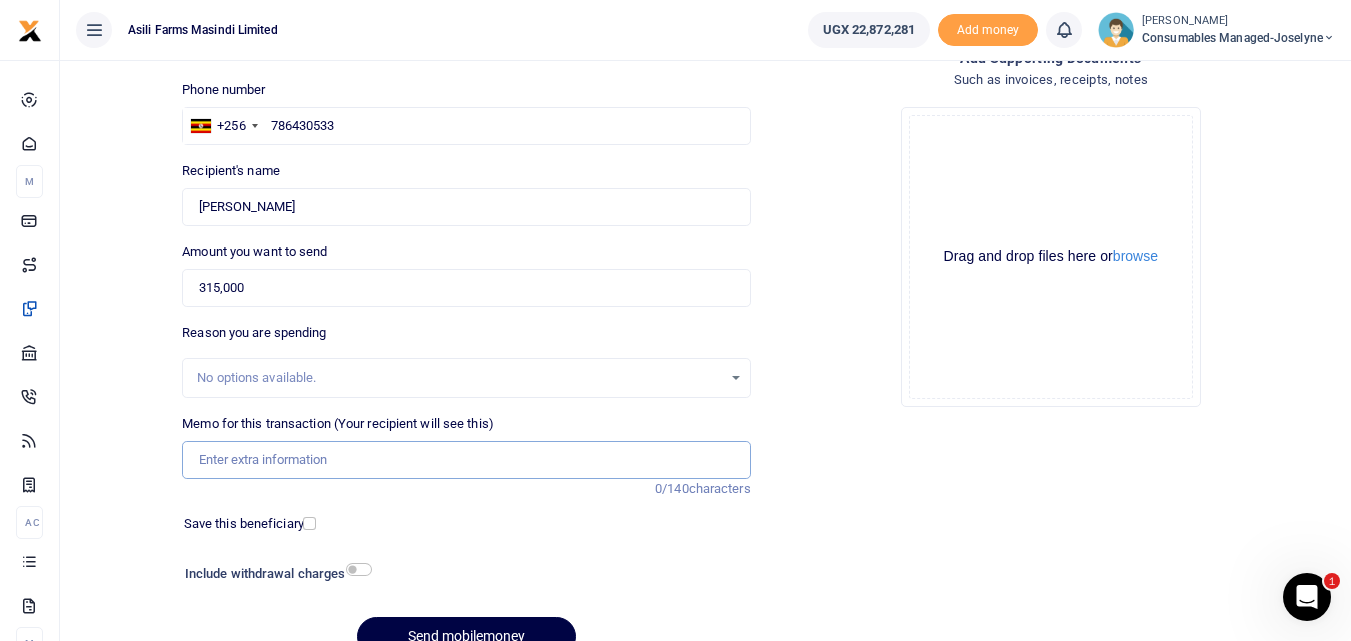 paste on "WK 26 /007 / 02" 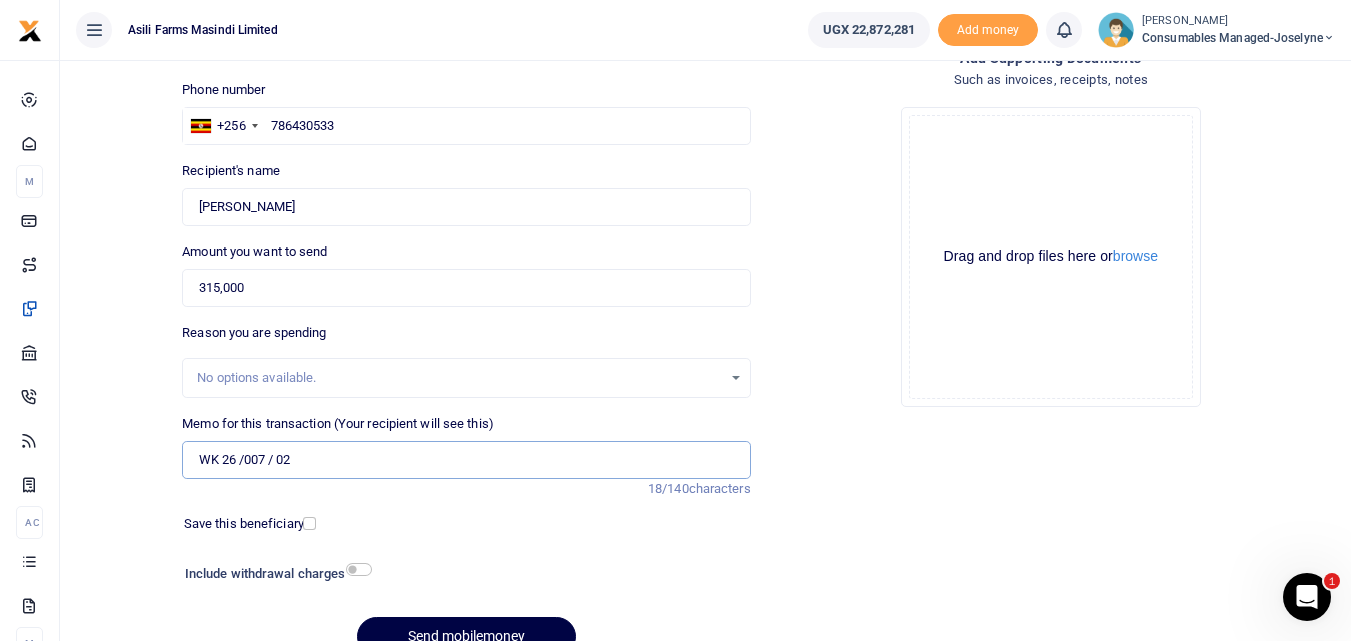 paste on "Seeds  Sukuma Egg plants Tomatoes Onions for Kitchen Gardens - Butobe Bweyale Kigumba" 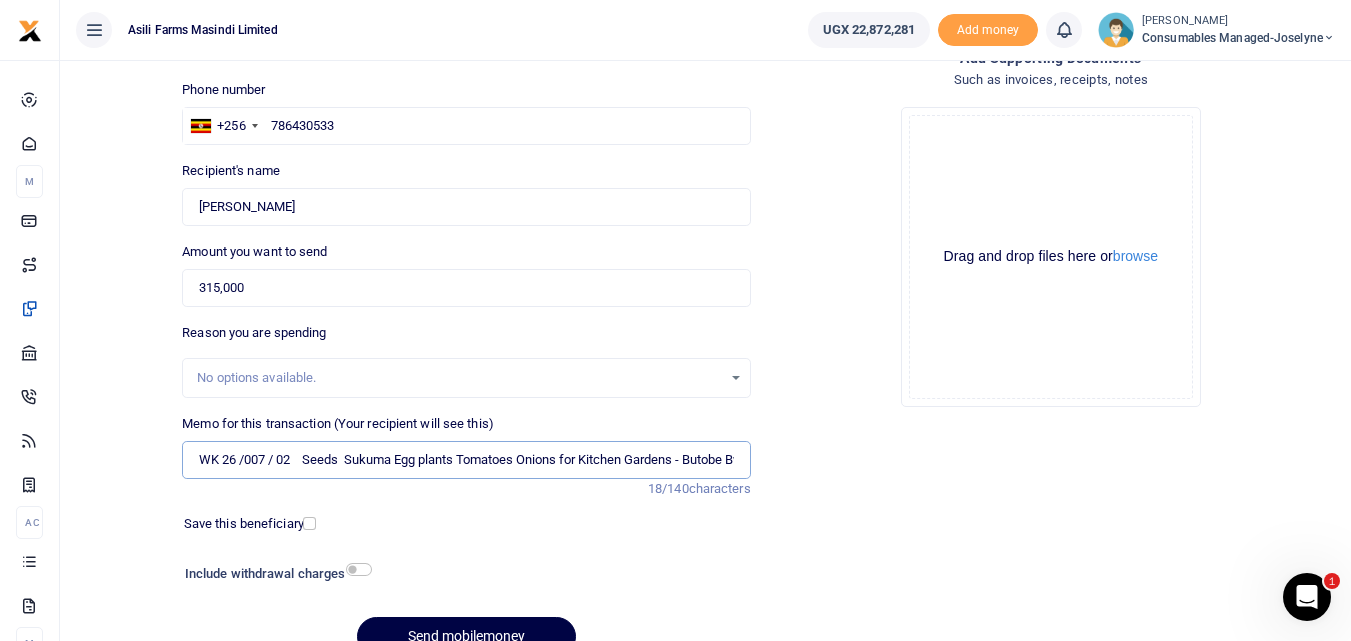 scroll, scrollTop: 0, scrollLeft: 112, axis: horizontal 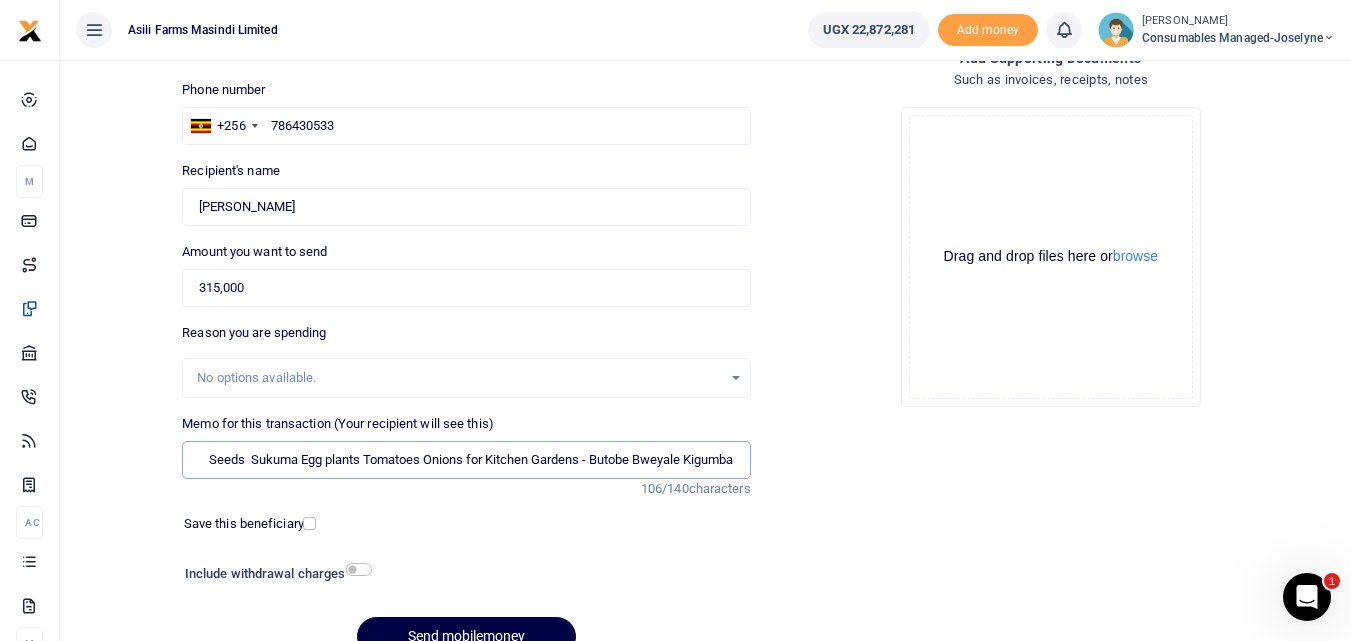 click on "WK 26 /007 / 02    Seeds  Sukuma Egg plants Tomatoes Onions for Kitchen Gardens - Butobe Bweyale Kigumba" at bounding box center (466, 460) 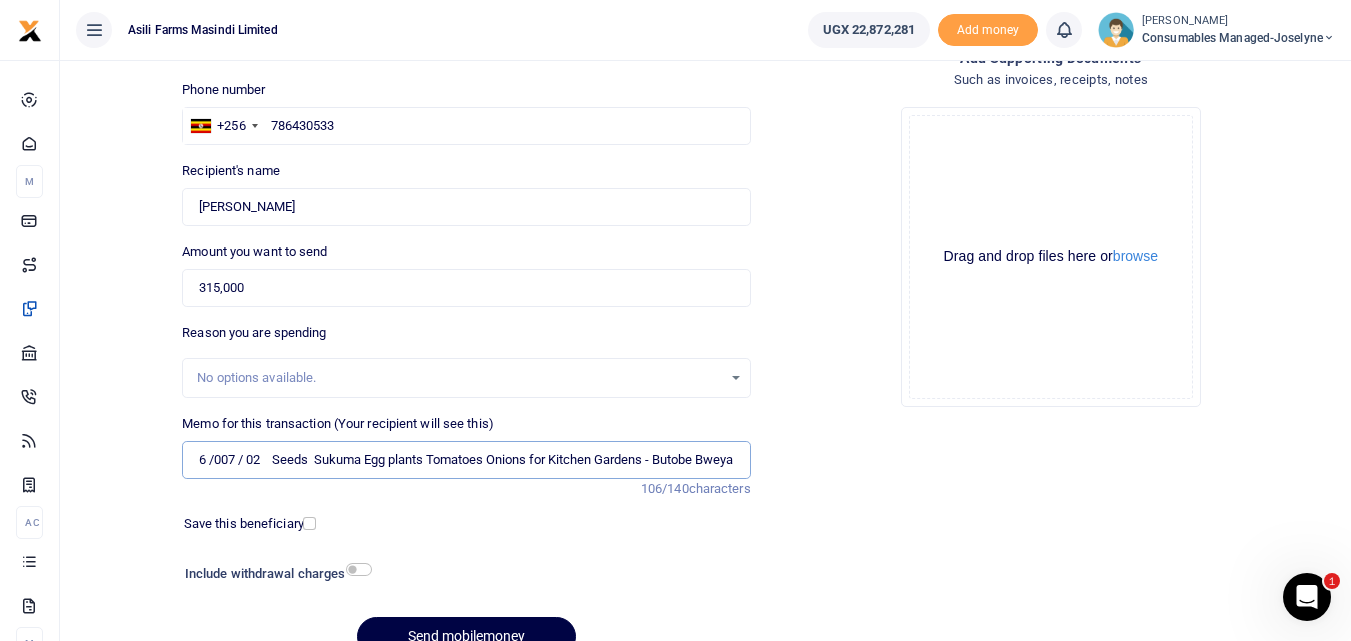 scroll, scrollTop: 0, scrollLeft: 0, axis: both 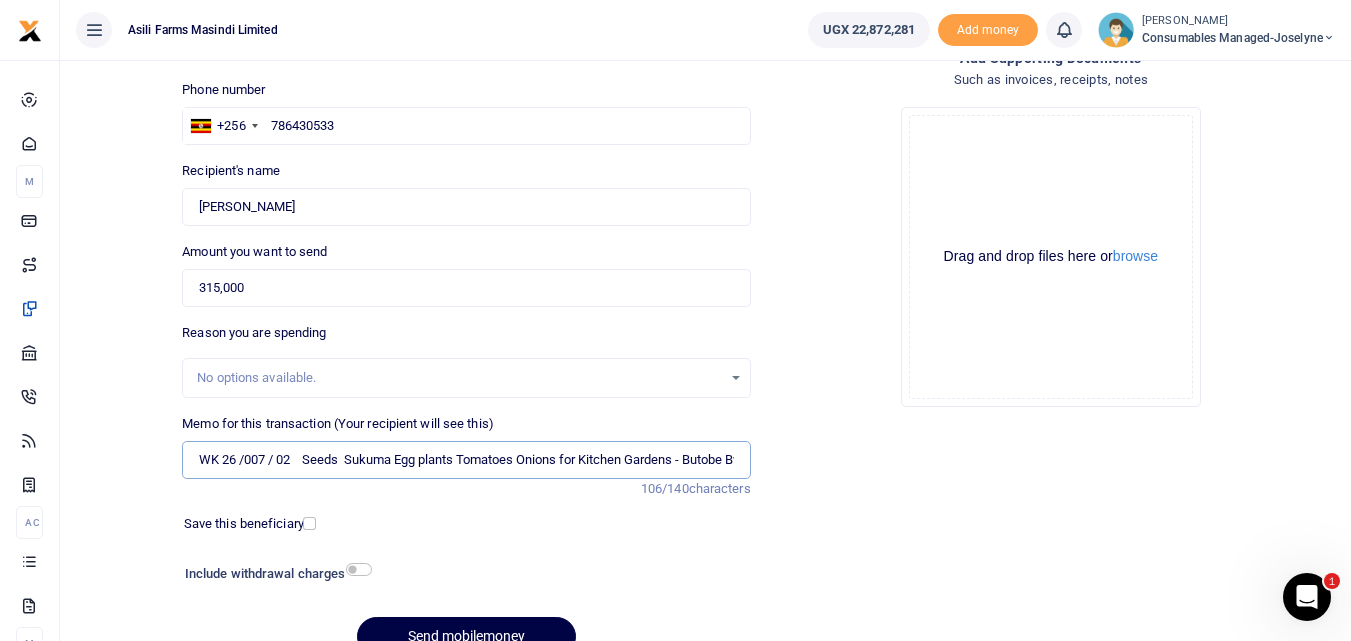 click on "WK 26 /007 / 02    Seeds  Sukuma Egg plants Tomatoes Onions for Kitchen Gardens - Butobe Bweyale Kigumba" at bounding box center [466, 460] 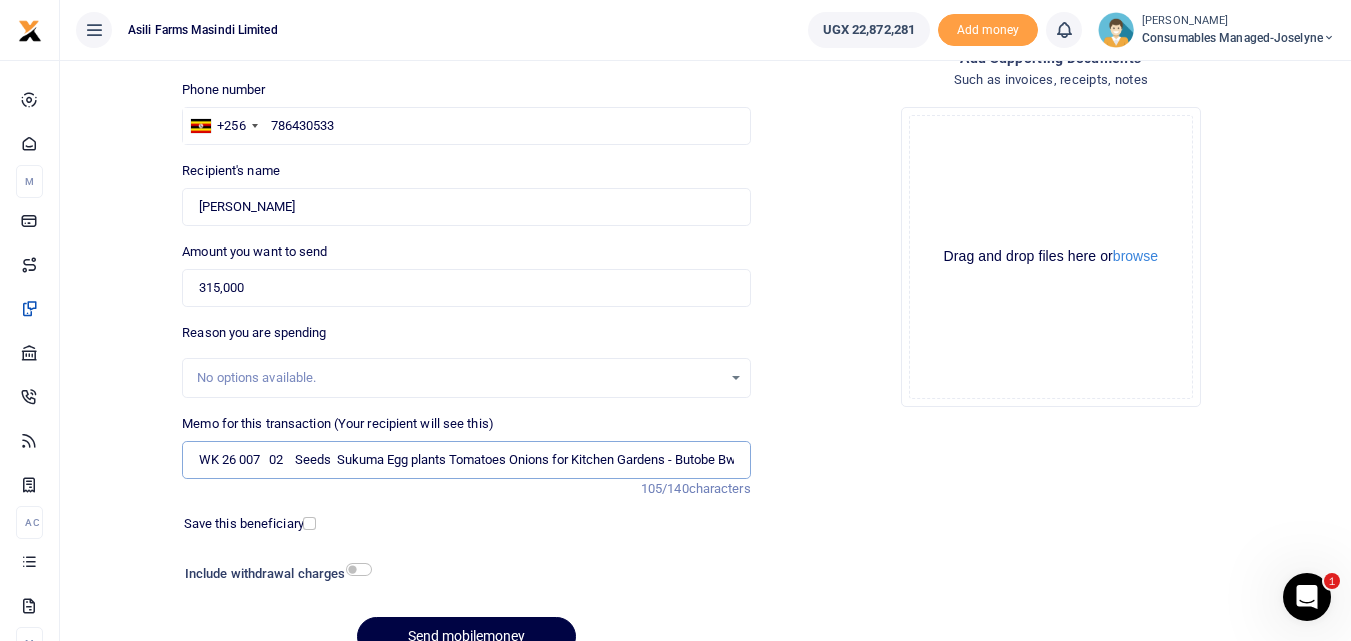 click on "WK 26 007   02    Seeds  Sukuma Egg plants Tomatoes Onions for Kitchen Gardens - Butobe Bweyale Kigumba" at bounding box center [466, 460] 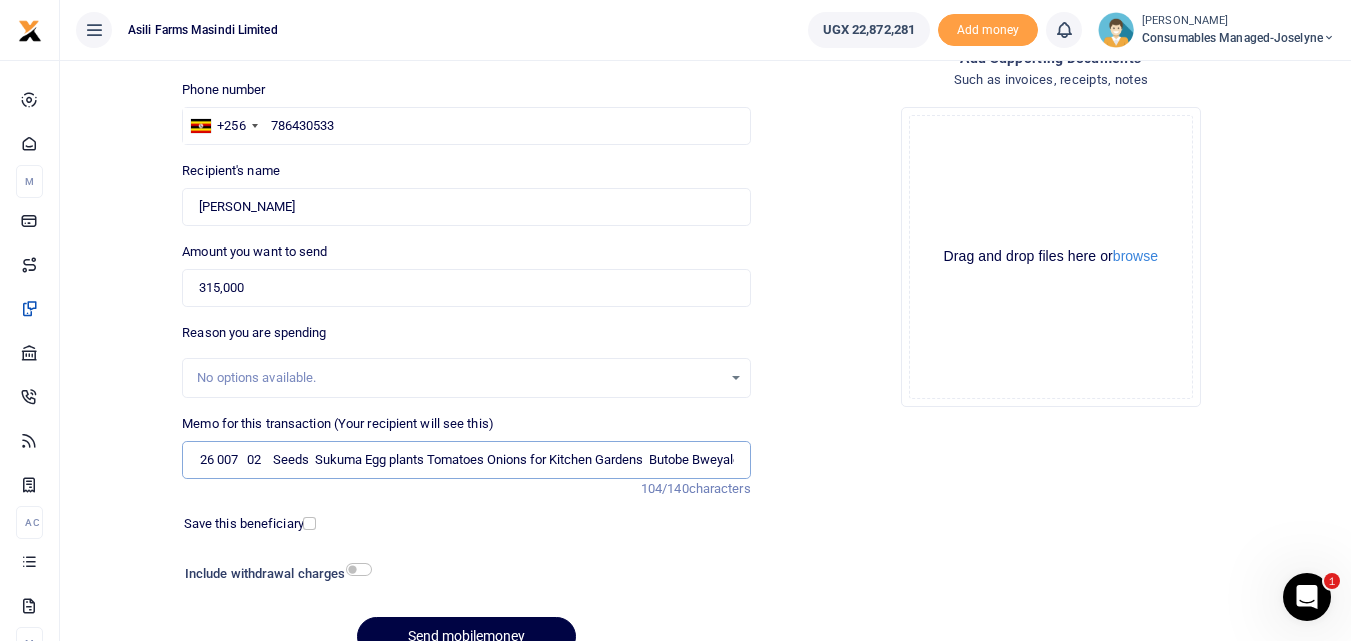 scroll, scrollTop: 0, scrollLeft: 0, axis: both 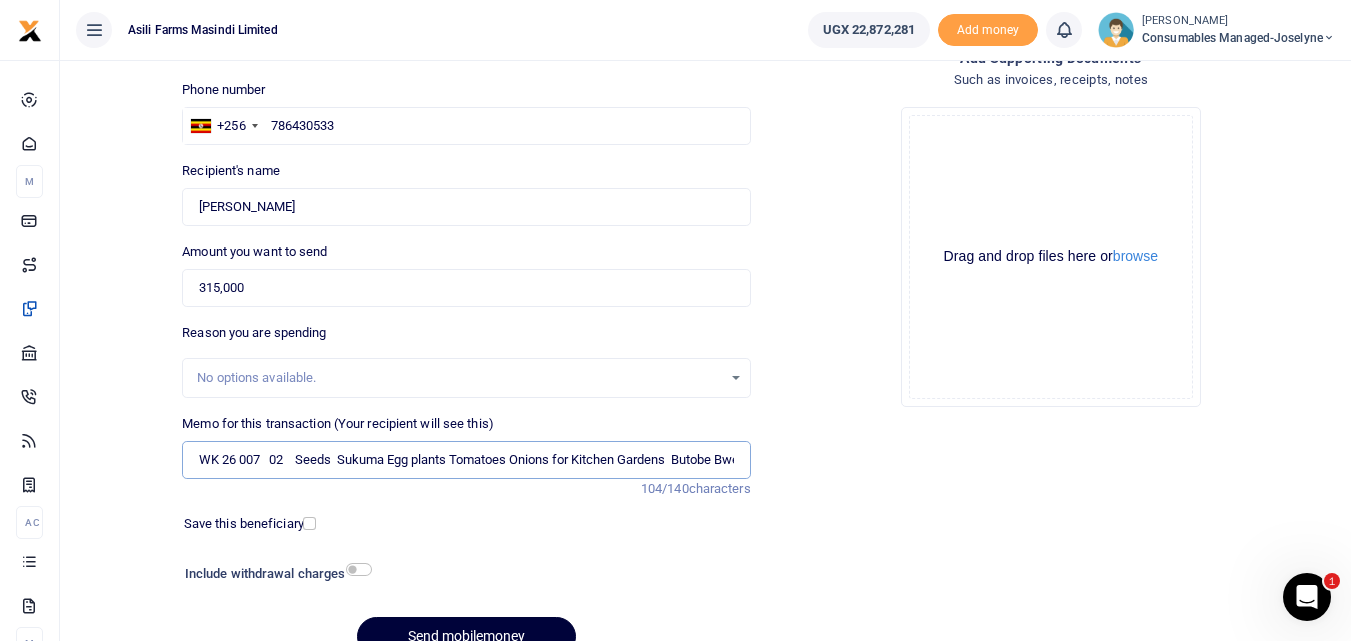type on "WK 26 007   02    Seeds  Sukuma Egg plants Tomatoes Onions for Kitchen Gardens  Butobe Bweyale Kigumba" 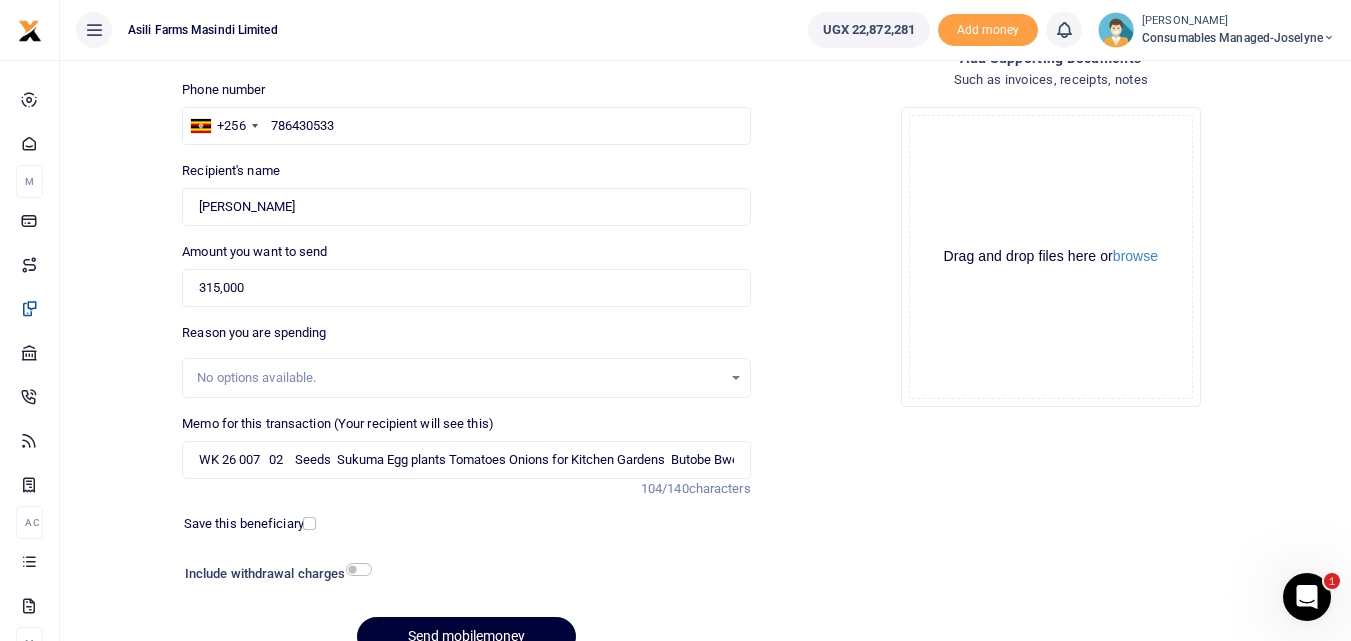 click on "Send mobilemoney" at bounding box center [466, 636] 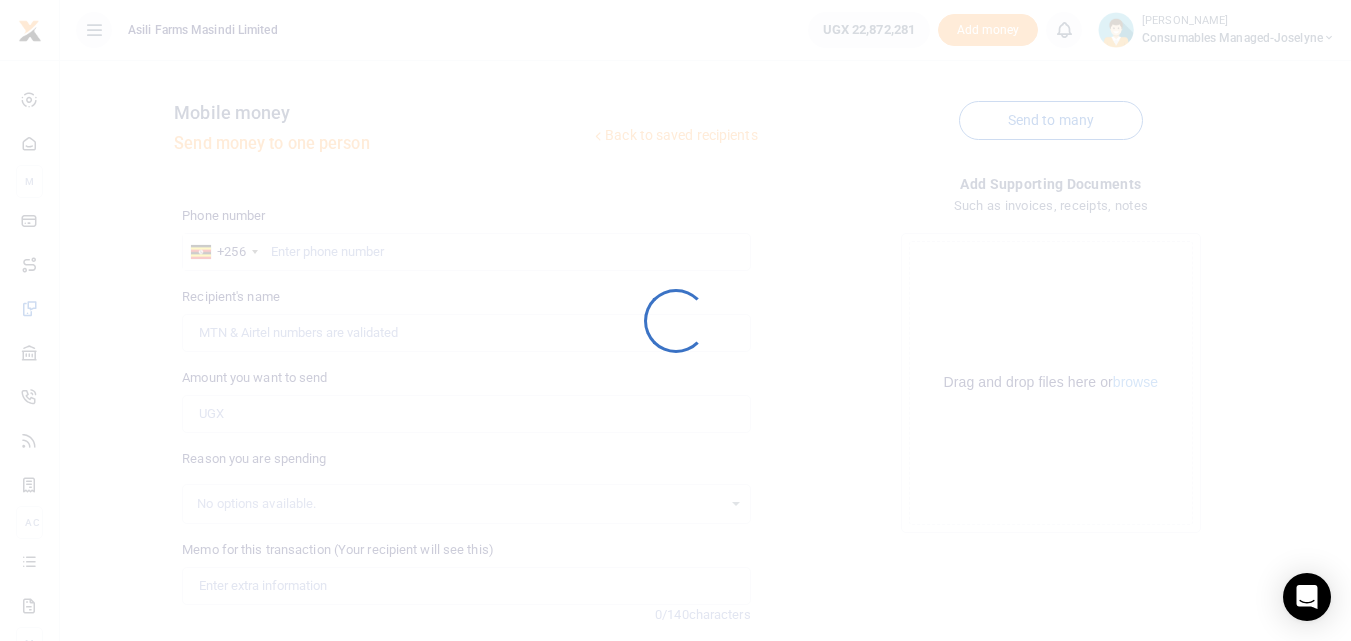 scroll, scrollTop: 126, scrollLeft: 0, axis: vertical 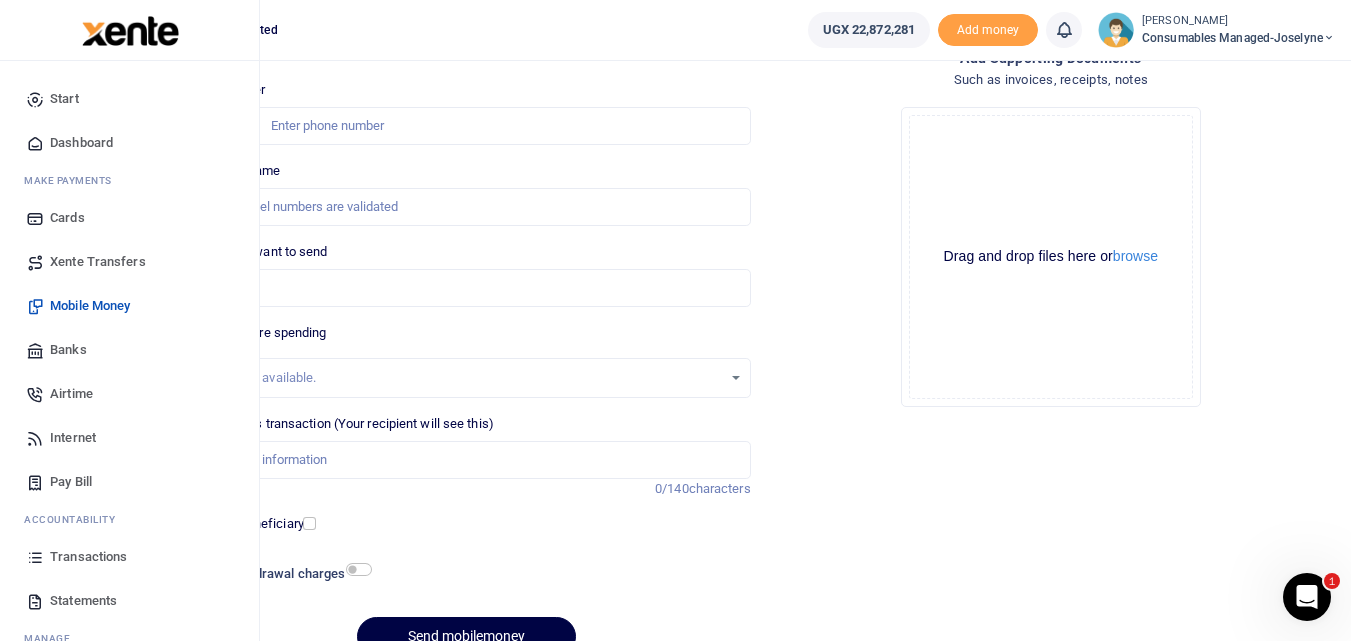 click at bounding box center [35, 557] 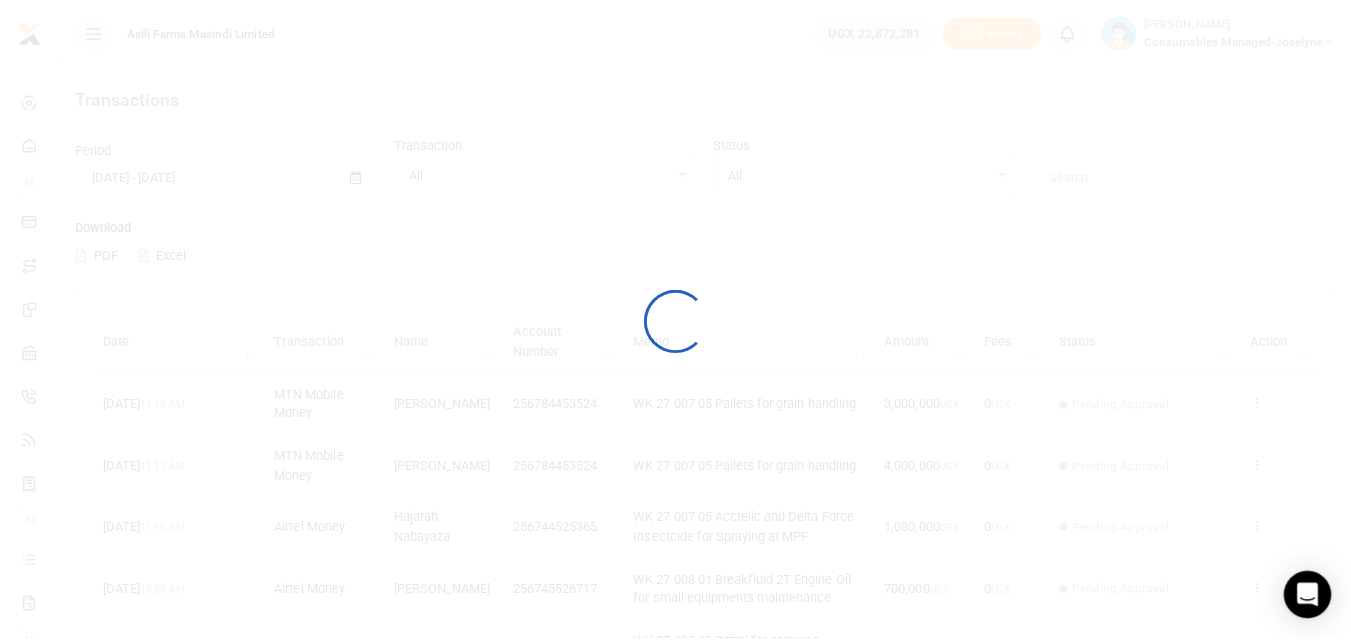 scroll, scrollTop: 0, scrollLeft: 0, axis: both 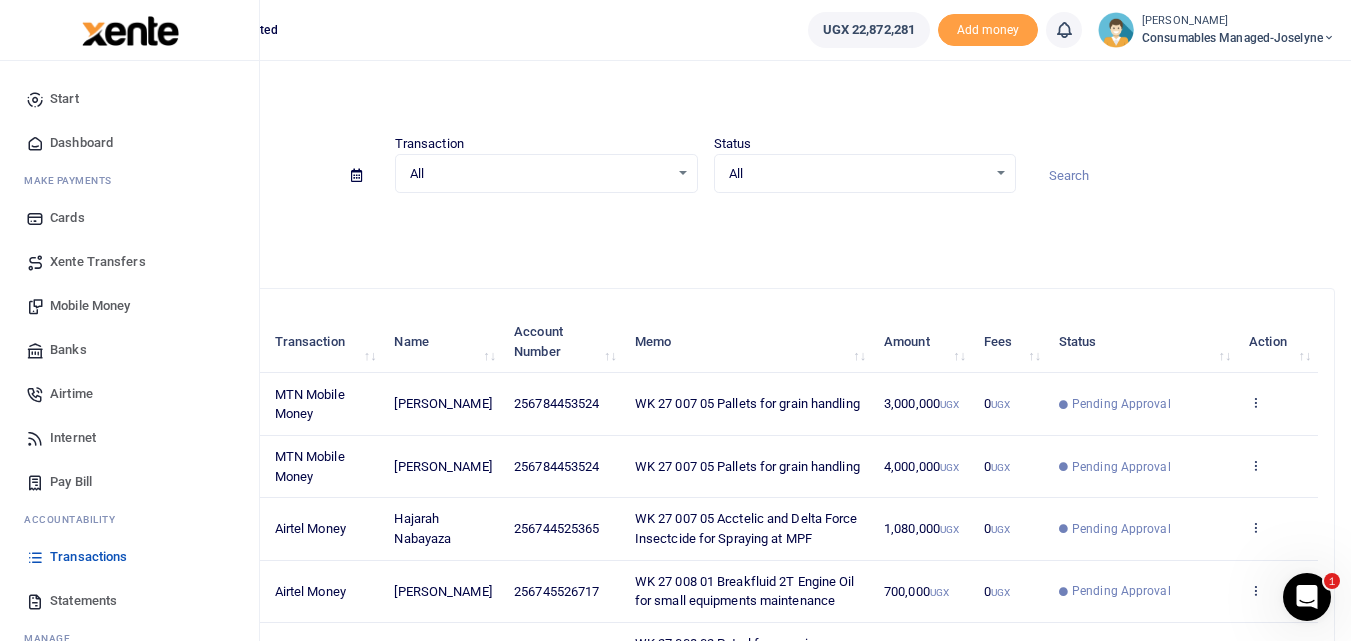 click at bounding box center [35, 557] 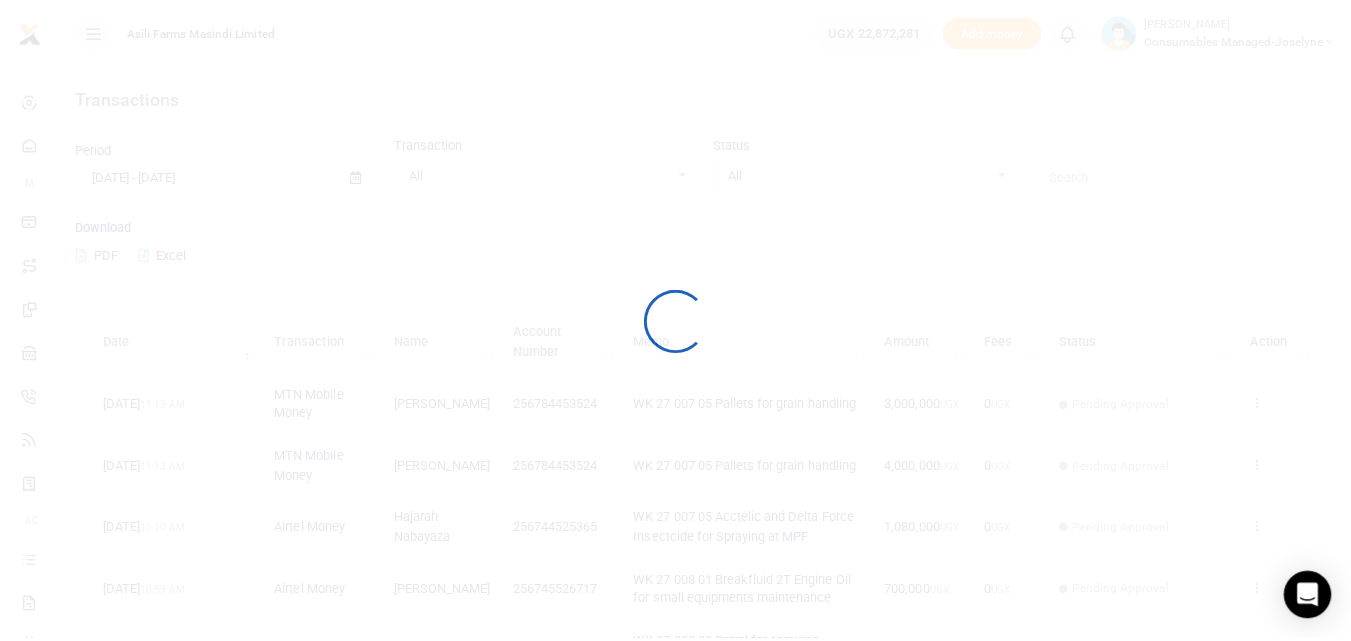 scroll, scrollTop: 0, scrollLeft: 0, axis: both 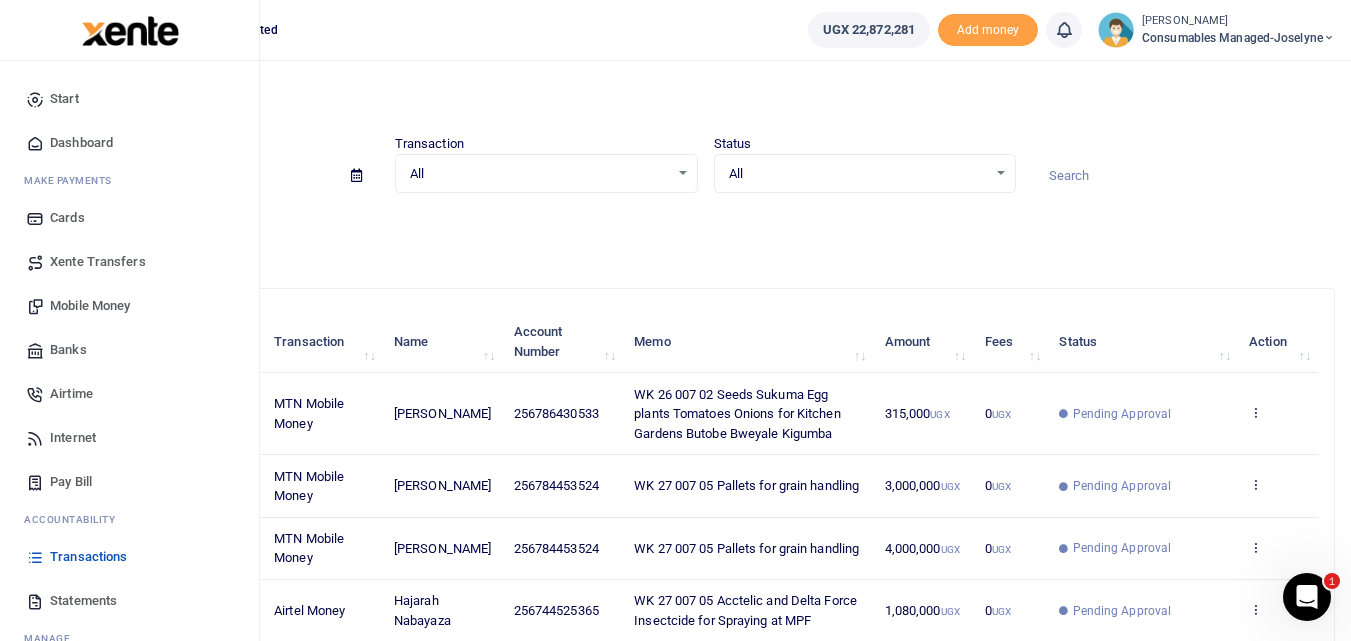 click on "Mobile Money" at bounding box center [90, 306] 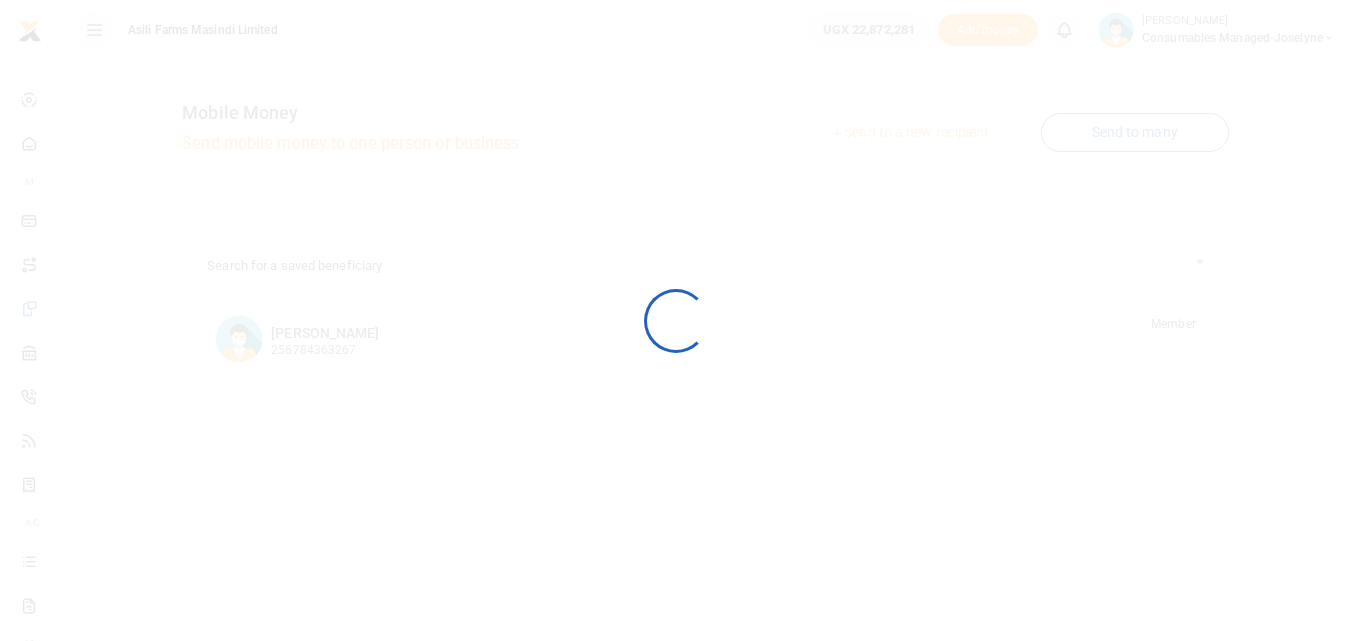 scroll, scrollTop: 0, scrollLeft: 0, axis: both 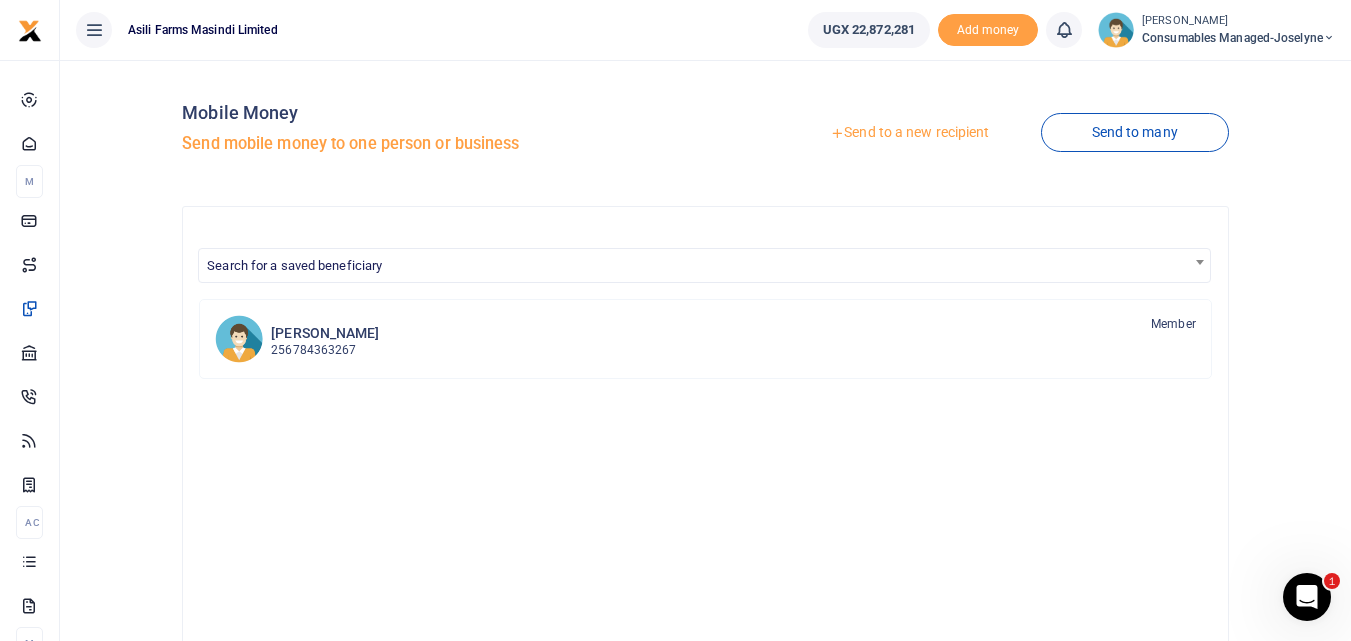 click on "Send to a new recipient" at bounding box center (909, 133) 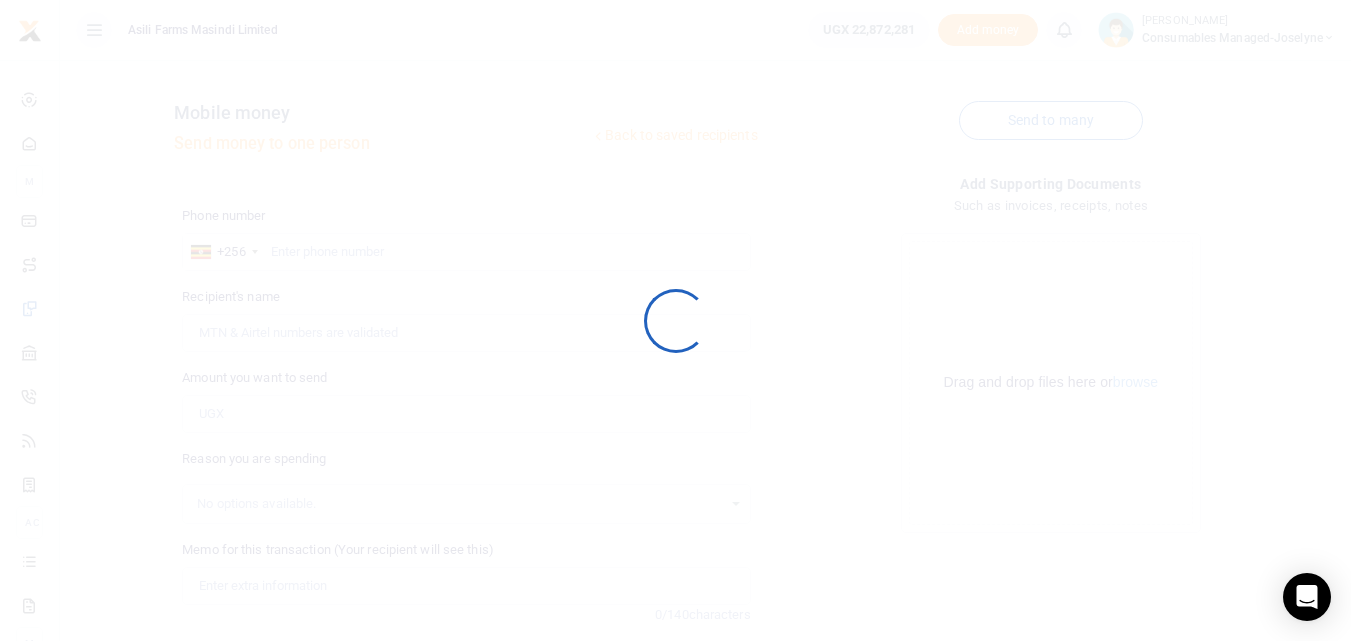 scroll, scrollTop: 0, scrollLeft: 0, axis: both 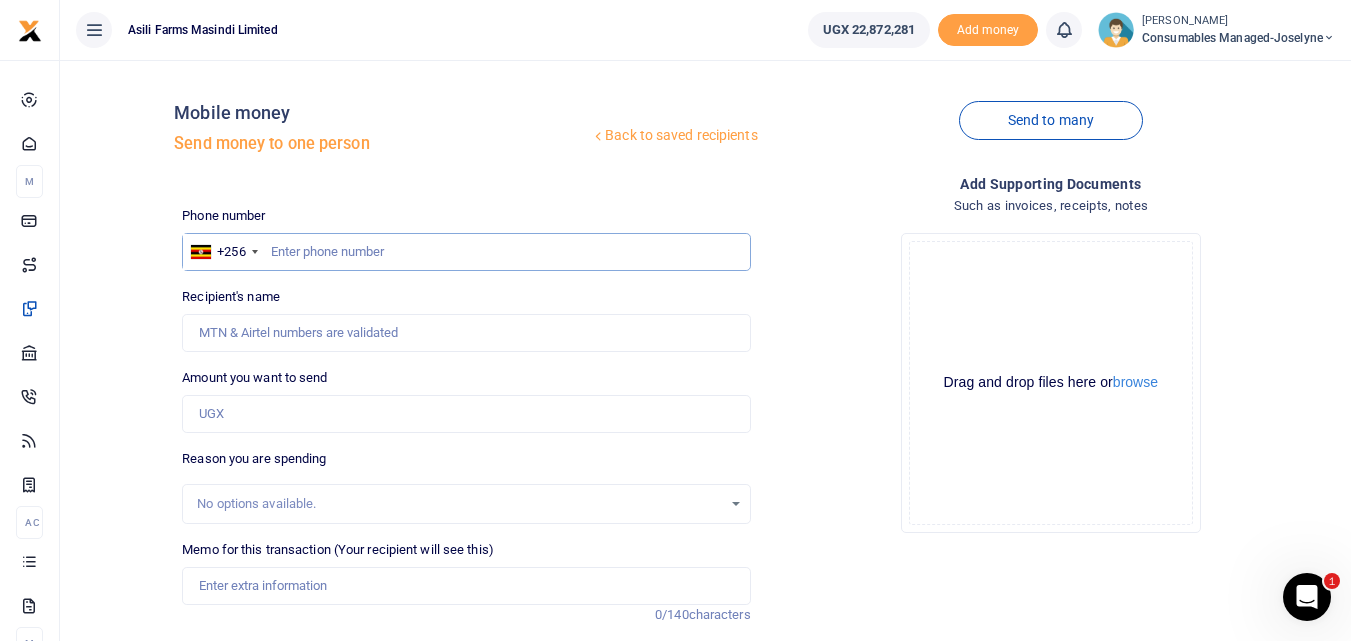 click at bounding box center (466, 252) 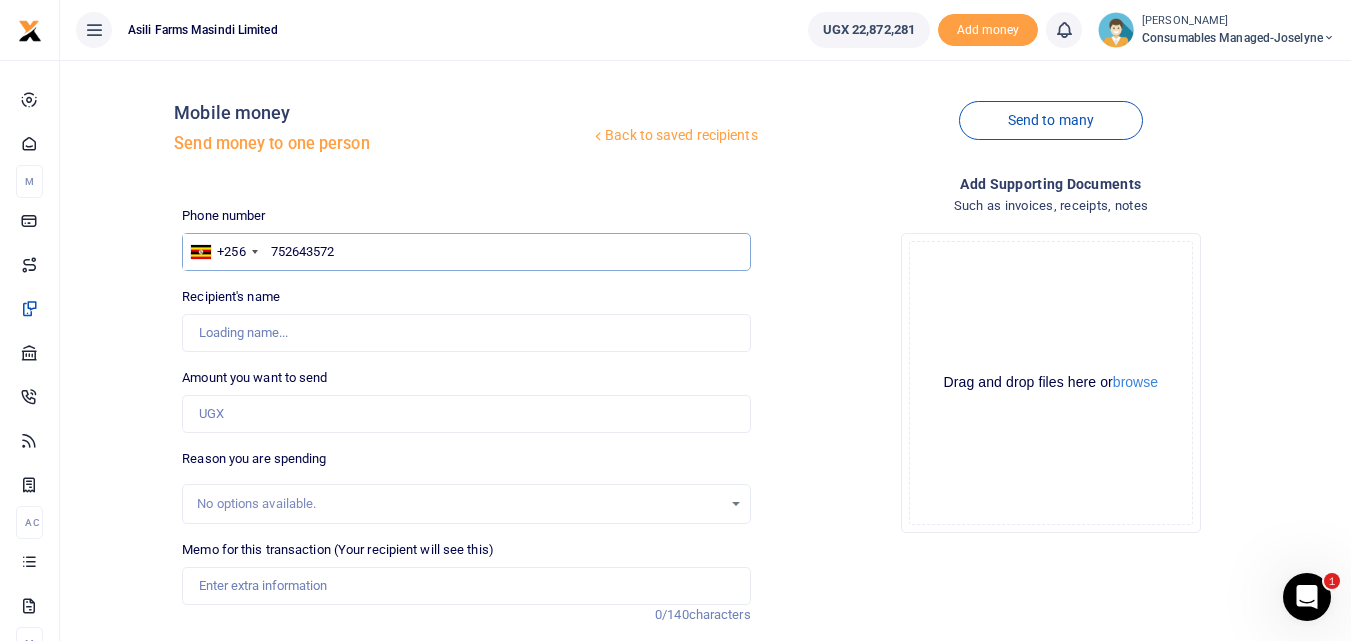 type on "752643572" 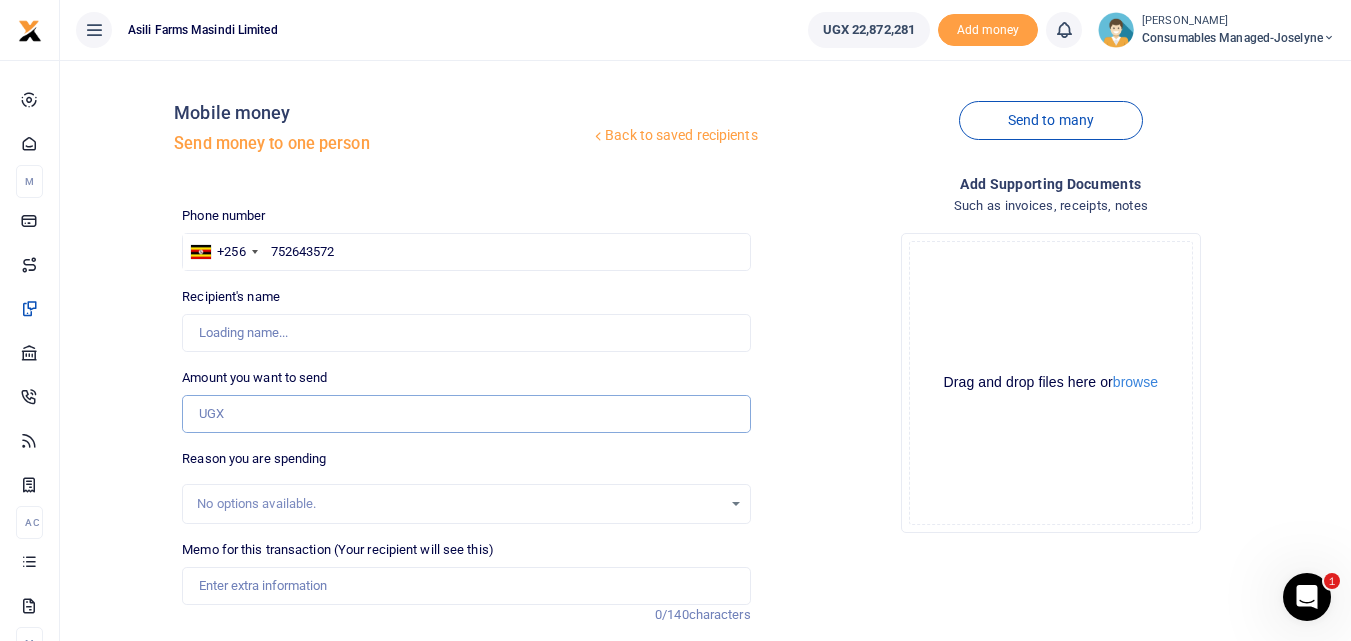click on "Amount you want to send" at bounding box center [466, 414] 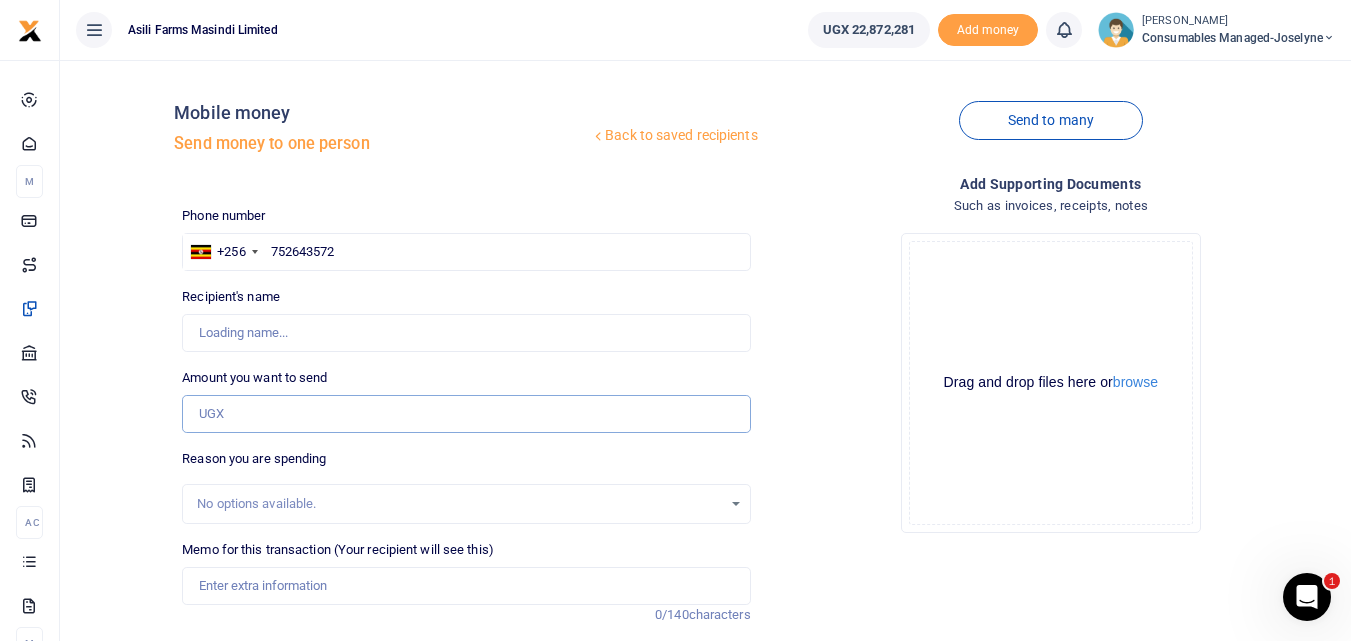 type on "2" 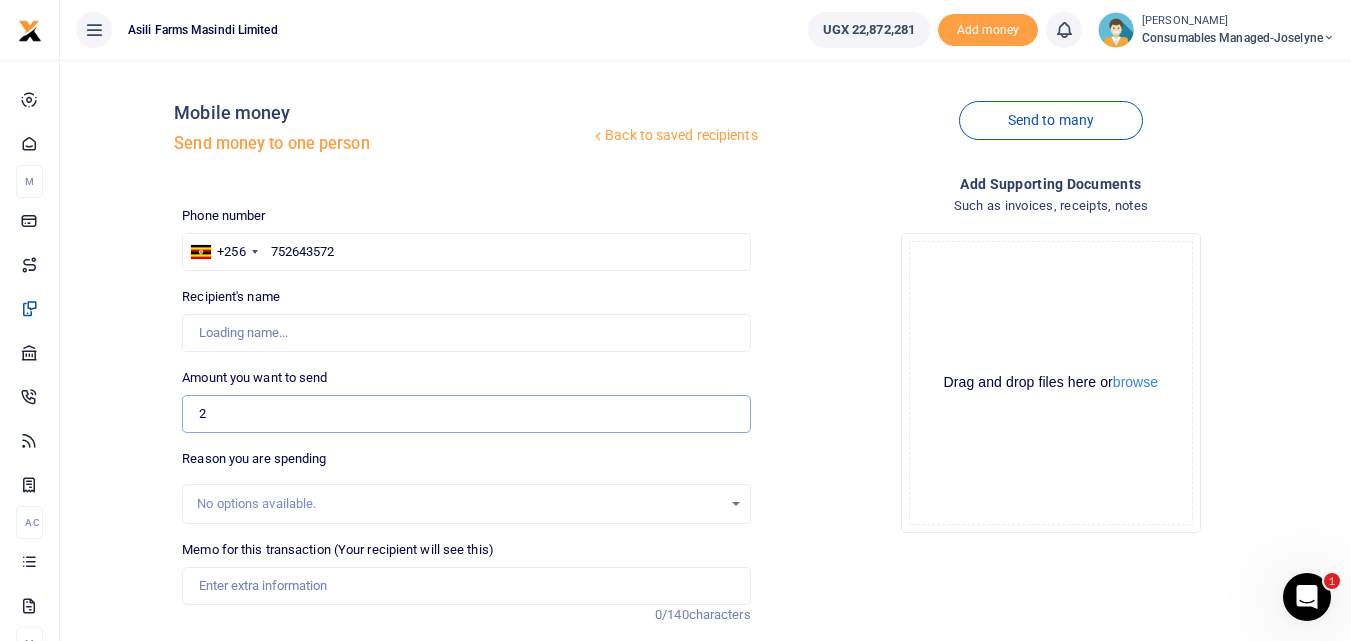 type on "Deusdeditampumuza Ssesaazi" 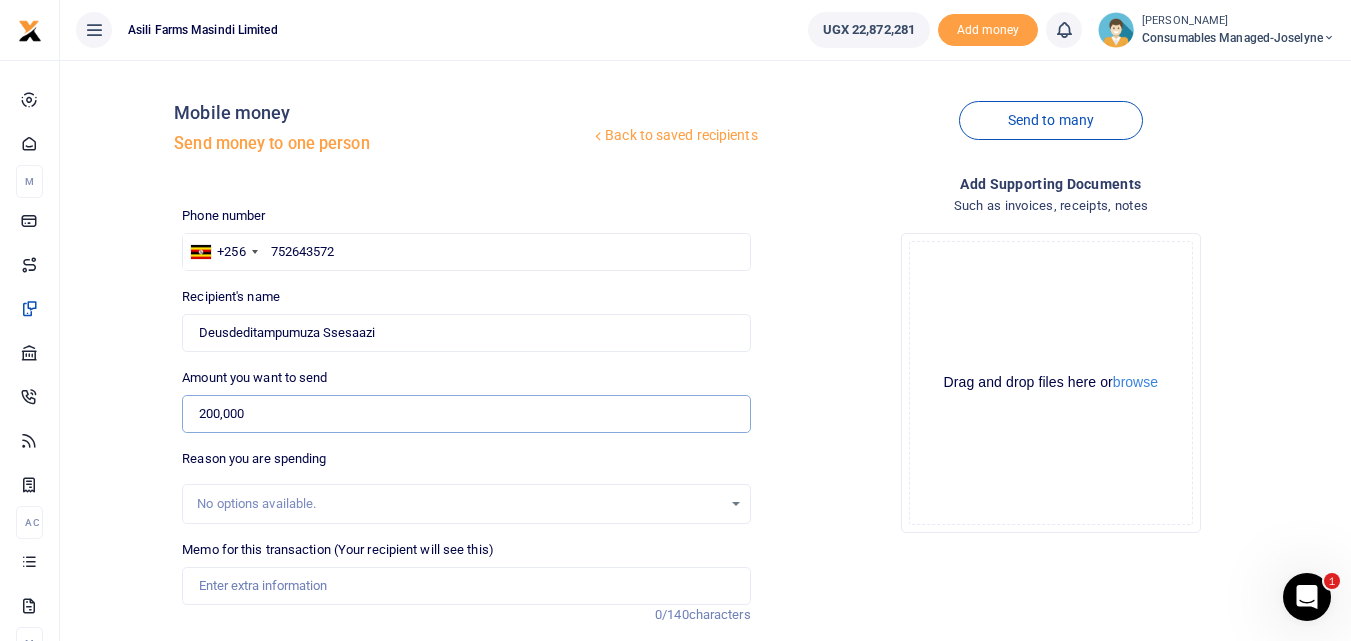 scroll, scrollTop: 225, scrollLeft: 0, axis: vertical 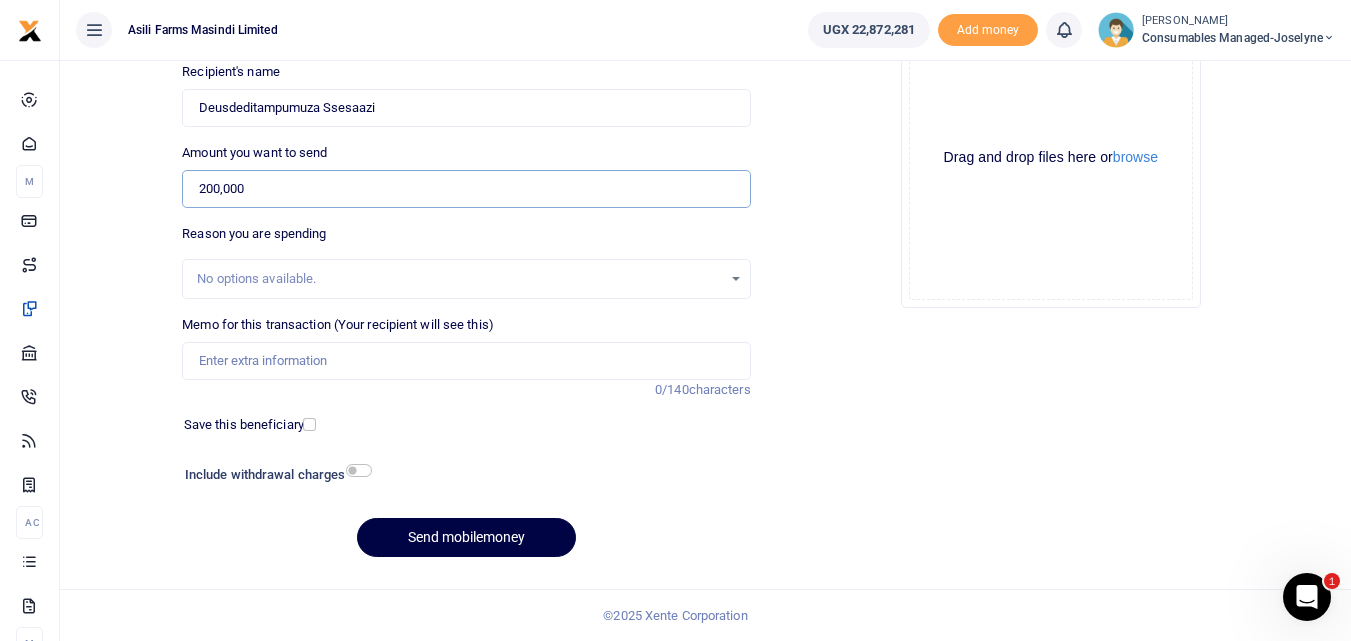 type on "200,000" 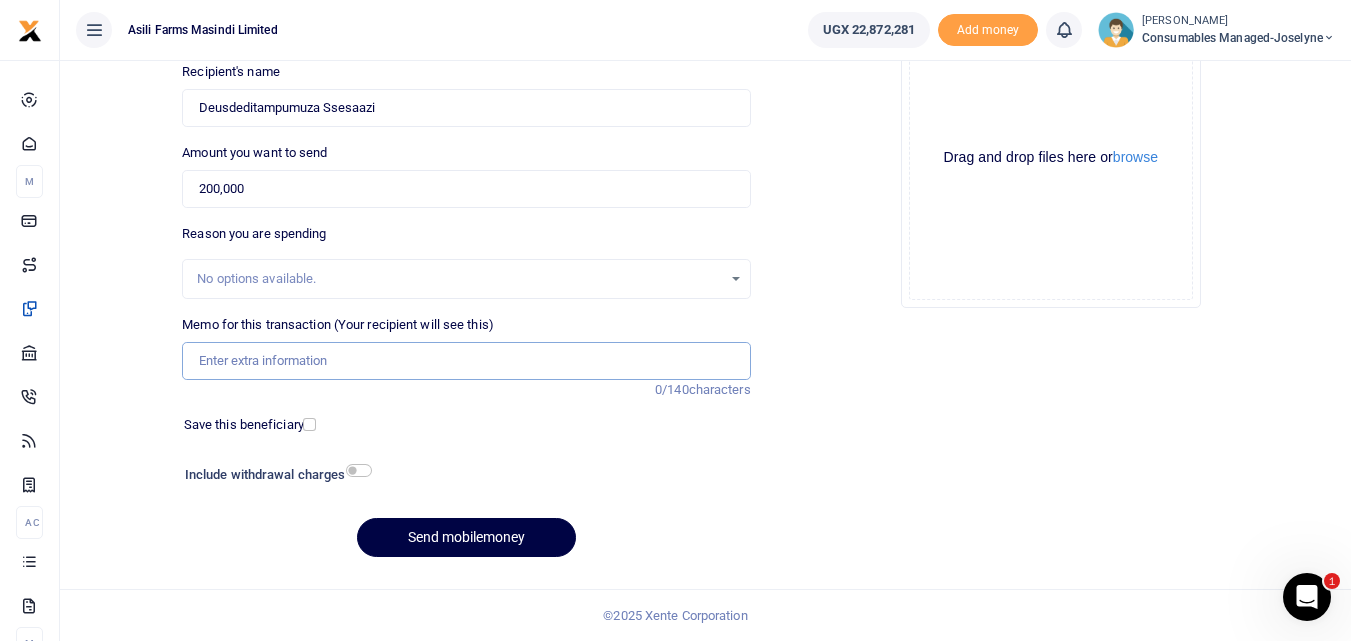 click on "Memo for this transaction (Your recipient will see this)" at bounding box center (466, 361) 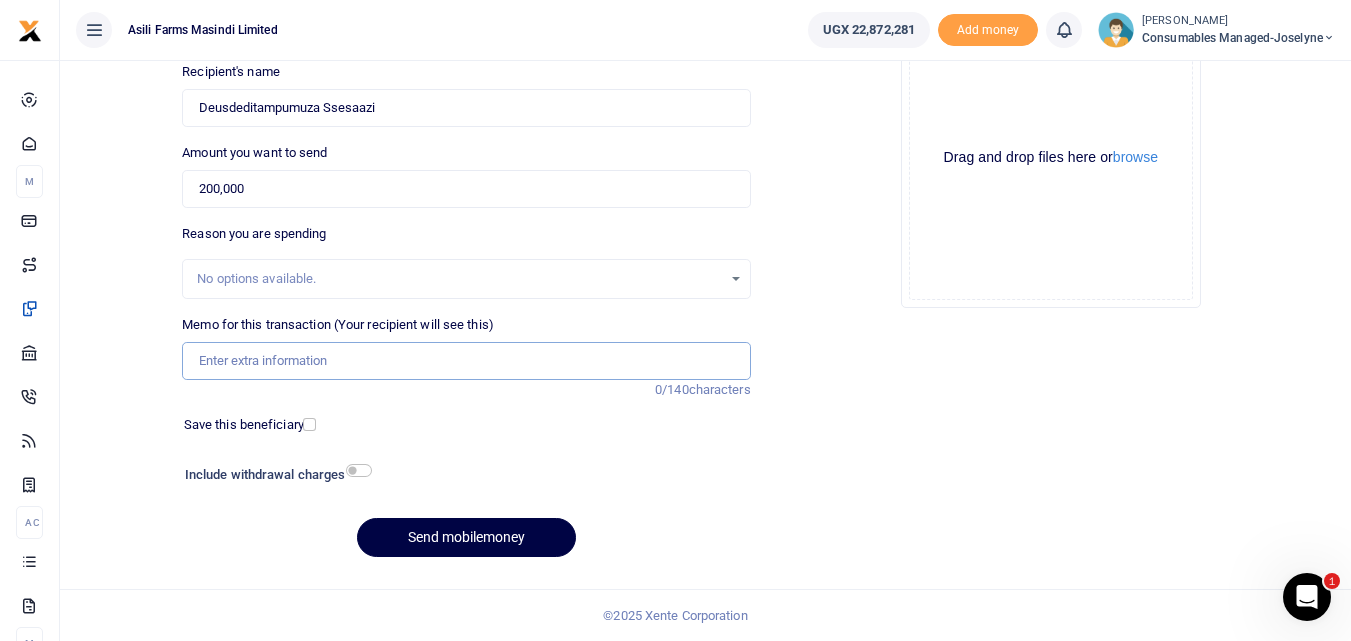click on "Memo for this transaction (Your recipient will see this)" at bounding box center (466, 361) 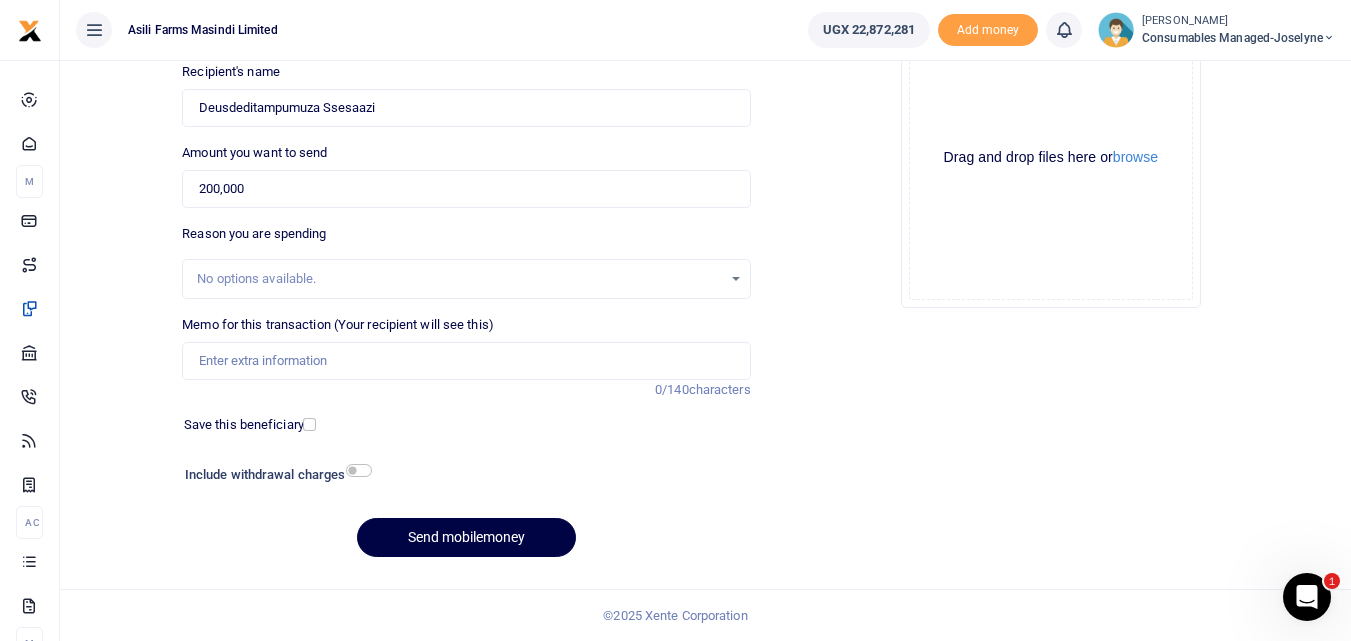 click on "Phone number
+256 Uganda +256 752643572
Phone is required.
Recipient's name
Found
Name is required.
Amount you want to send
200,000
Amount is required.
0/140" at bounding box center [466, 277] 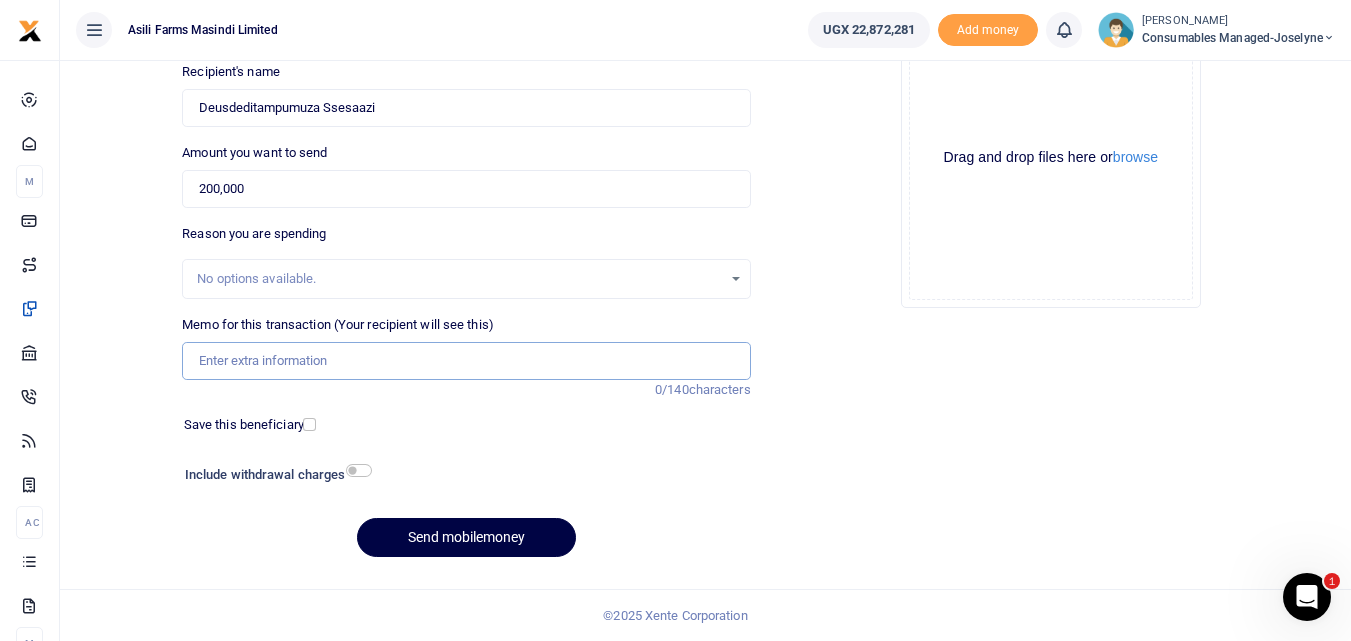 paste on "WK 27 /001 / 05" 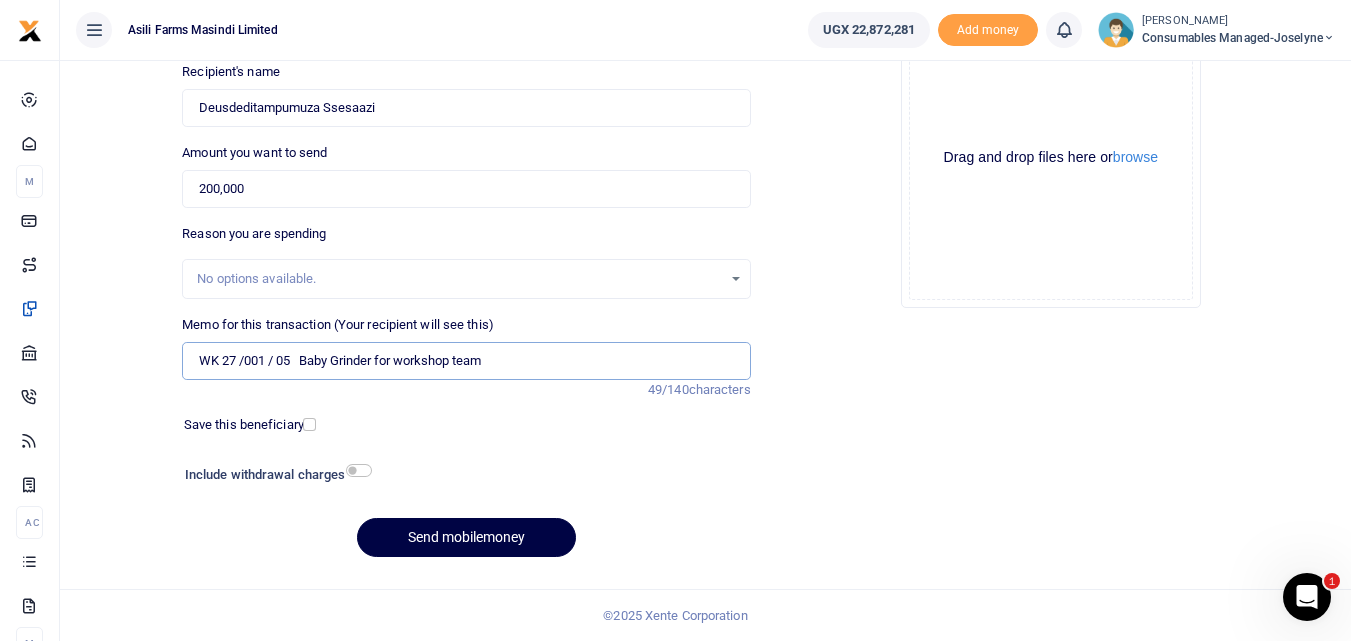 click on "WK 27 /001 / 05   Baby Grinder for workshop team" at bounding box center [466, 361] 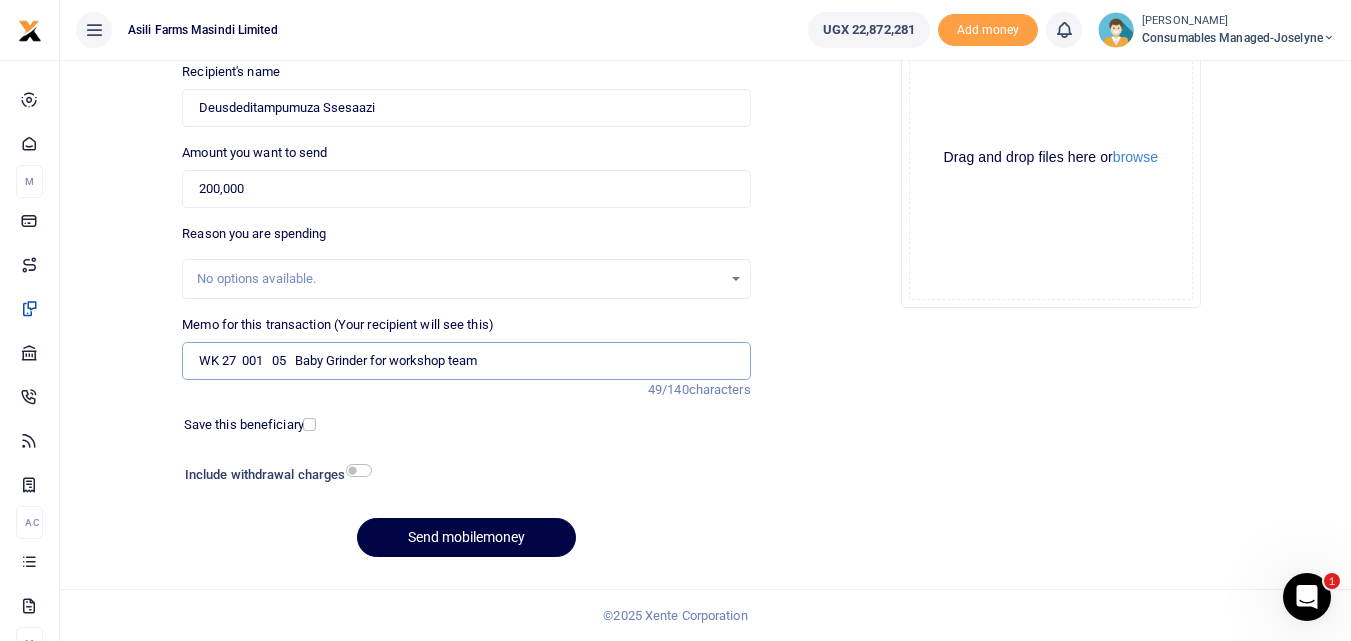 click on "WK 27  001   05   Baby Grinder for workshop team" at bounding box center [466, 361] 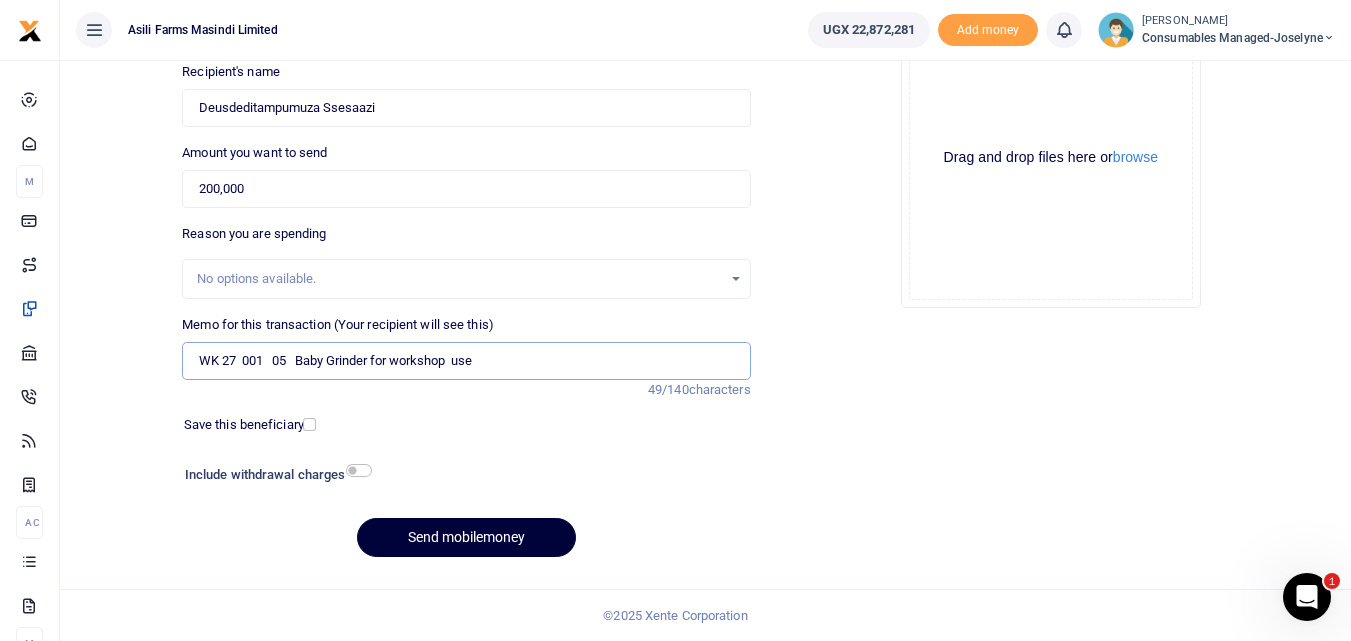 type on "WK 27  001   05   Baby Grinder for workshop  use" 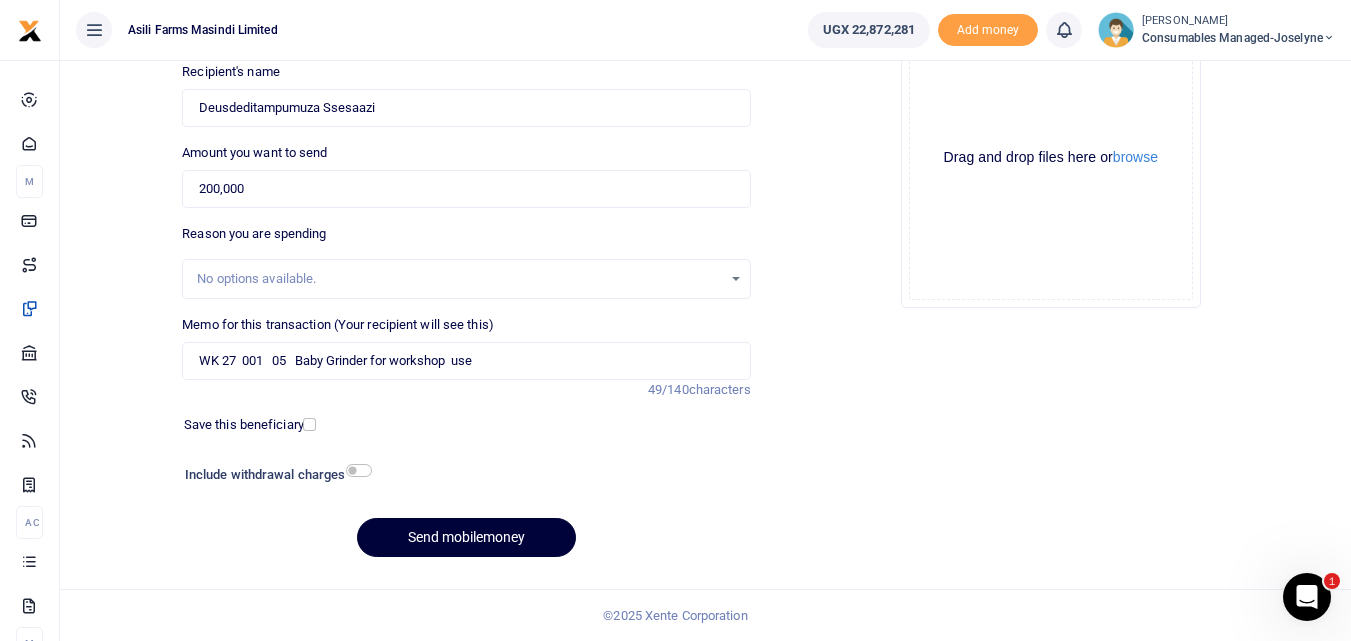click on "Send mobilemoney" at bounding box center [466, 537] 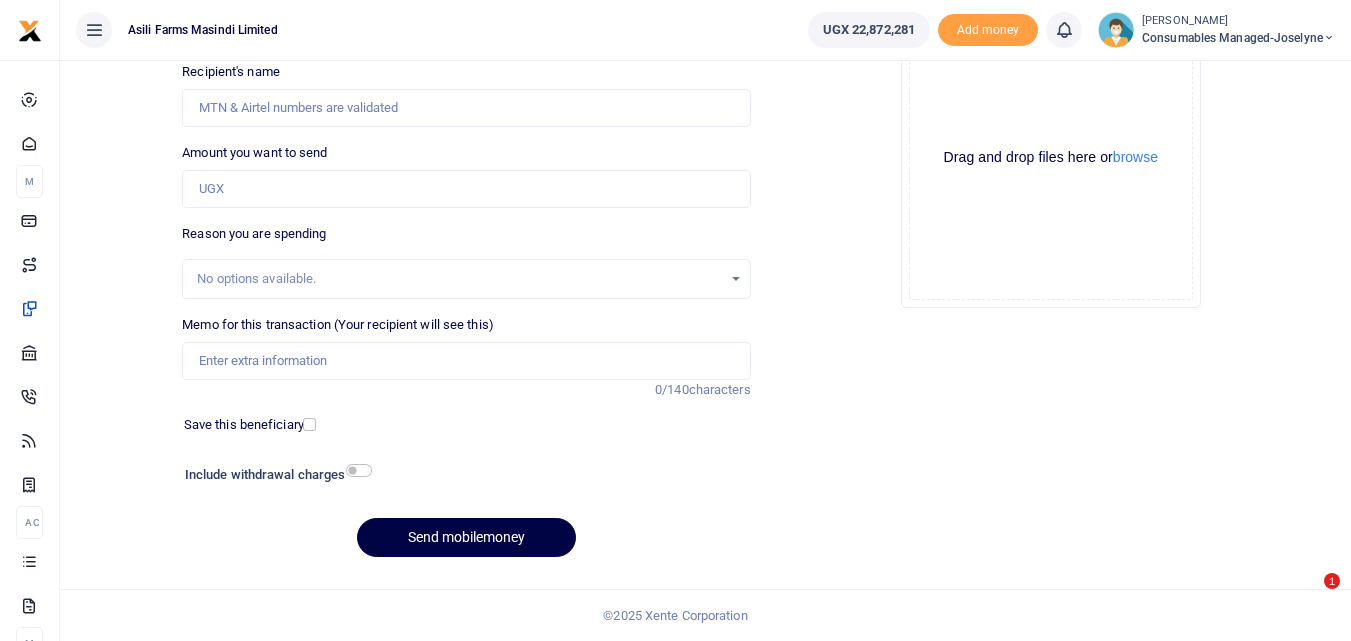 scroll, scrollTop: 225, scrollLeft: 0, axis: vertical 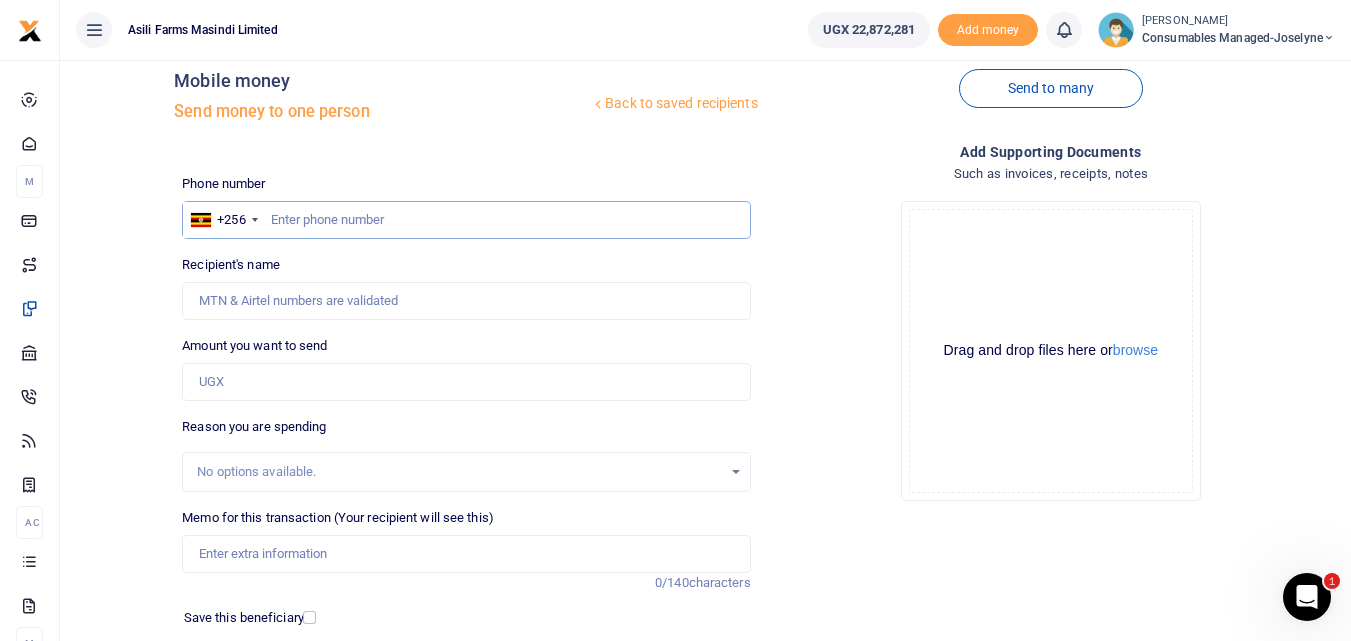 click at bounding box center (466, 220) 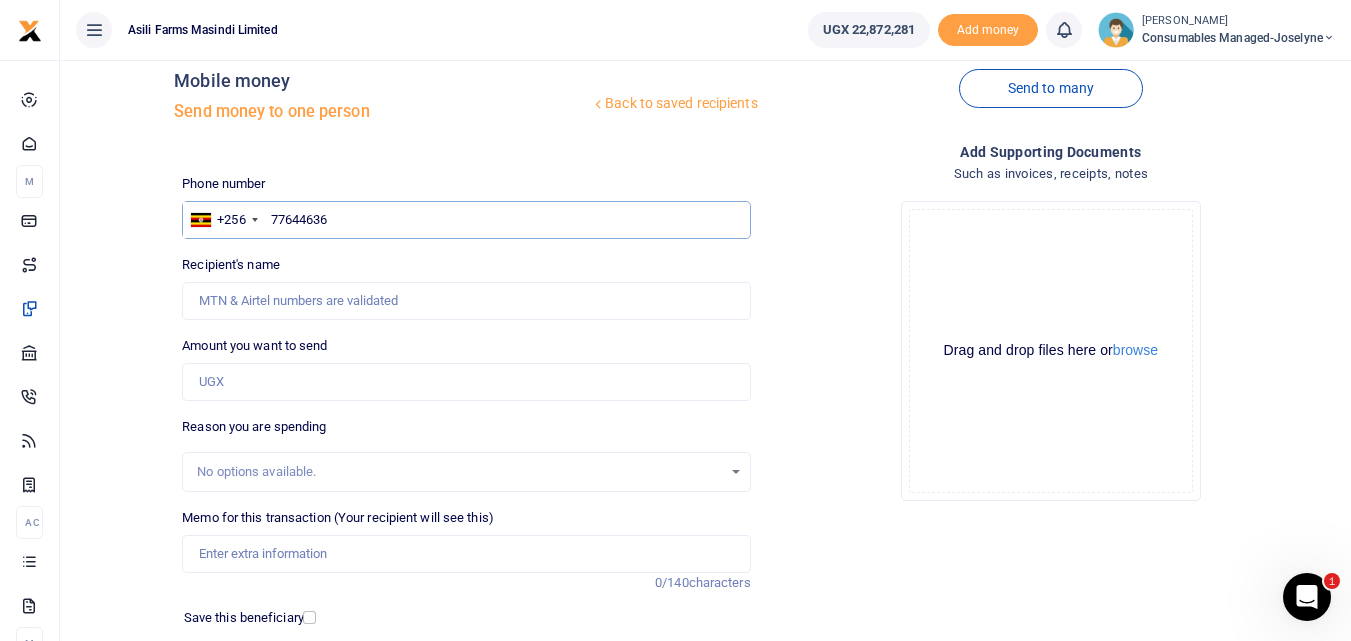type on "776446364" 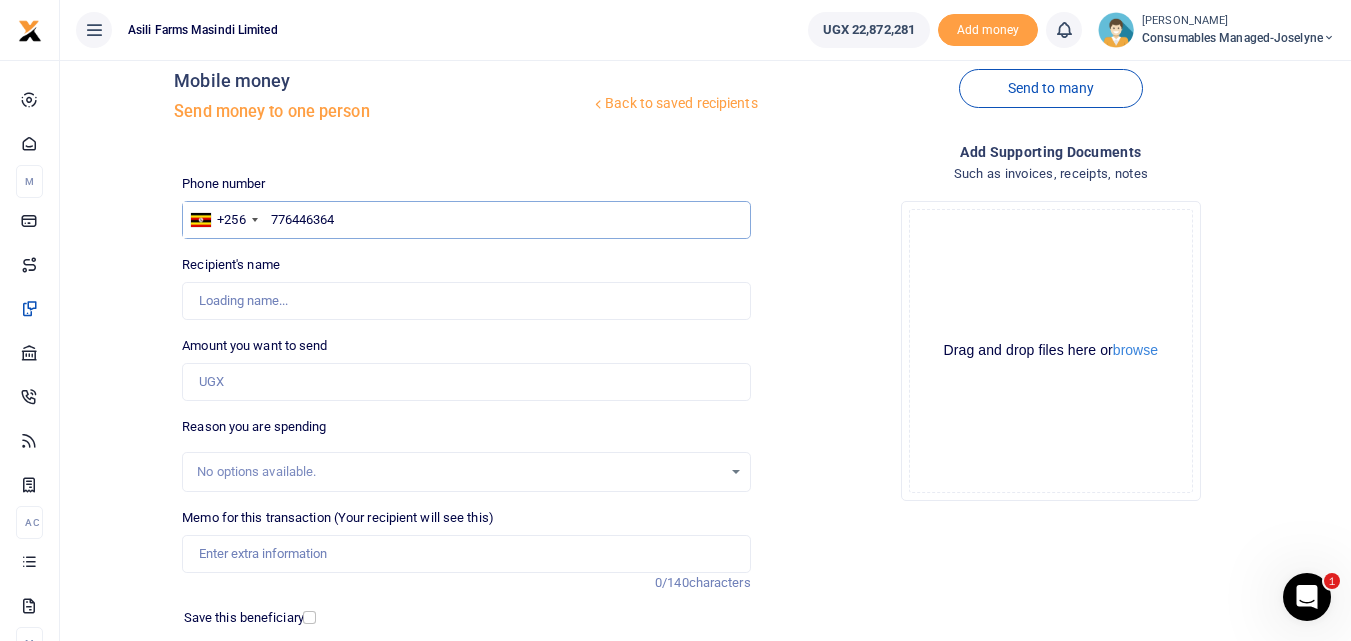 type on "[PERSON_NAME]" 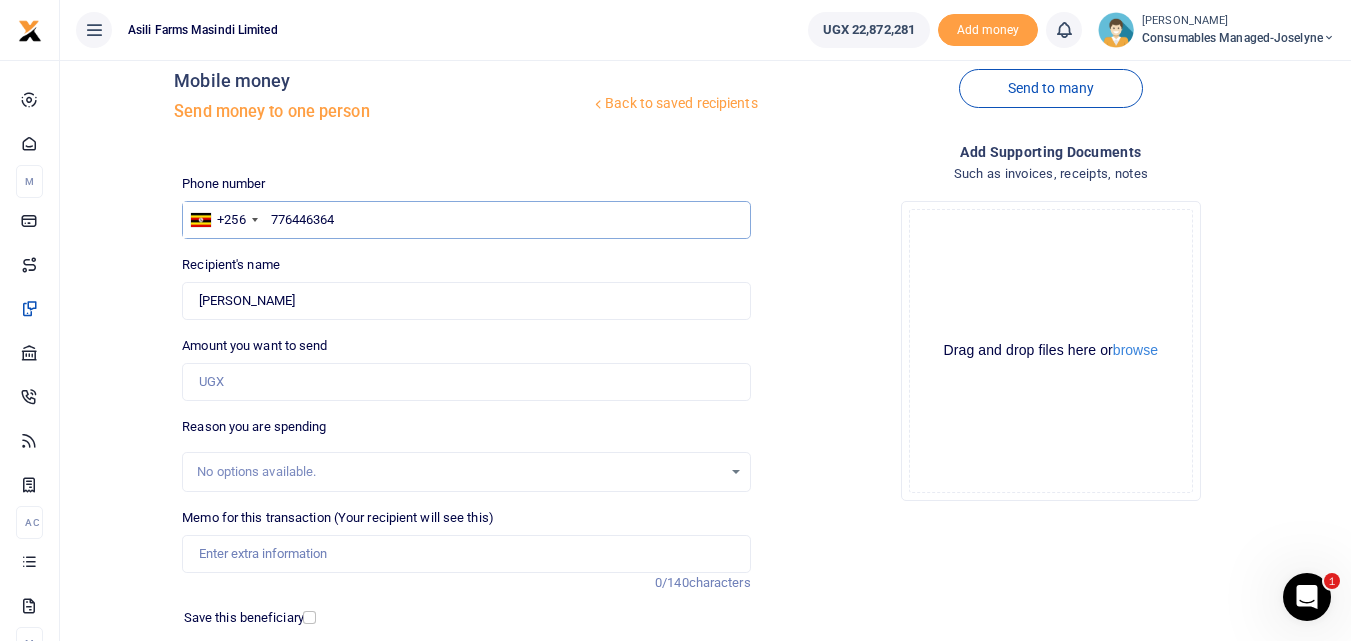 type on "776446364" 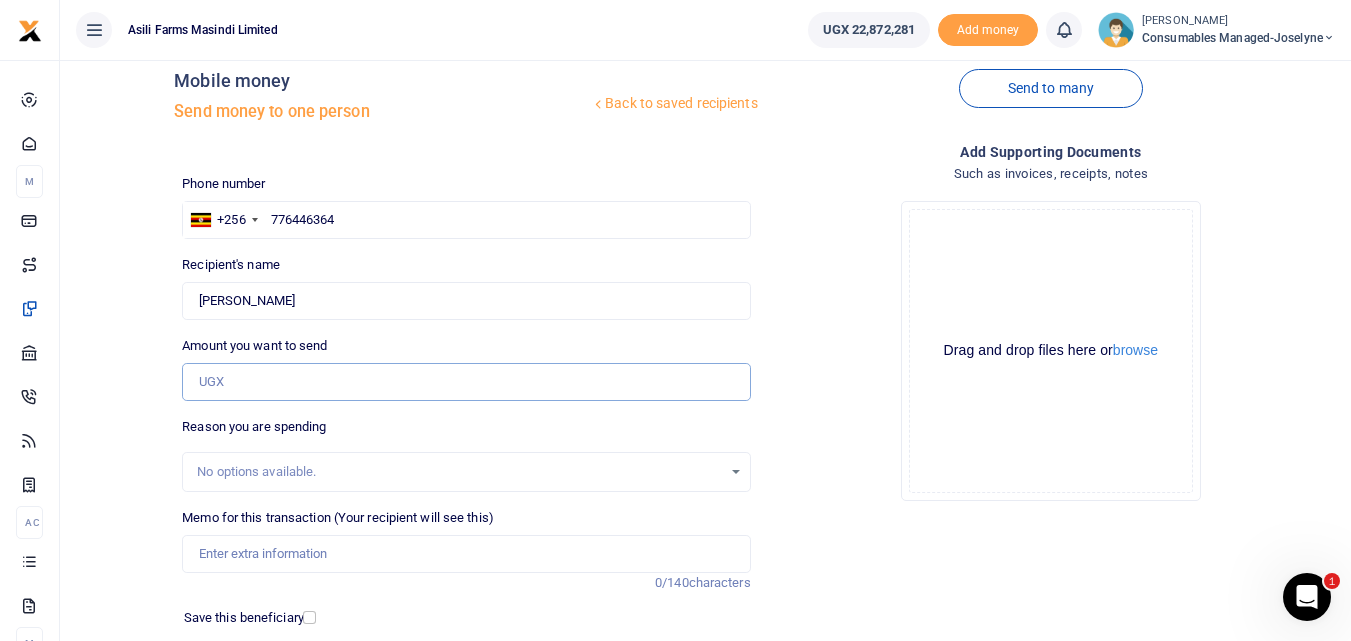 click on "Amount you want to send" at bounding box center (466, 382) 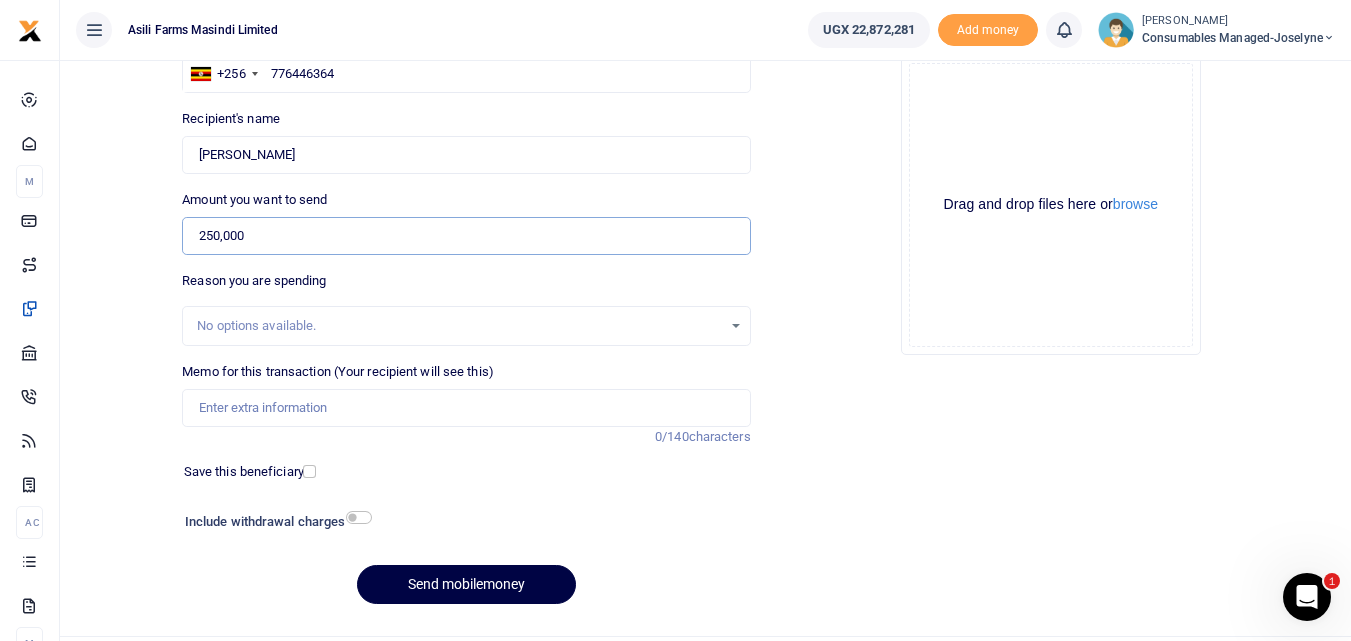 scroll, scrollTop: 181, scrollLeft: 0, axis: vertical 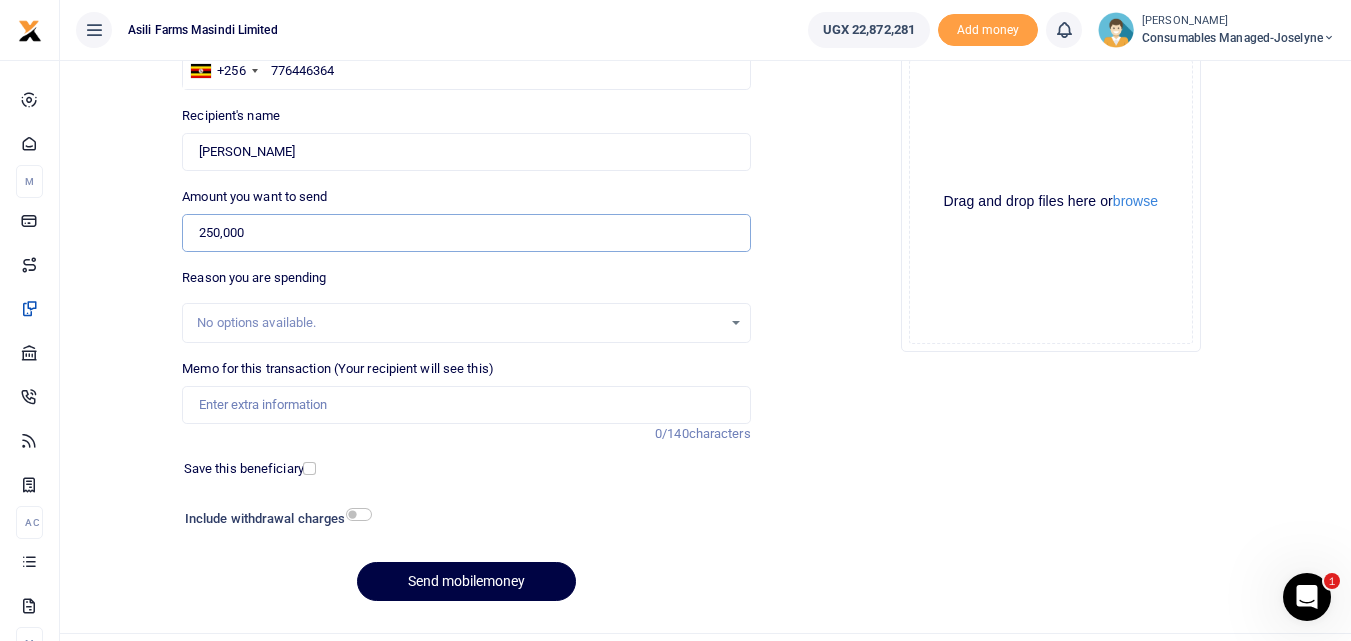 type on "250,000" 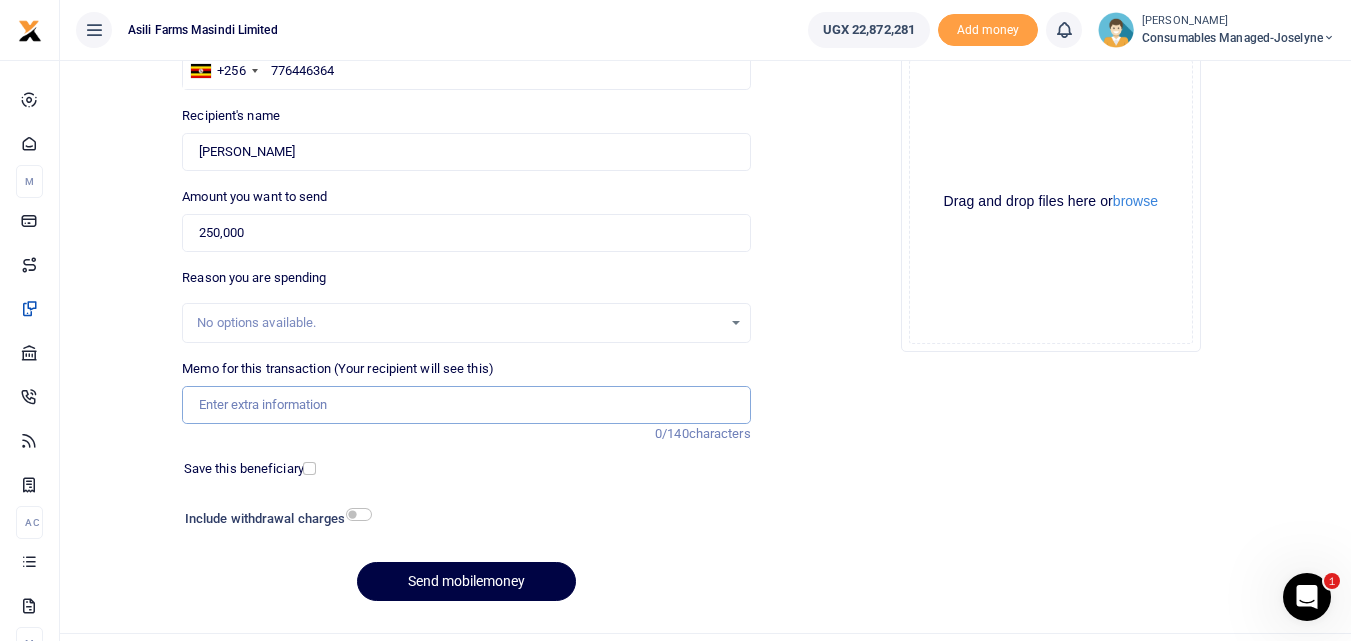 click on "Memo for this transaction (Your recipient will see this)" at bounding box center (466, 405) 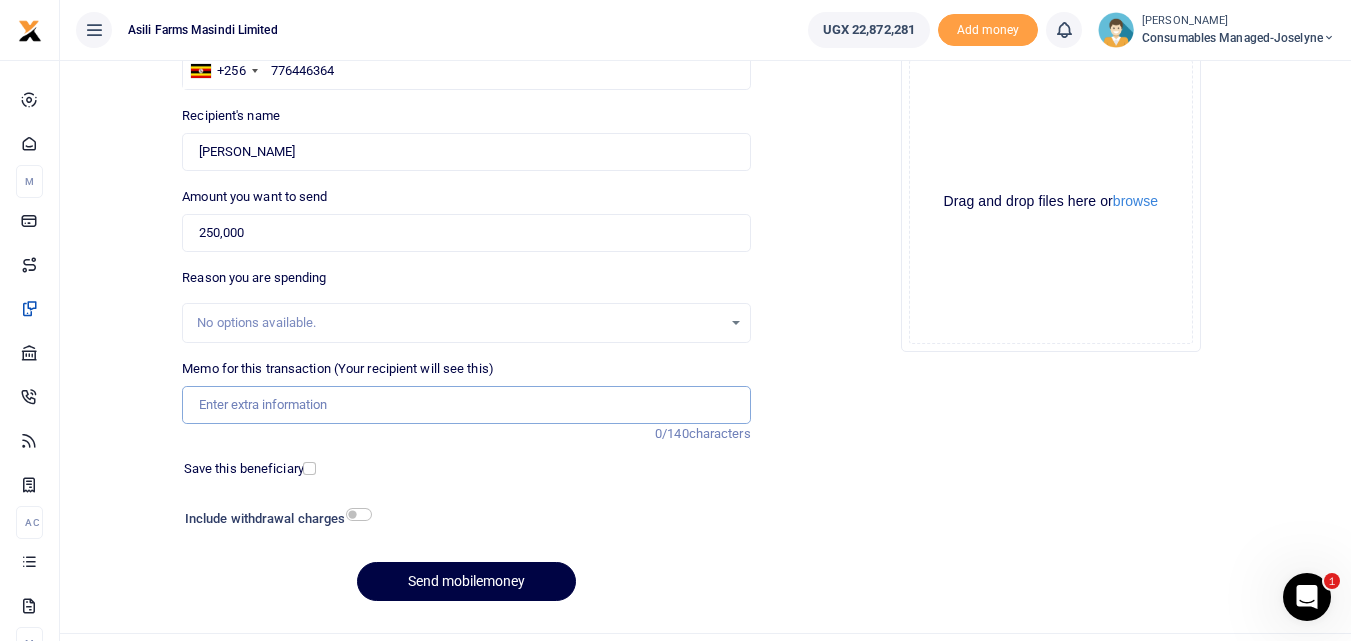 paste on "WK 27 /001 / 12" 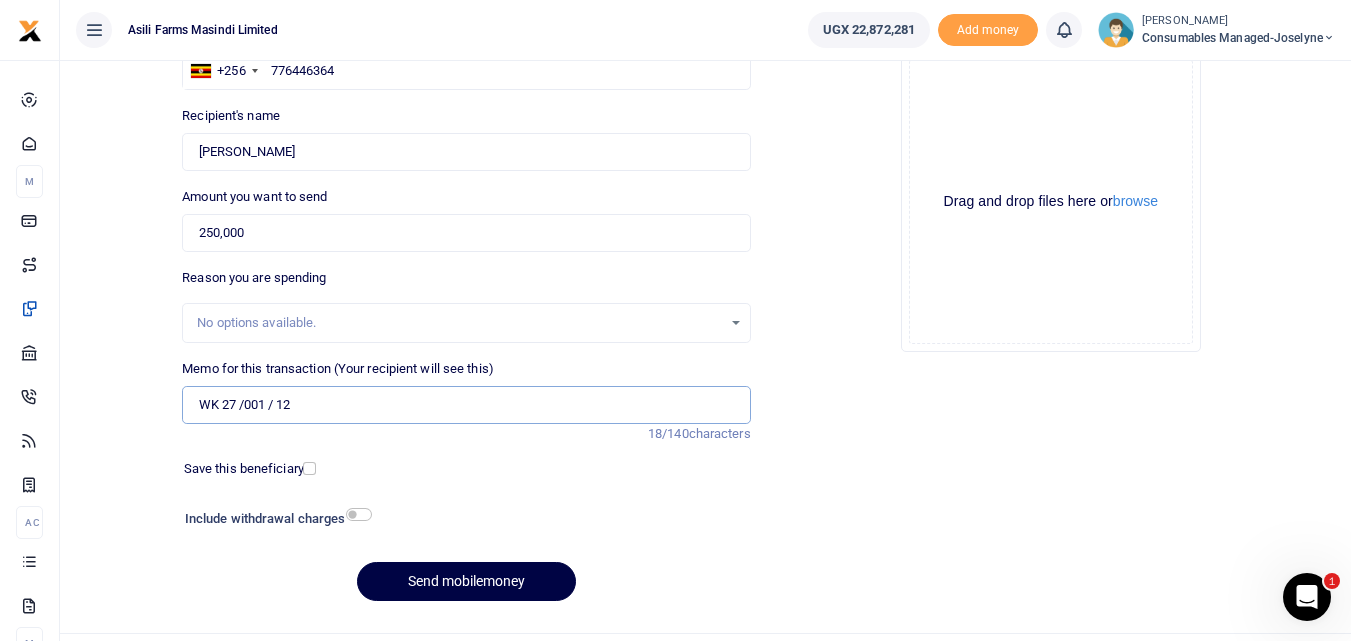 paste on "Charges for Refilling Shaft for Case Combine" 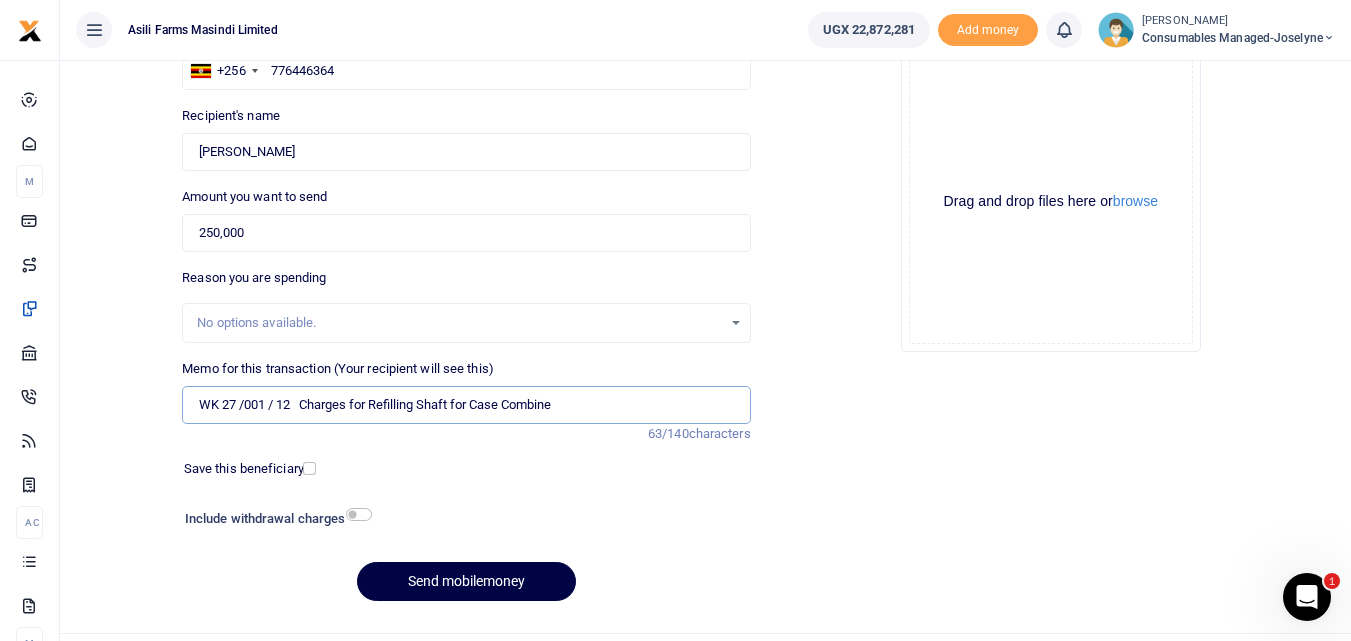 click on "WK 27 /001 / 12   Charges for Refilling Shaft for Case Combine" at bounding box center (466, 405) 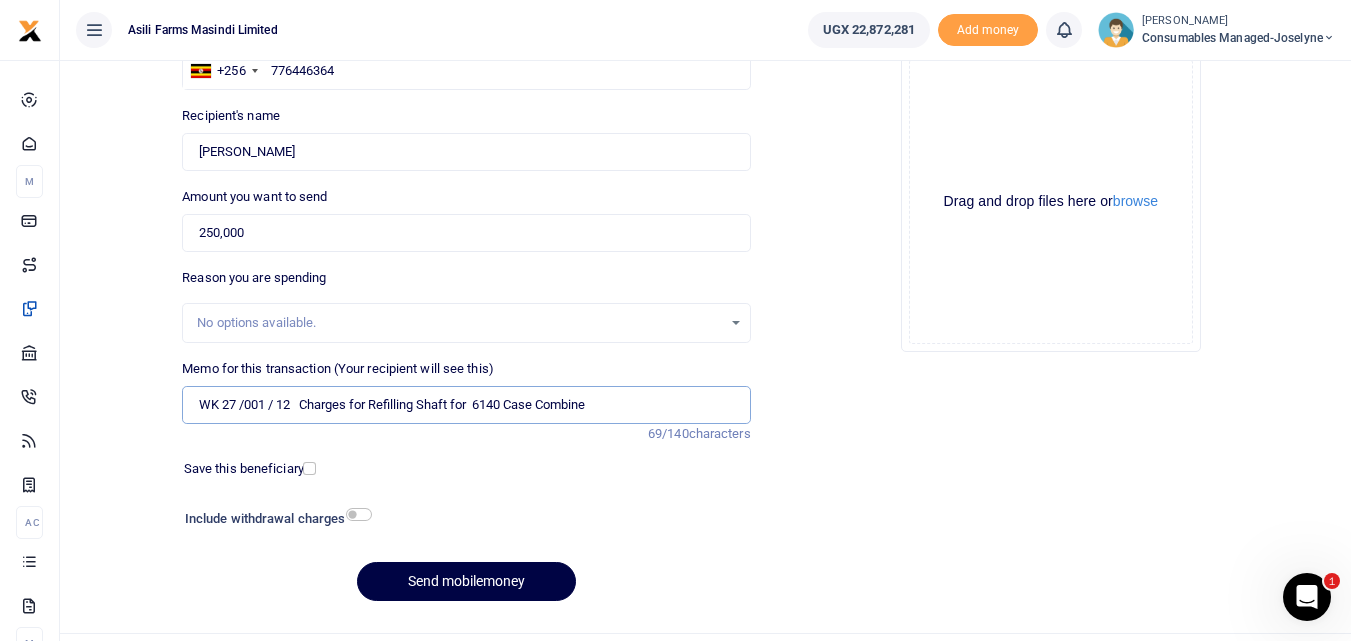 click on "WK 27 /001 / 12   Charges for Refilling Shaft for  6140 Case Combine" at bounding box center [466, 405] 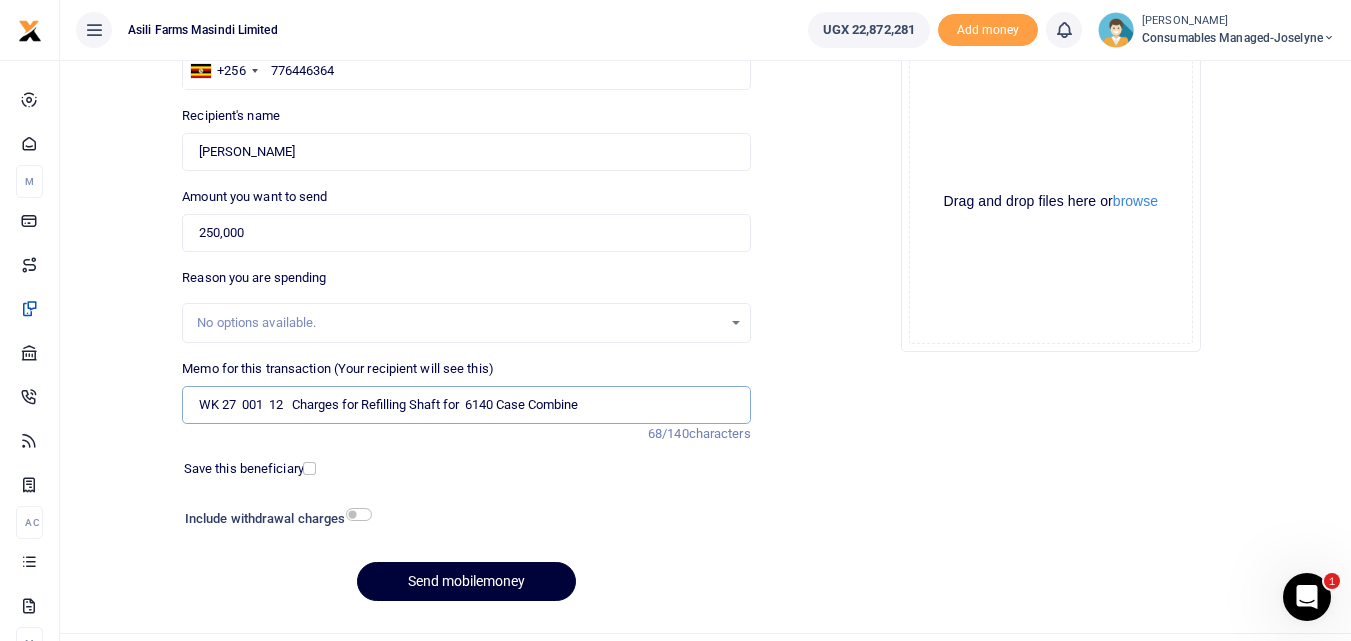 type on "WK 27  001  12   Charges for Refilling Shaft for  6140 Case Combine" 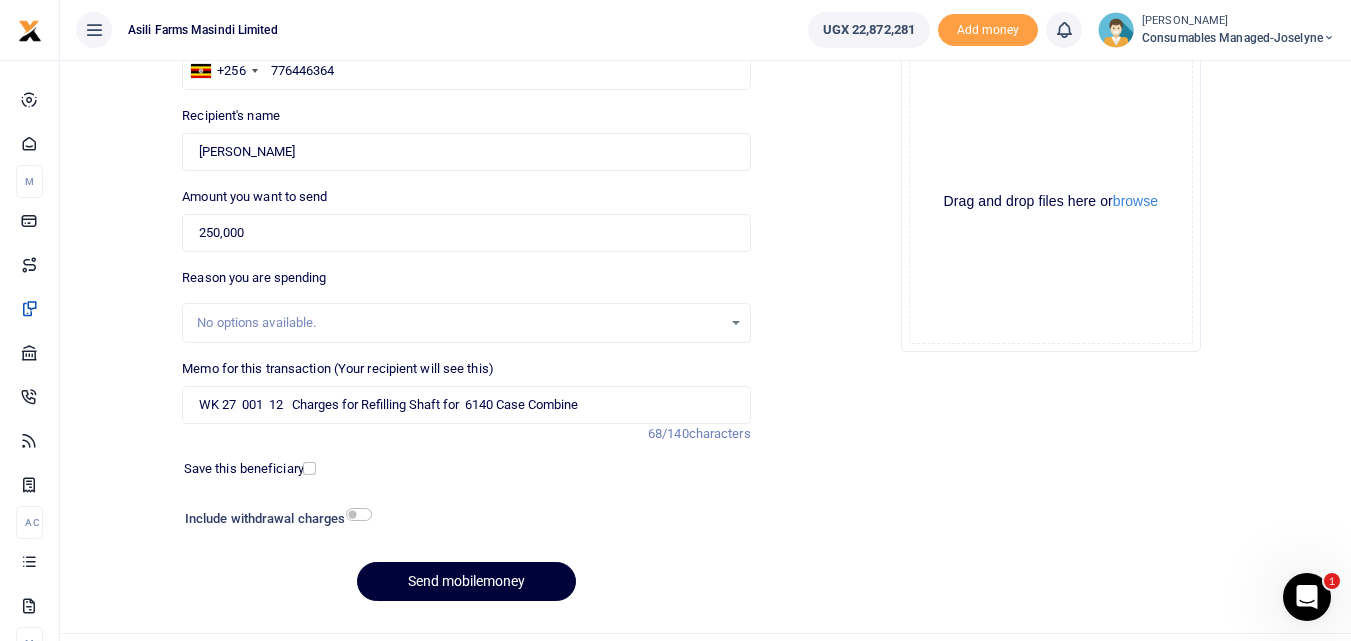 click on "Send mobilemoney" at bounding box center [466, 581] 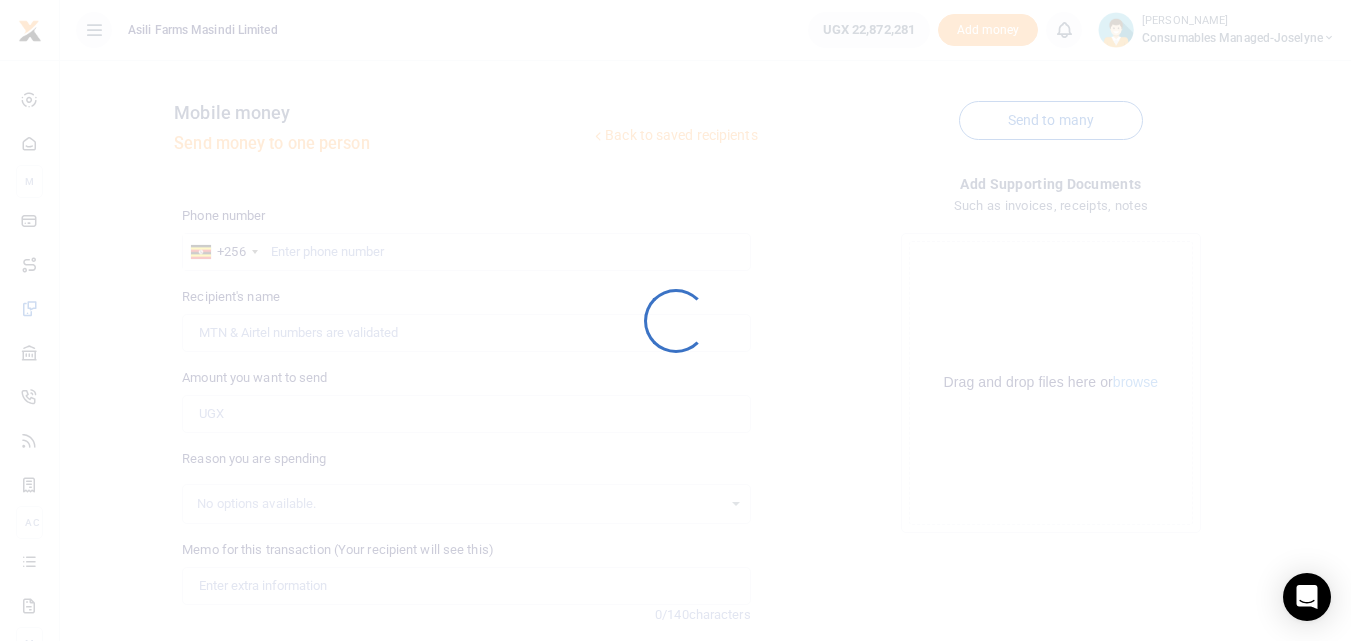 scroll, scrollTop: 181, scrollLeft: 0, axis: vertical 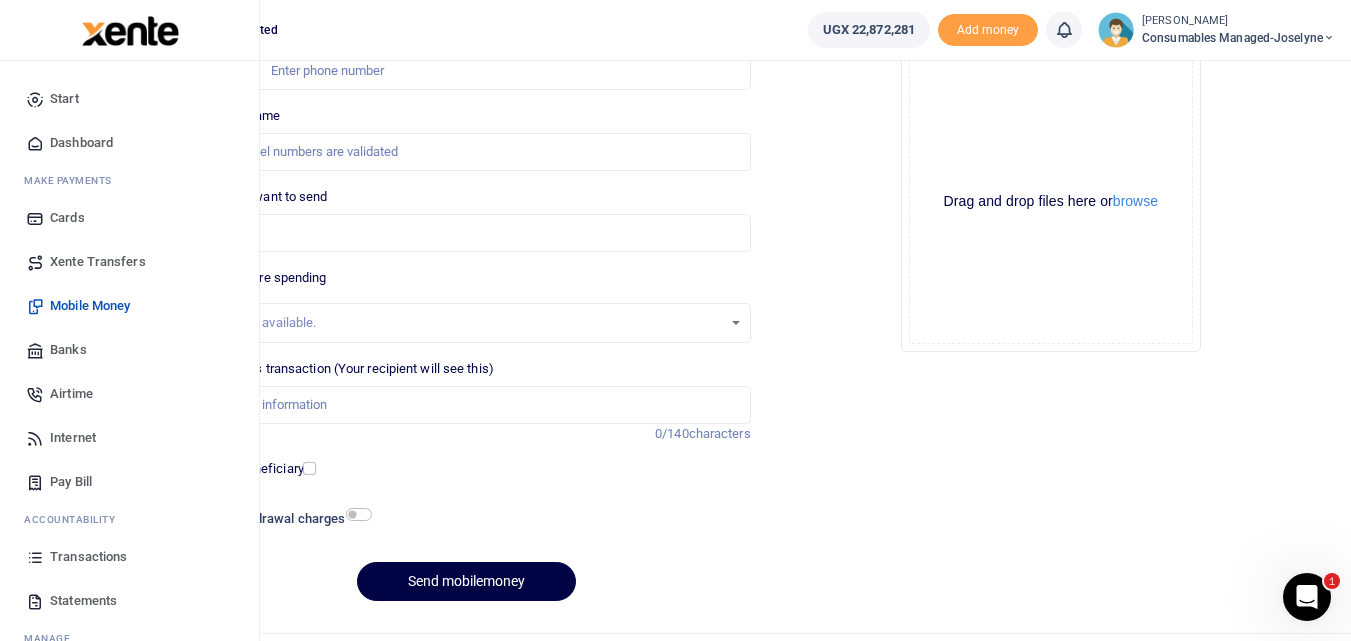 click at bounding box center (35, 557) 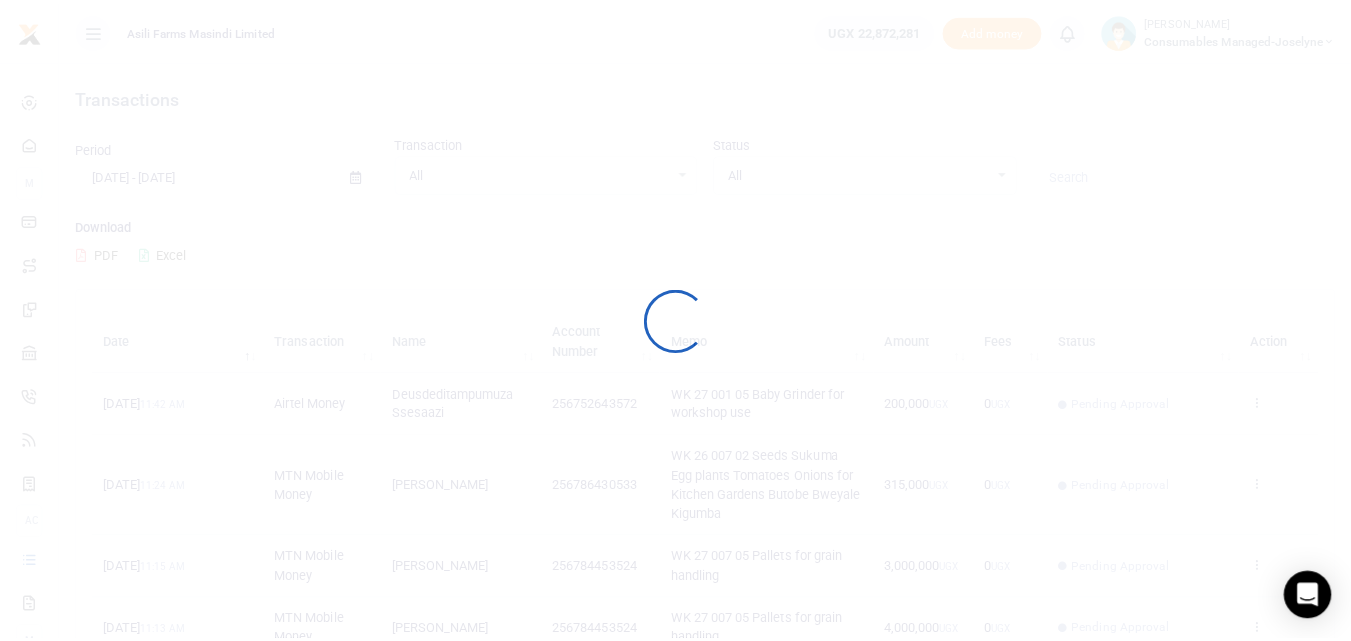 scroll, scrollTop: 0, scrollLeft: 0, axis: both 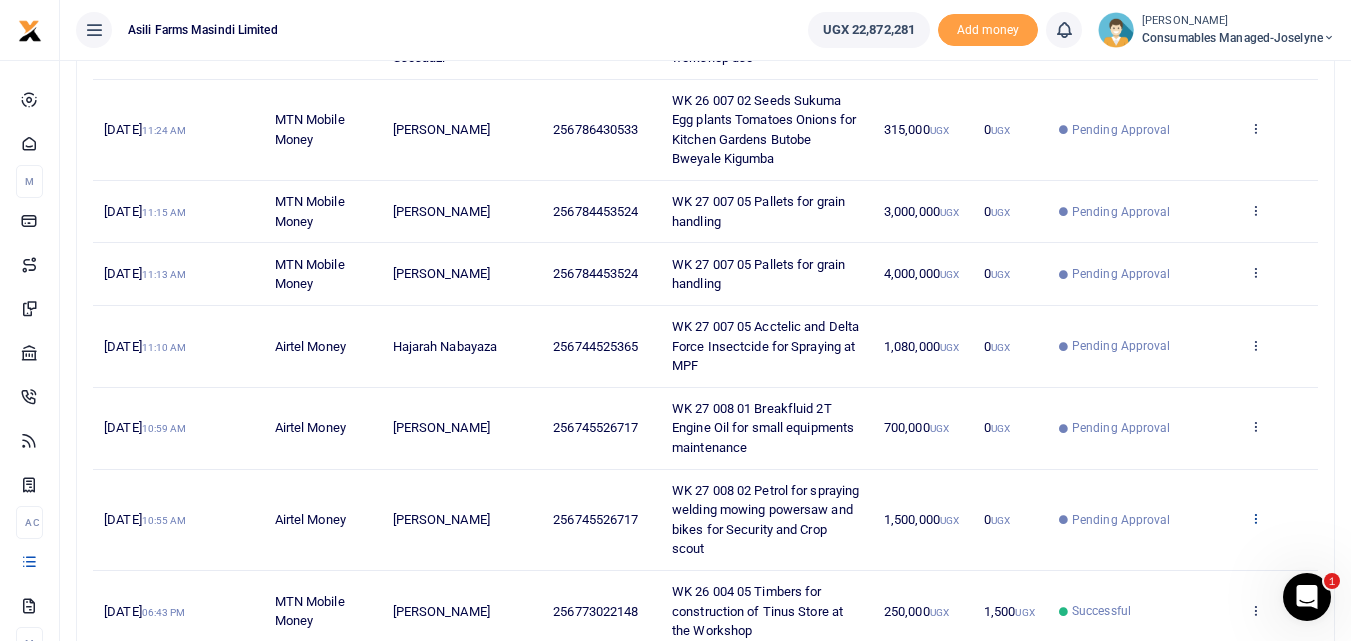 click at bounding box center (1255, 519) 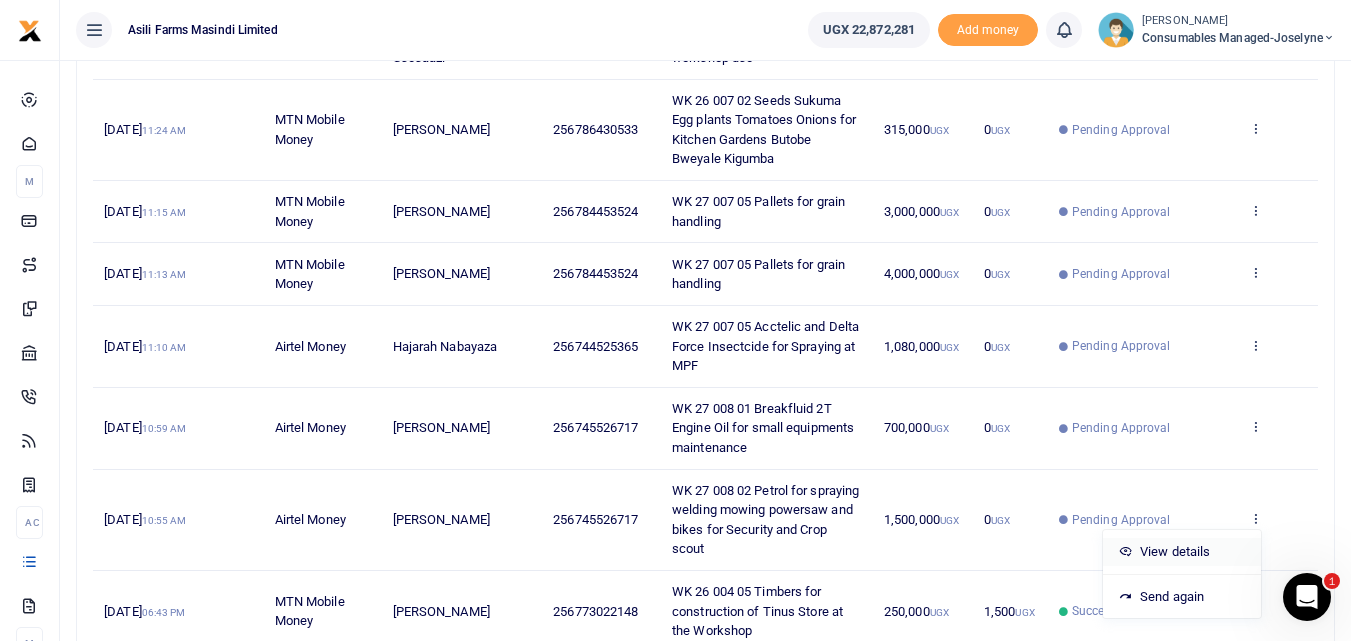 click on "View details" at bounding box center (1182, 552) 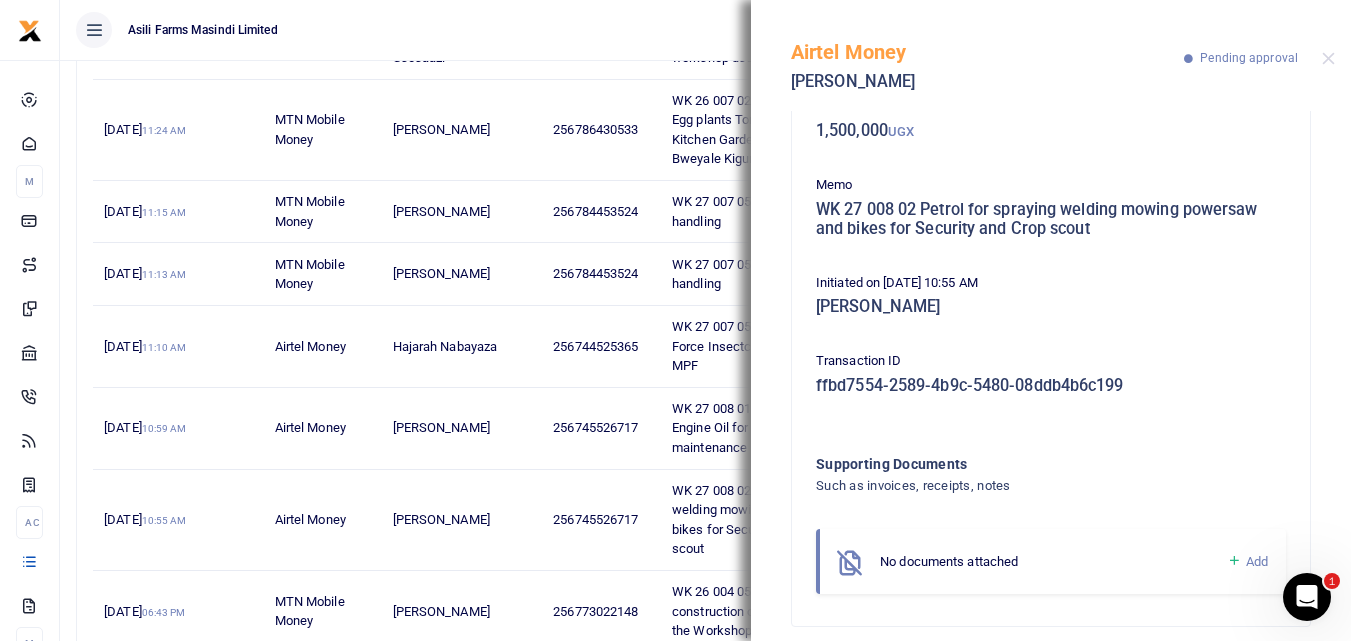 scroll, scrollTop: 139, scrollLeft: 0, axis: vertical 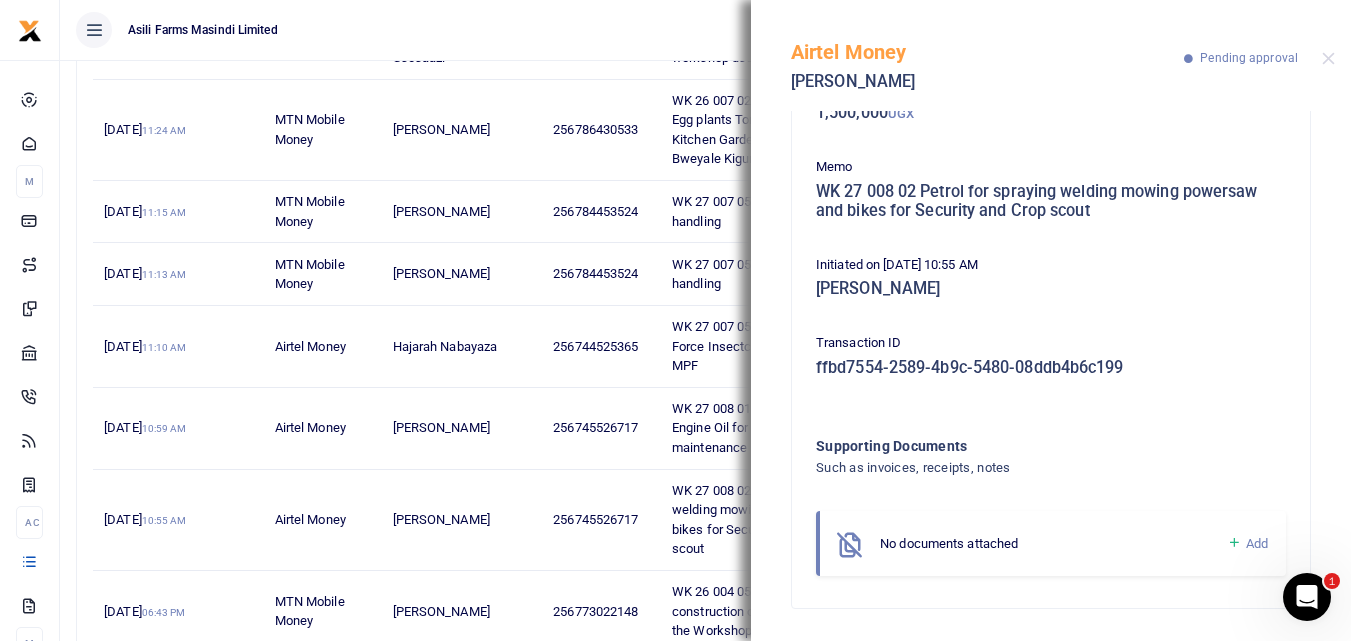 click at bounding box center [1234, 543] 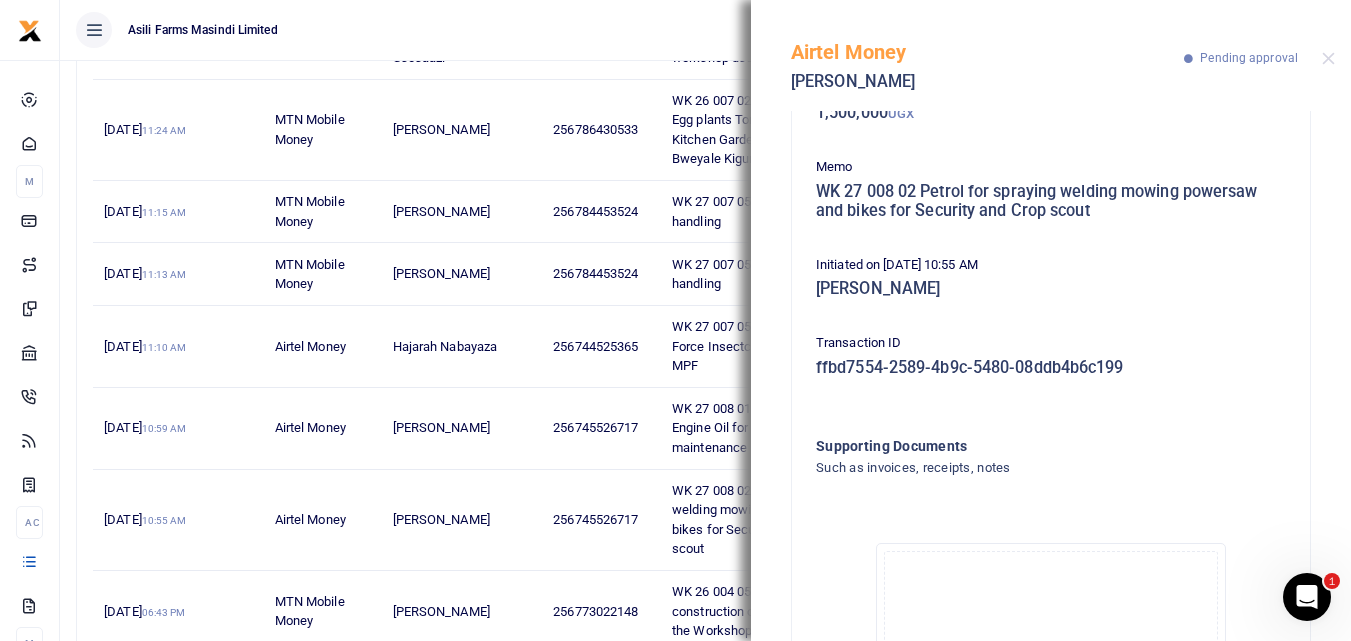 scroll, scrollTop: 364, scrollLeft: 0, axis: vertical 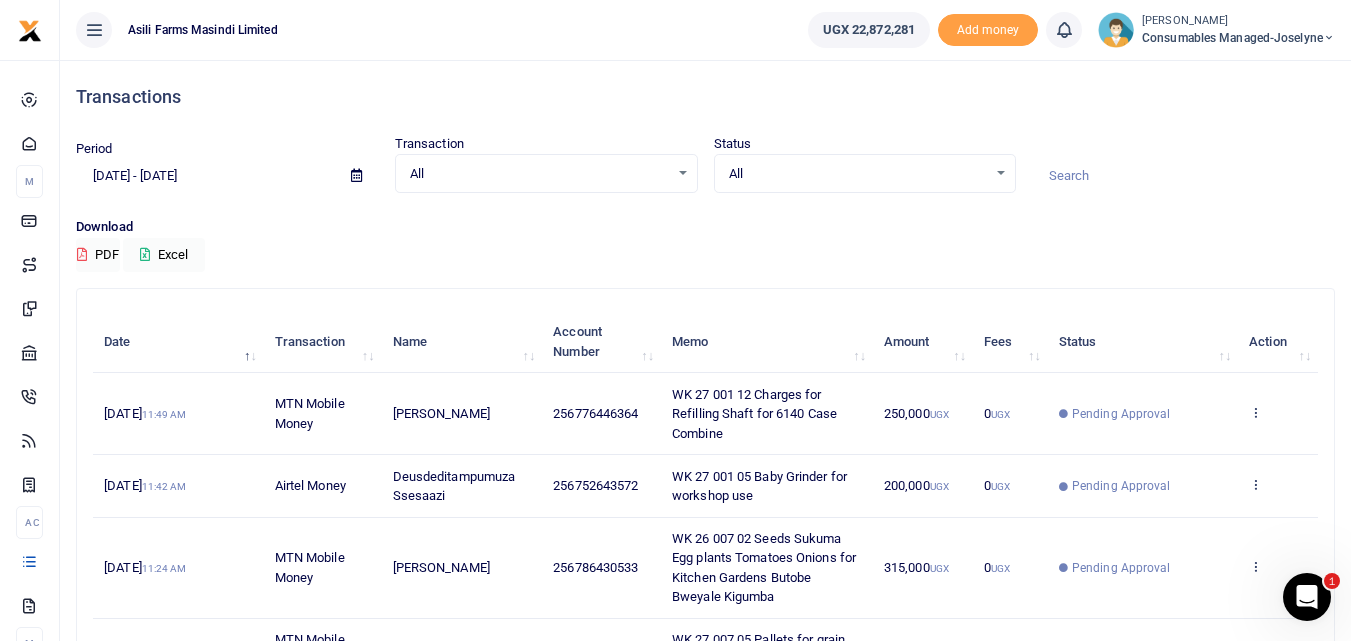 click on "Action" at bounding box center [1278, 342] 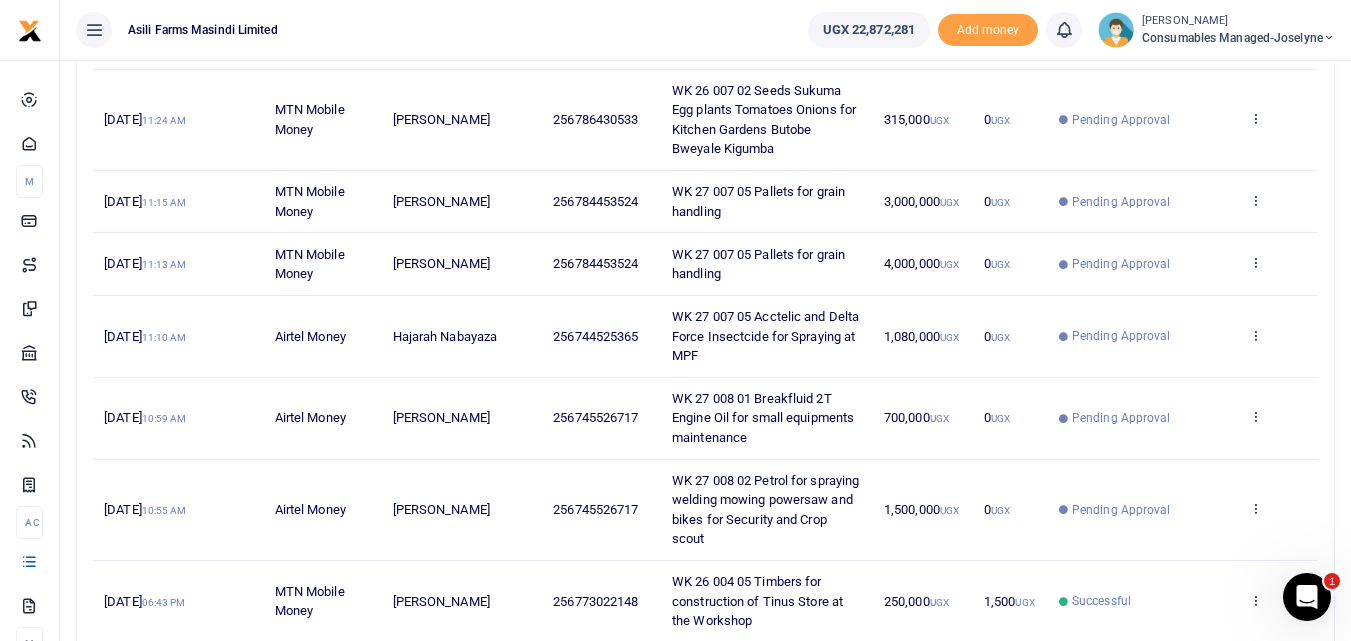 scroll, scrollTop: 446, scrollLeft: 0, axis: vertical 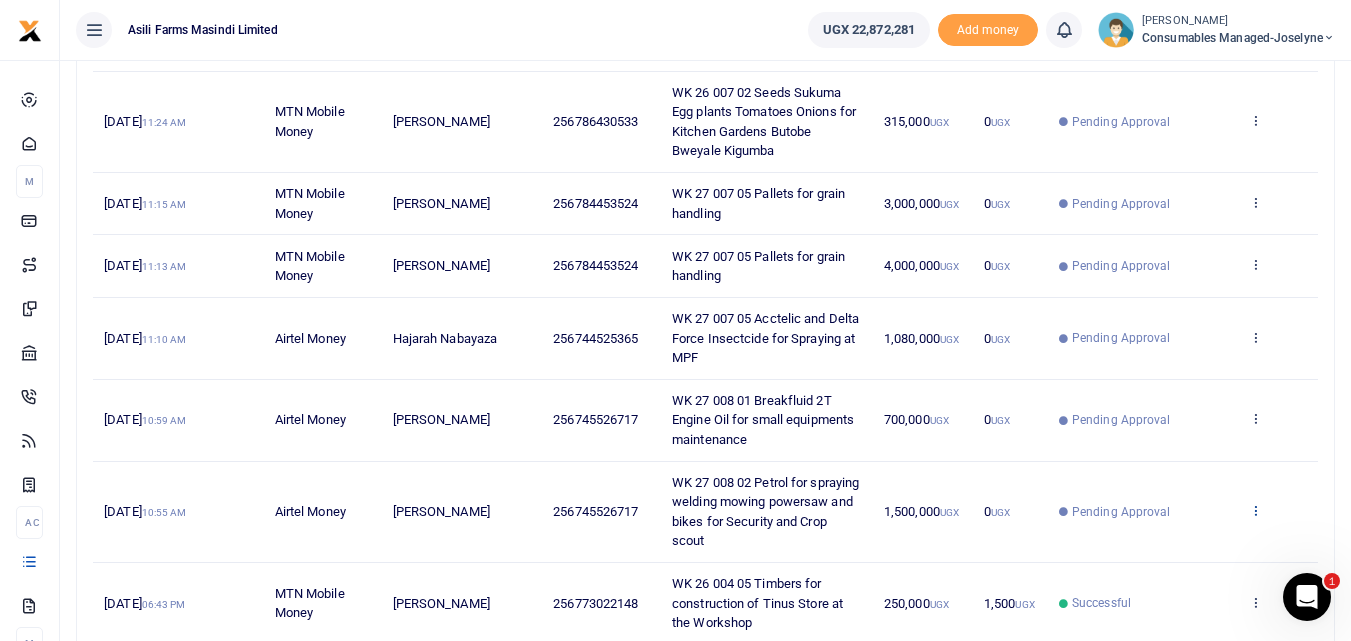 click at bounding box center [1255, 510] 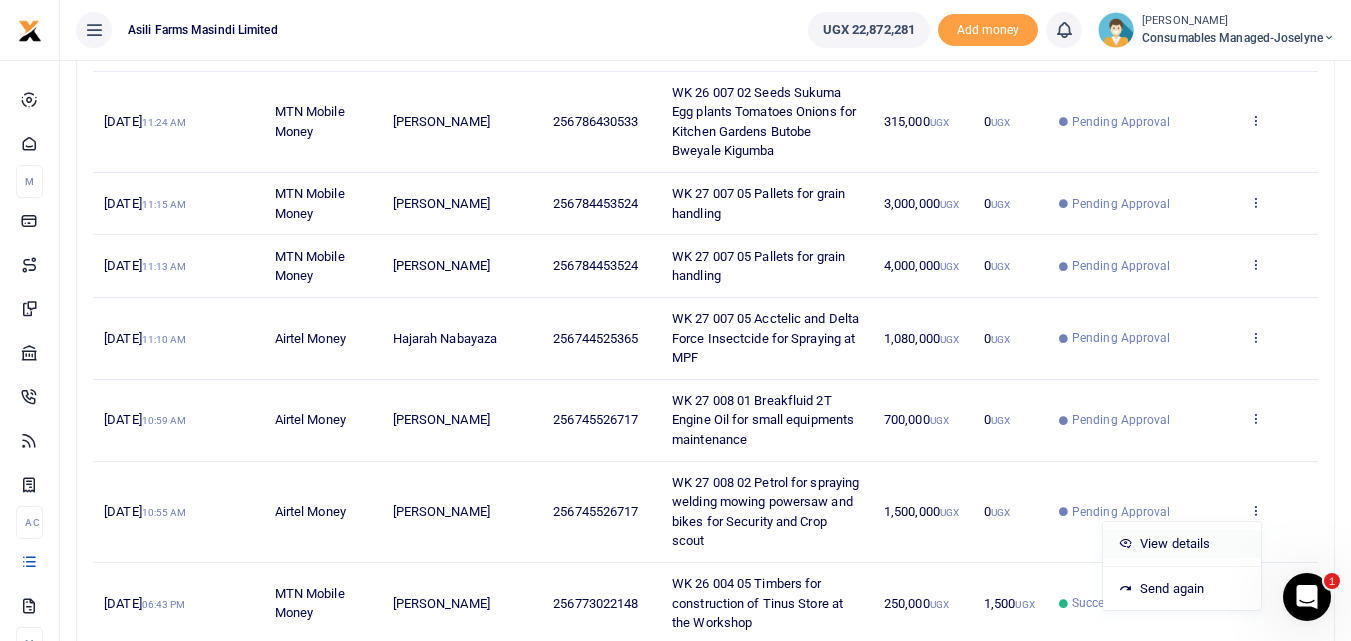 click on "View details" at bounding box center (1182, 544) 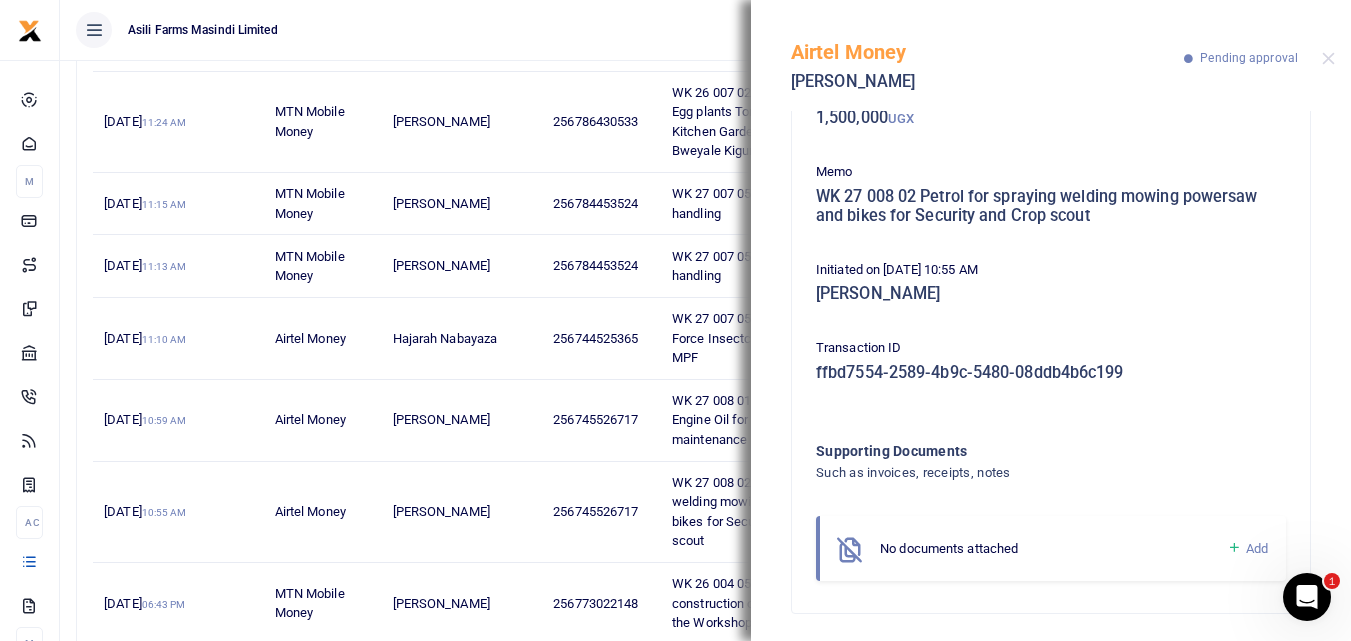 scroll, scrollTop: 139, scrollLeft: 0, axis: vertical 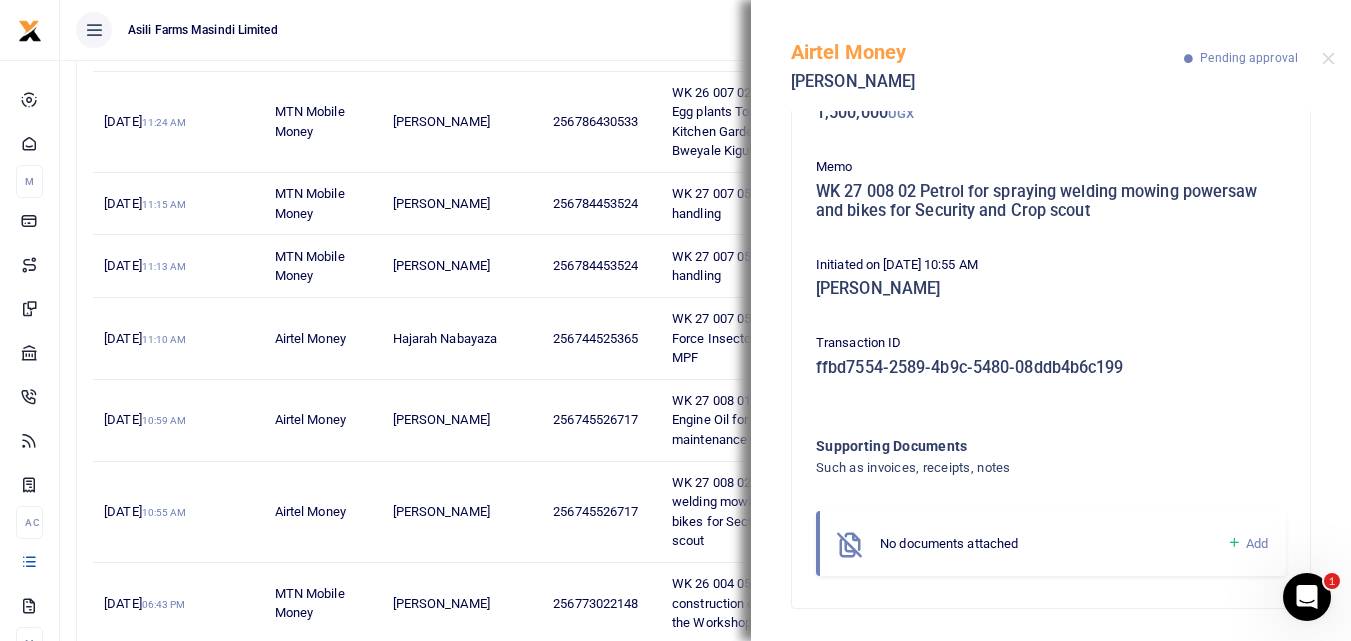click on "Add" at bounding box center (1247, 543) 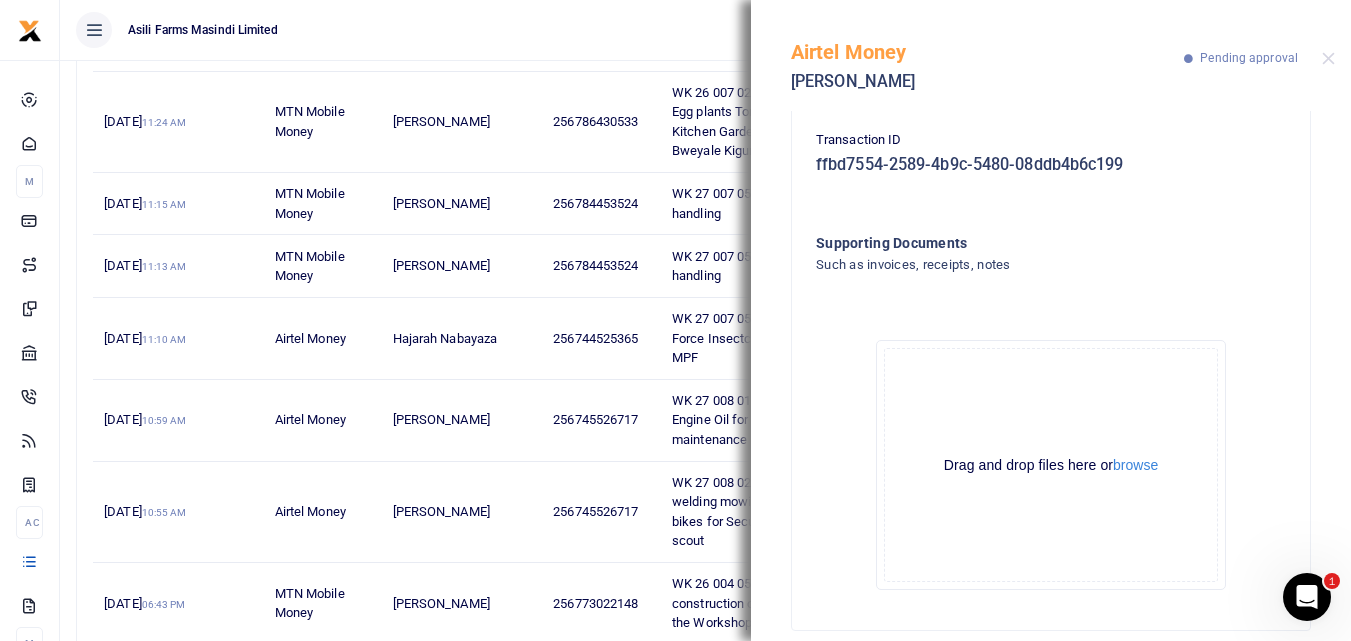 scroll, scrollTop: 364, scrollLeft: 0, axis: vertical 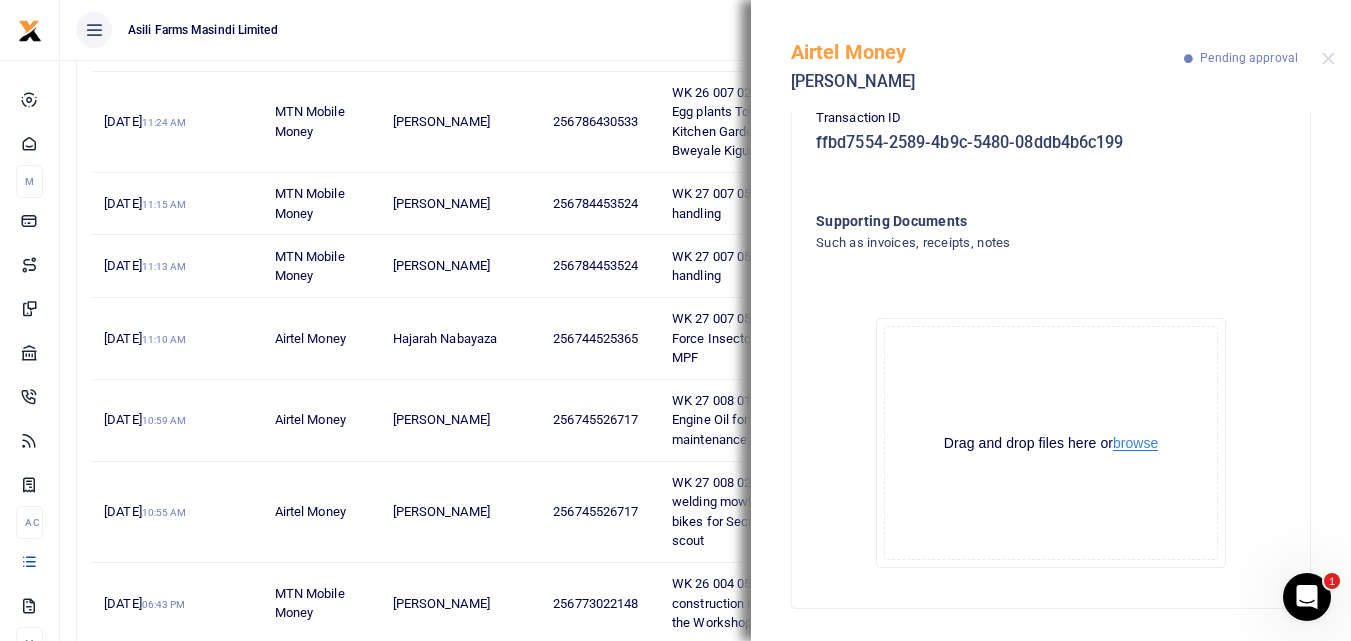 click on "browse" at bounding box center [1135, 443] 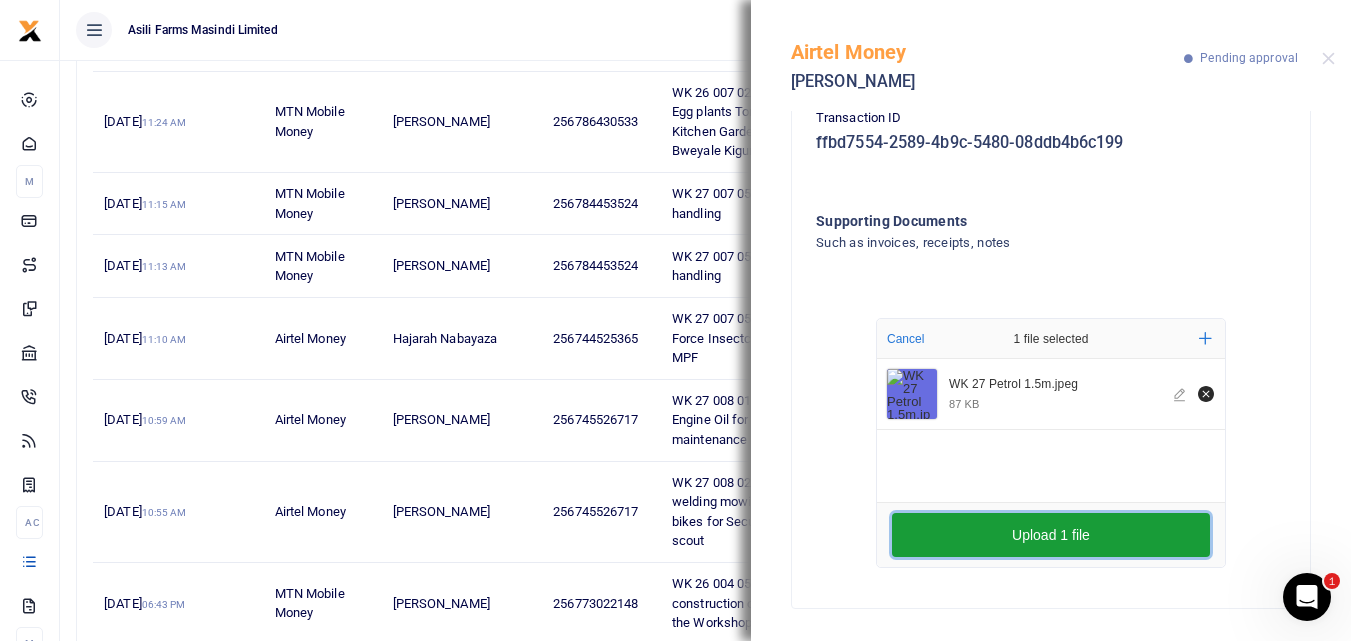 click on "Upload 1 file" at bounding box center [1051, 535] 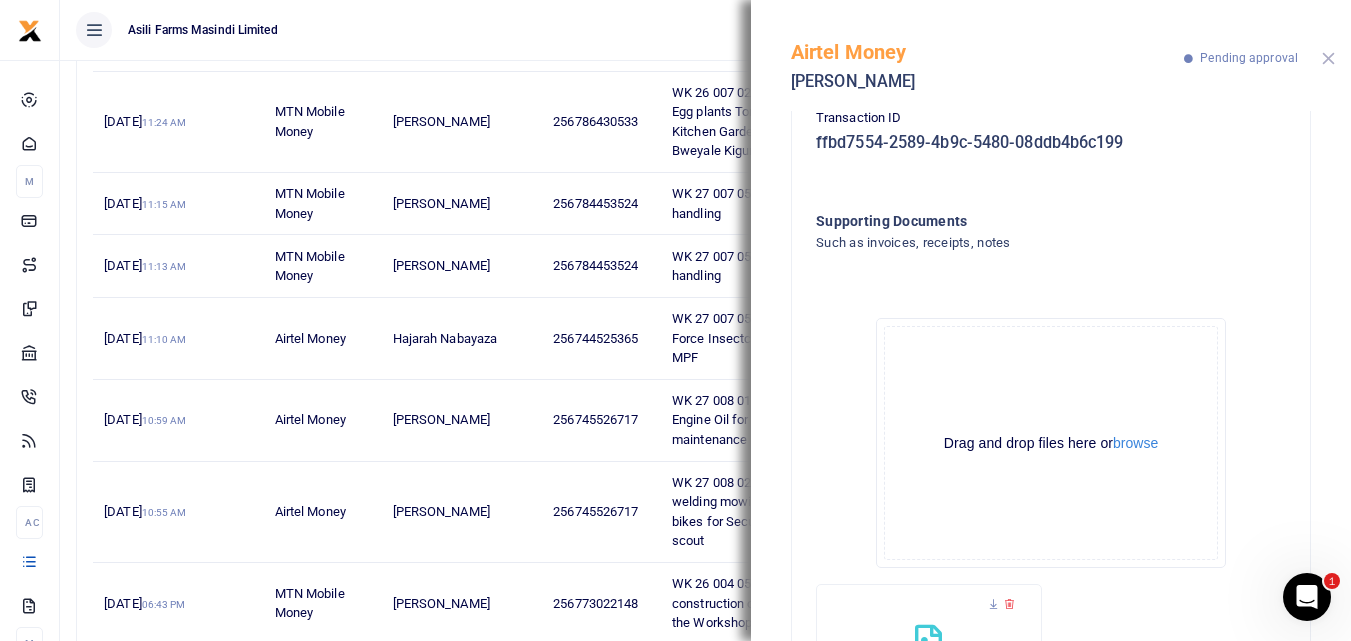 click at bounding box center (1328, 58) 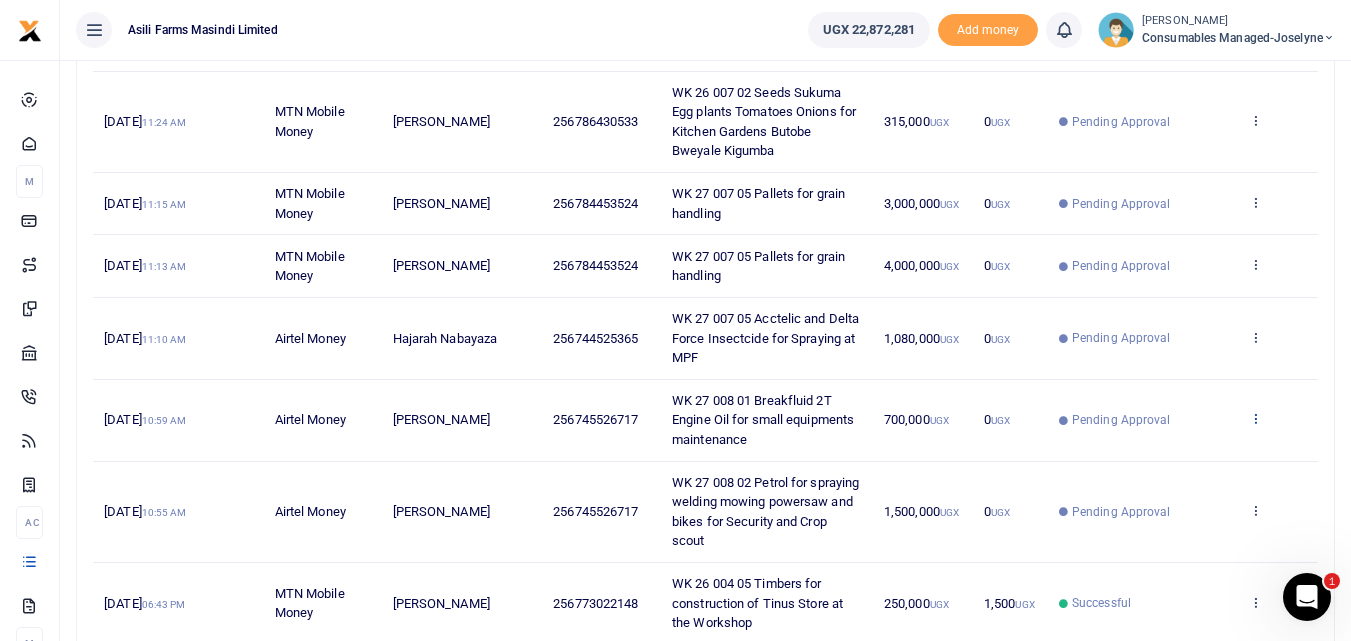click at bounding box center (1255, 418) 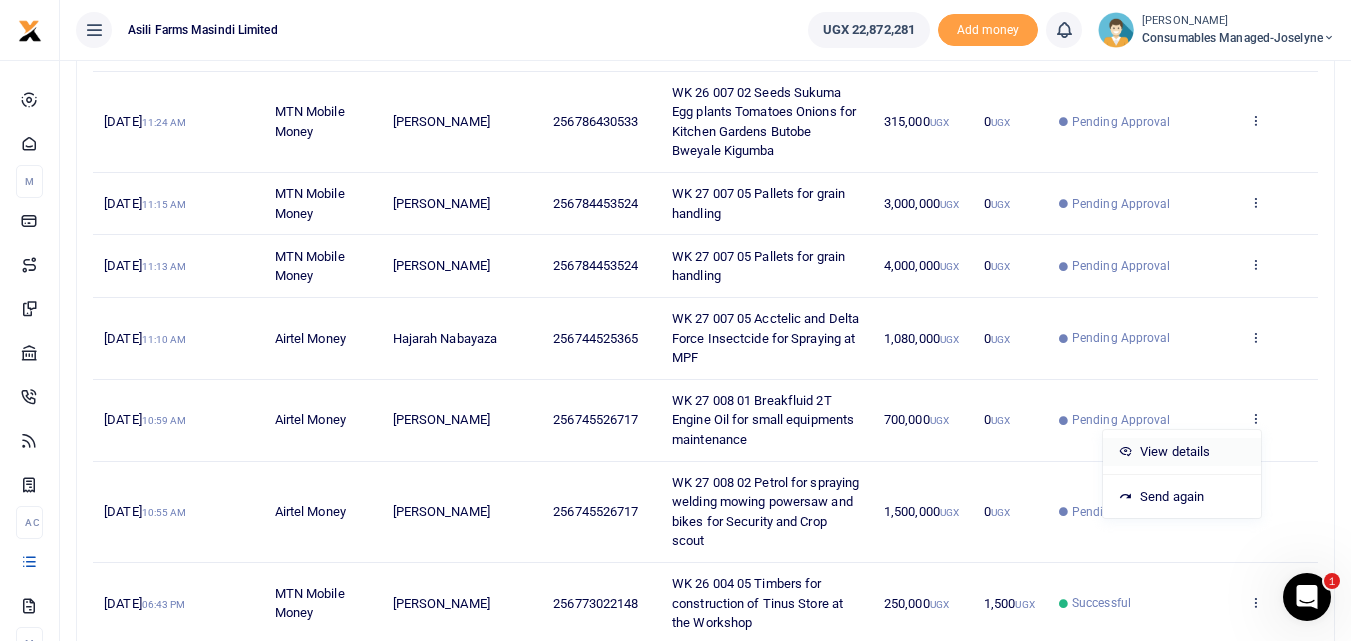 click on "View details" at bounding box center (1182, 452) 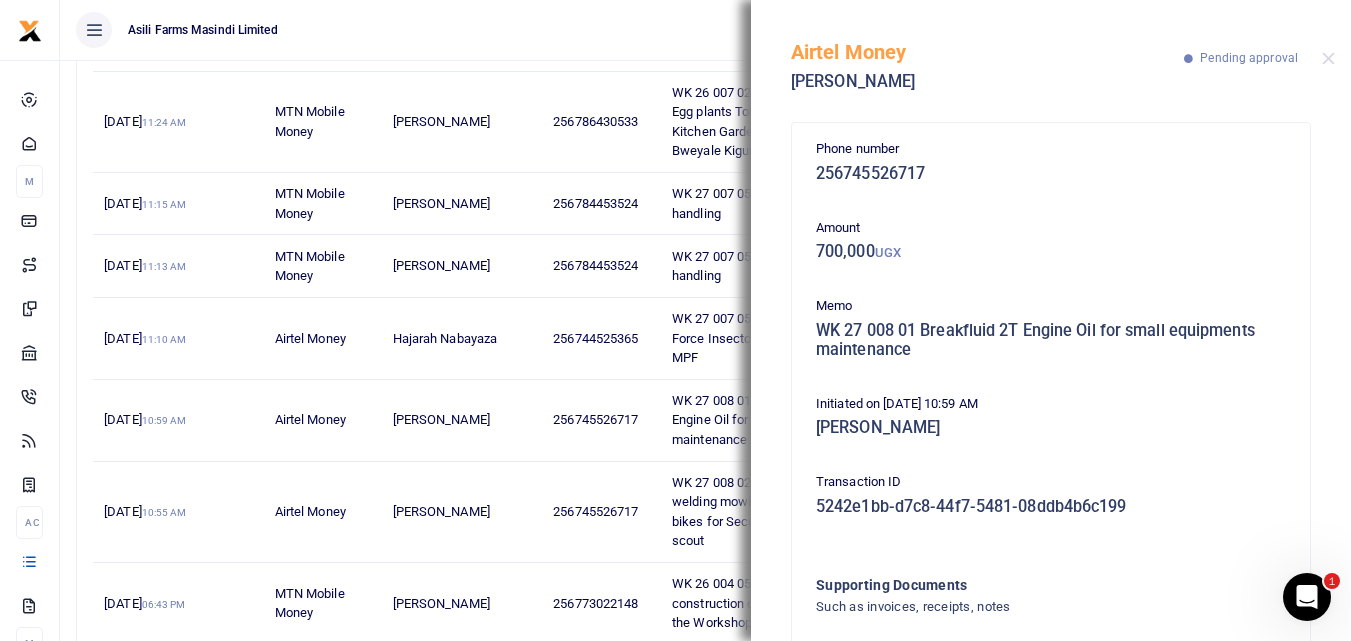 scroll, scrollTop: 139, scrollLeft: 0, axis: vertical 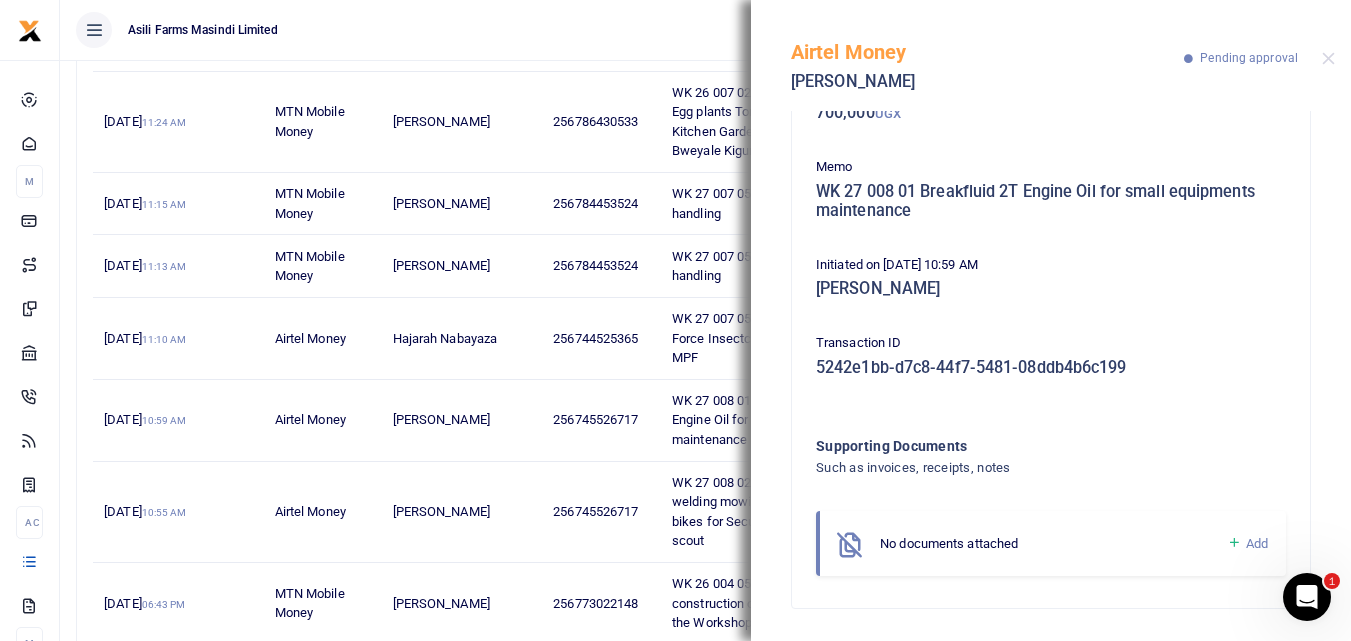 click at bounding box center [1234, 543] 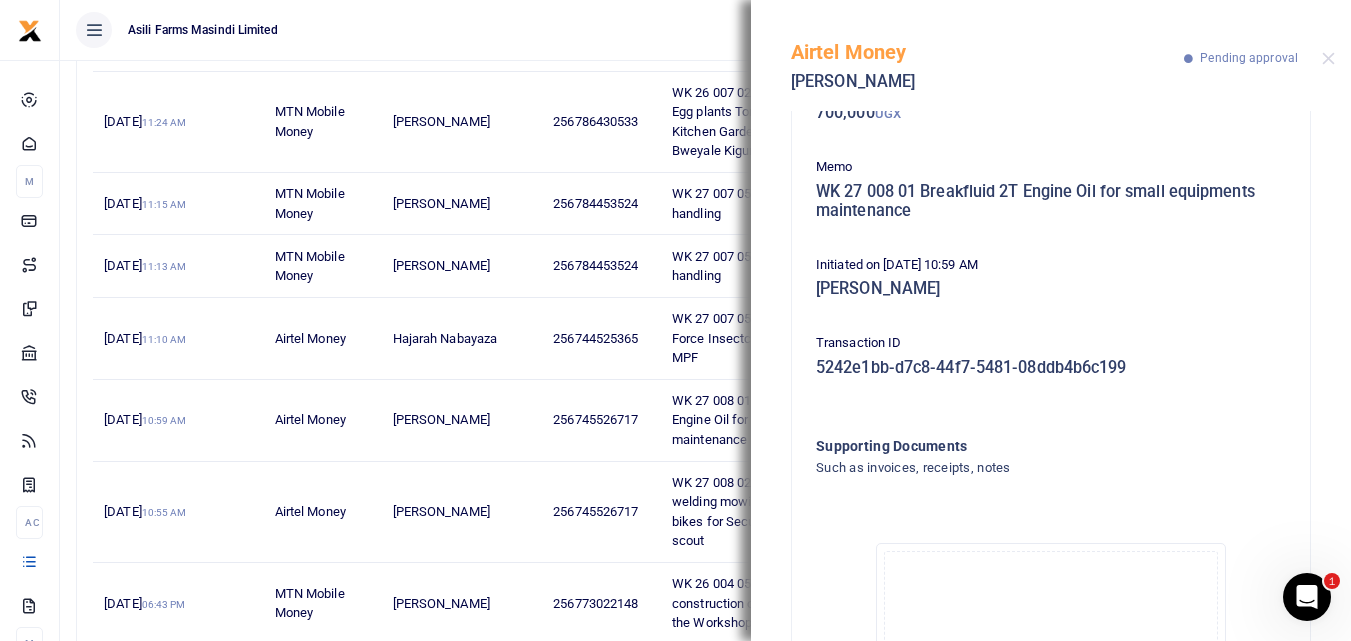 scroll, scrollTop: 364, scrollLeft: 0, axis: vertical 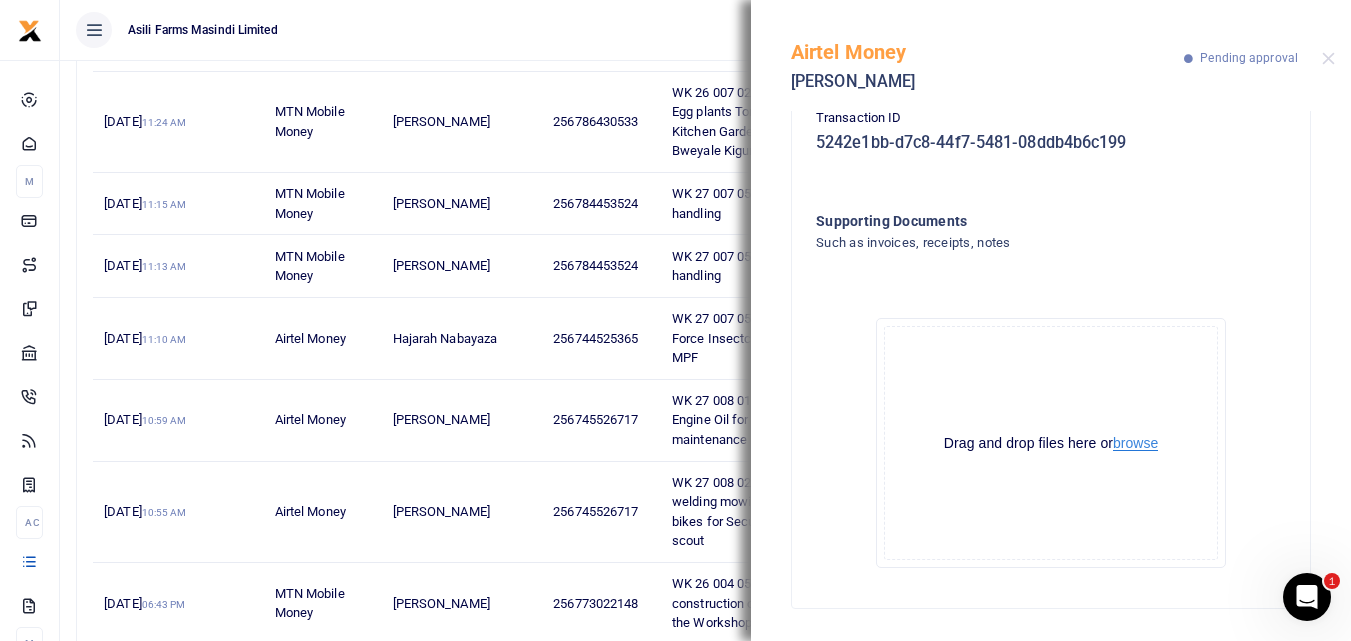click on "browse" at bounding box center [1135, 443] 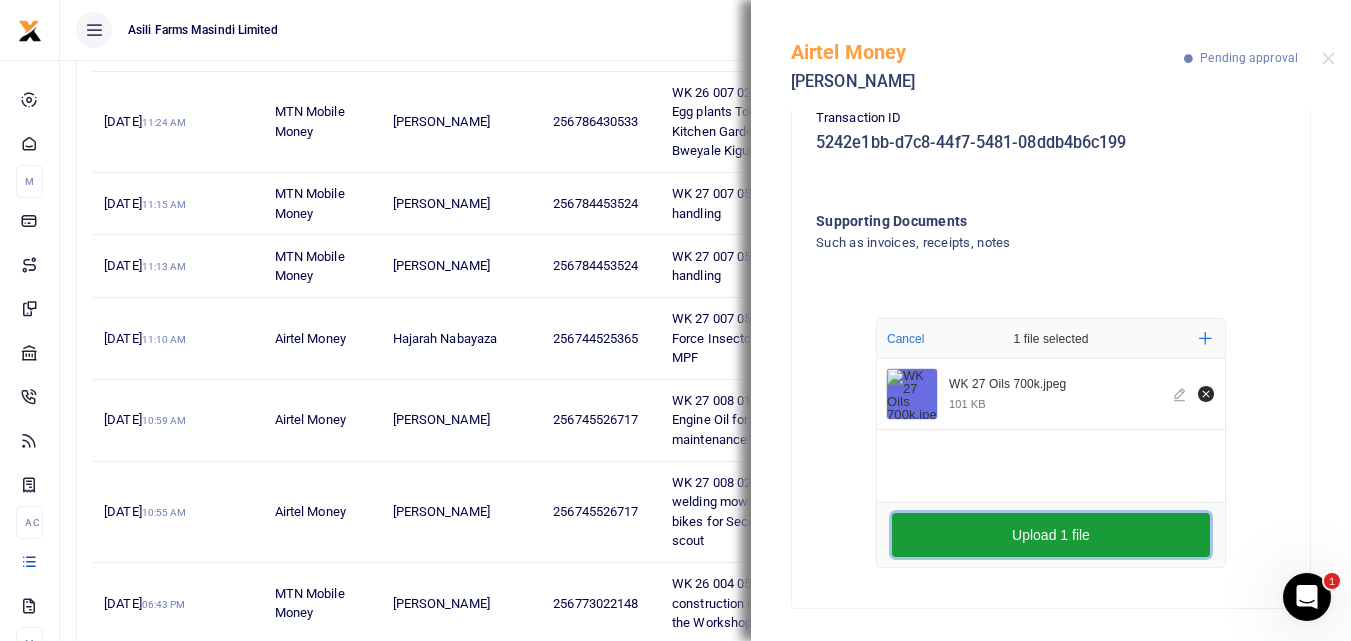 click on "Upload 1 file" at bounding box center [1051, 535] 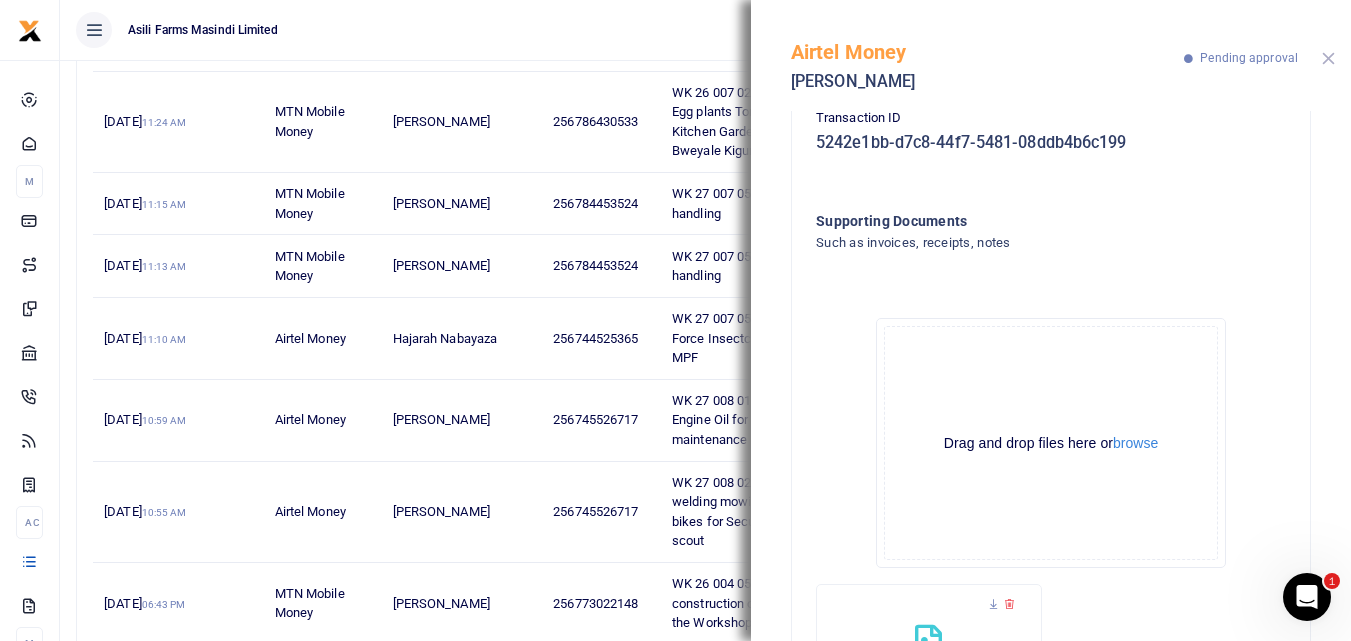 click at bounding box center [1328, 58] 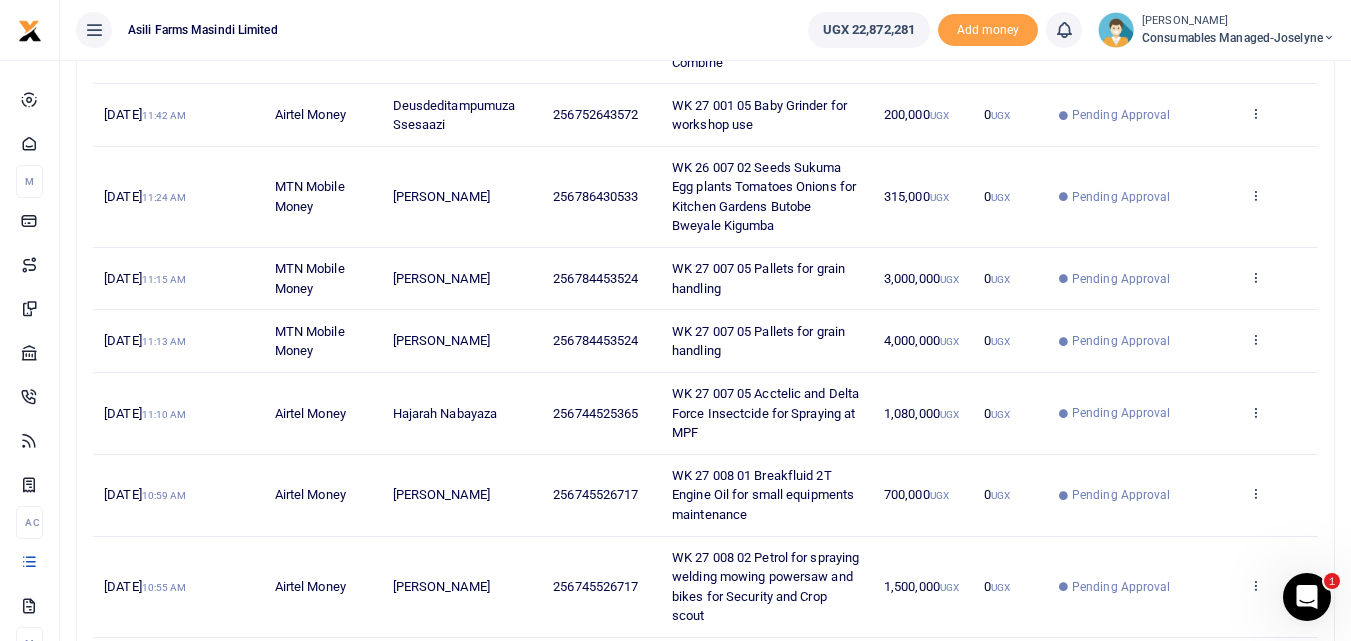 scroll, scrollTop: 352, scrollLeft: 0, axis: vertical 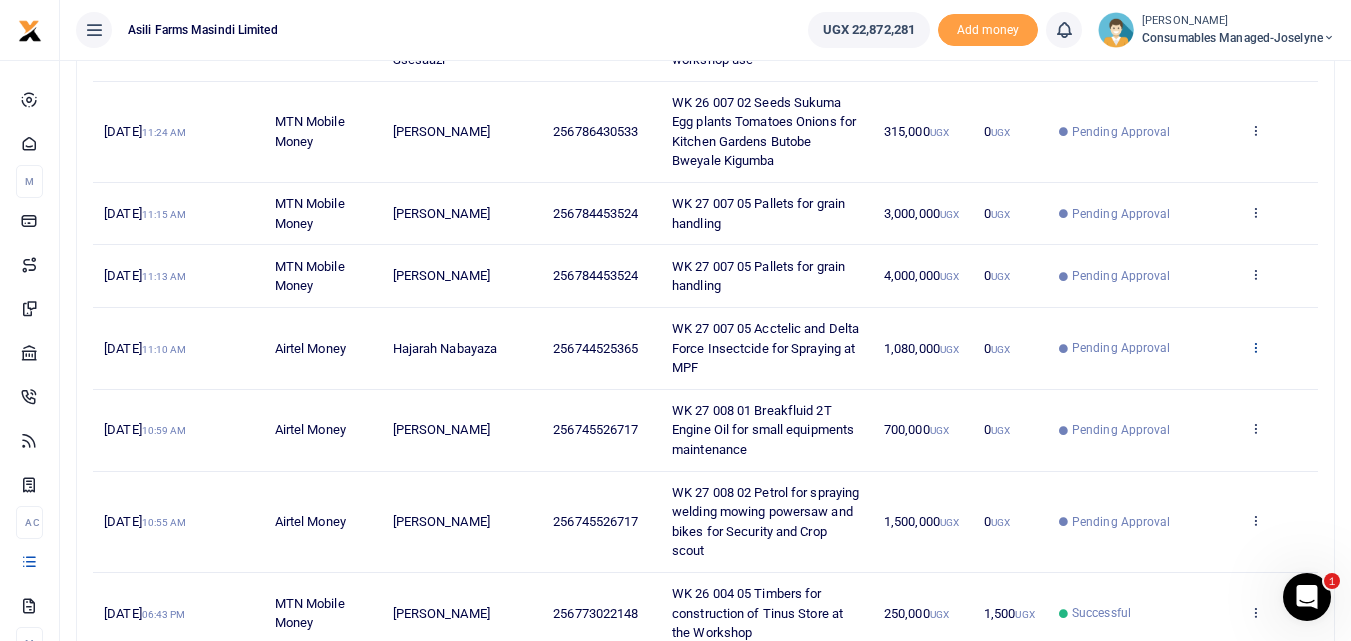 click at bounding box center [1255, 347] 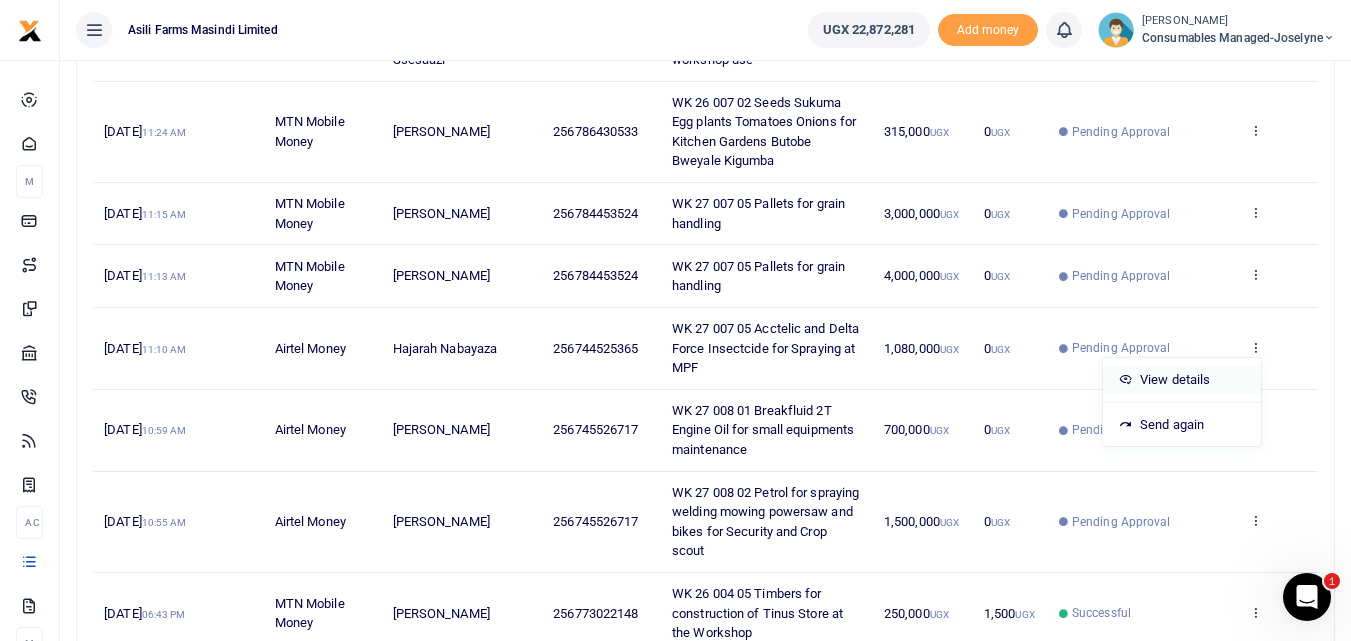 click on "View details" at bounding box center (1182, 380) 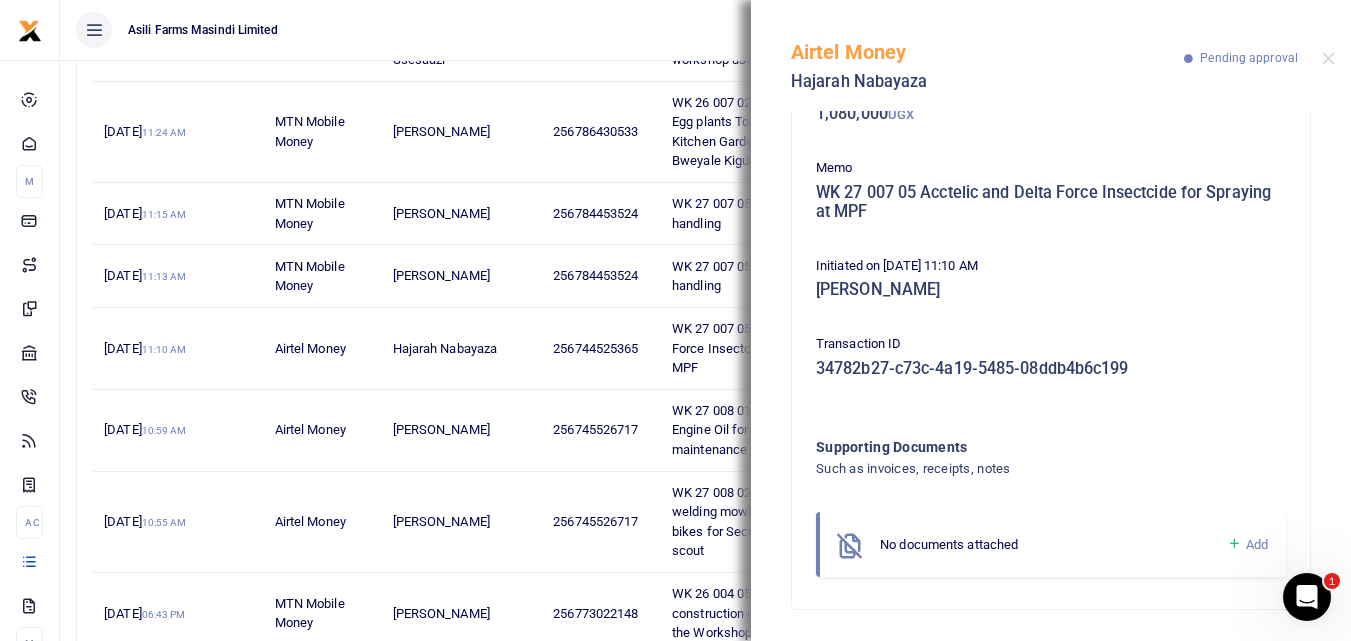 scroll, scrollTop: 139, scrollLeft: 0, axis: vertical 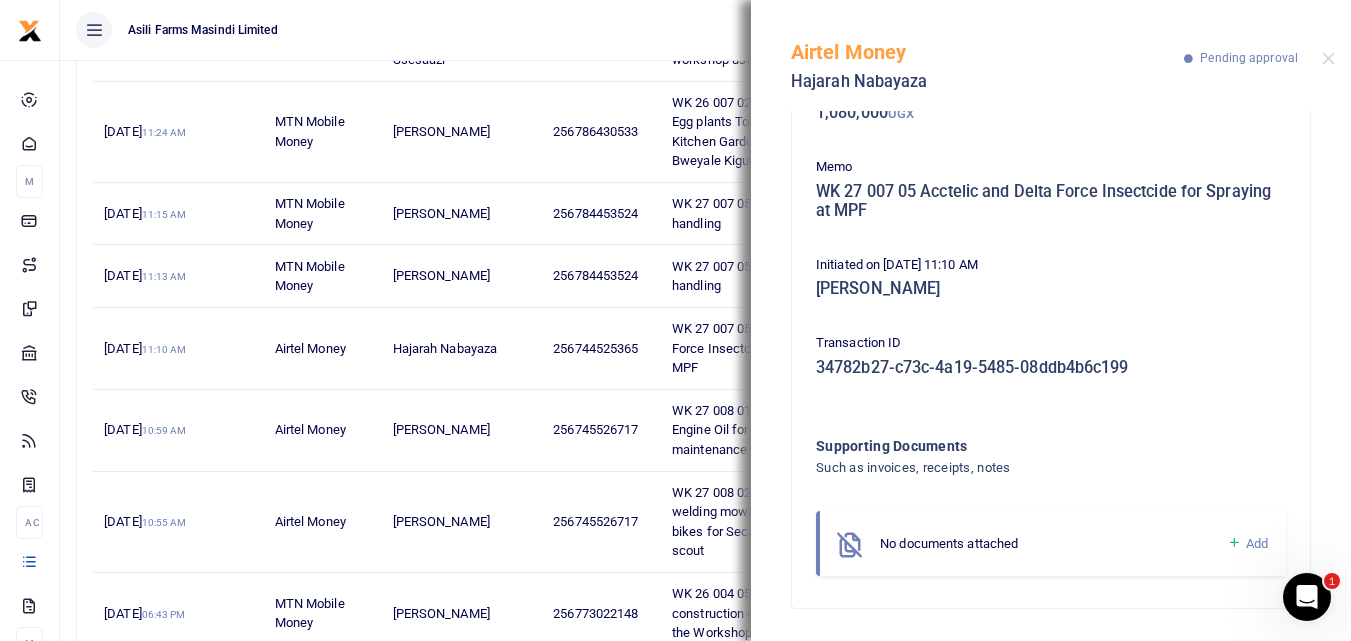 click at bounding box center (1234, 543) 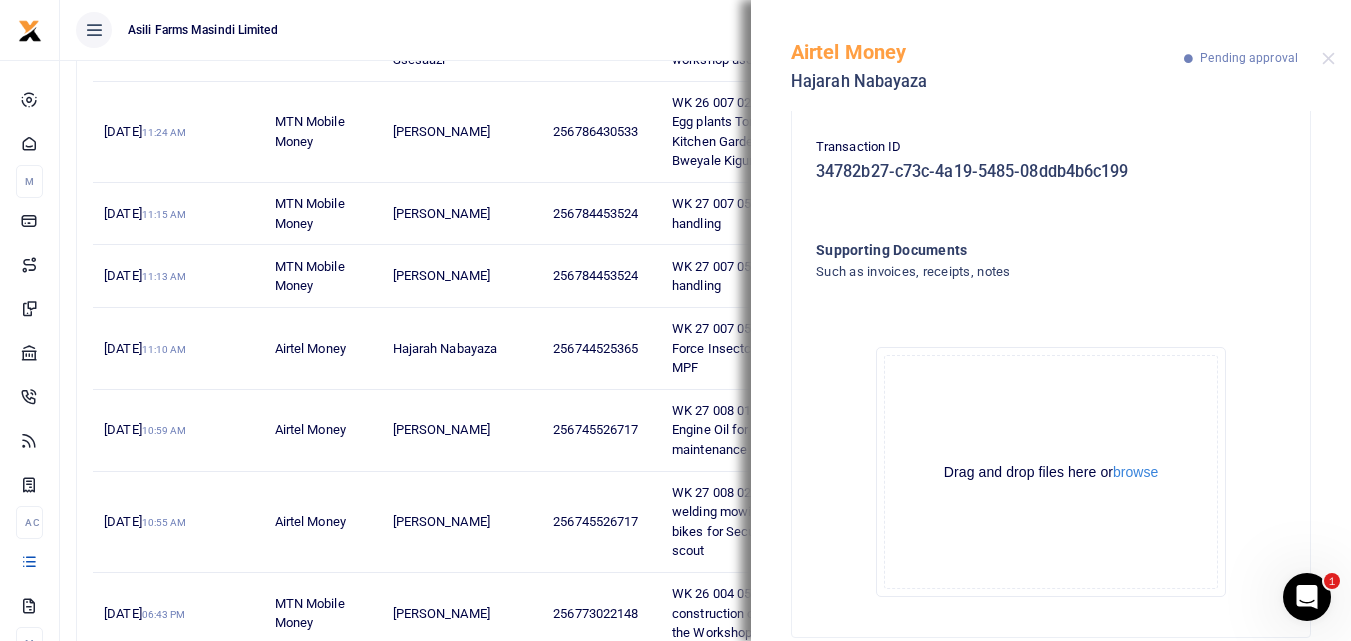 scroll, scrollTop: 364, scrollLeft: 0, axis: vertical 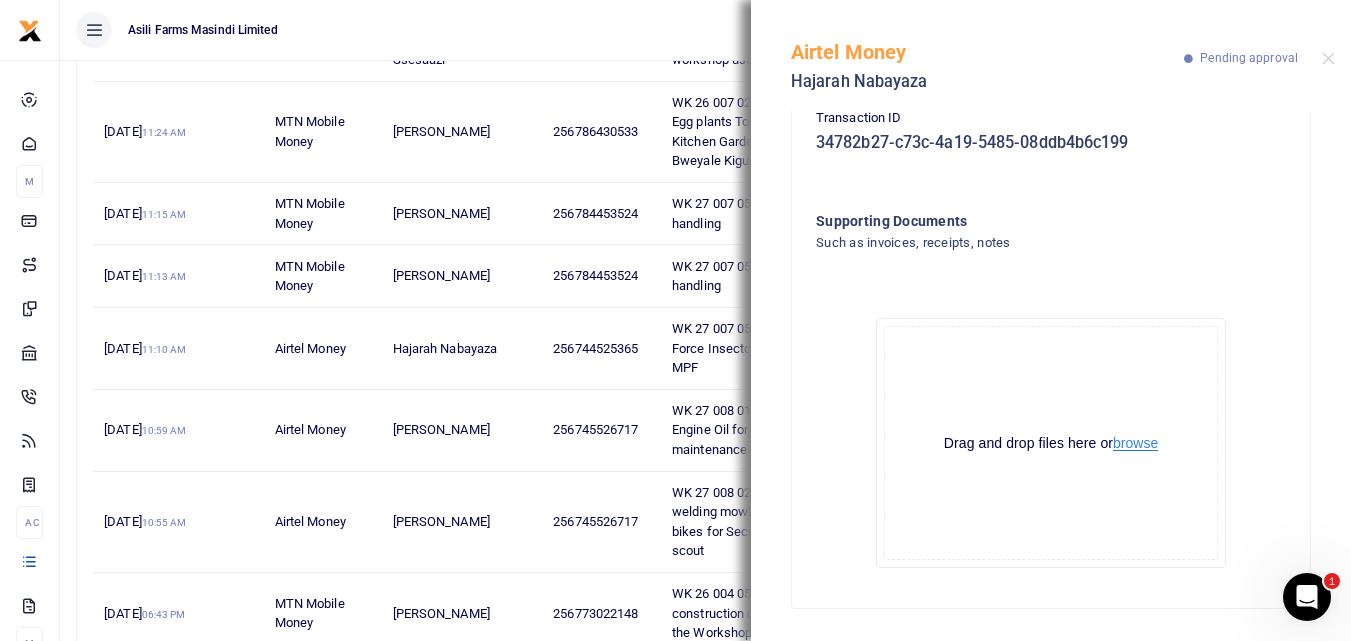 click on "browse" at bounding box center [1135, 443] 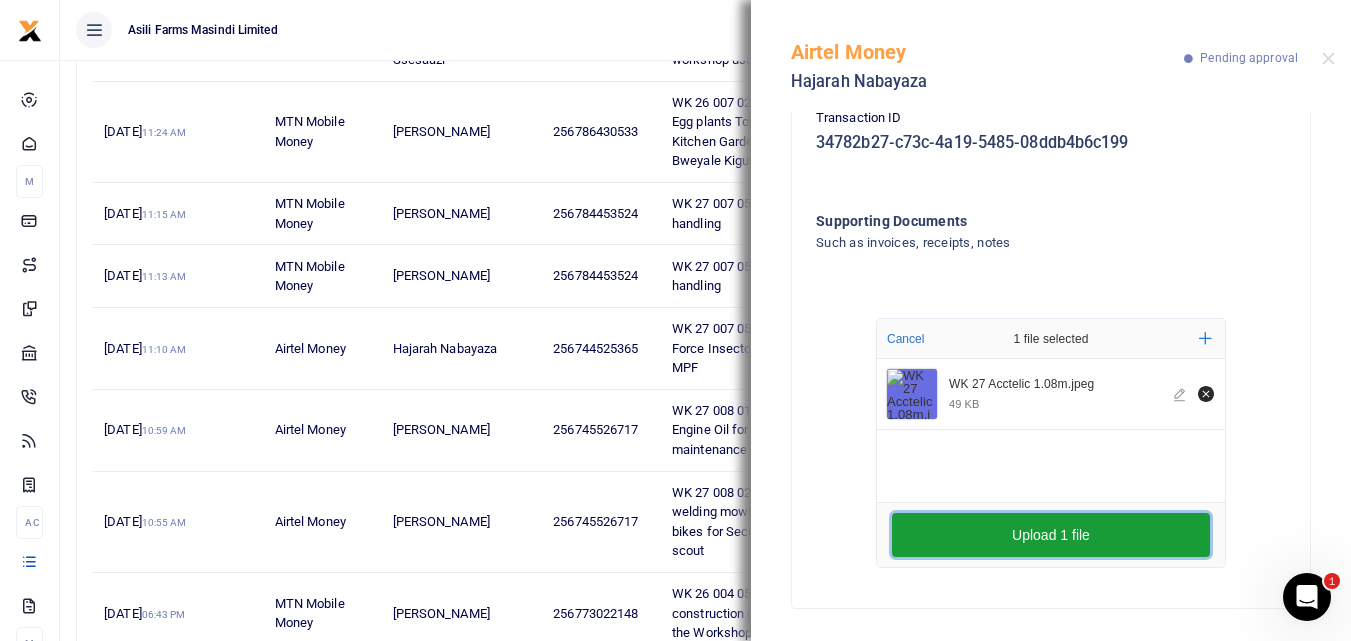 click on "Upload 1 file" at bounding box center (1051, 535) 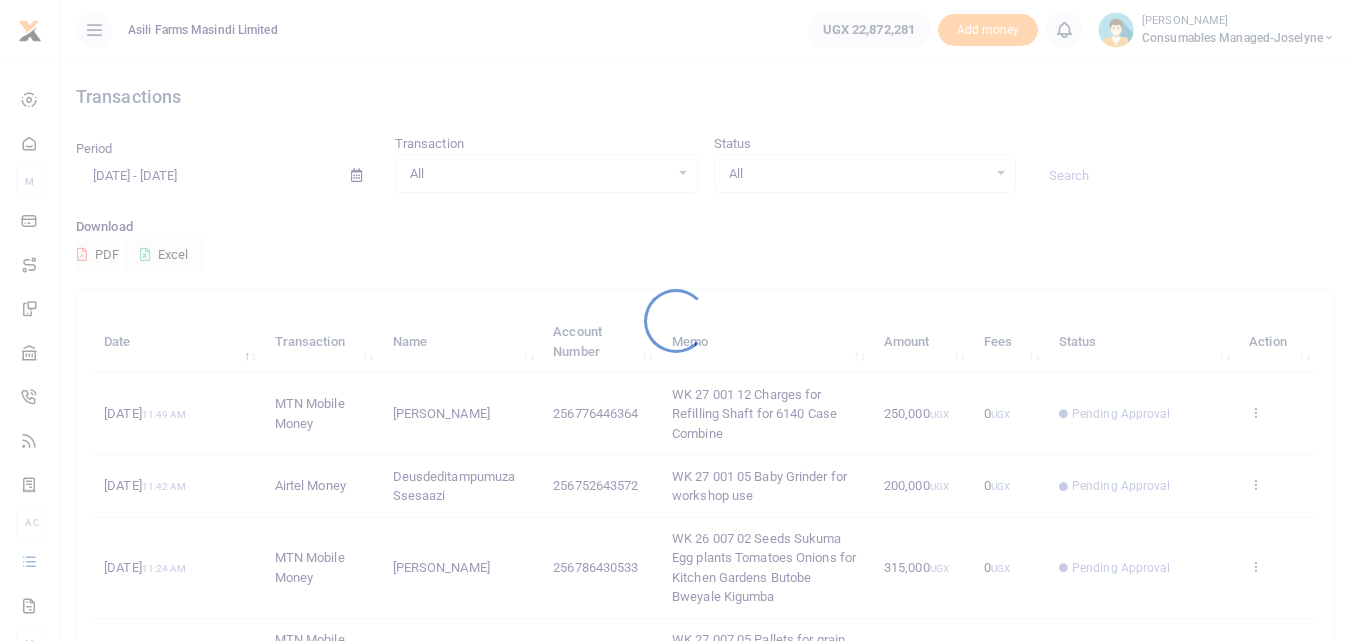 scroll, scrollTop: 0, scrollLeft: 0, axis: both 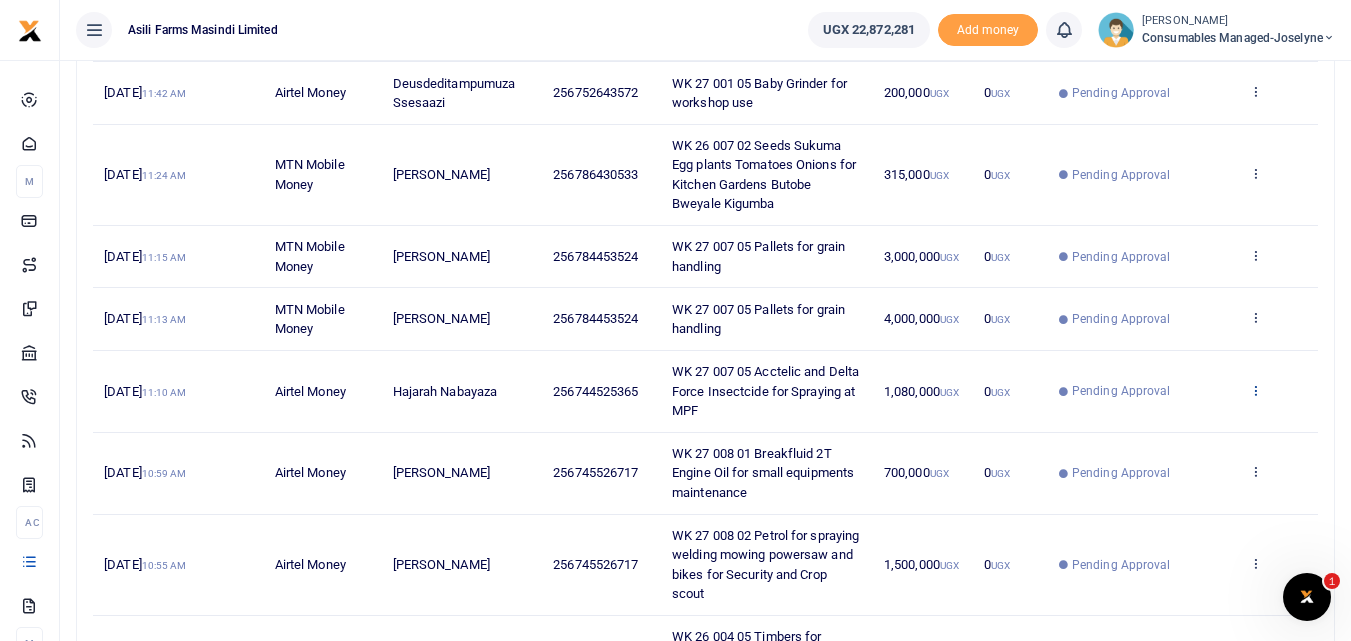 click at bounding box center (1255, 390) 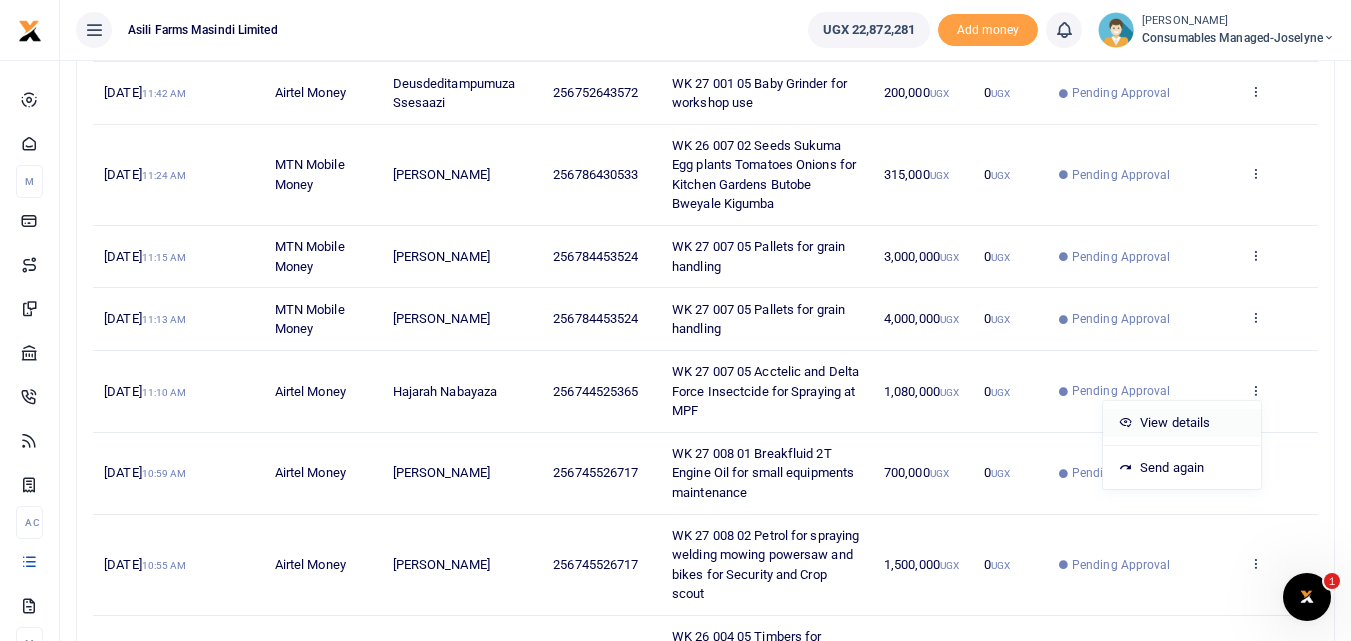 click on "View details" at bounding box center (1182, 423) 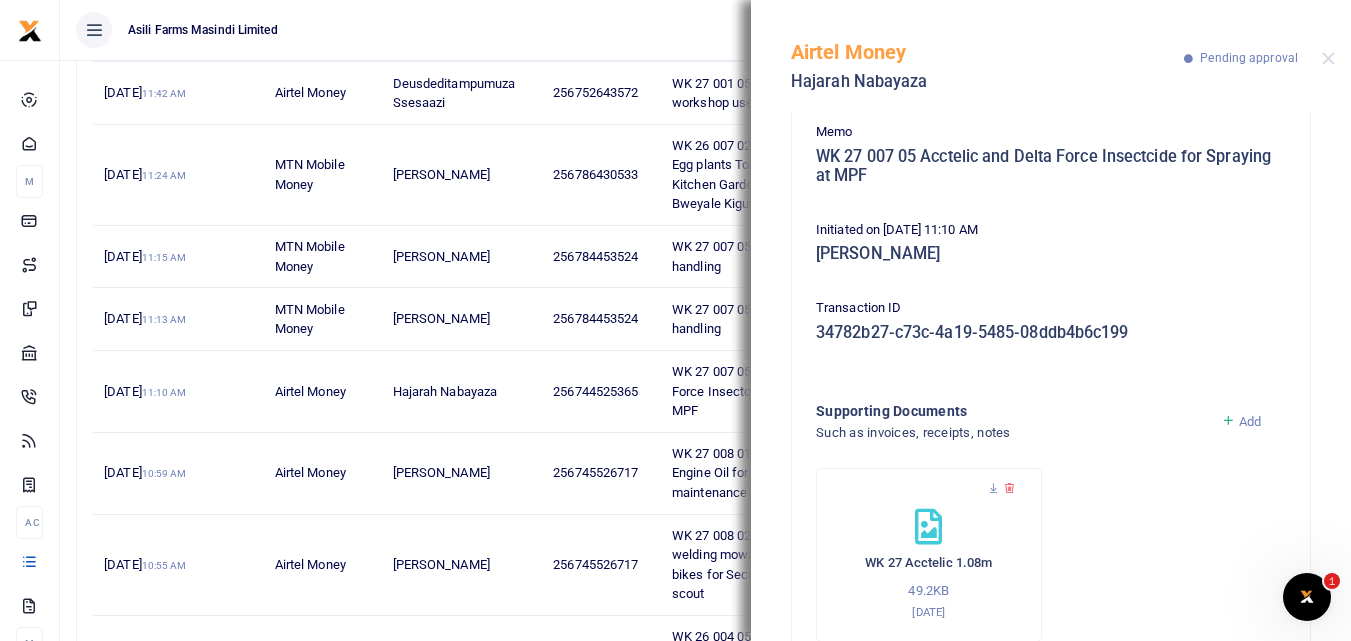 scroll, scrollTop: 175, scrollLeft: 0, axis: vertical 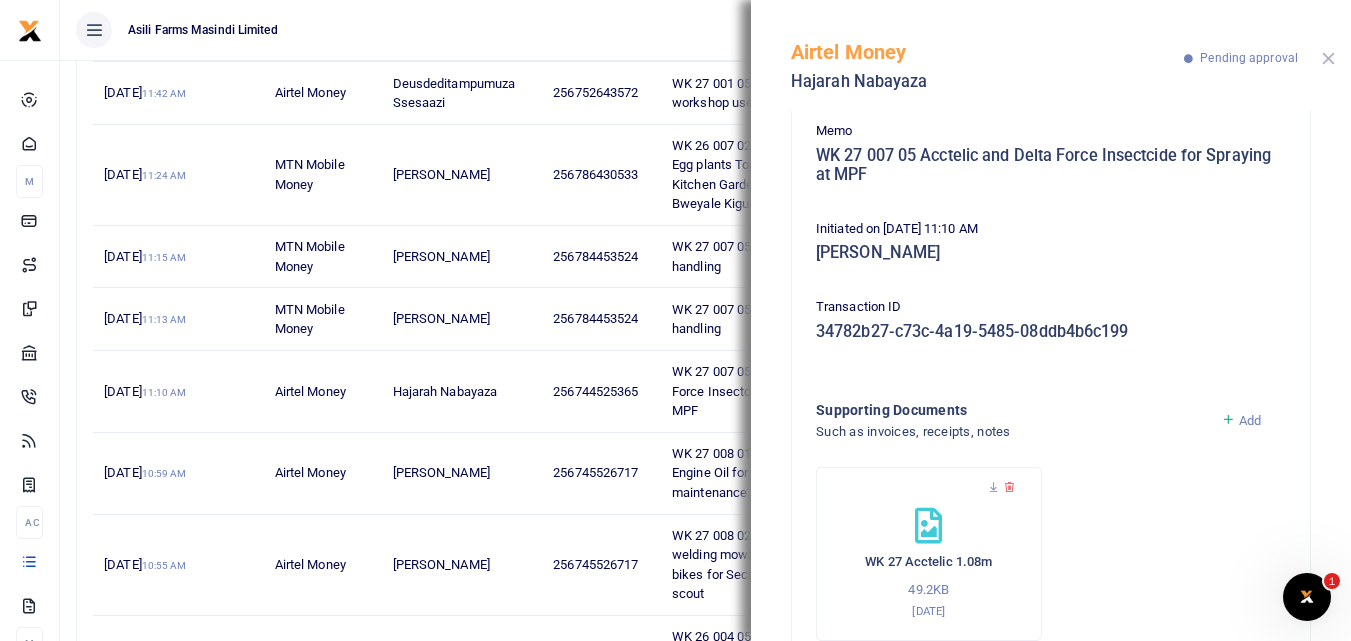 click at bounding box center (1328, 58) 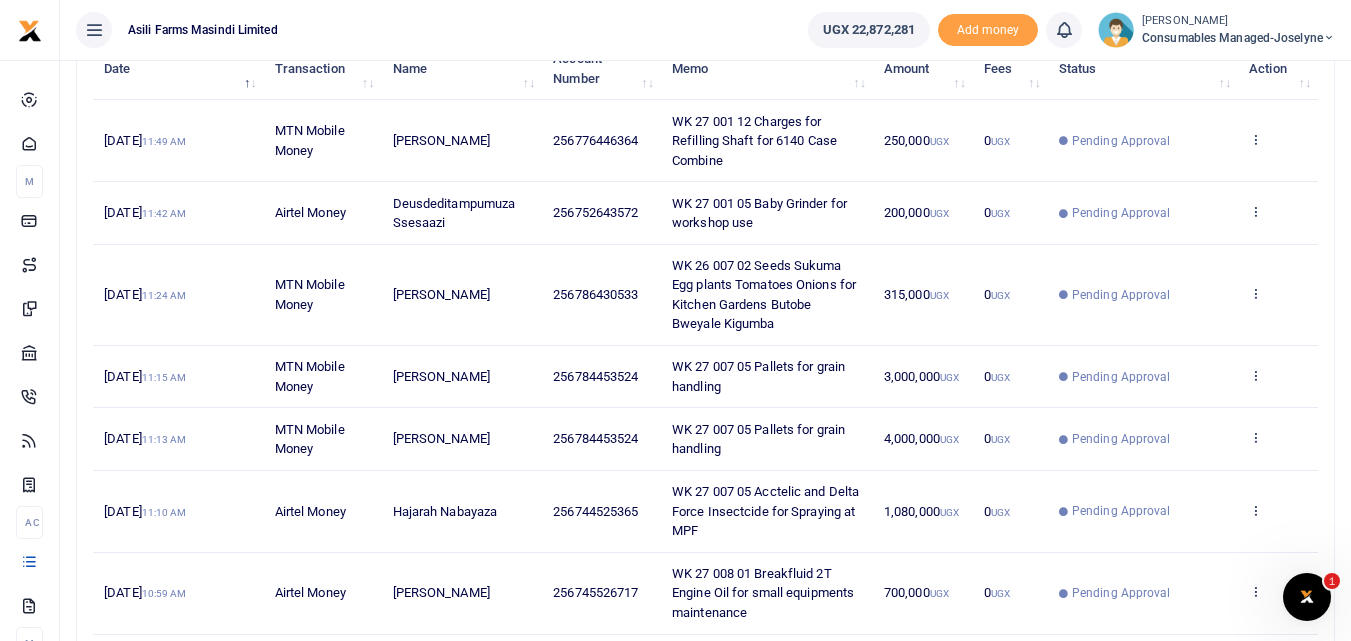 scroll, scrollTop: 275, scrollLeft: 0, axis: vertical 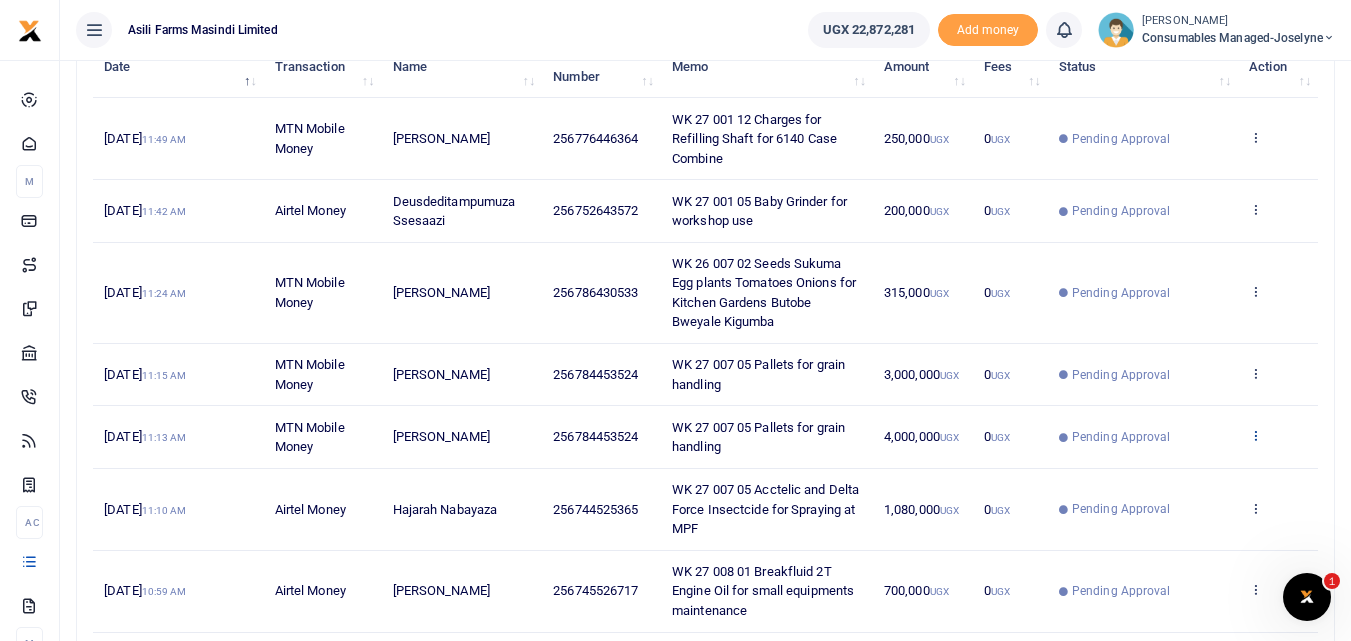 click at bounding box center [1255, 435] 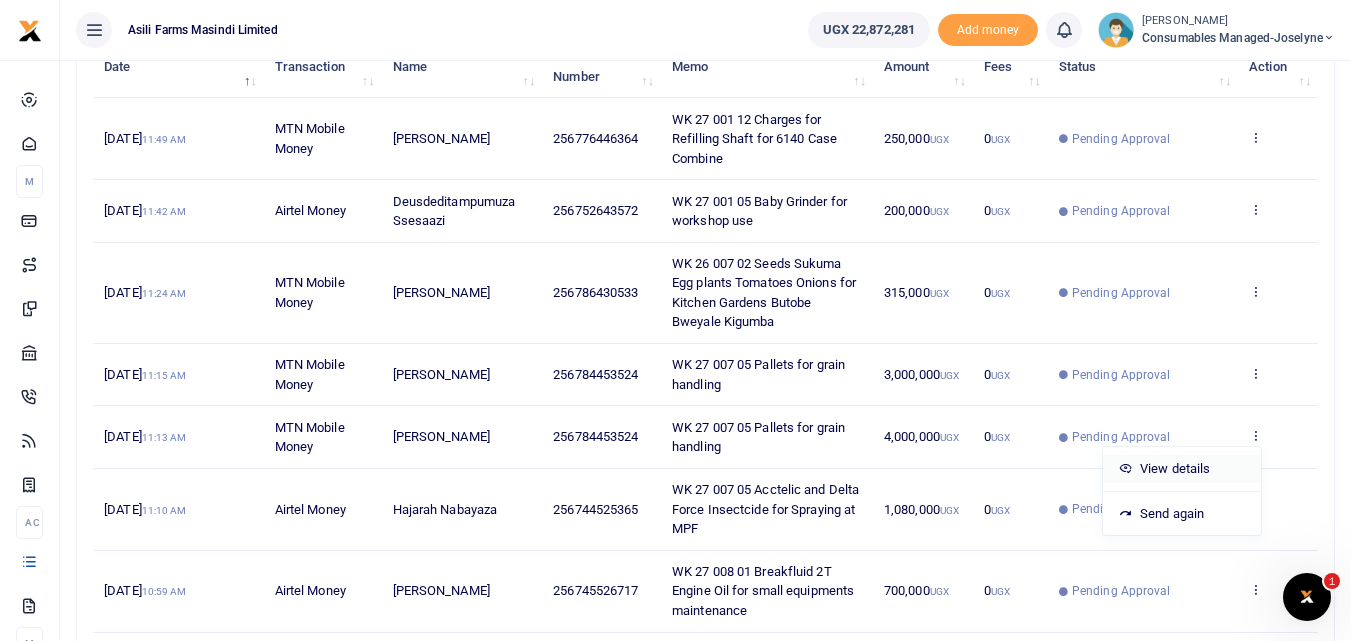 click on "View details" at bounding box center [1182, 469] 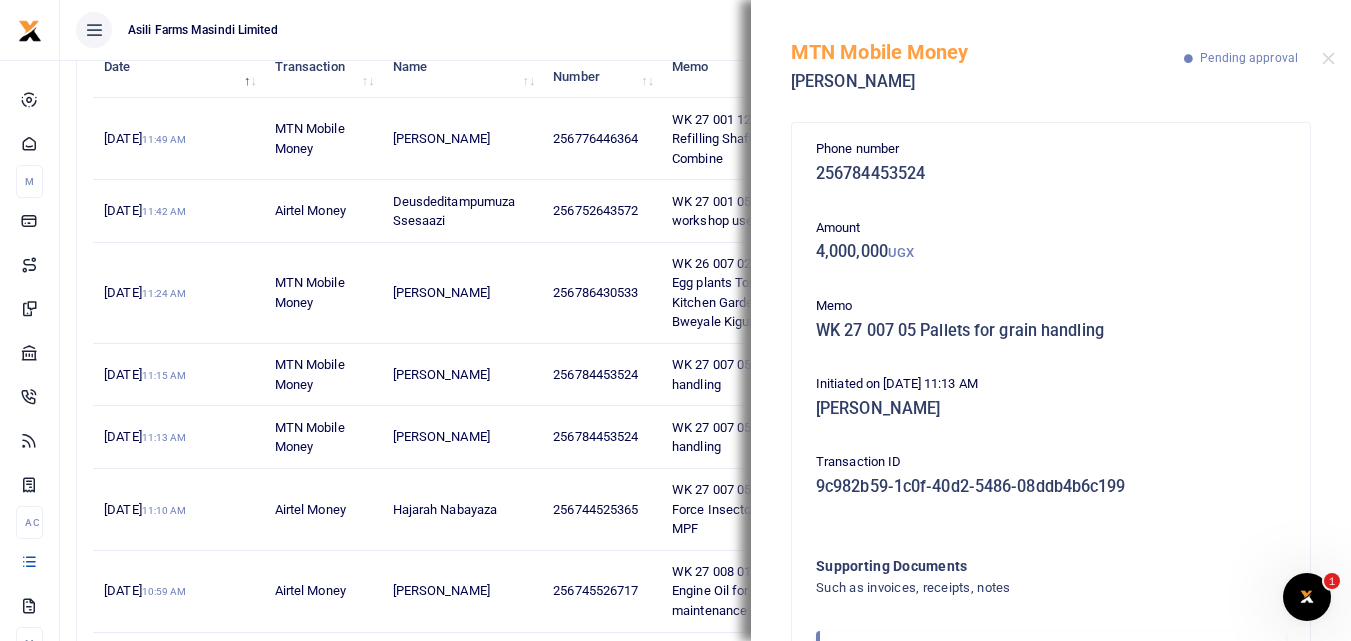 scroll, scrollTop: 119, scrollLeft: 0, axis: vertical 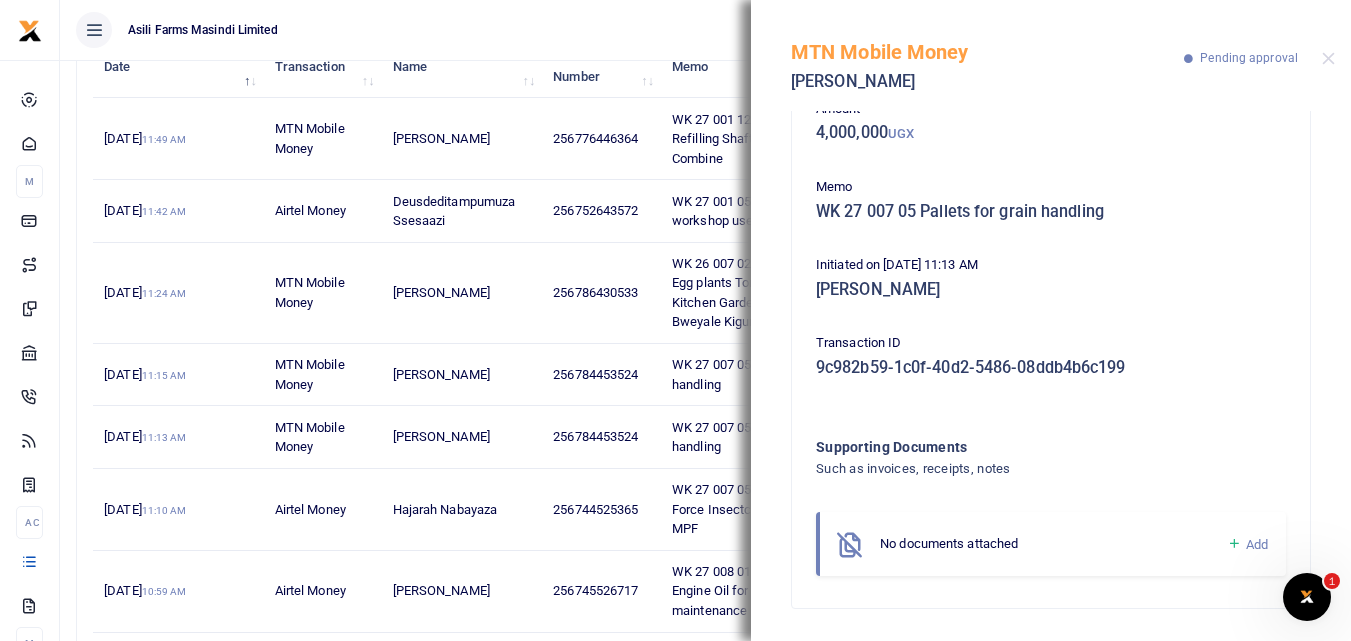 click at bounding box center [1234, 544] 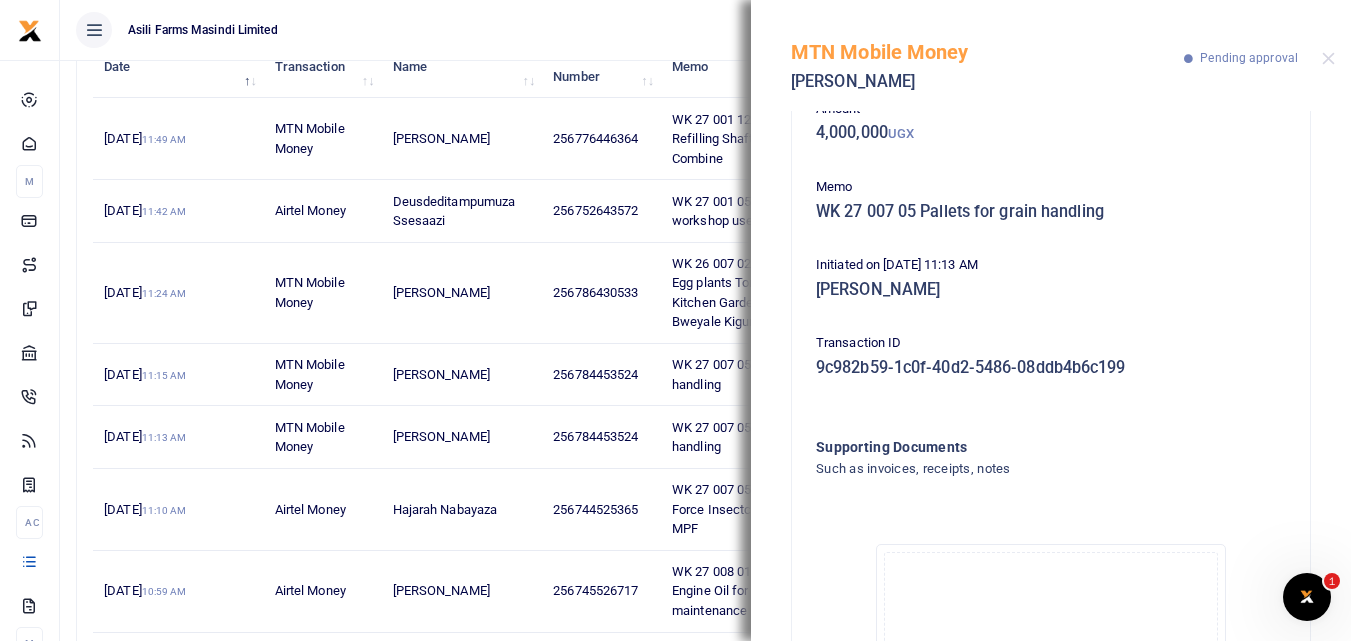 scroll, scrollTop: 345, scrollLeft: 0, axis: vertical 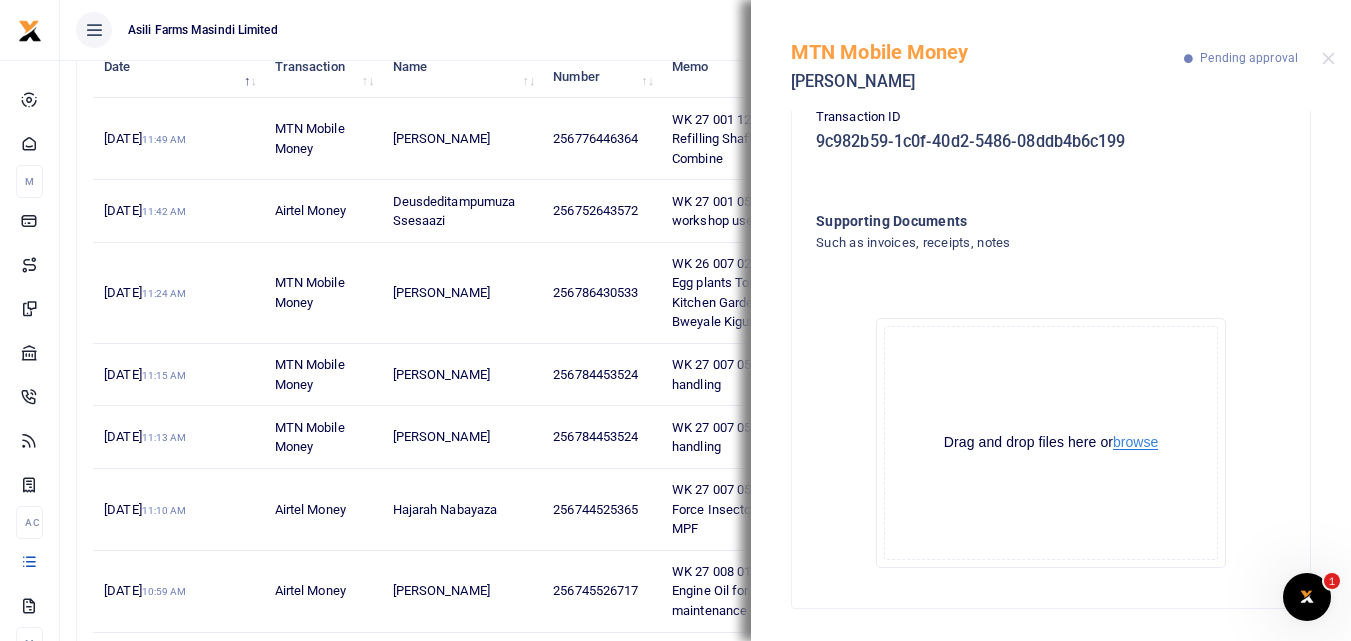 click on "browse" at bounding box center (1135, 442) 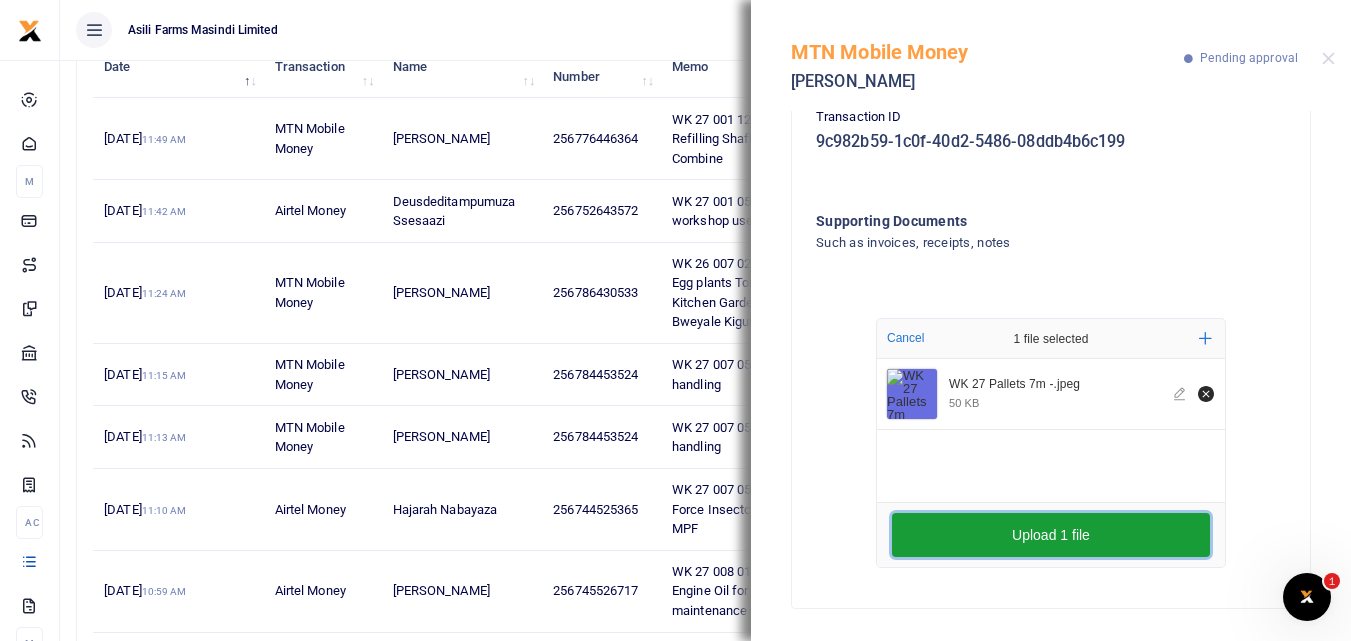 click on "Upload 1 file" at bounding box center [1051, 535] 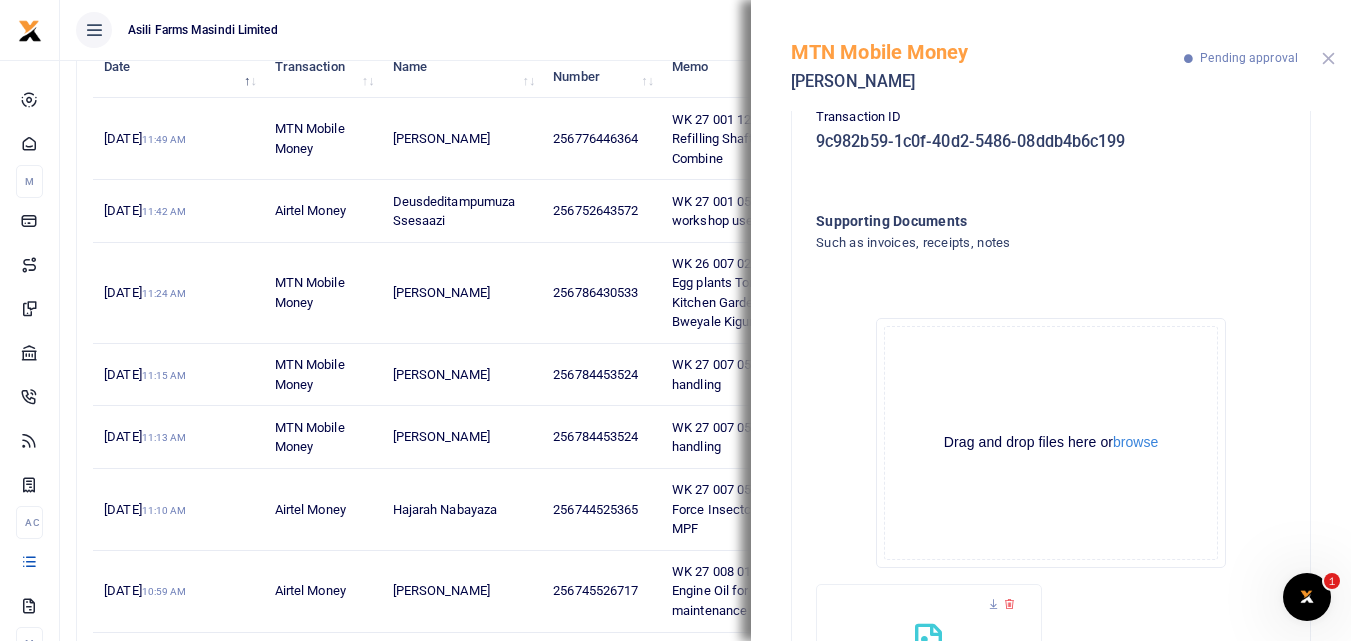 click at bounding box center (1328, 58) 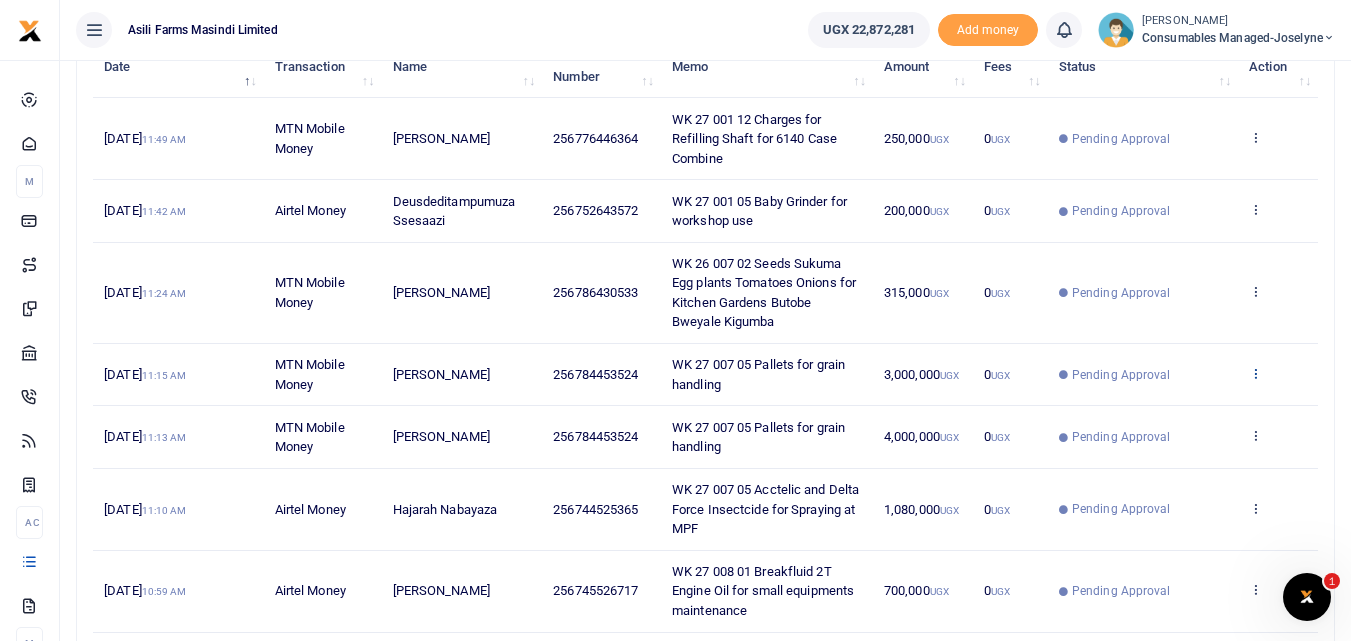 click at bounding box center (1255, 373) 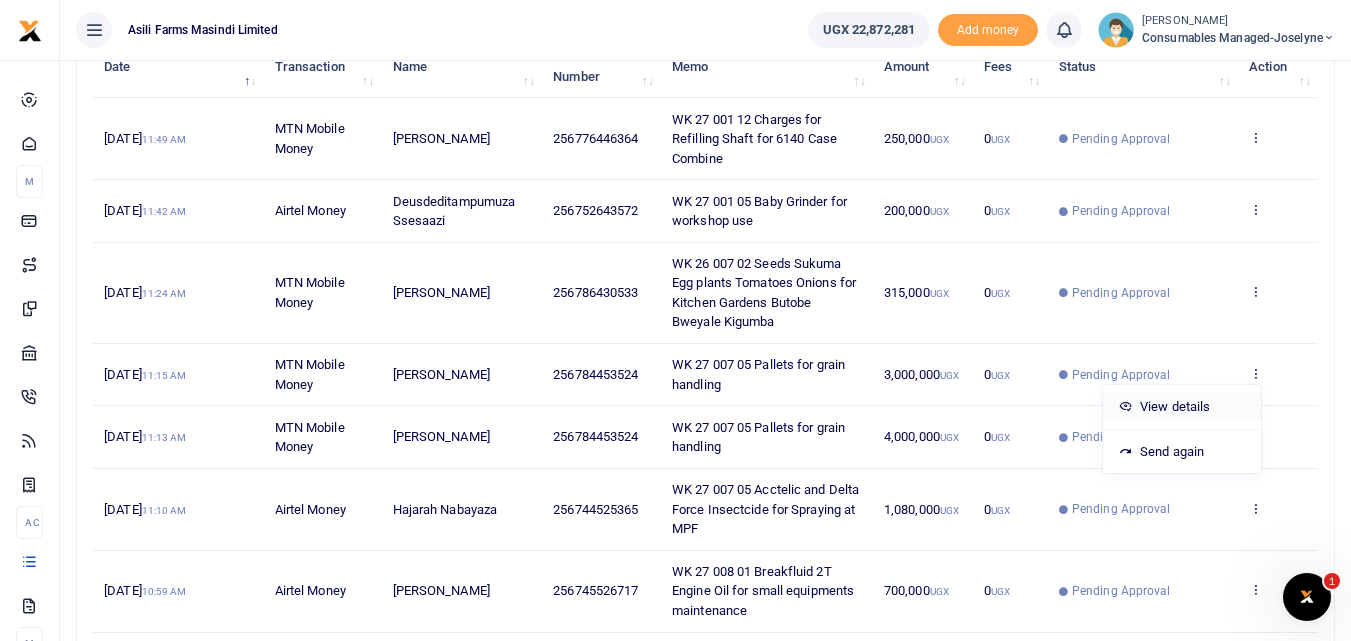 click on "View details" at bounding box center [1182, 407] 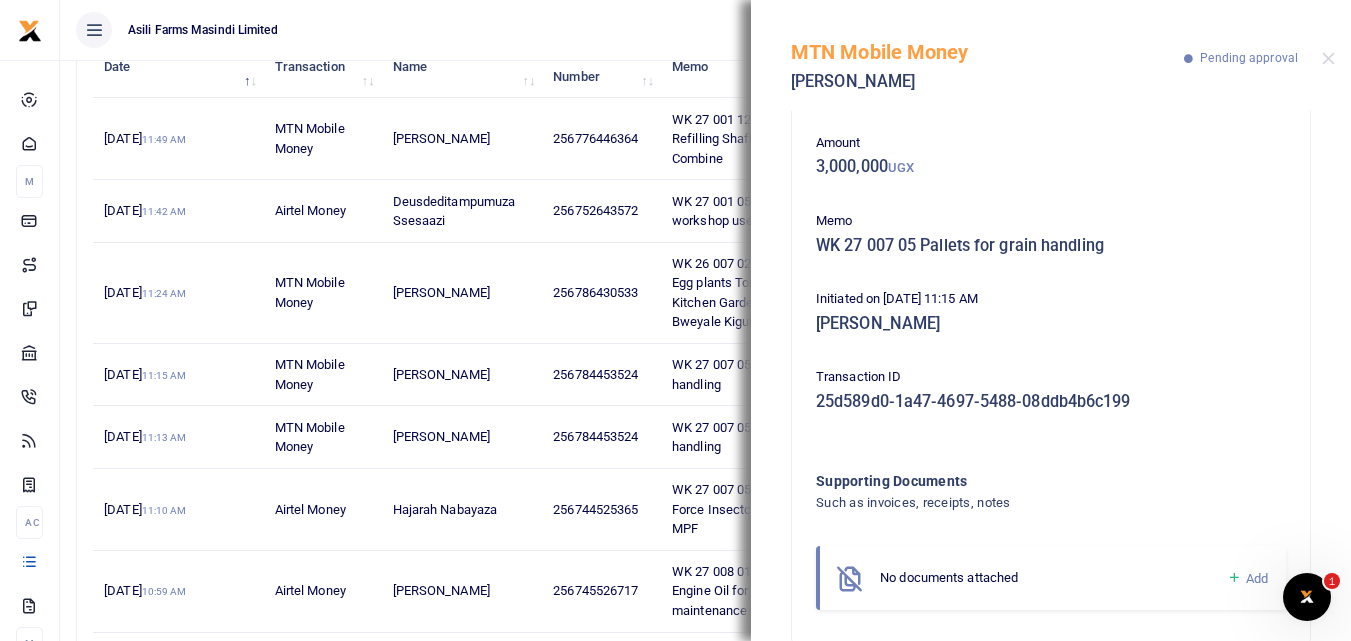 scroll, scrollTop: 119, scrollLeft: 0, axis: vertical 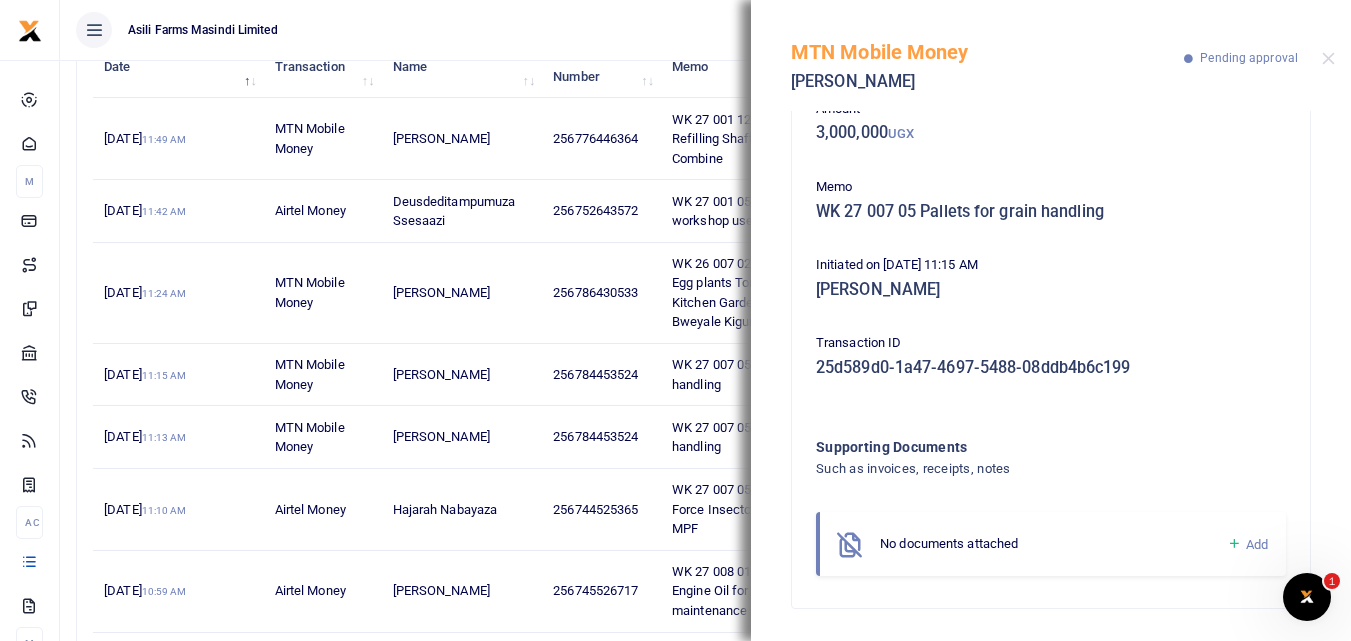 click at bounding box center [1234, 544] 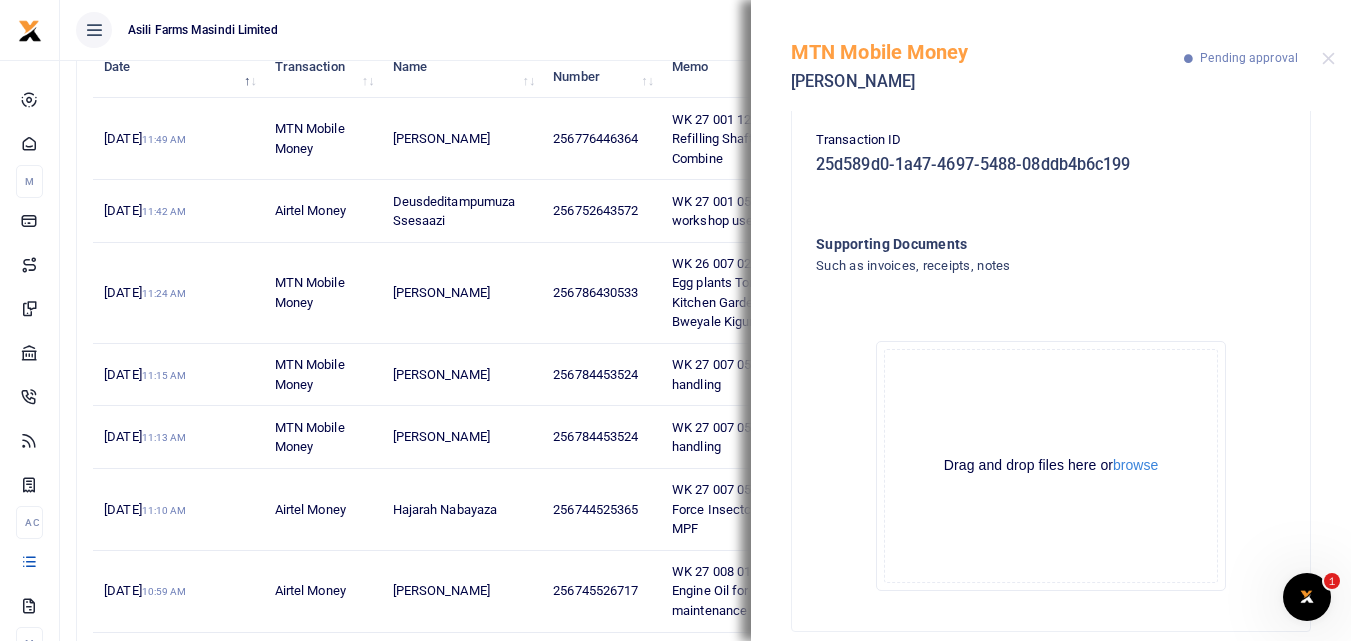 scroll, scrollTop: 345, scrollLeft: 0, axis: vertical 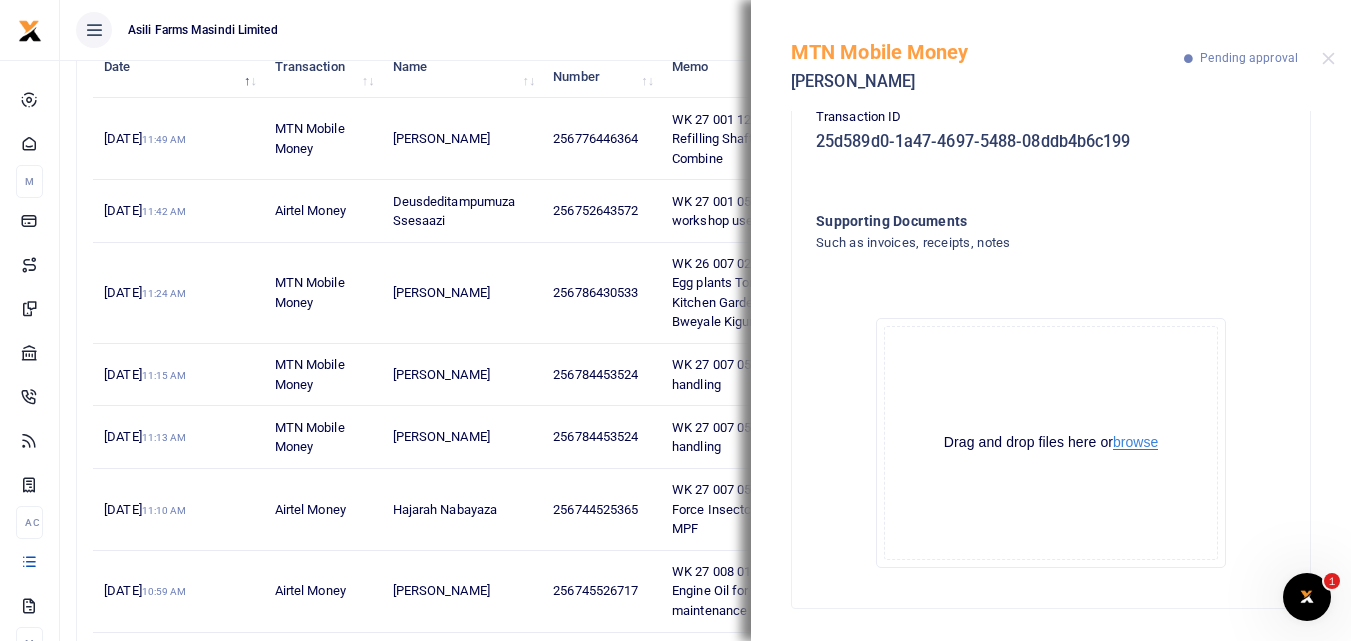 click on "browse" at bounding box center (1135, 442) 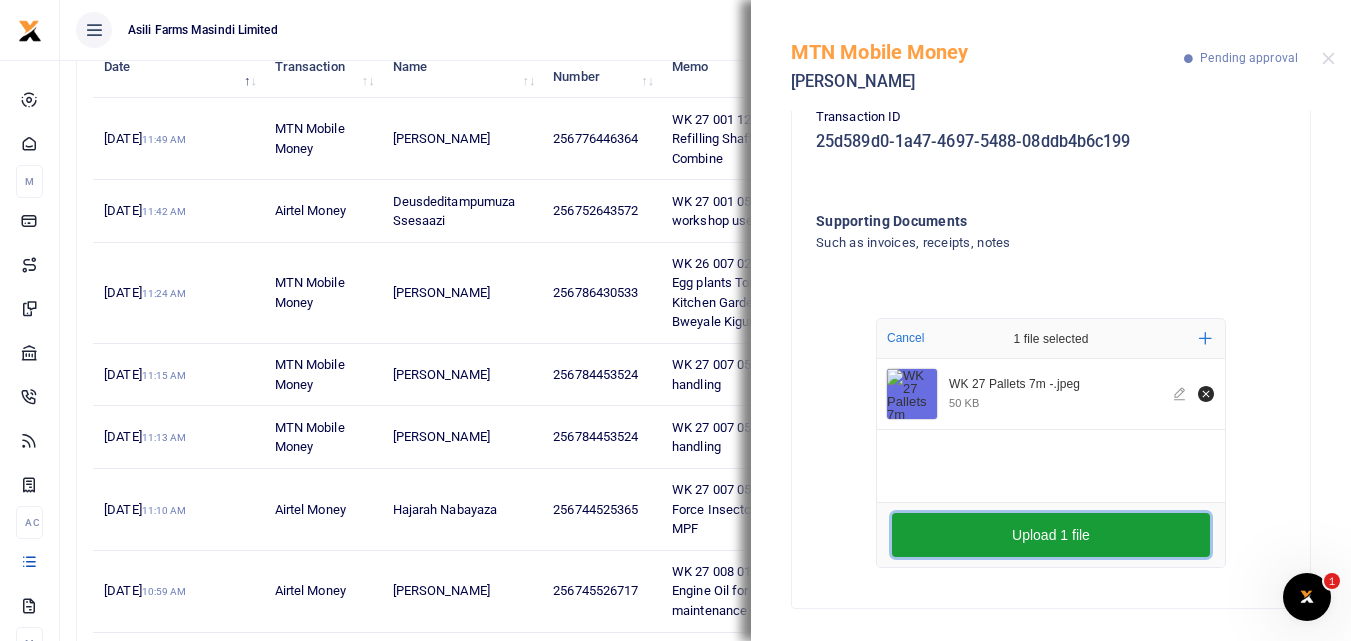 click on "Upload 1 file" at bounding box center [1051, 535] 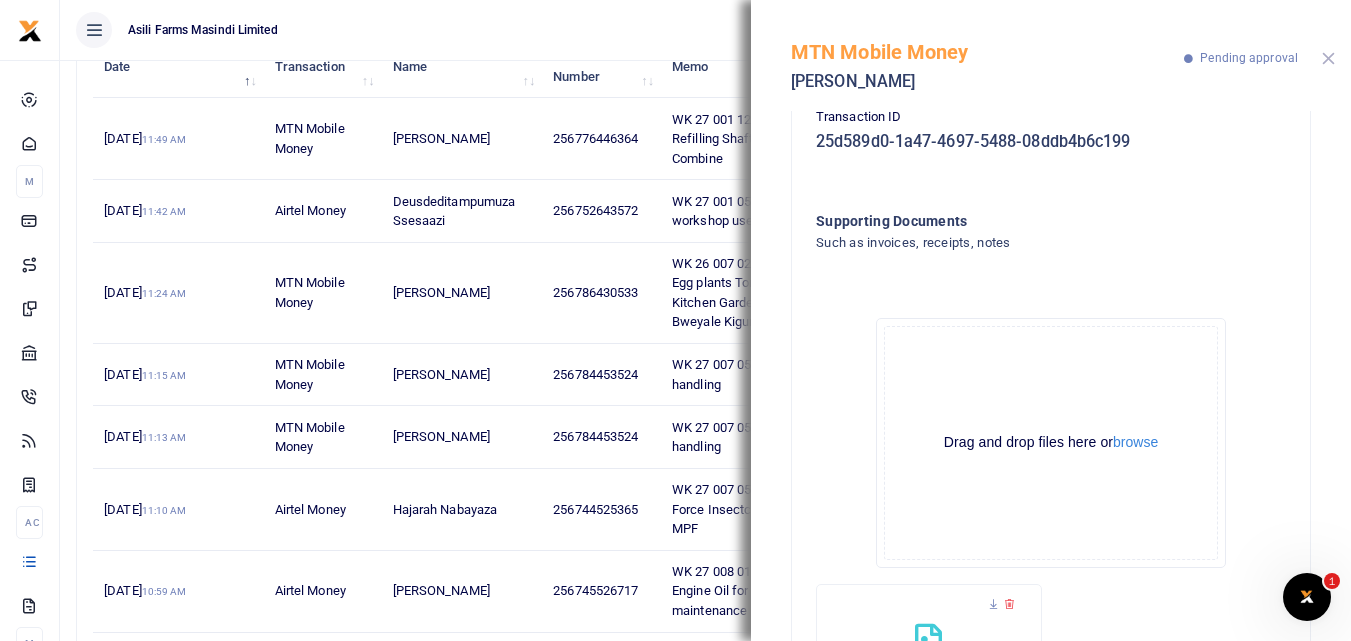 click at bounding box center [1328, 58] 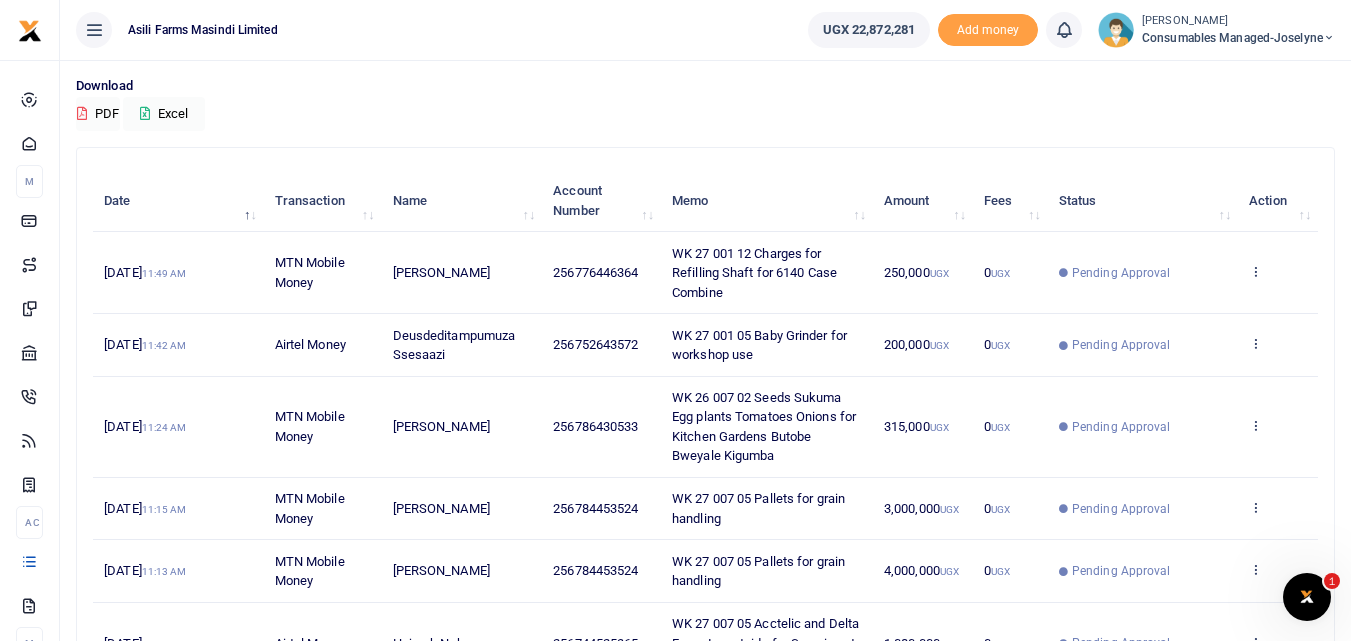scroll, scrollTop: 134, scrollLeft: 0, axis: vertical 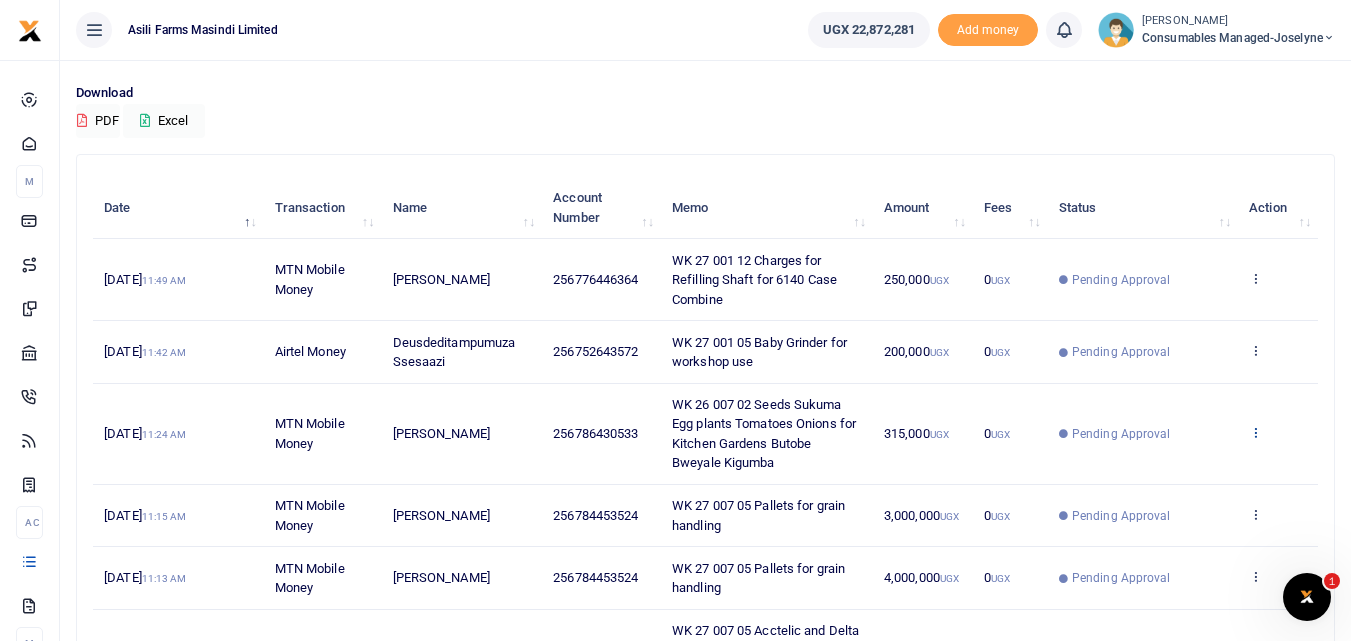 click at bounding box center (1255, 432) 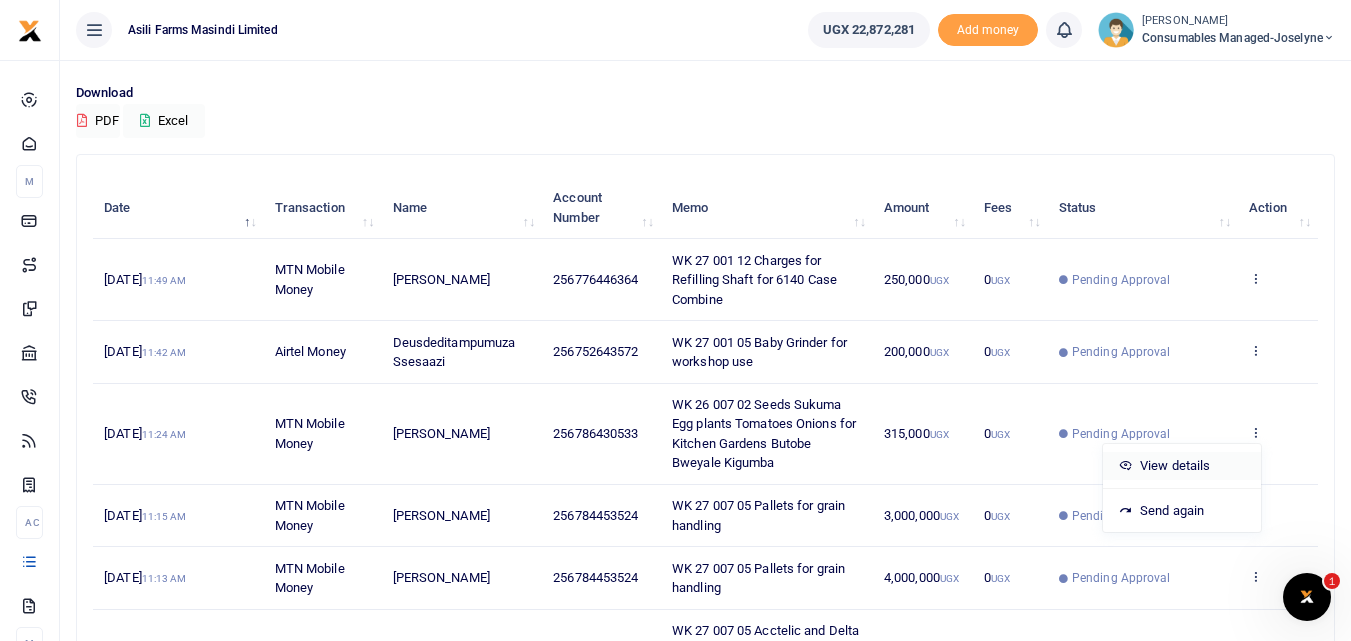 click on "View details" at bounding box center [1182, 466] 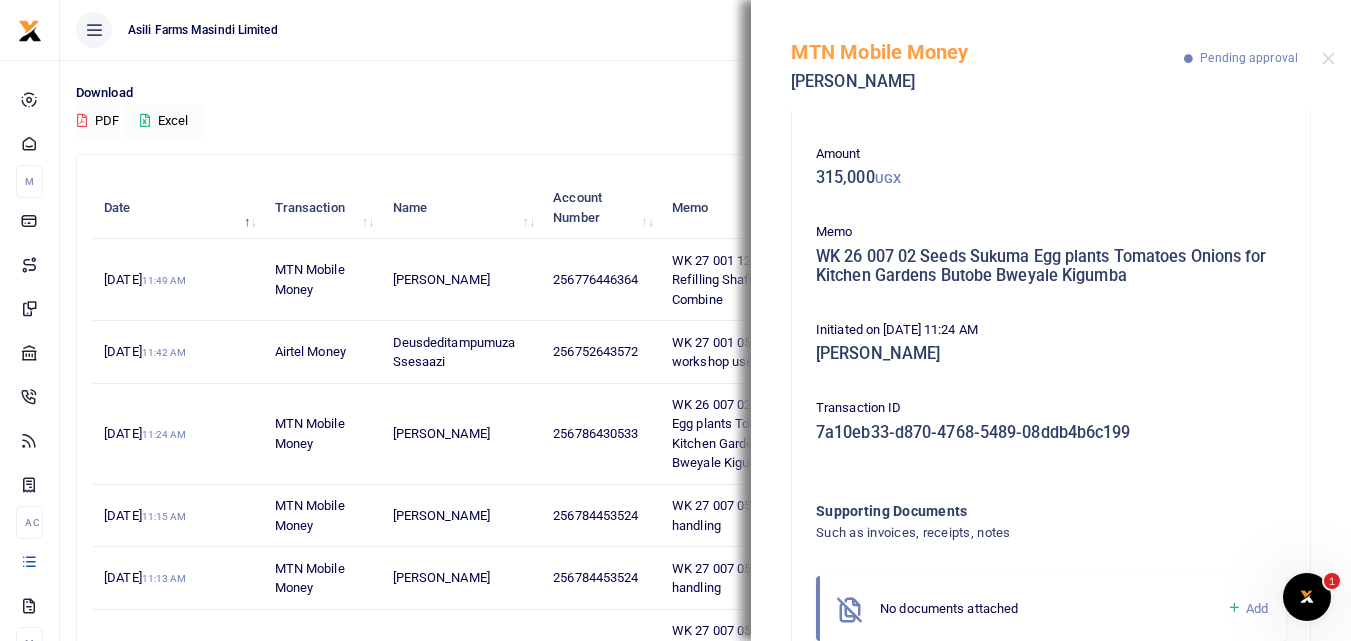 scroll, scrollTop: 139, scrollLeft: 0, axis: vertical 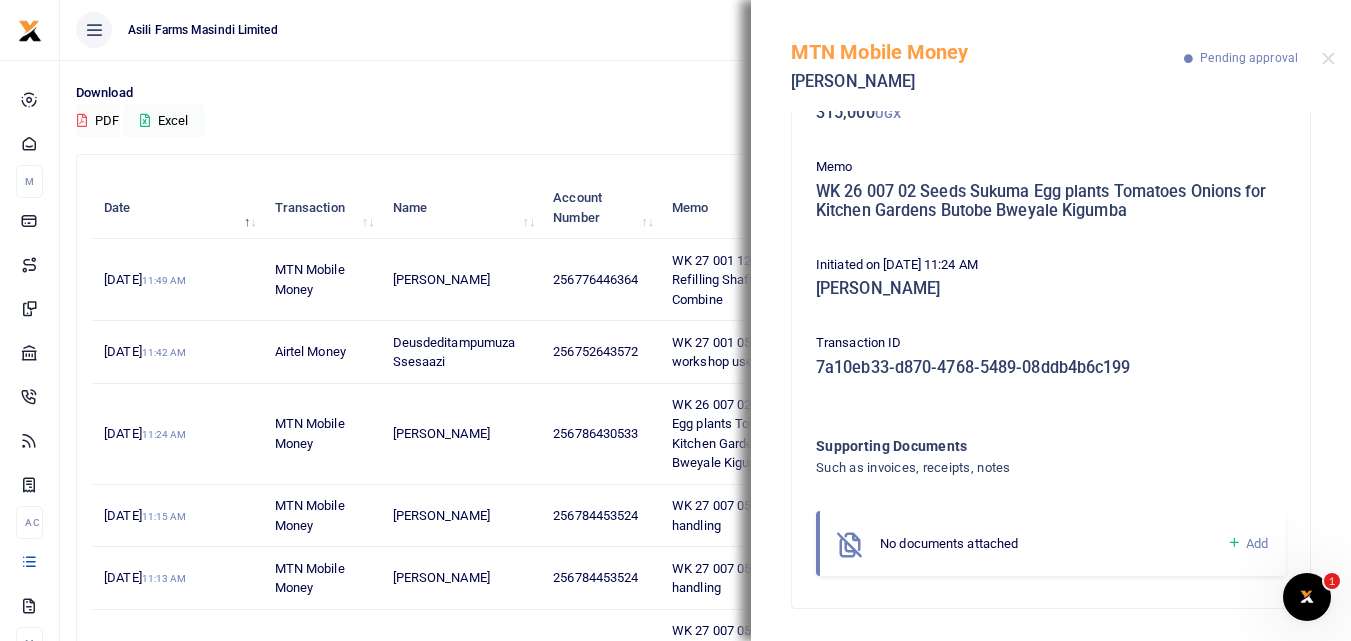 click at bounding box center (1234, 543) 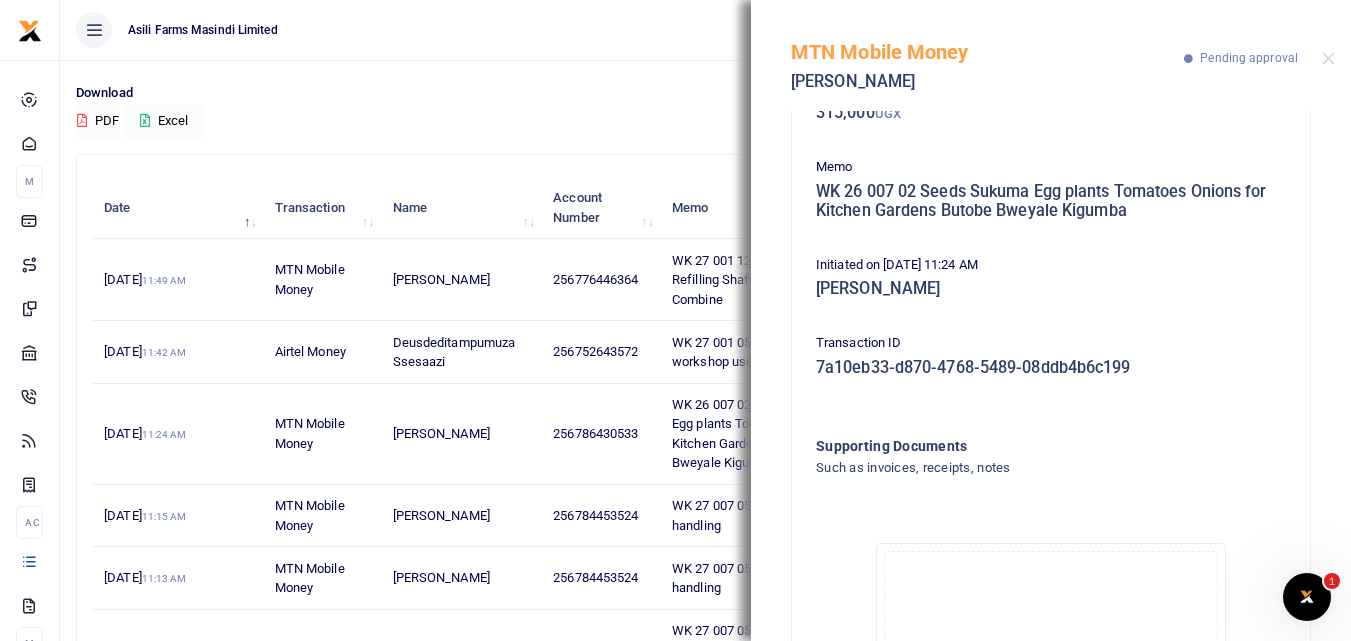 scroll, scrollTop: 364, scrollLeft: 0, axis: vertical 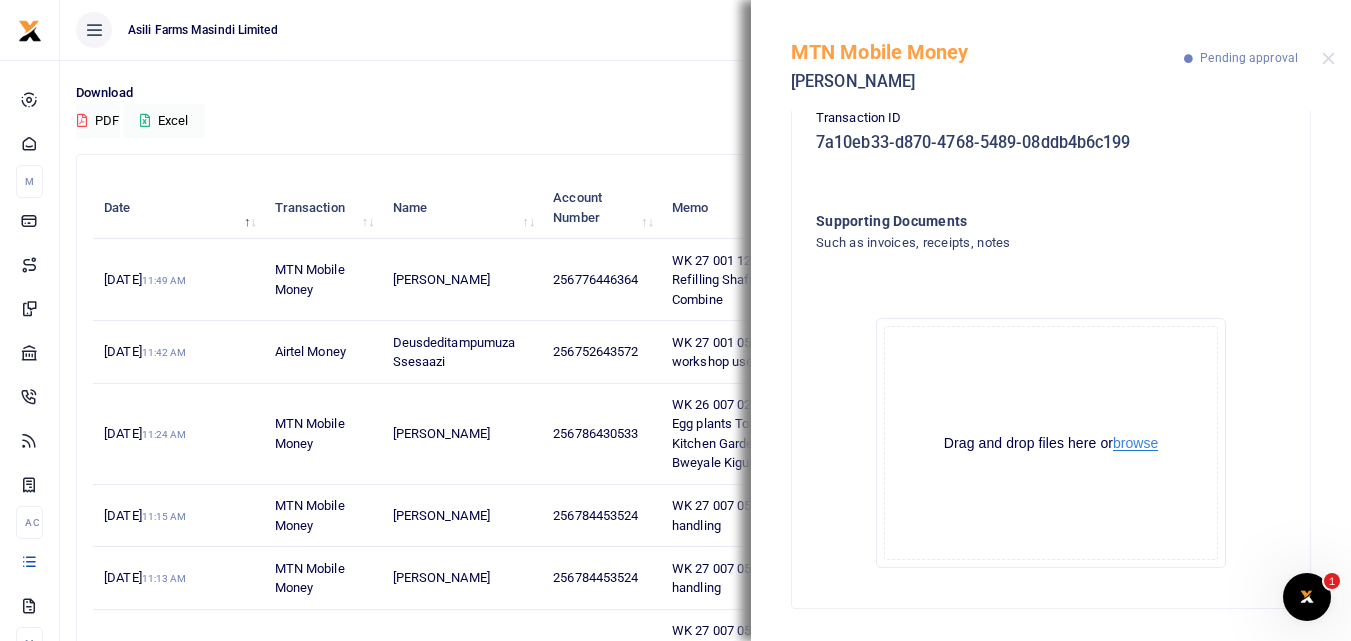 click on "browse" at bounding box center (1135, 443) 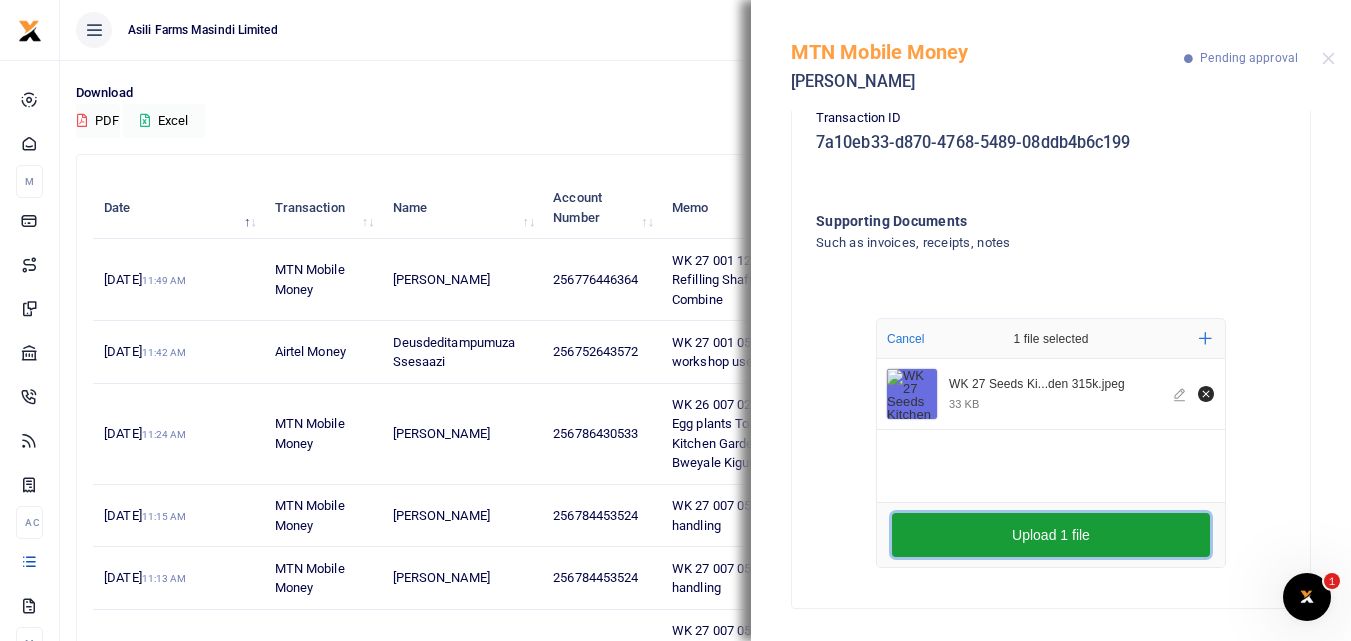 click on "Upload 1 file" at bounding box center [1051, 535] 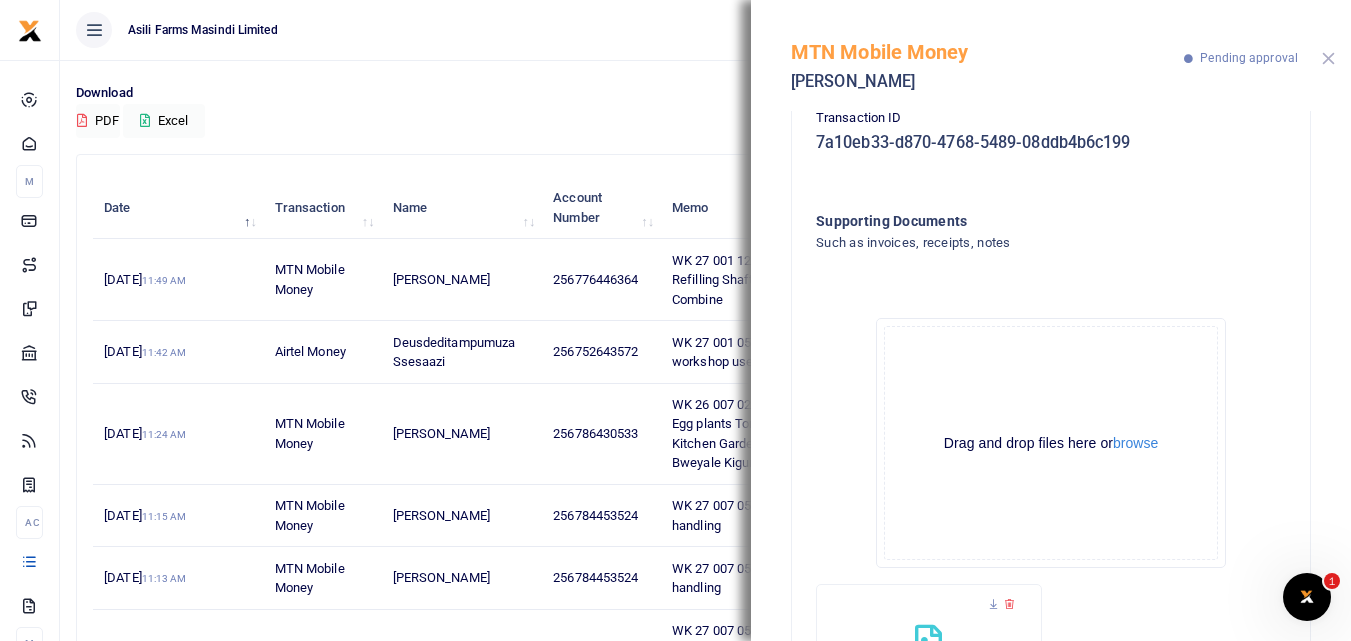 click at bounding box center (1328, 58) 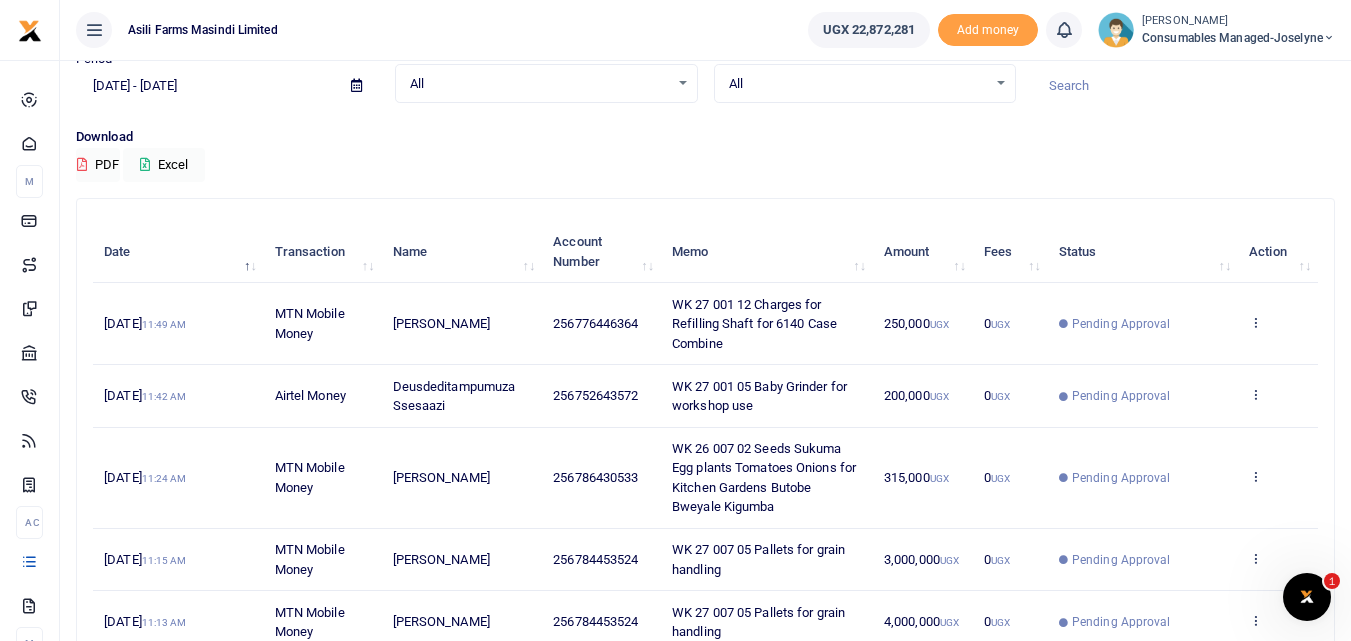 scroll, scrollTop: 88, scrollLeft: 0, axis: vertical 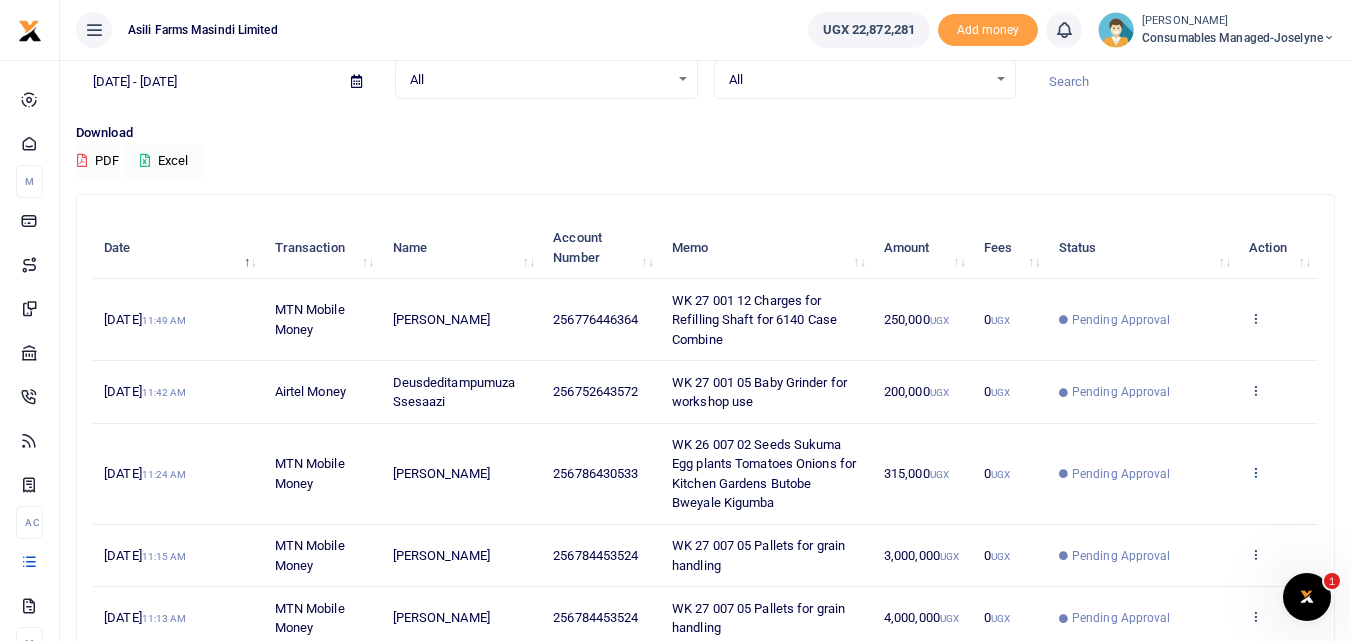 click at bounding box center [1255, 472] 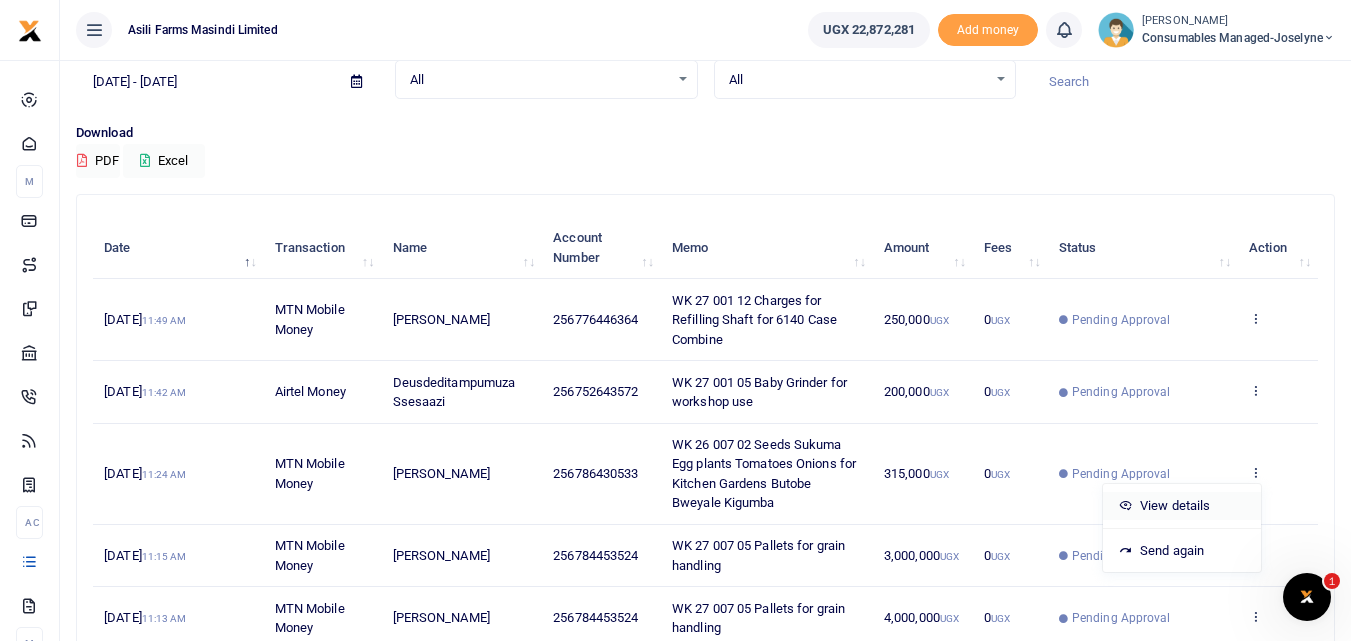 click on "View details" at bounding box center (1182, 506) 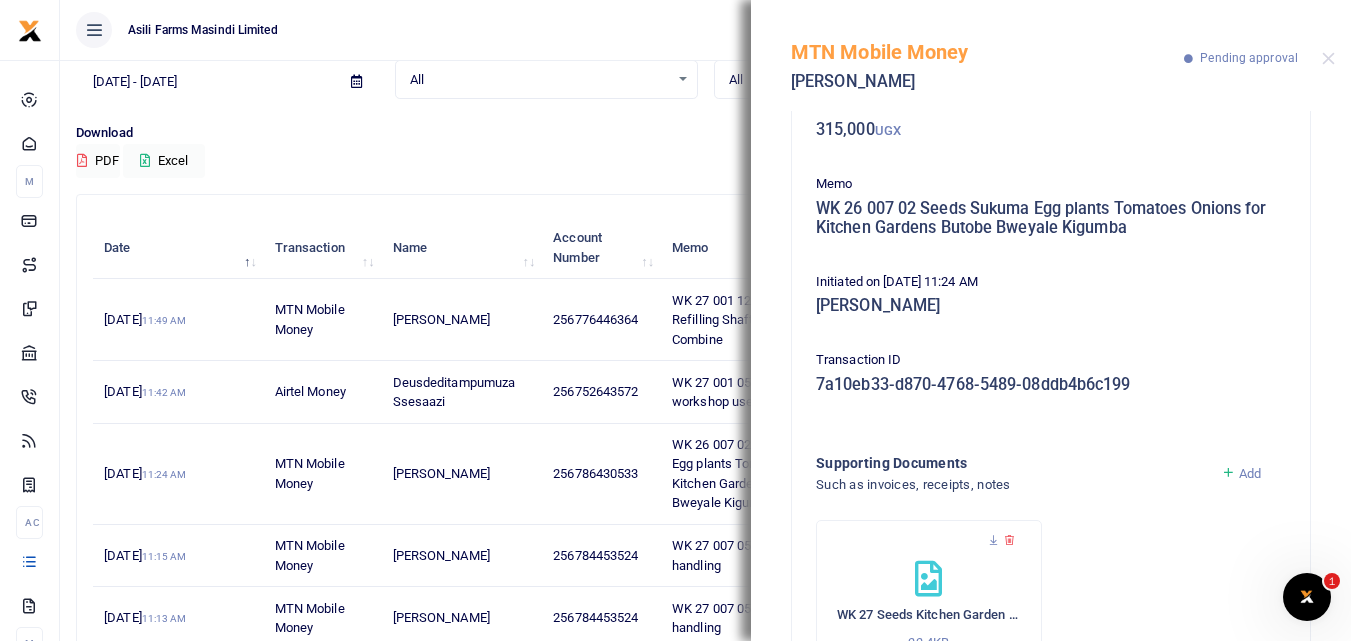 scroll, scrollTop: 0, scrollLeft: 0, axis: both 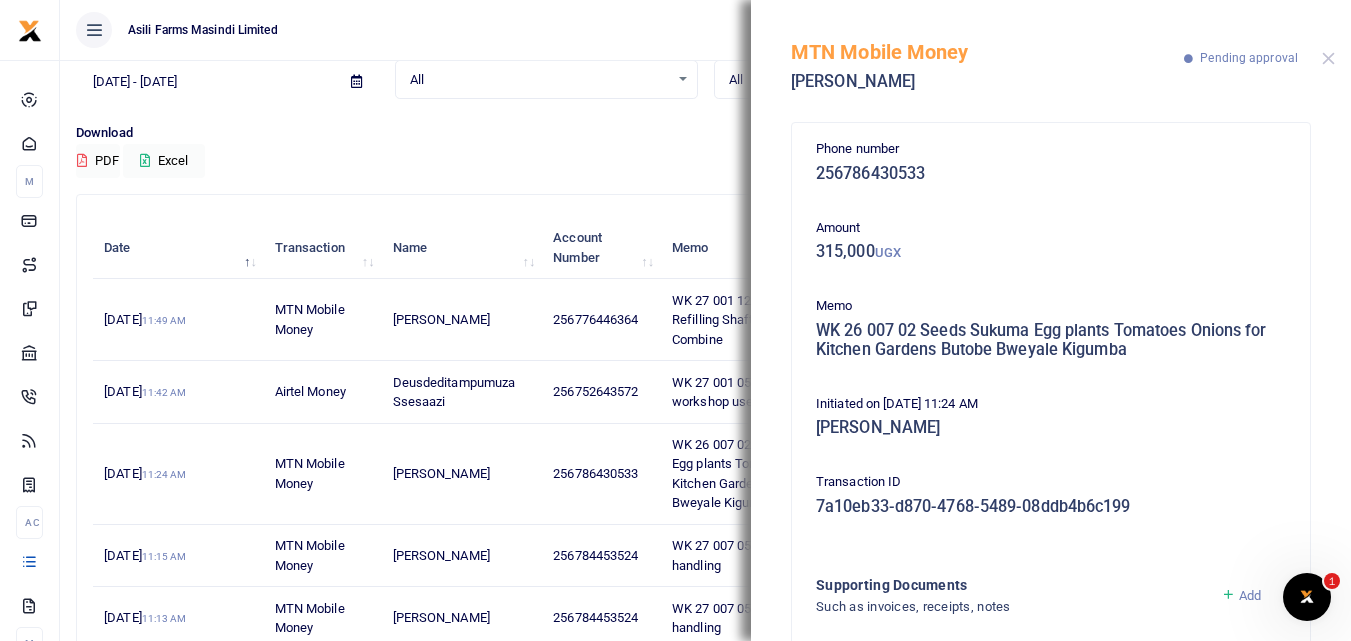 click on "MTN Mobile Money
[PERSON_NAME]
Pending approval" at bounding box center (1051, 55) 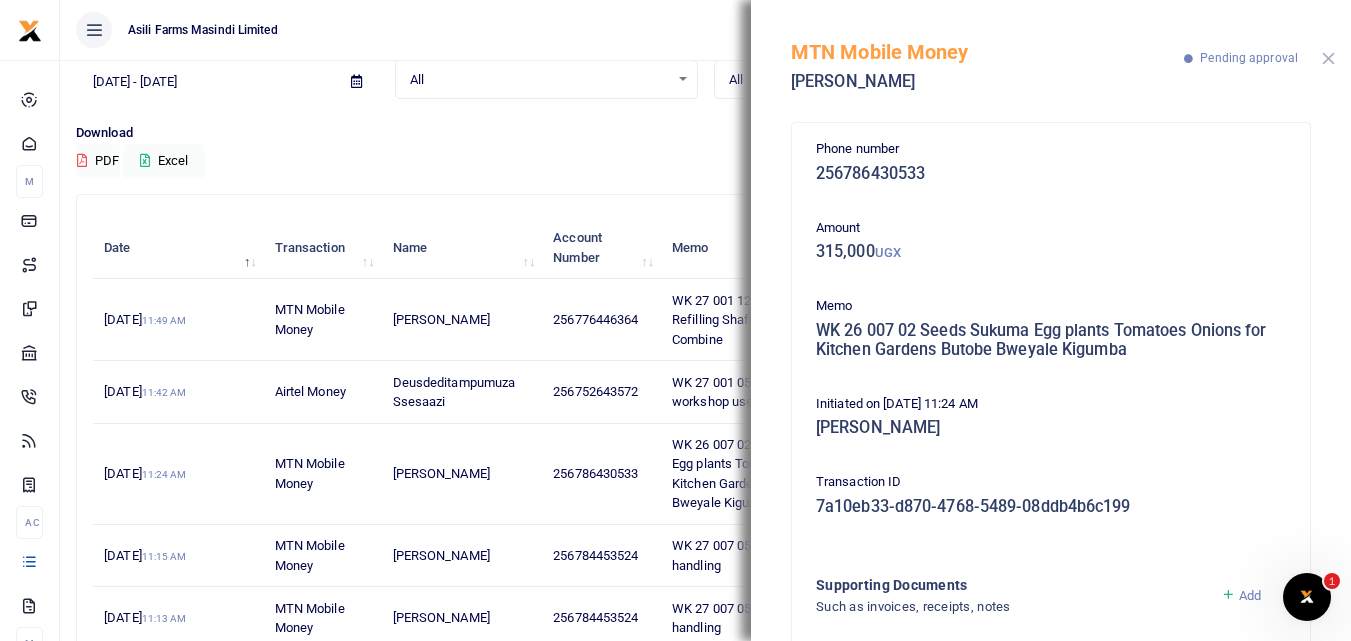 click at bounding box center (1328, 58) 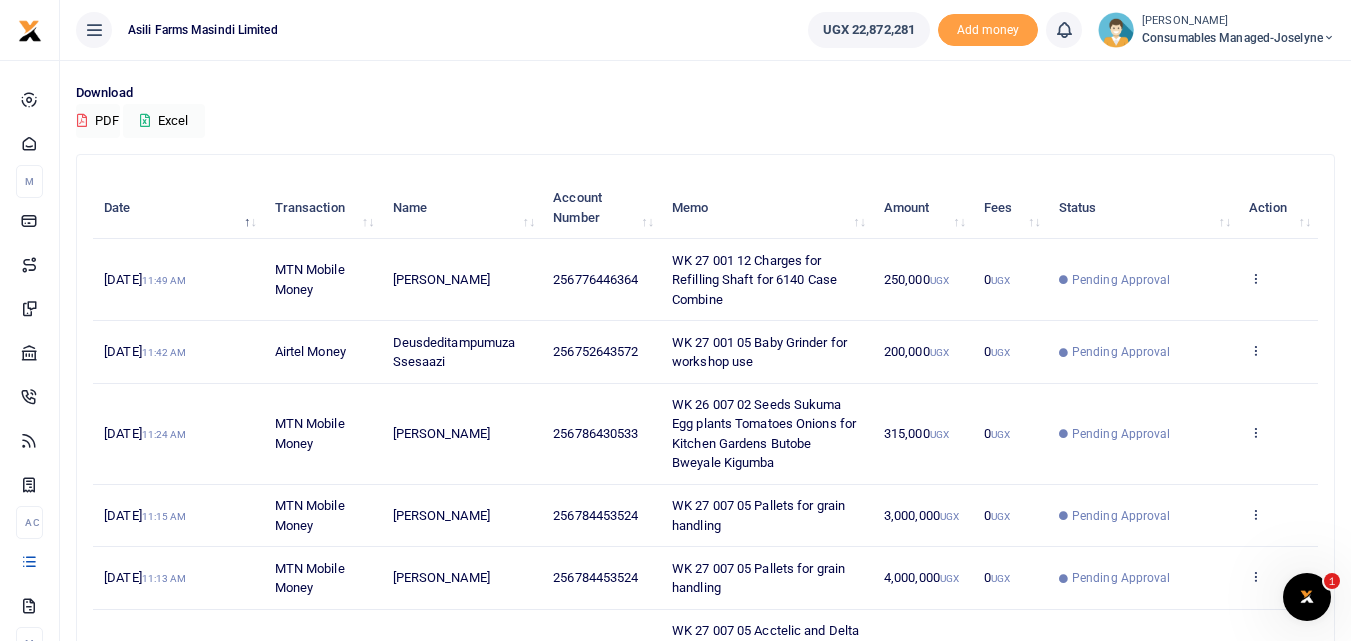 scroll, scrollTop: 137, scrollLeft: 0, axis: vertical 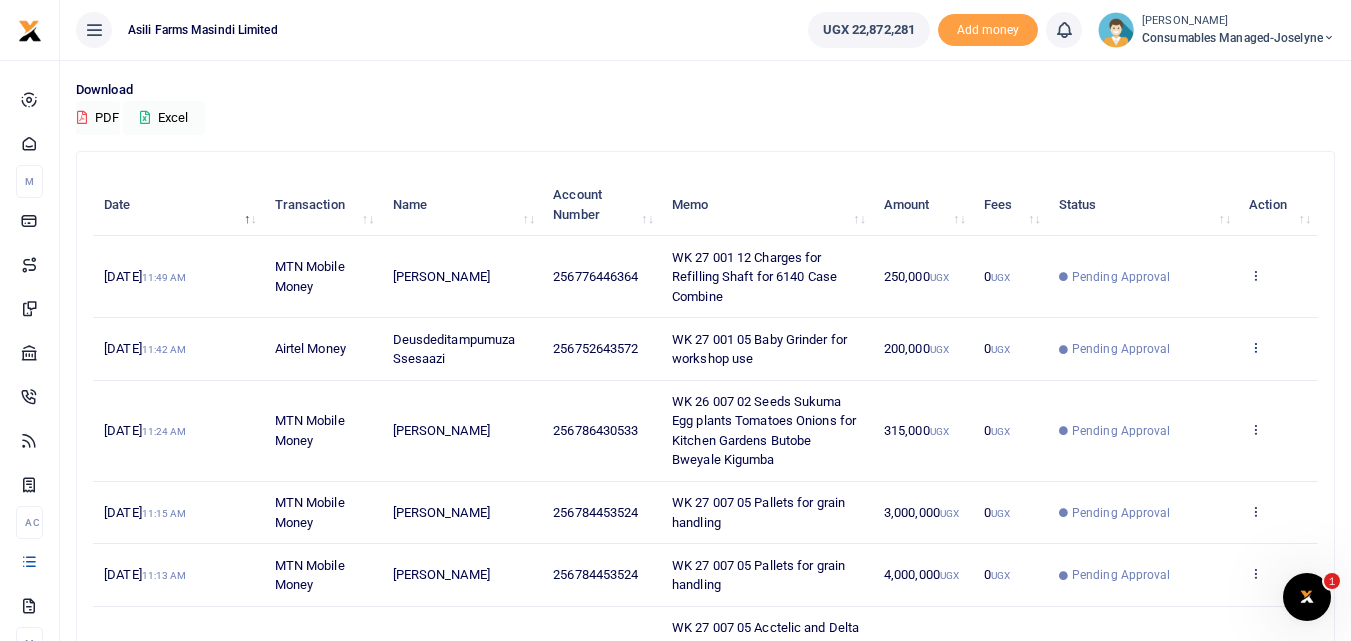 click at bounding box center (1255, 347) 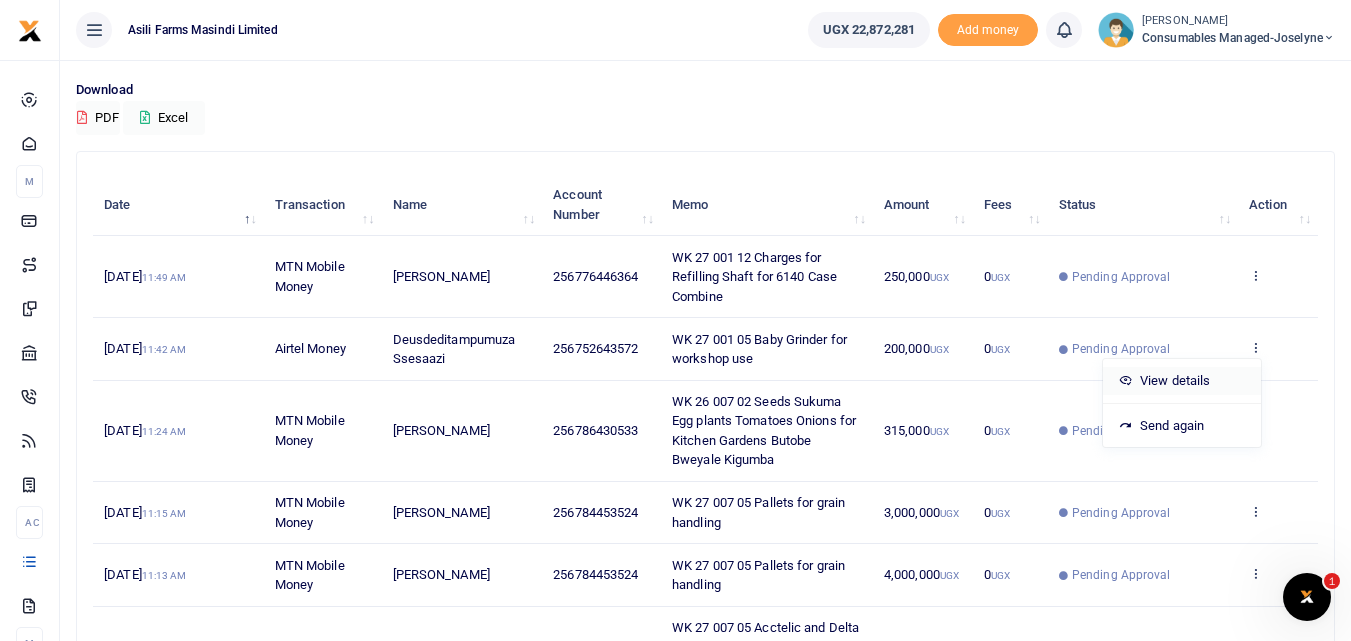 click on "View details" at bounding box center [1182, 381] 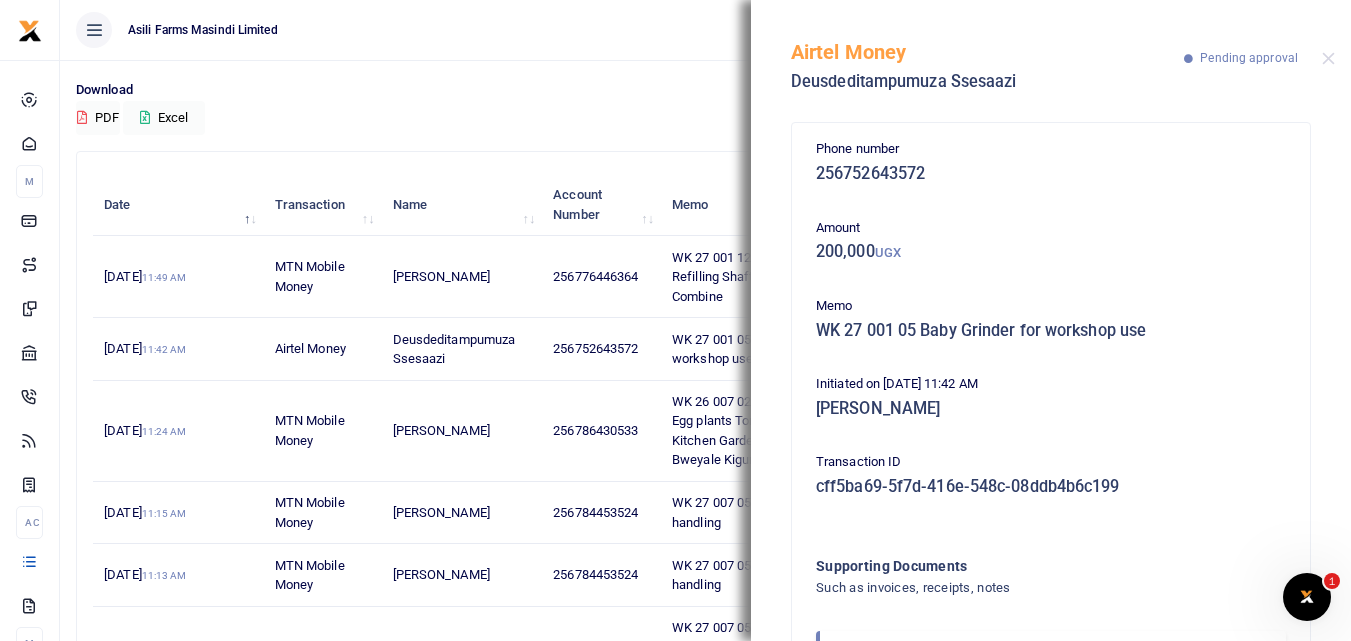 scroll, scrollTop: 119, scrollLeft: 0, axis: vertical 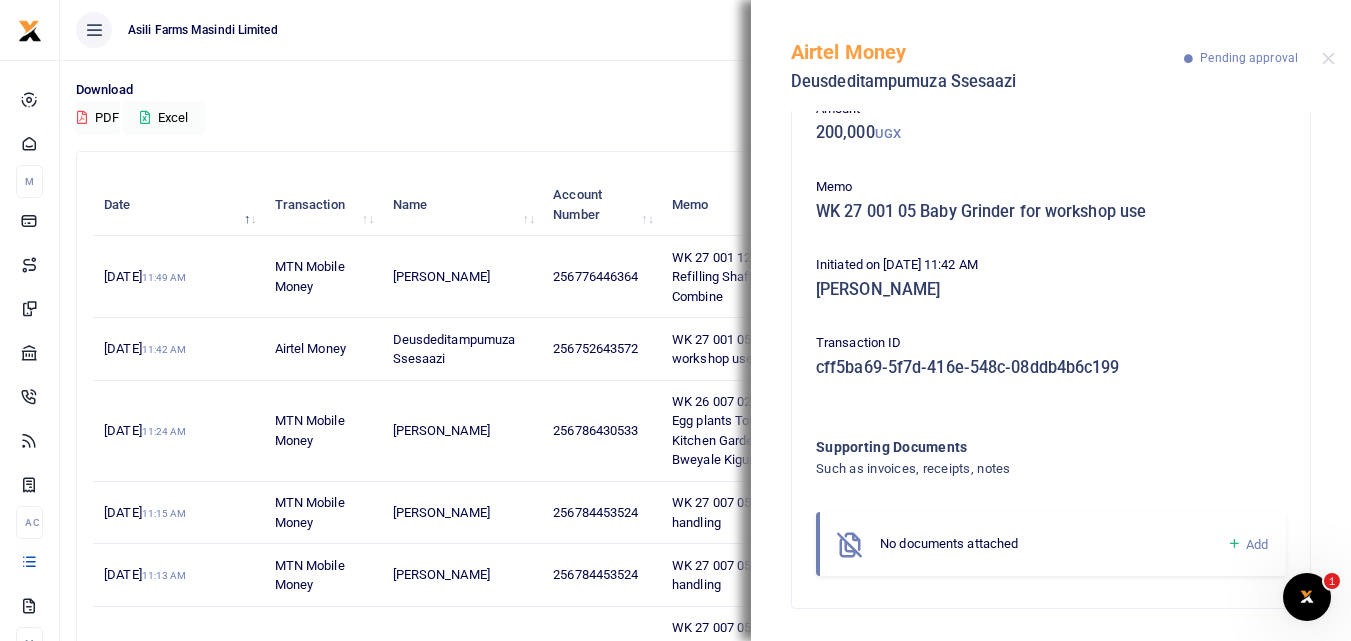 click at bounding box center [1234, 544] 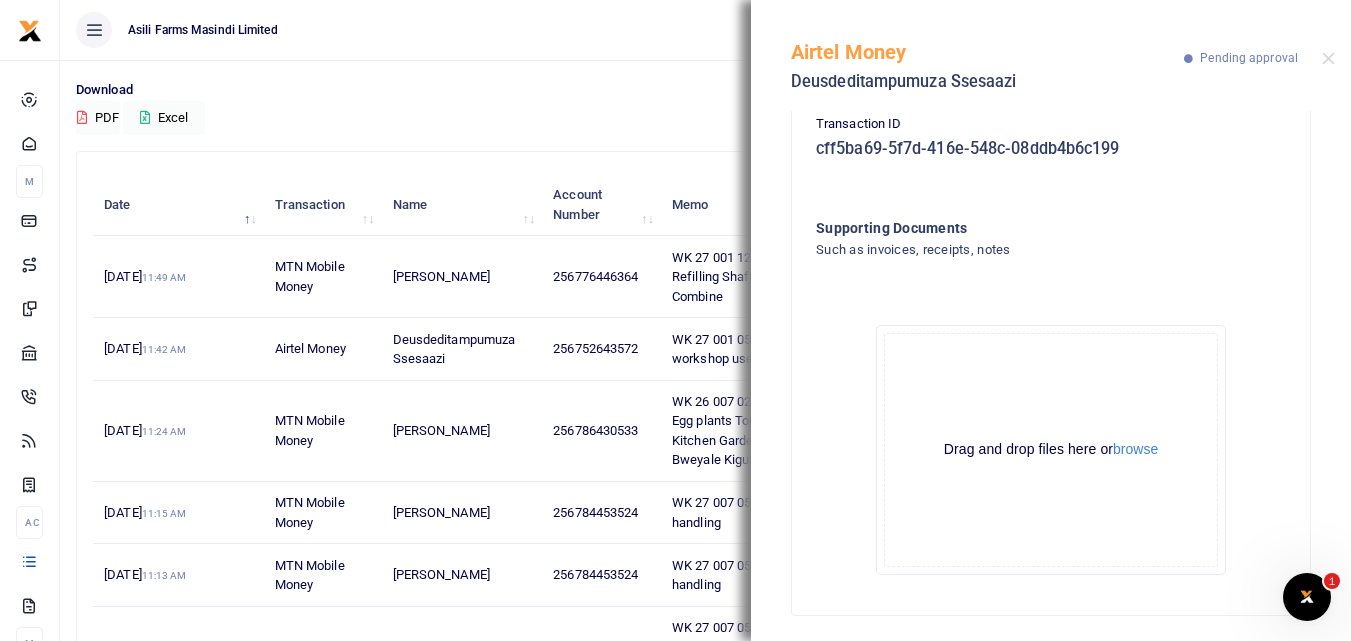 scroll, scrollTop: 345, scrollLeft: 0, axis: vertical 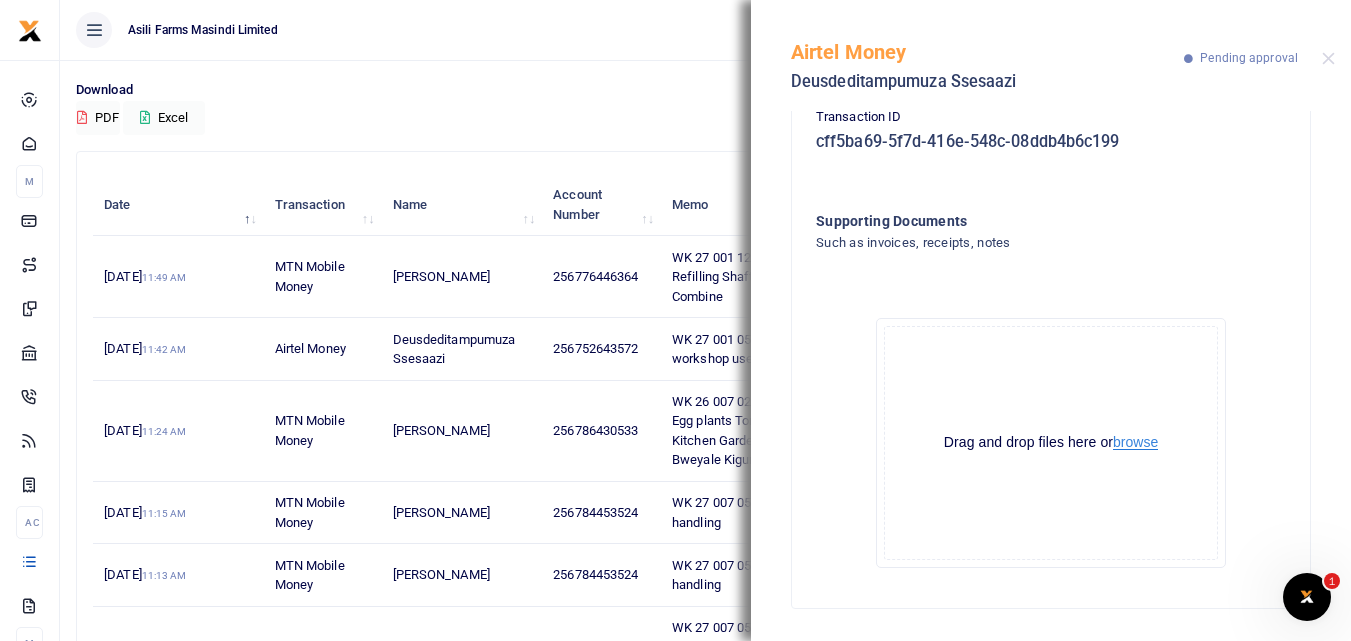 click on "browse" at bounding box center [1135, 442] 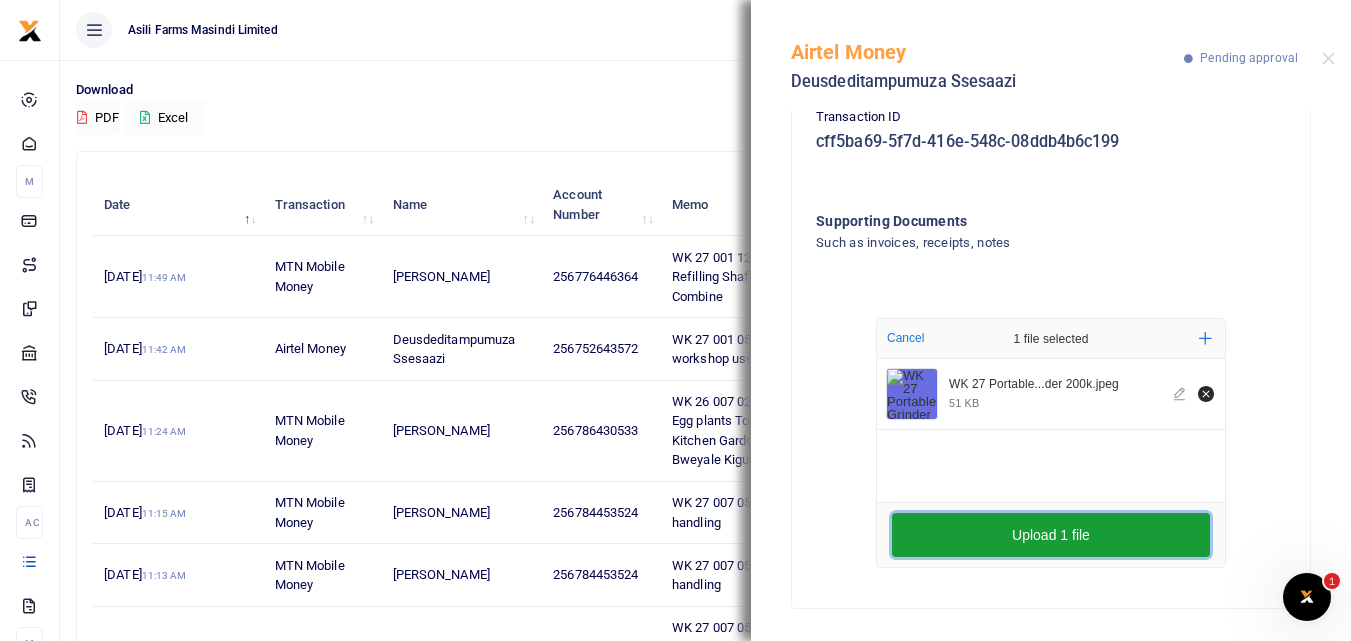 click on "Upload 1 file" at bounding box center (1051, 535) 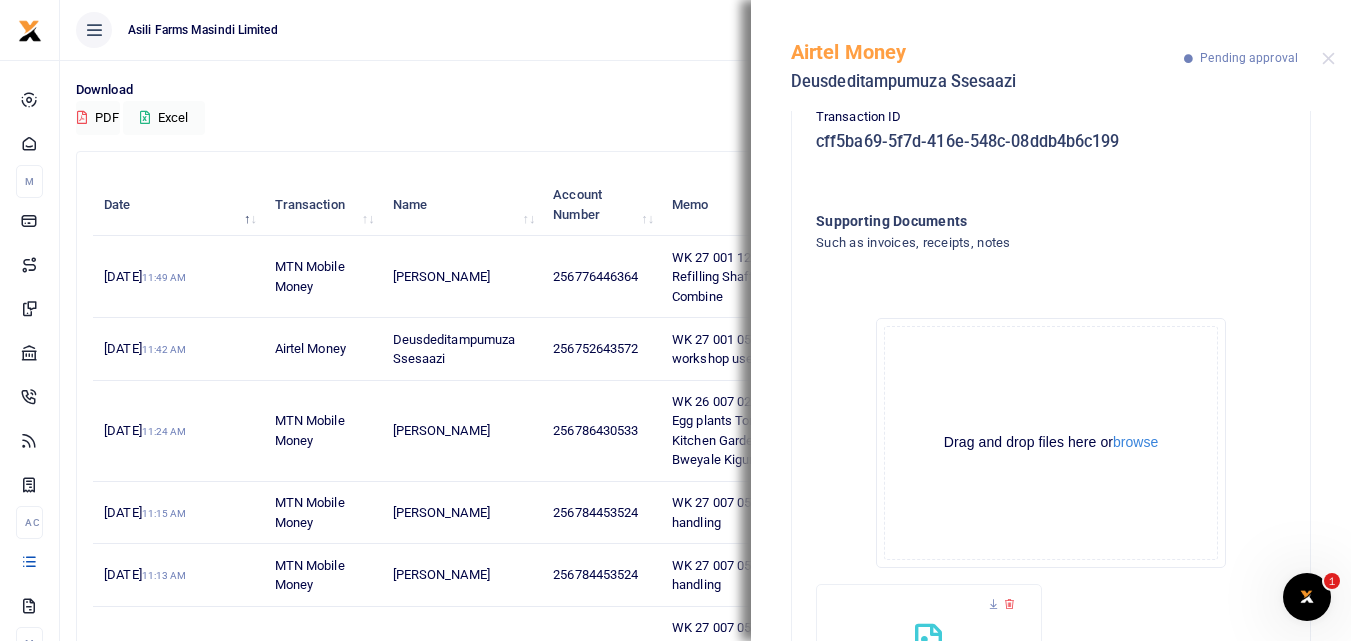 click on "Drag and drop files here or  browse Powered by  Uppy" 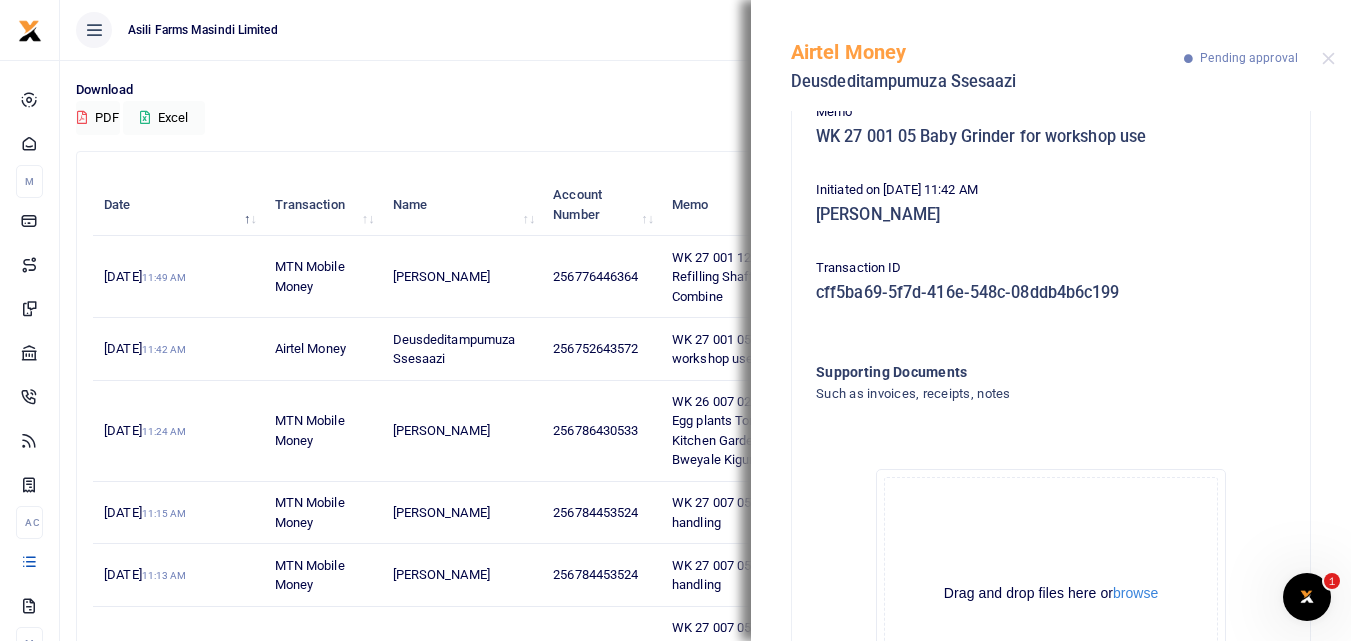 scroll, scrollTop: 183, scrollLeft: 0, axis: vertical 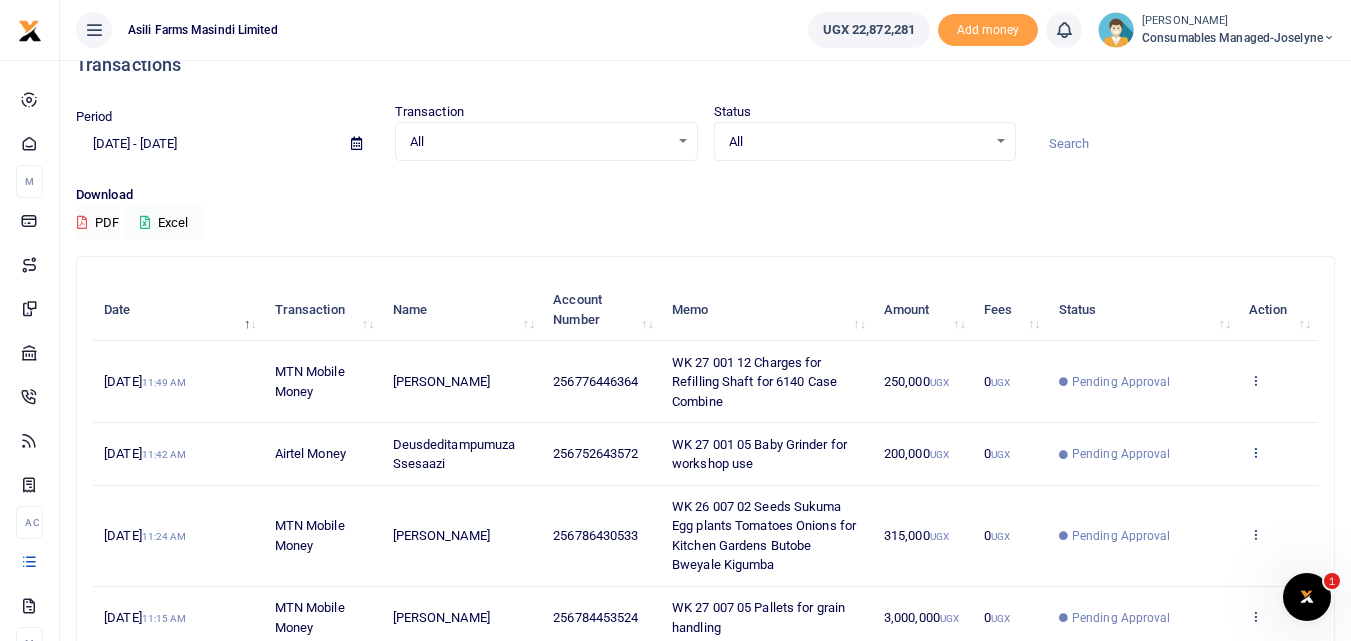 click at bounding box center (1255, 452) 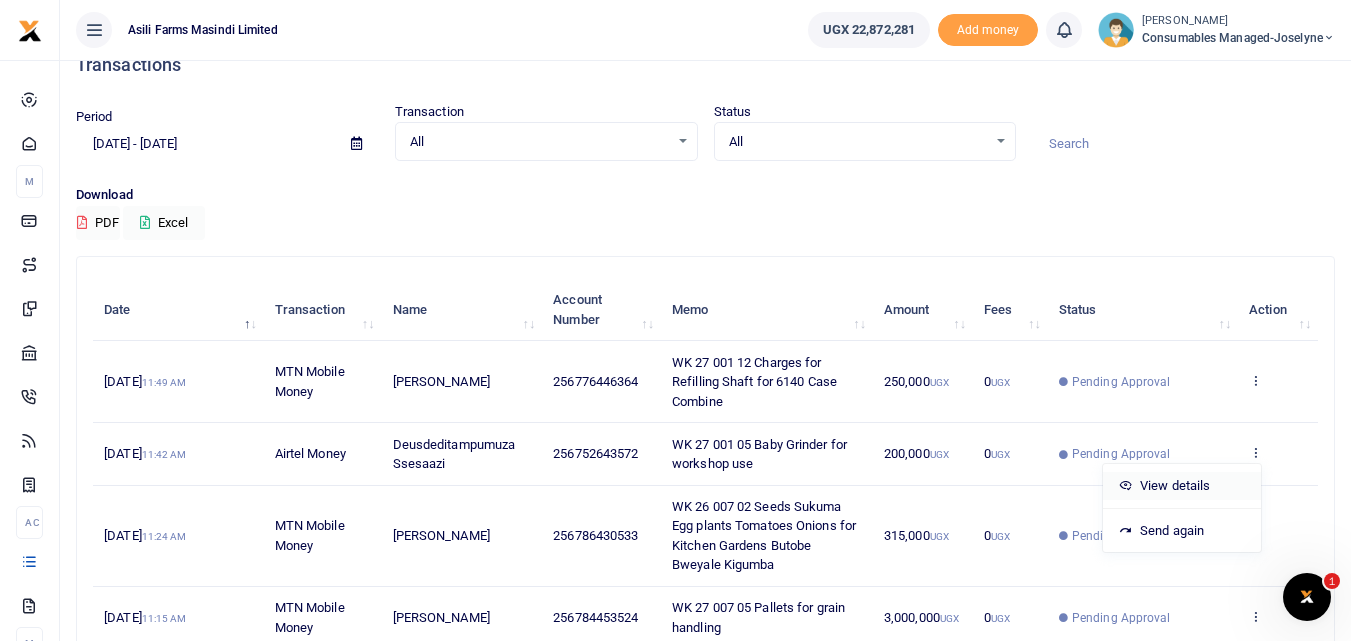 click on "View details" at bounding box center [1182, 486] 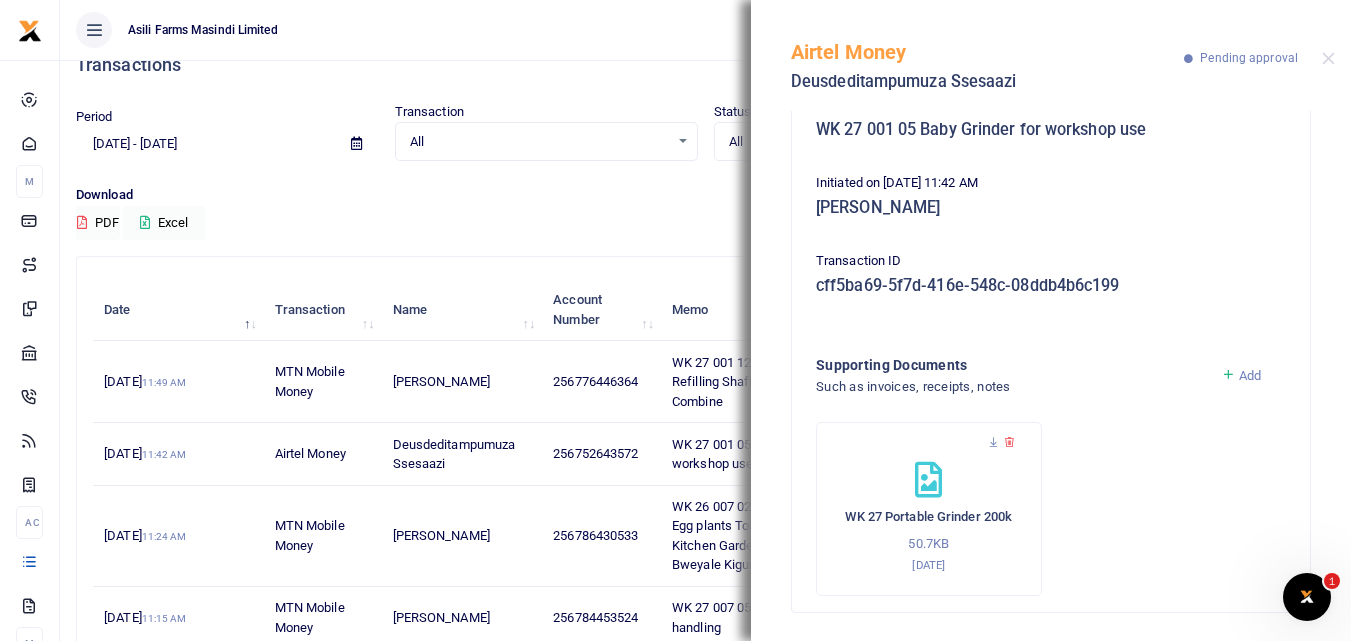 scroll, scrollTop: 205, scrollLeft: 0, axis: vertical 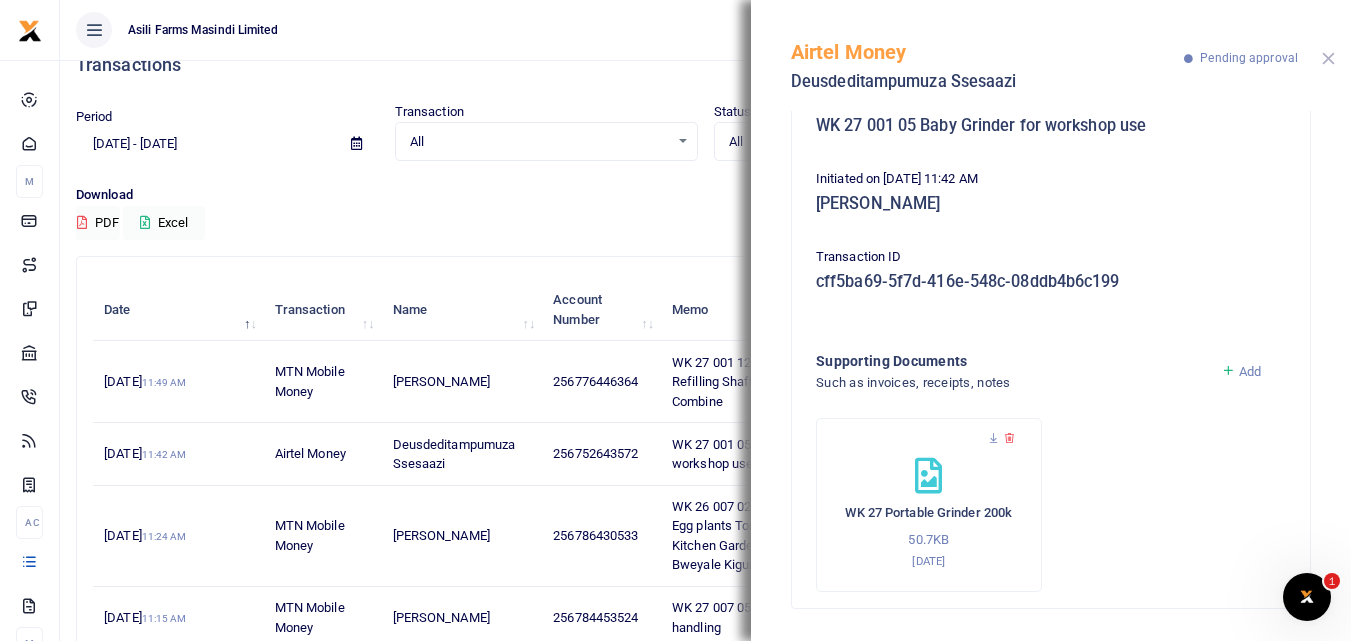 click at bounding box center (1328, 58) 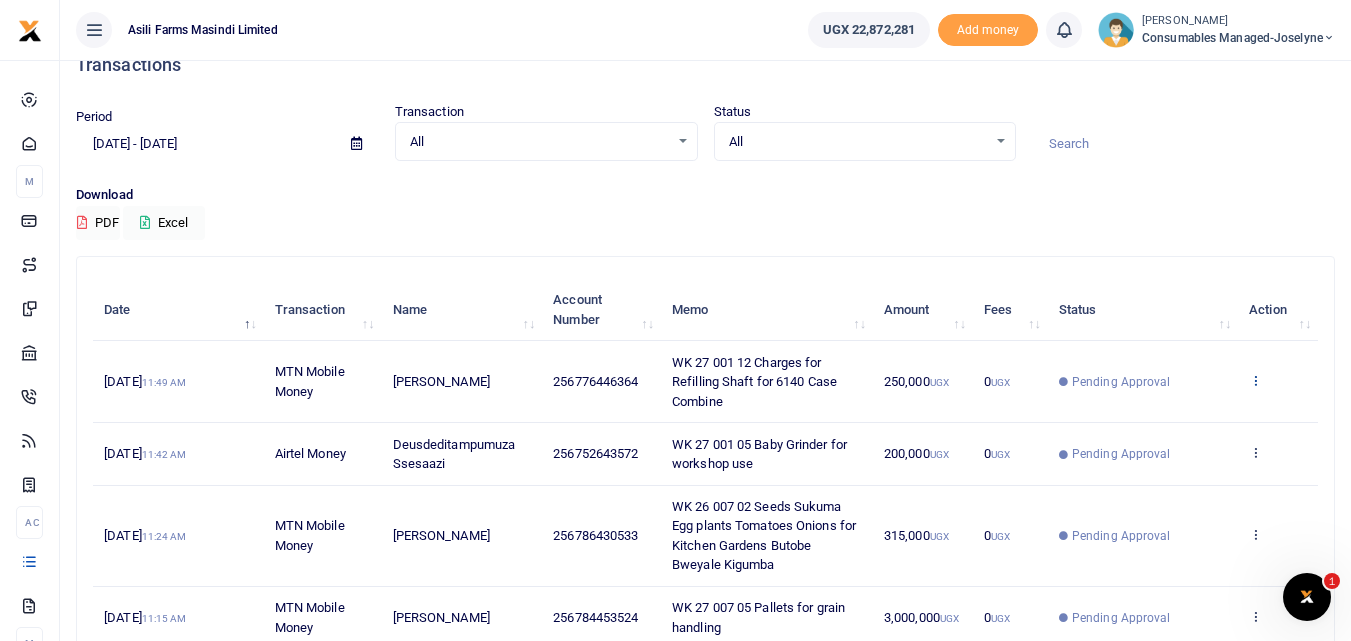 click at bounding box center [1255, 380] 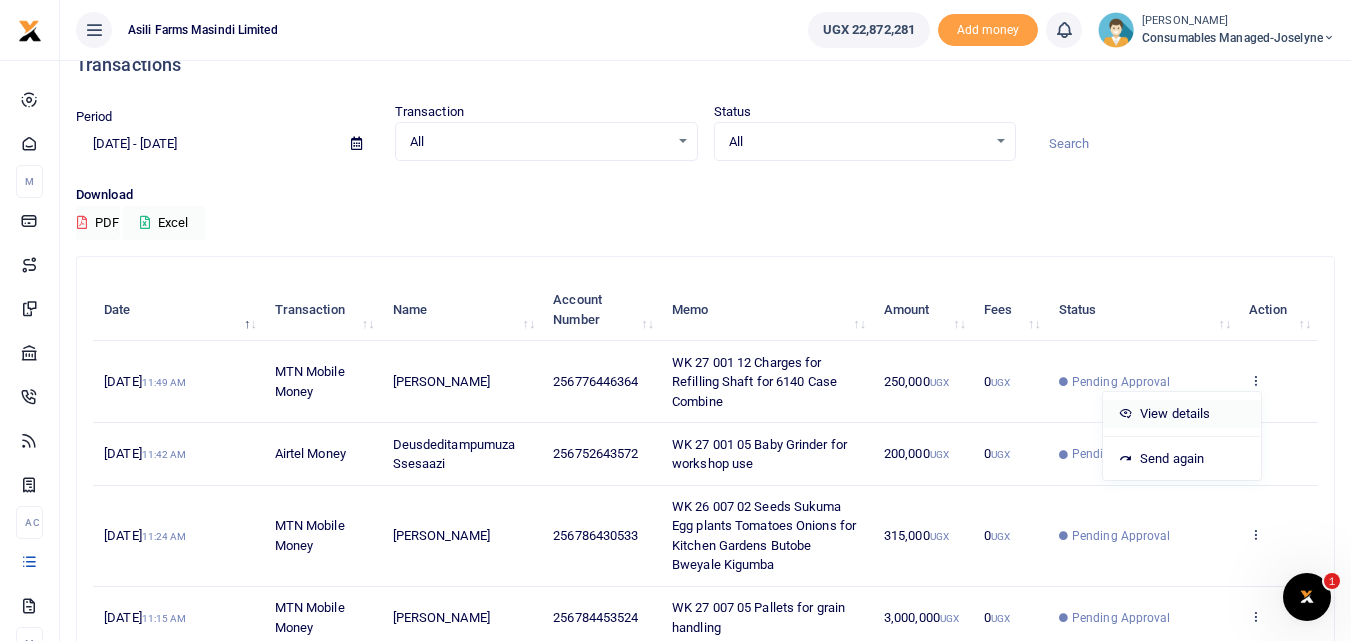 click on "View details" at bounding box center [1182, 414] 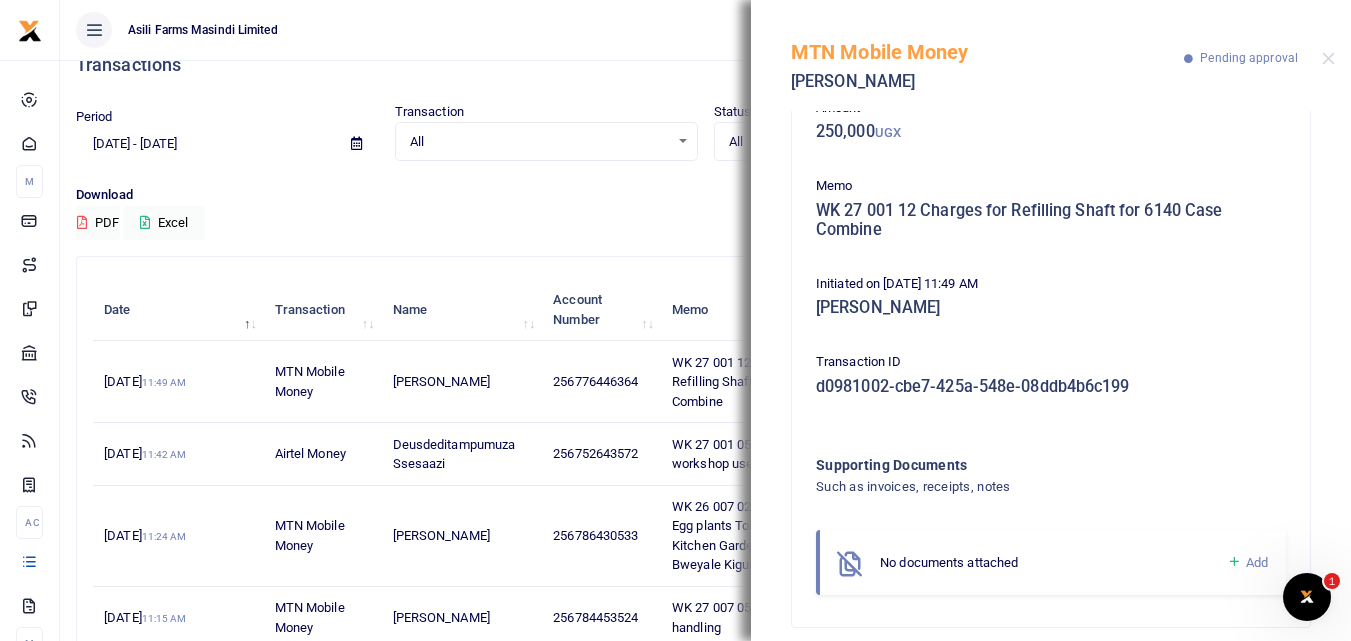 scroll, scrollTop: 139, scrollLeft: 0, axis: vertical 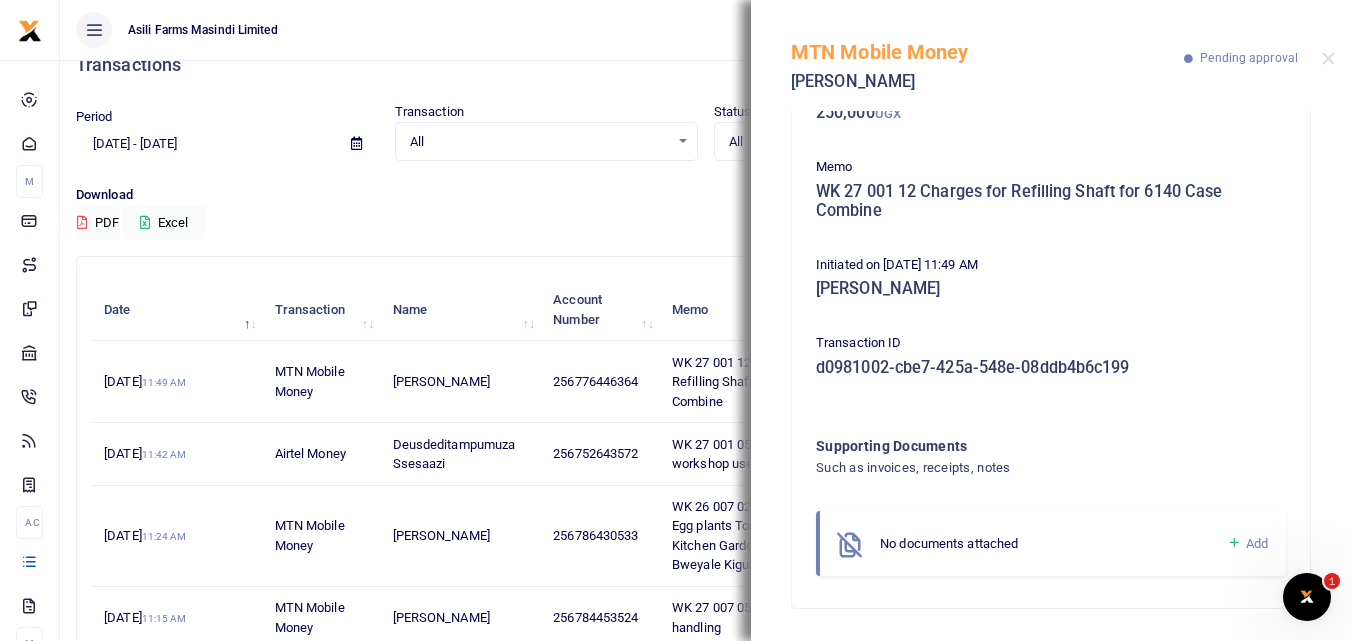 click at bounding box center (1234, 543) 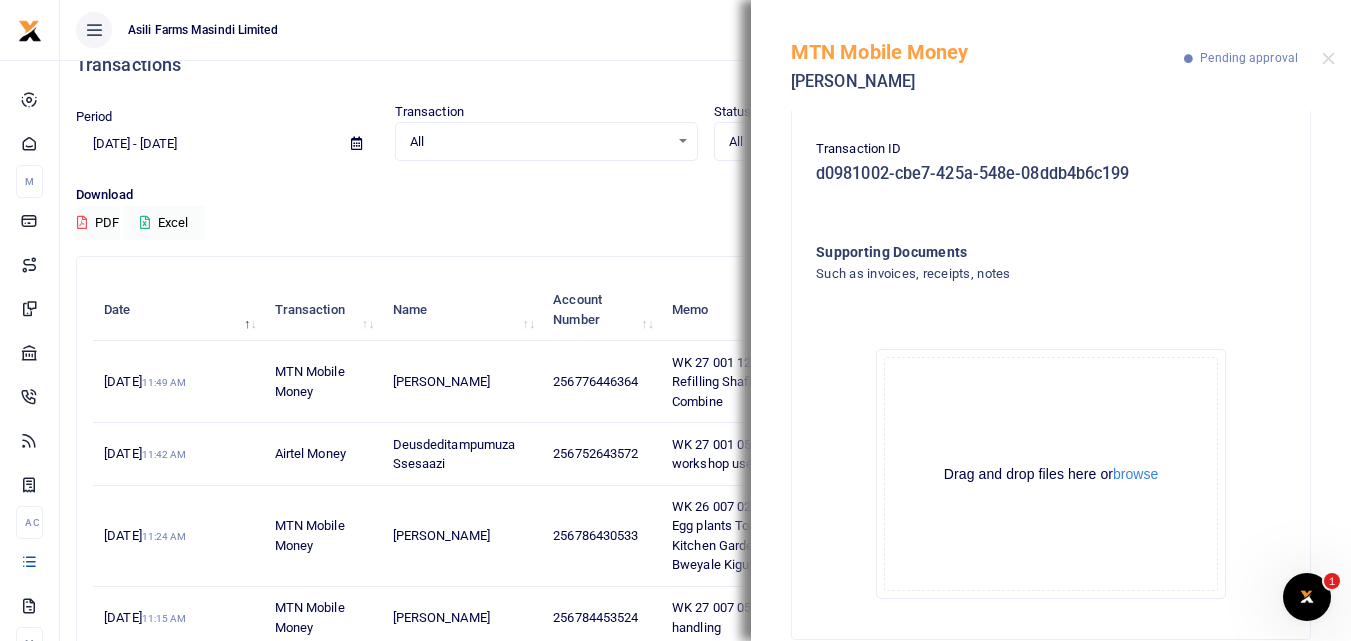 scroll, scrollTop: 364, scrollLeft: 0, axis: vertical 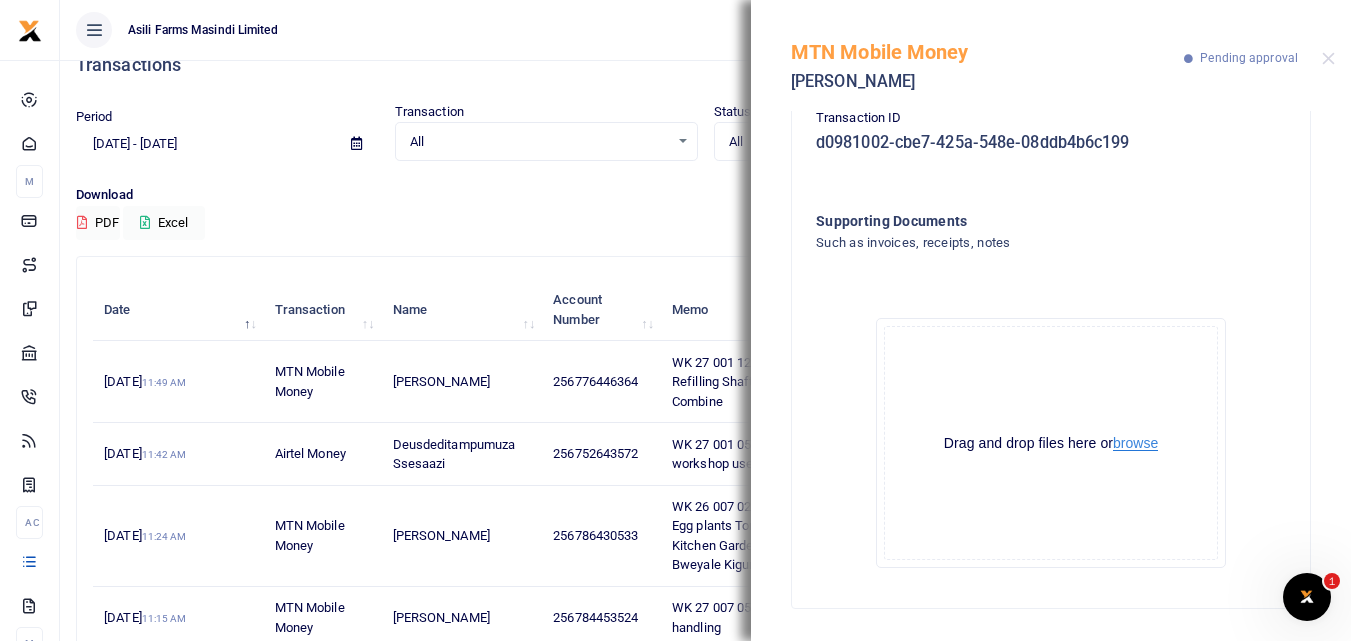 click on "browse" at bounding box center (1135, 443) 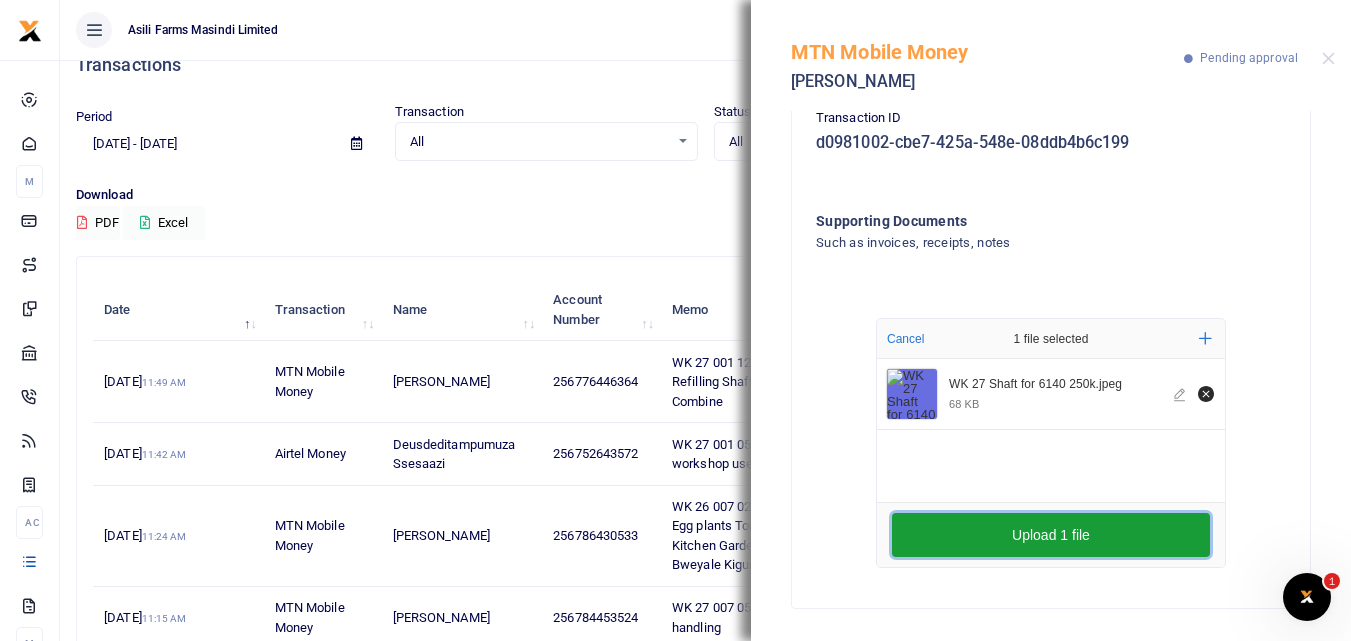 click on "Upload 1 file" at bounding box center [1051, 535] 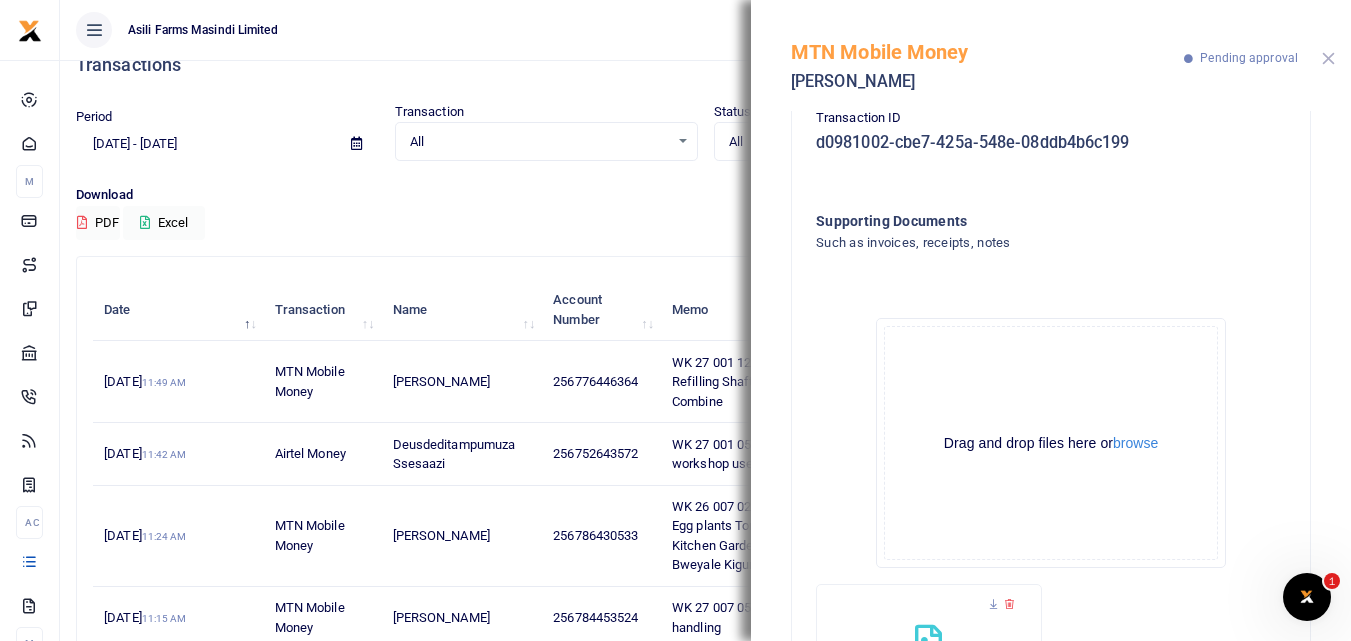 click at bounding box center [1328, 58] 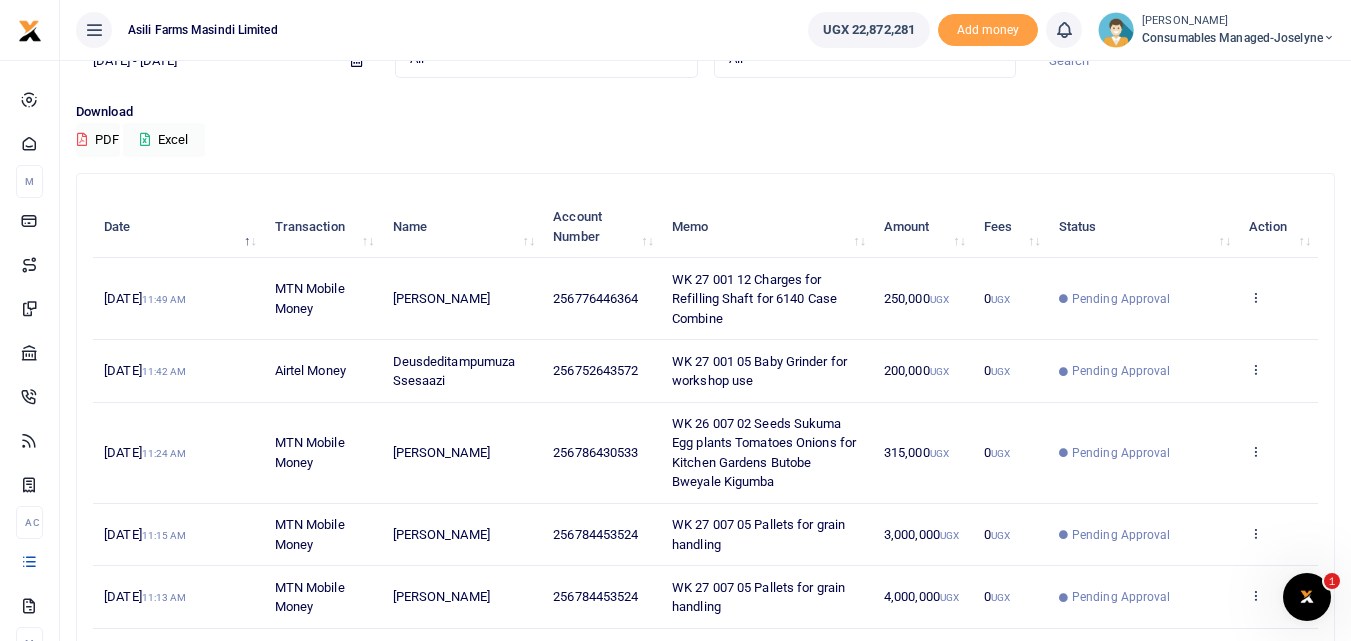 scroll, scrollTop: 49, scrollLeft: 0, axis: vertical 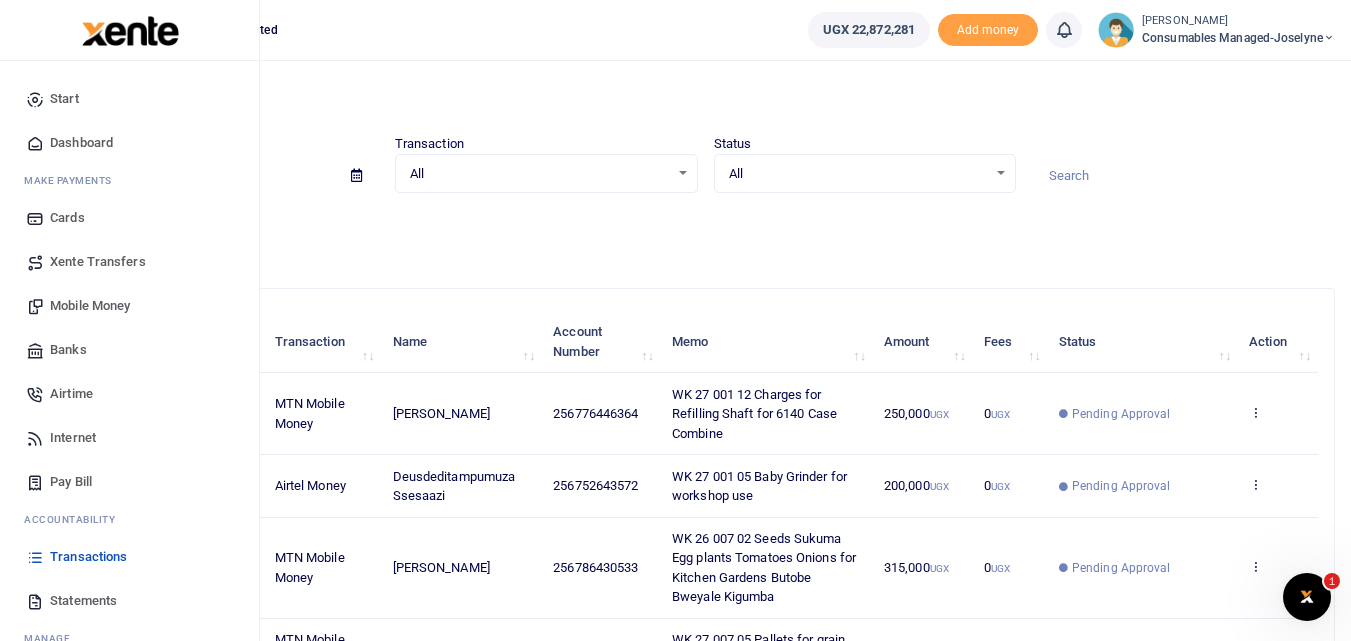 click on "Mobile Money" at bounding box center (90, 306) 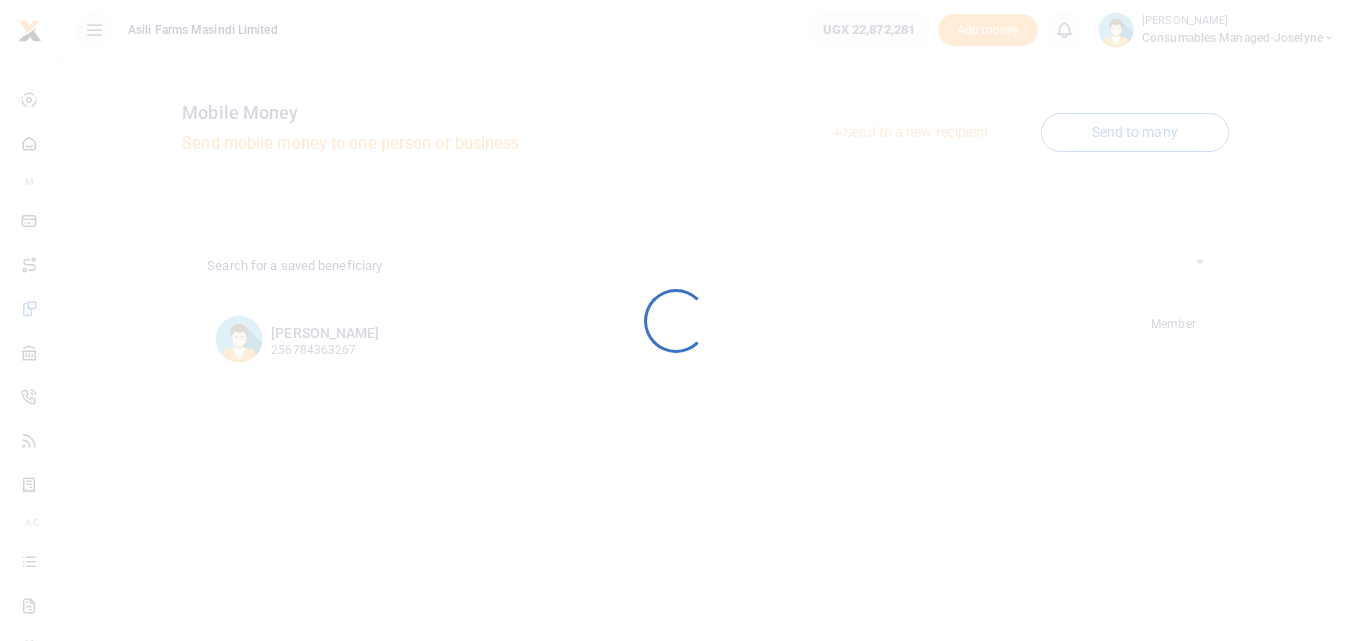scroll, scrollTop: 0, scrollLeft: 0, axis: both 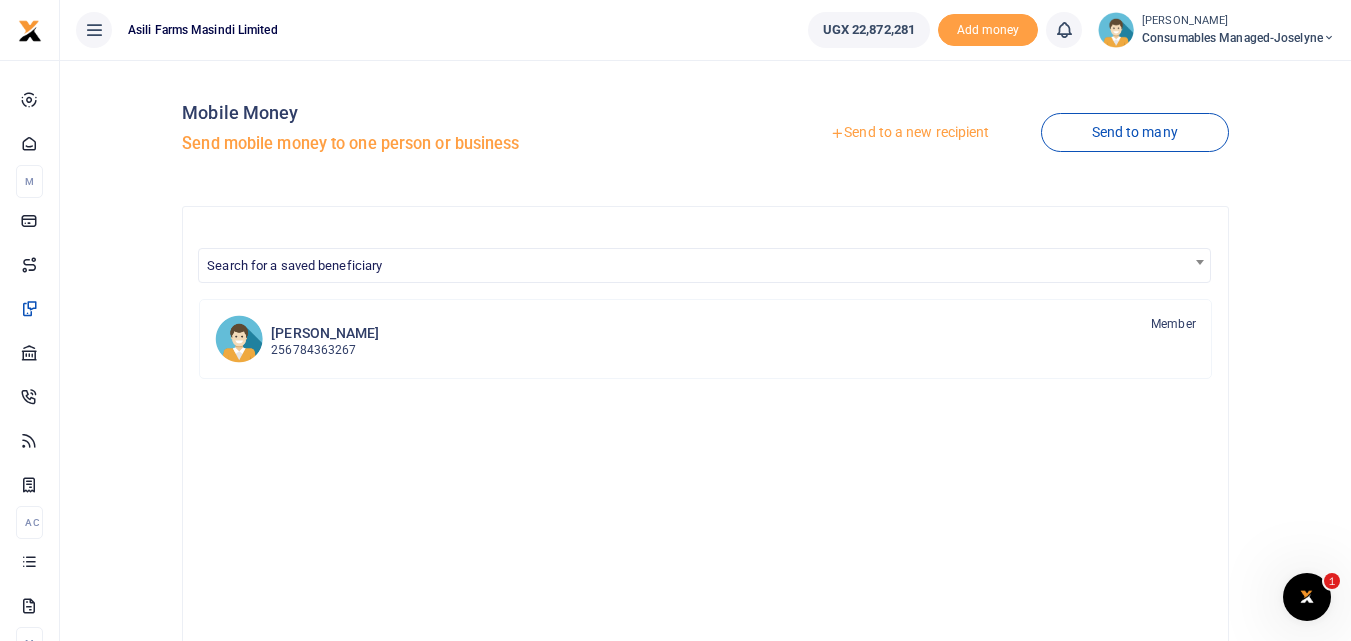 click on "Send to a new recipient" at bounding box center (909, 133) 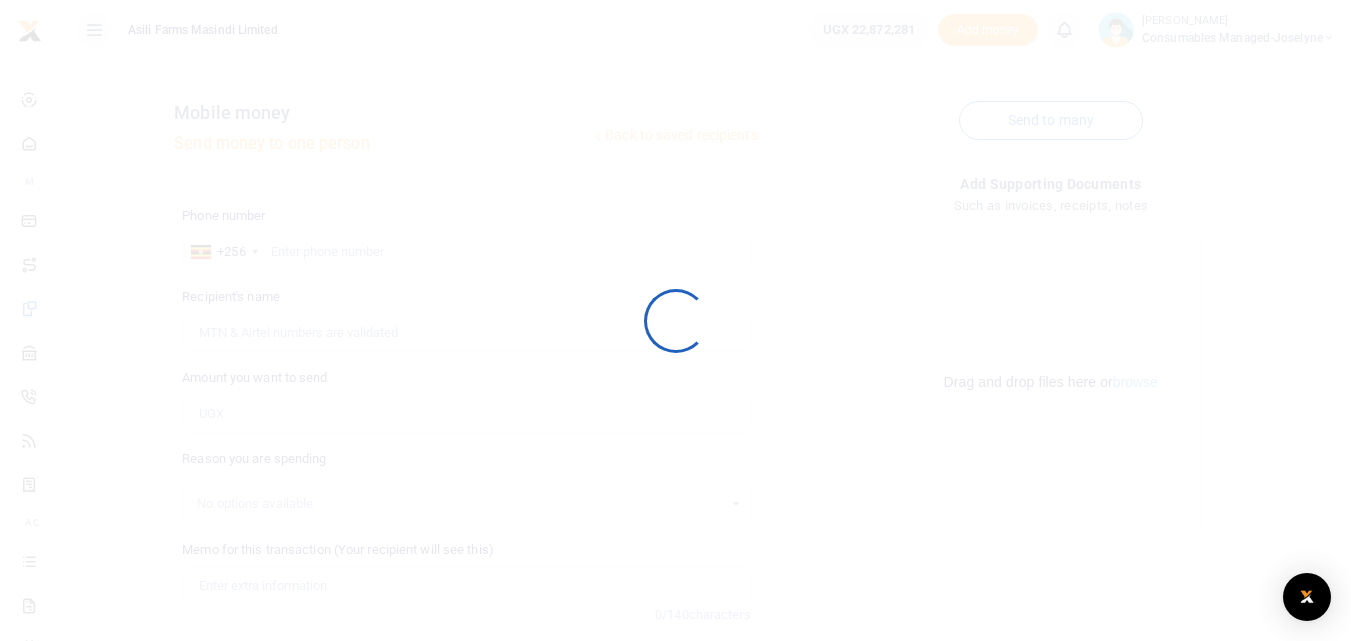 scroll, scrollTop: 0, scrollLeft: 0, axis: both 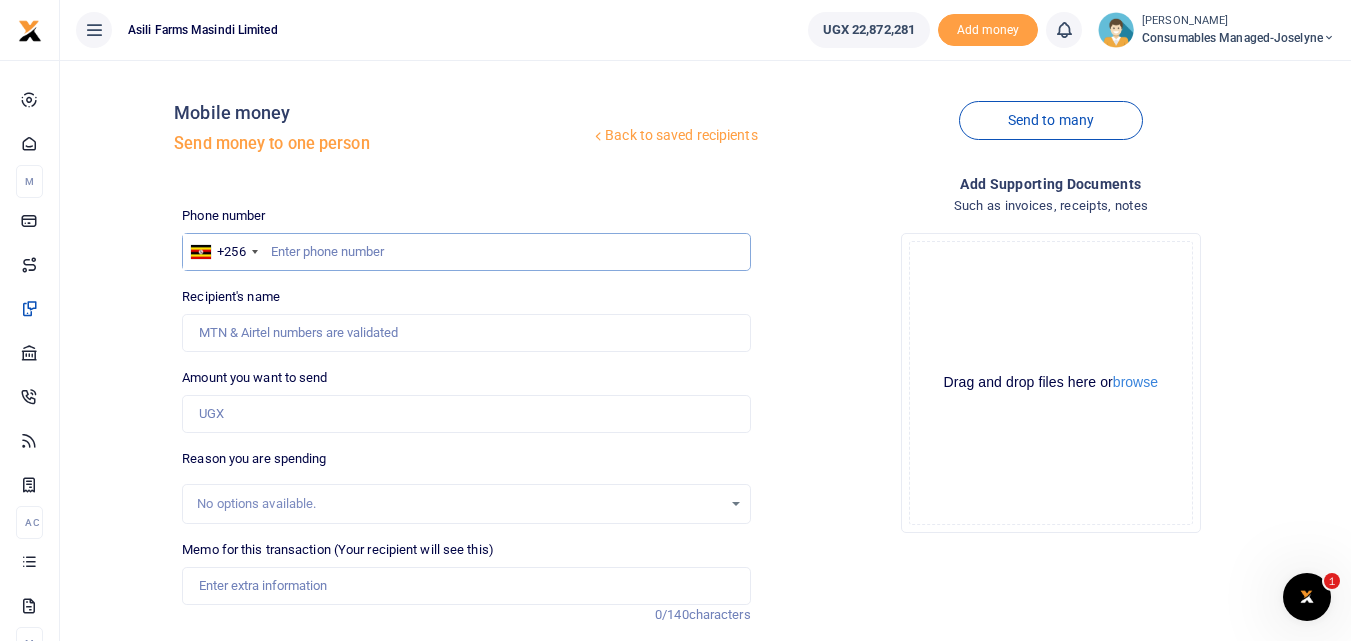 click at bounding box center [466, 252] 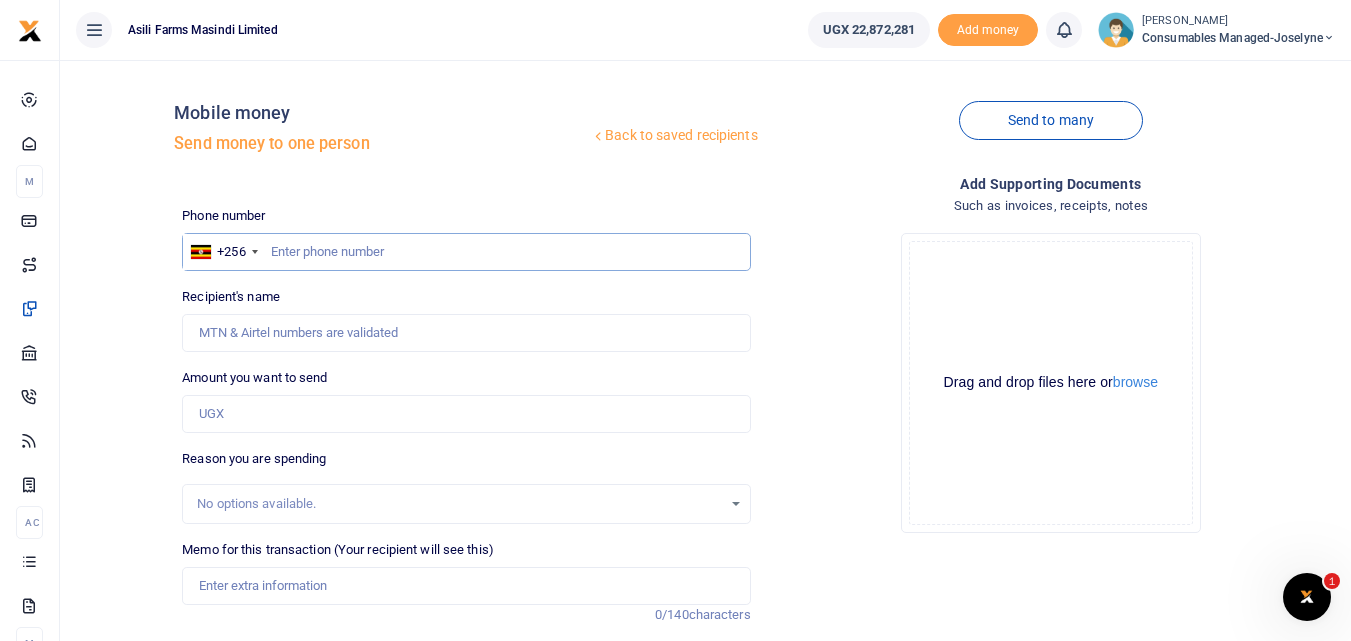 click at bounding box center [466, 252] 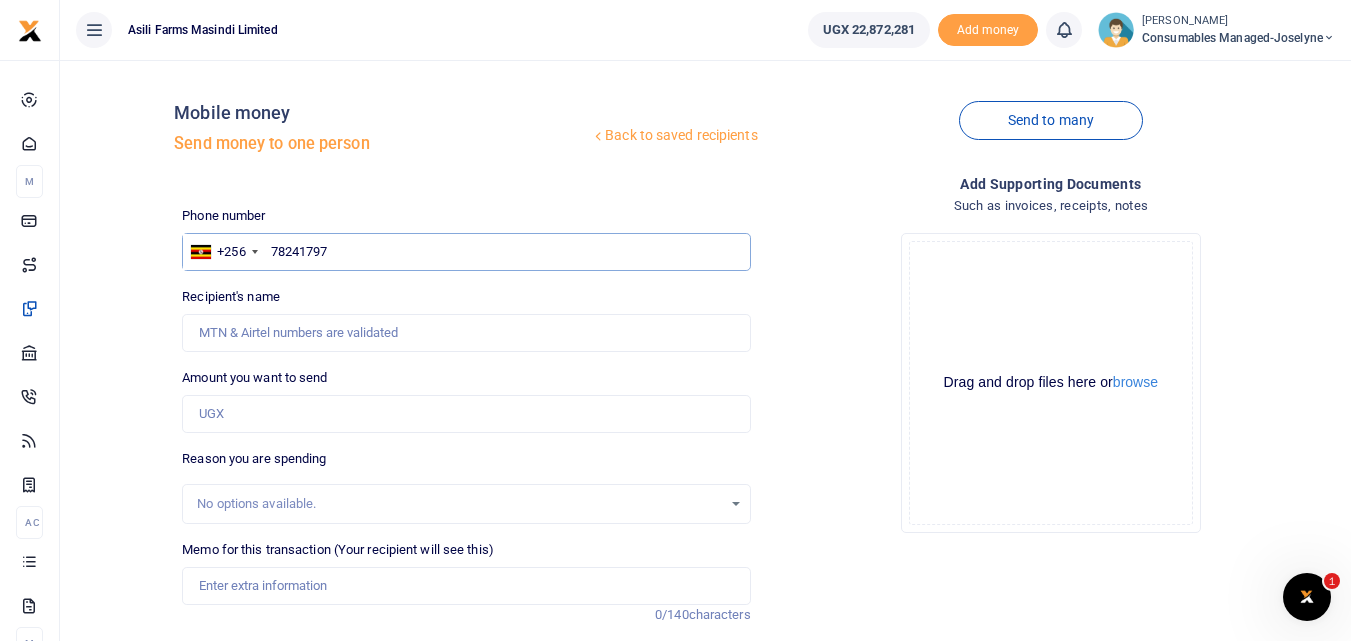 type on "782417975" 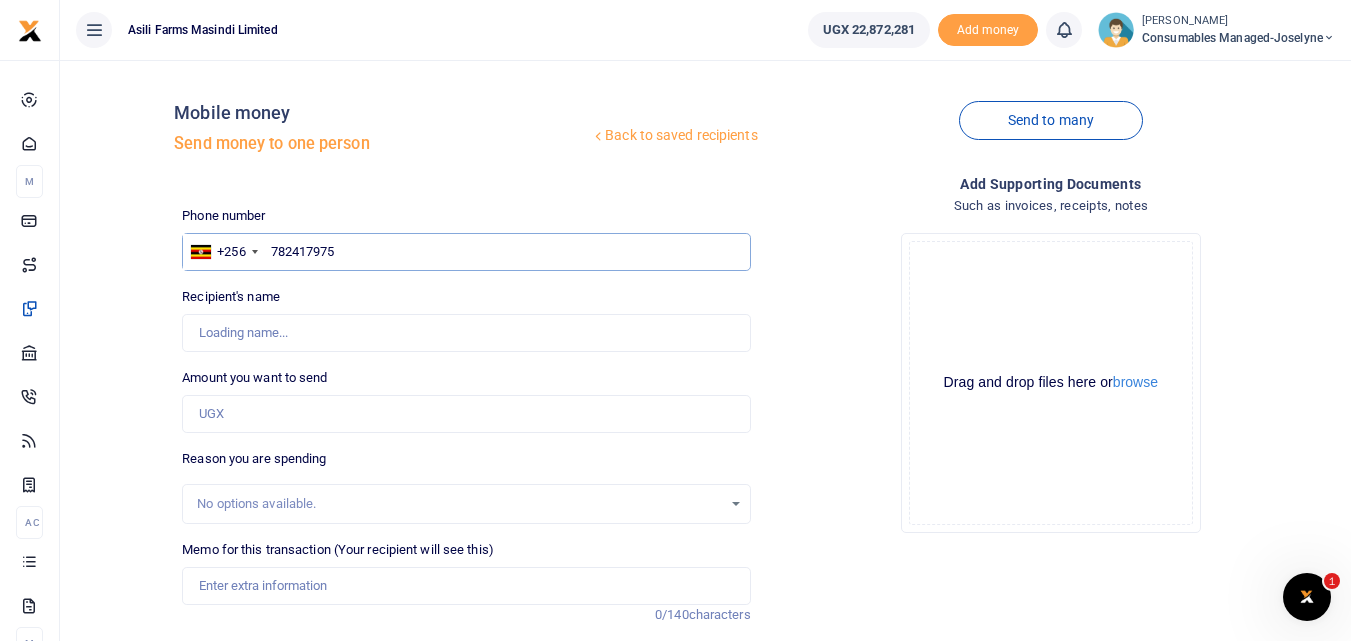type on "Bruhan Musisi" 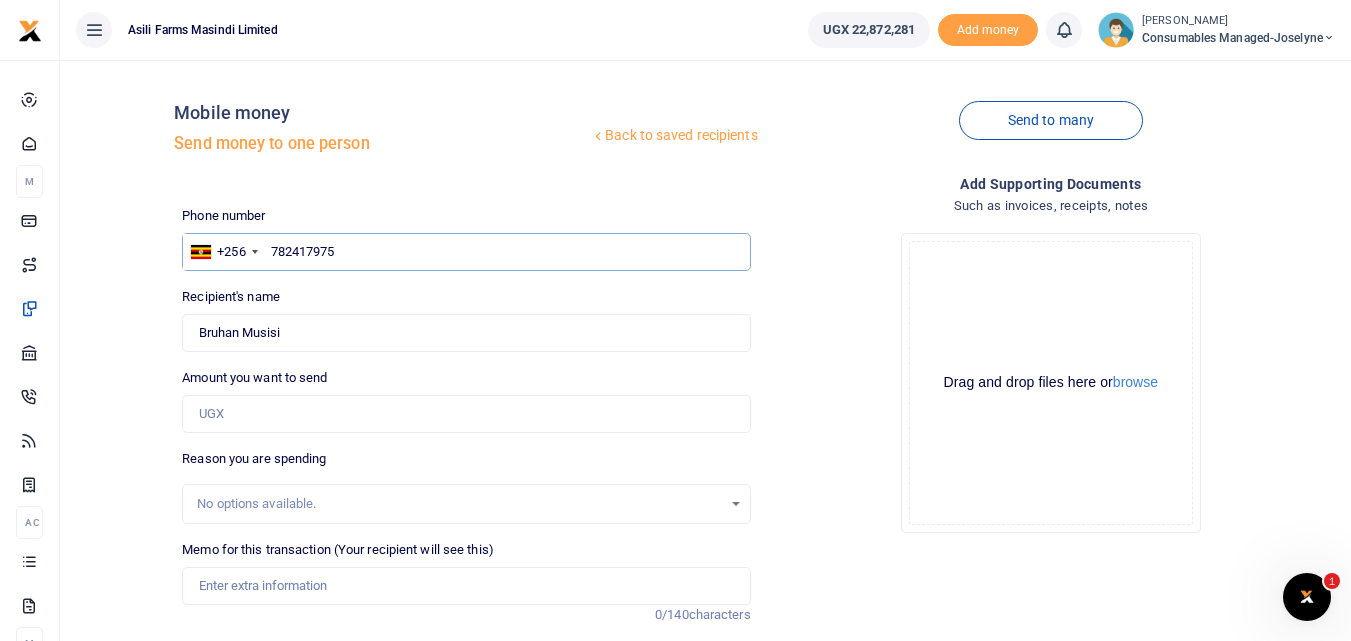type on "782417975" 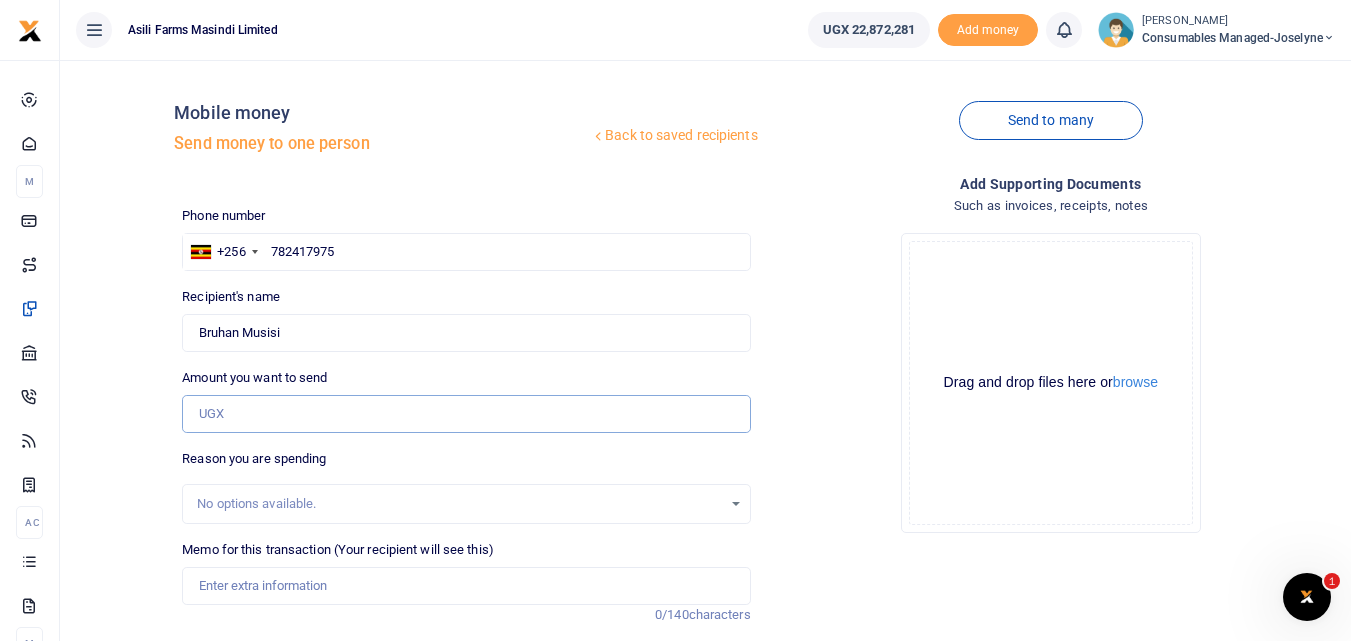 click on "Amount you want to send" at bounding box center (466, 414) 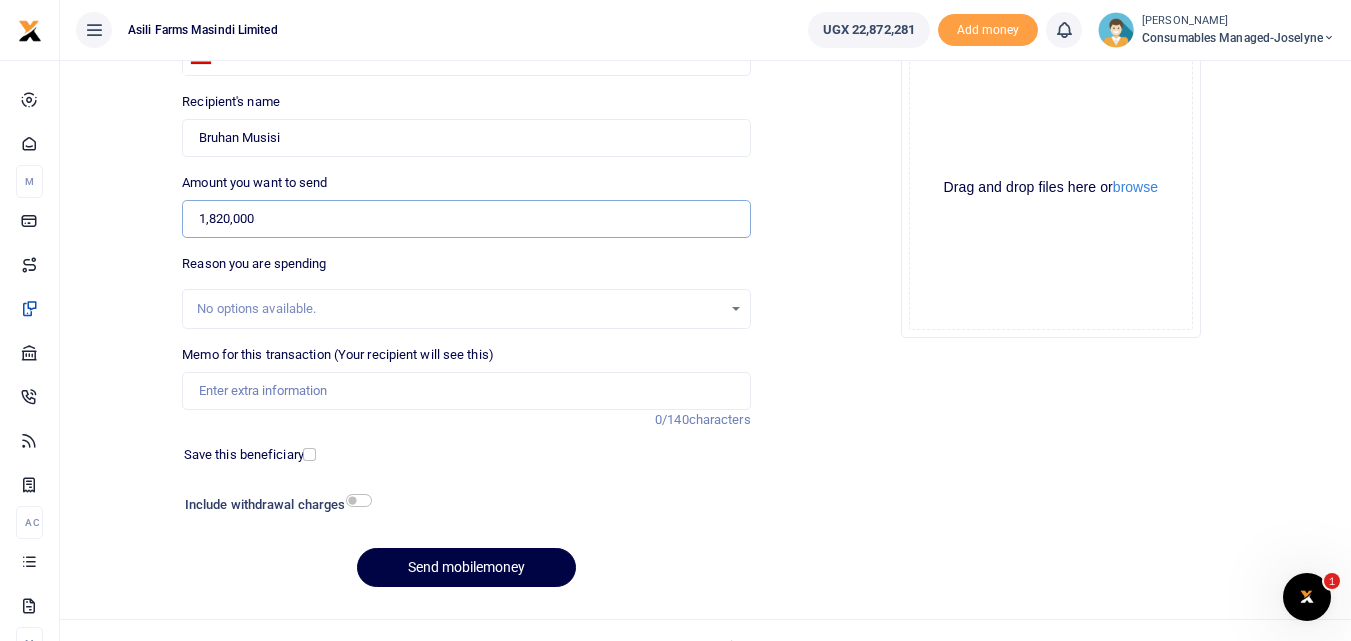 scroll, scrollTop: 201, scrollLeft: 0, axis: vertical 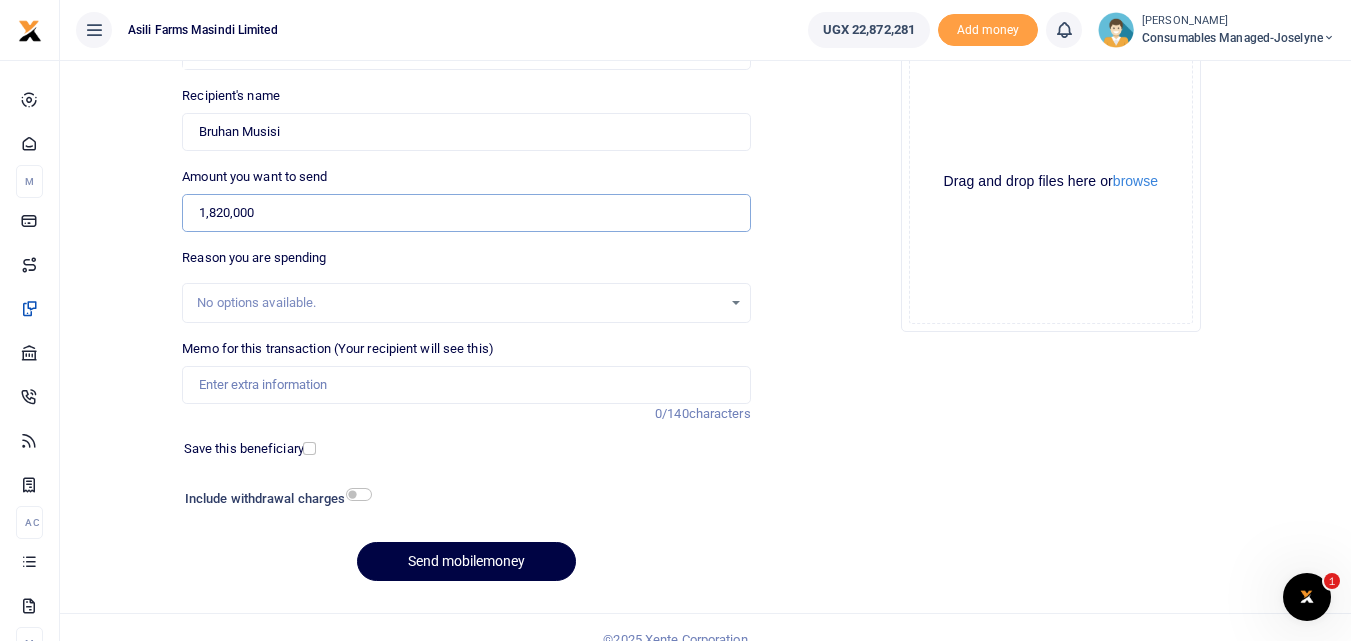 type on "1,820,000" 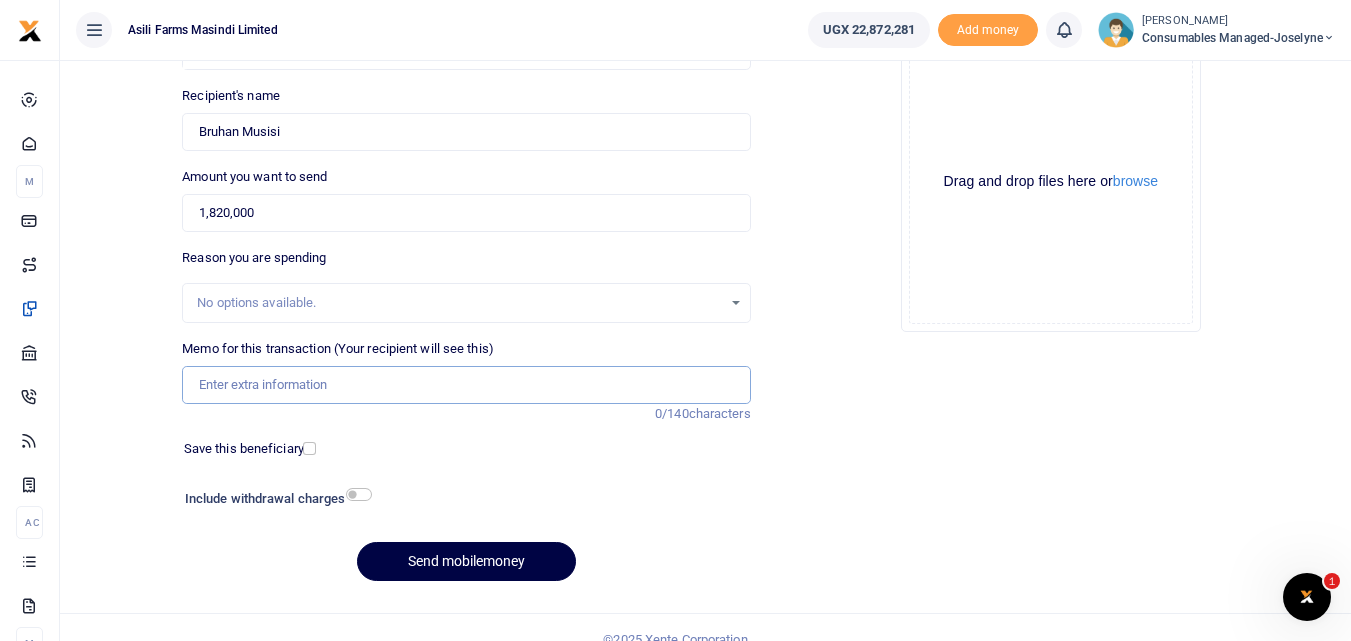 click on "Memo for this transaction (Your recipient will see this)" at bounding box center [466, 385] 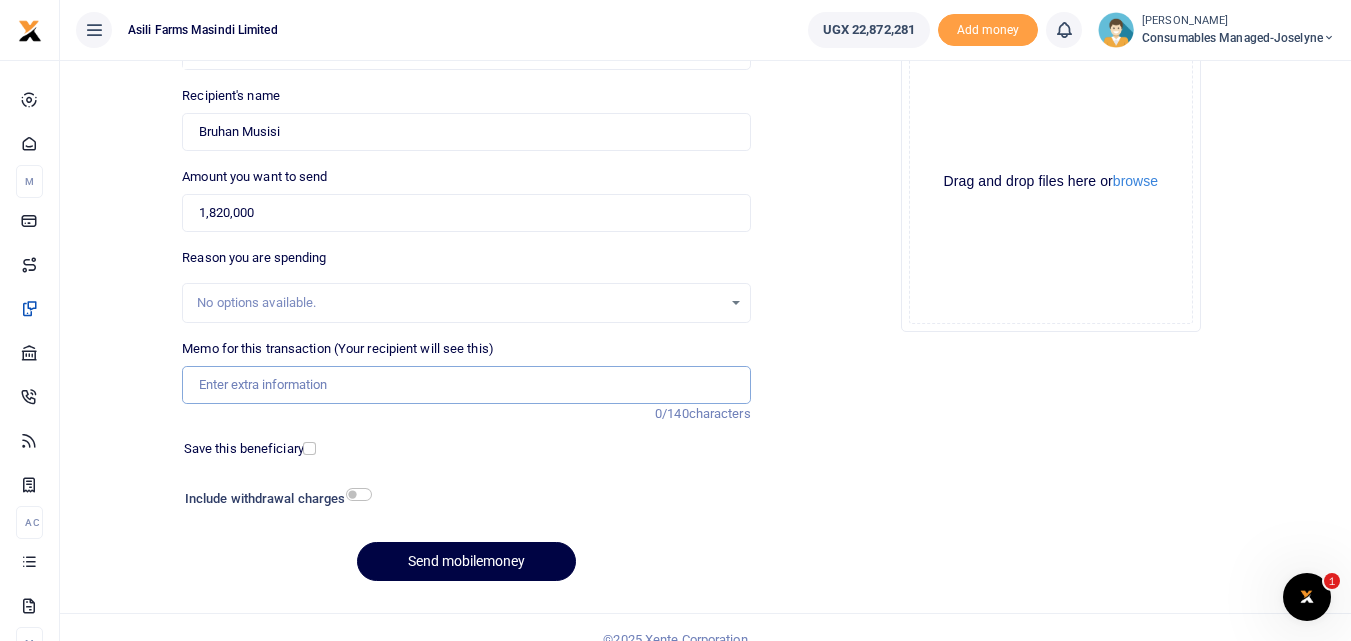 click on "Memo for this transaction (Your recipient will see this)" at bounding box center (466, 385) 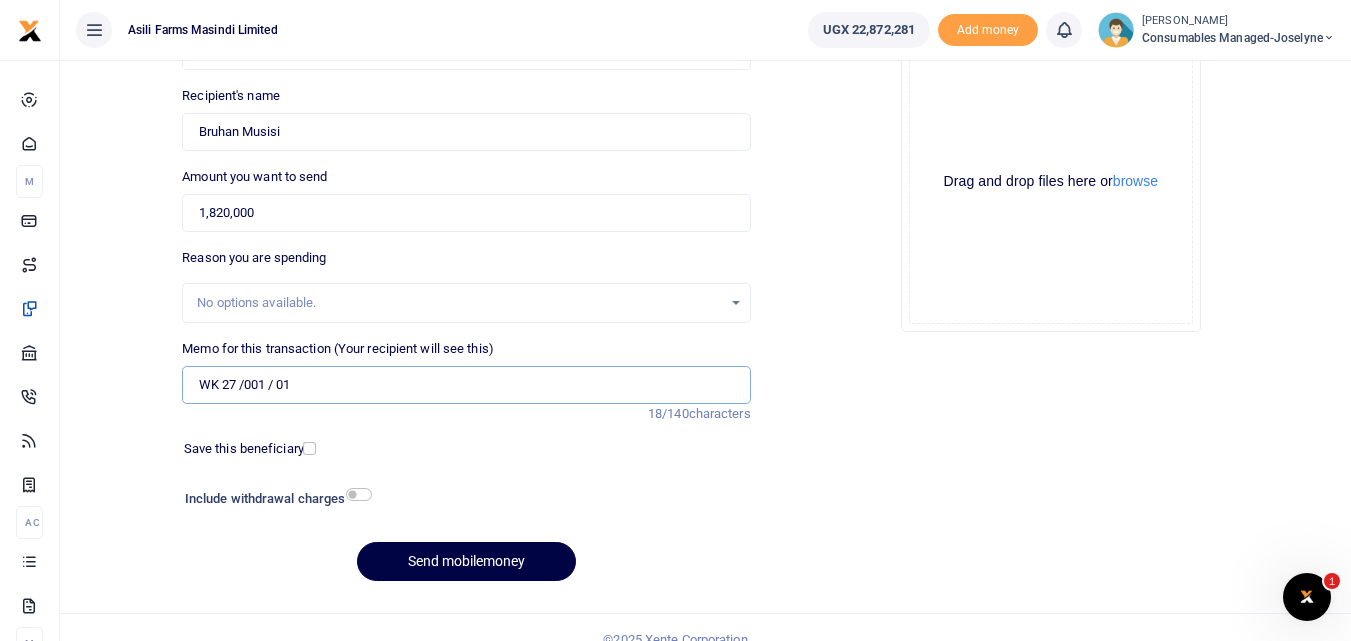 paste on "WK 27 /002 / 02" 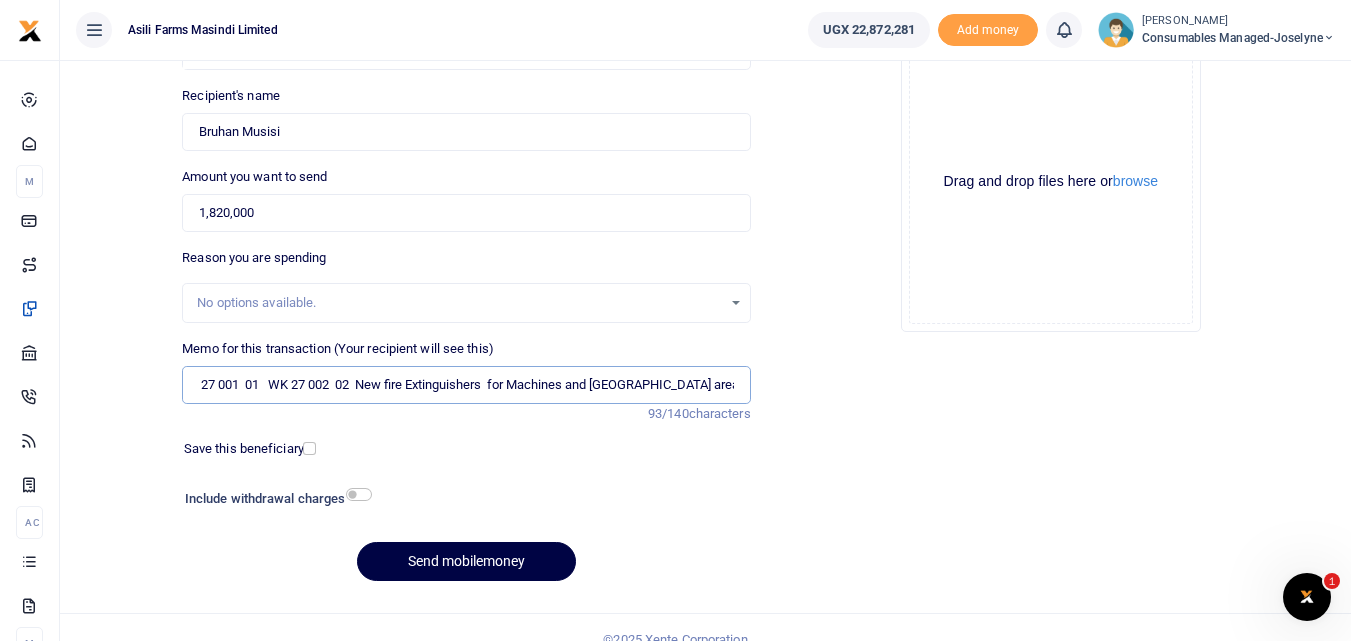 scroll, scrollTop: 0, scrollLeft: 15, axis: horizontal 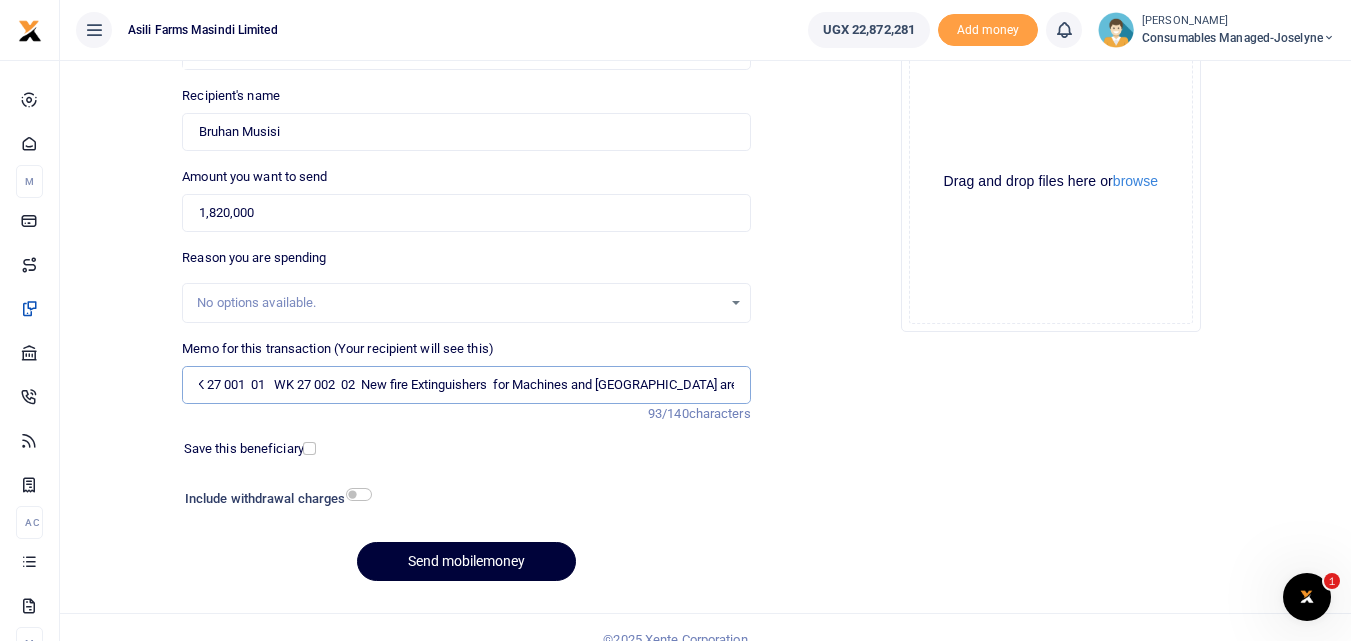 type on "WK 27 001  01   WK 27 002  02  New fire Extinguishers  for Machines and Kilak ware house area" 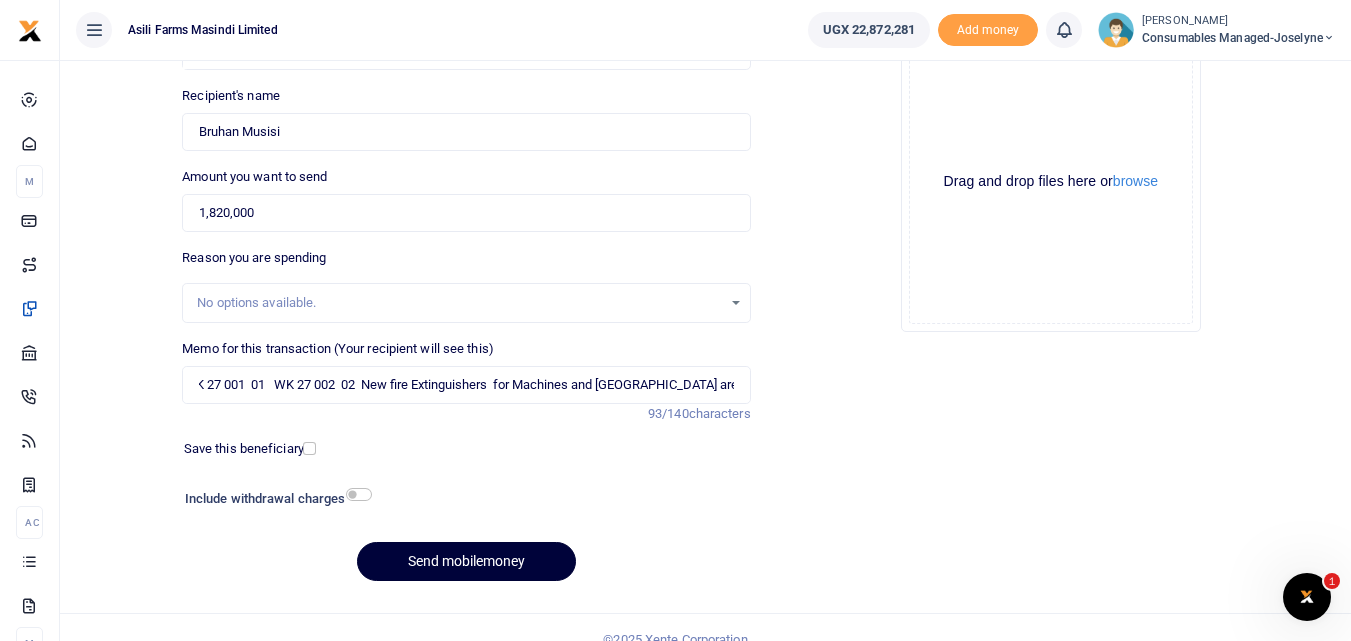scroll, scrollTop: 0, scrollLeft: 0, axis: both 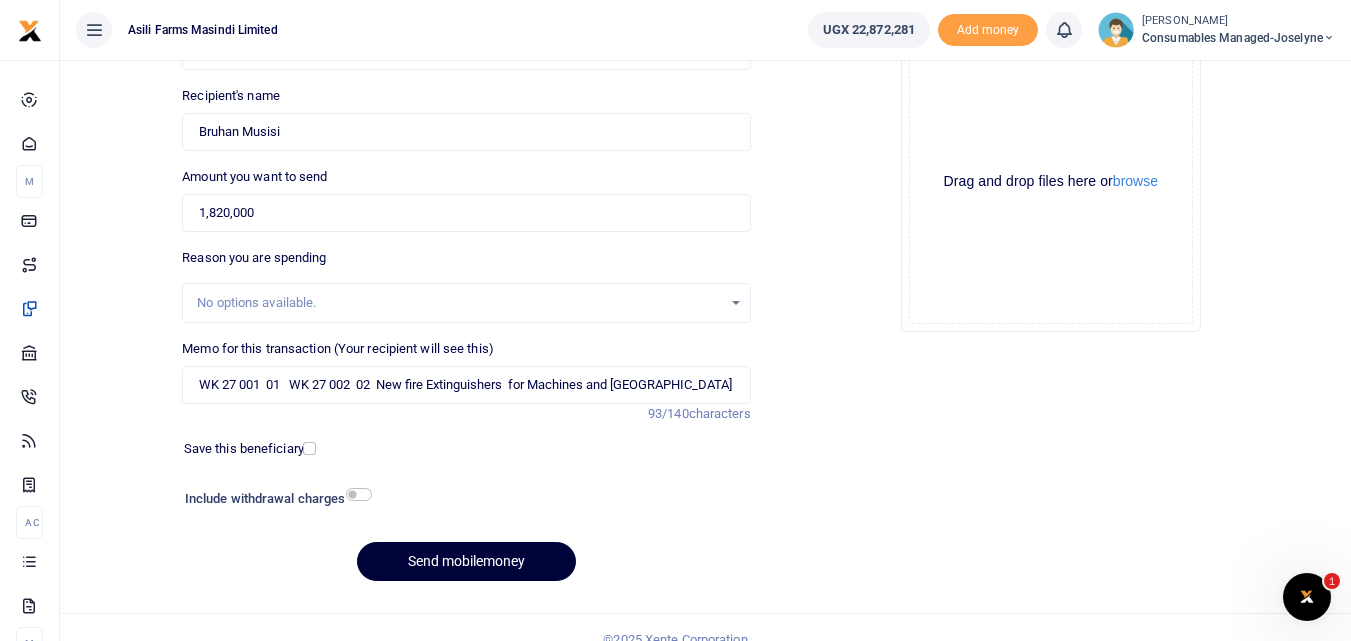 click on "Send mobilemoney" at bounding box center [466, 561] 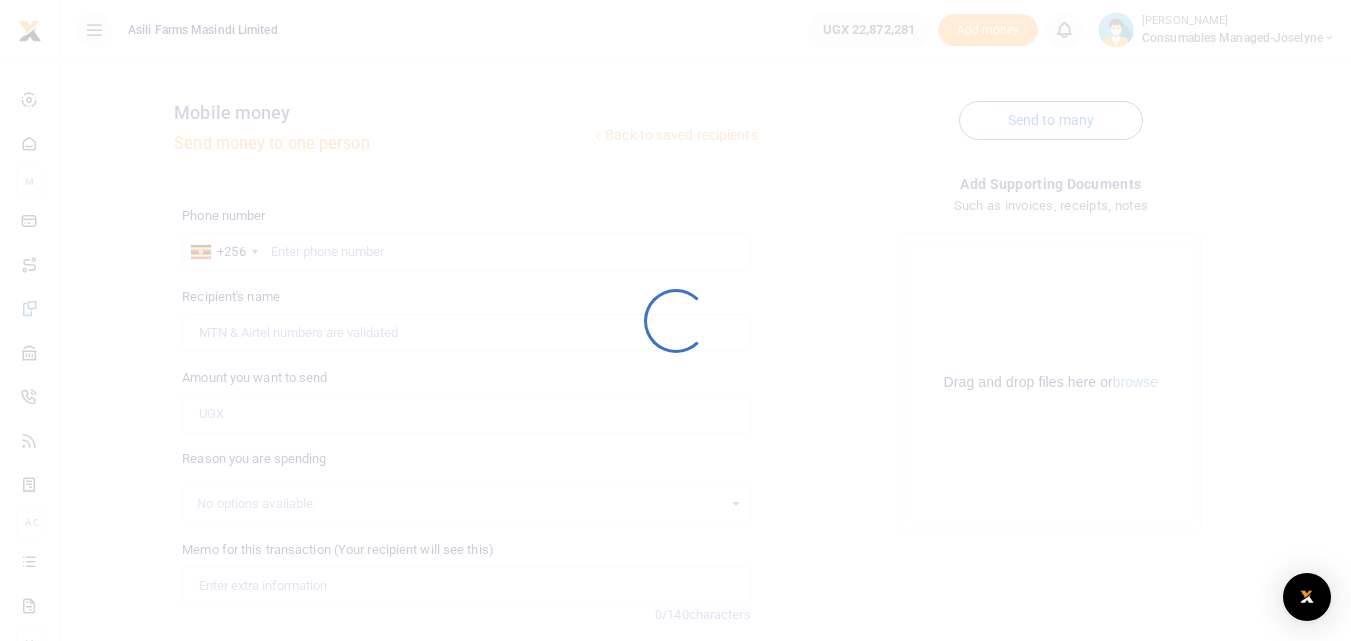 scroll, scrollTop: 201, scrollLeft: 0, axis: vertical 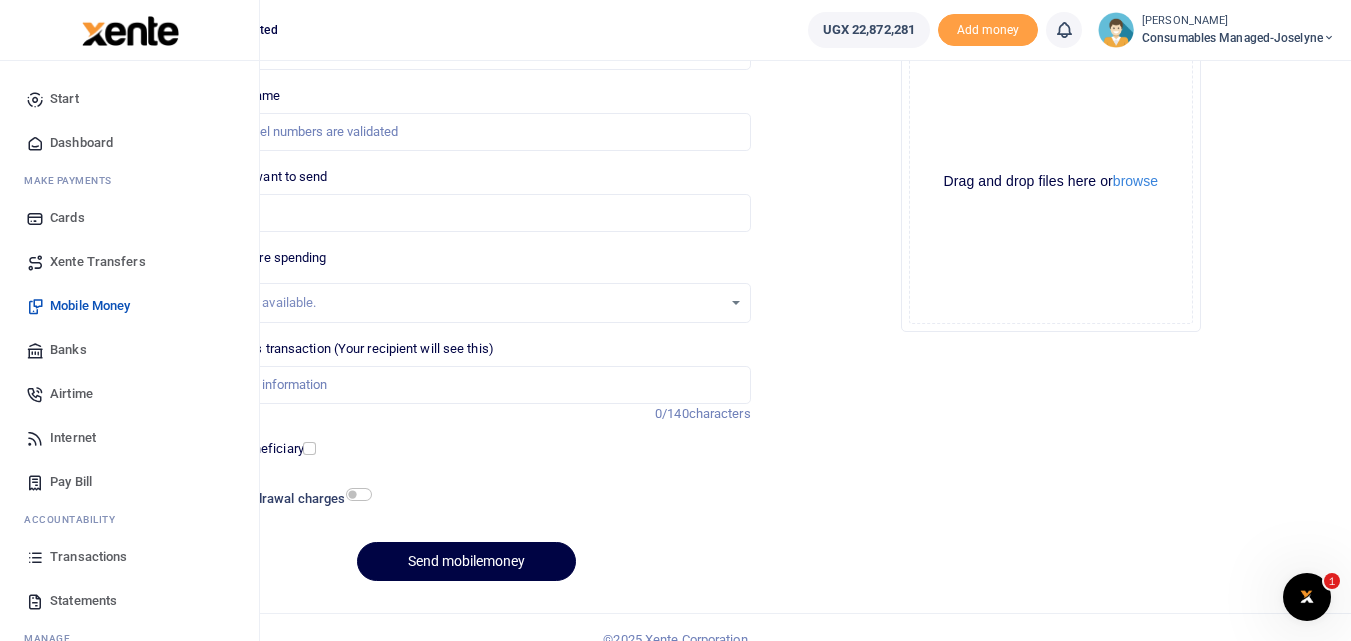click at bounding box center (35, 557) 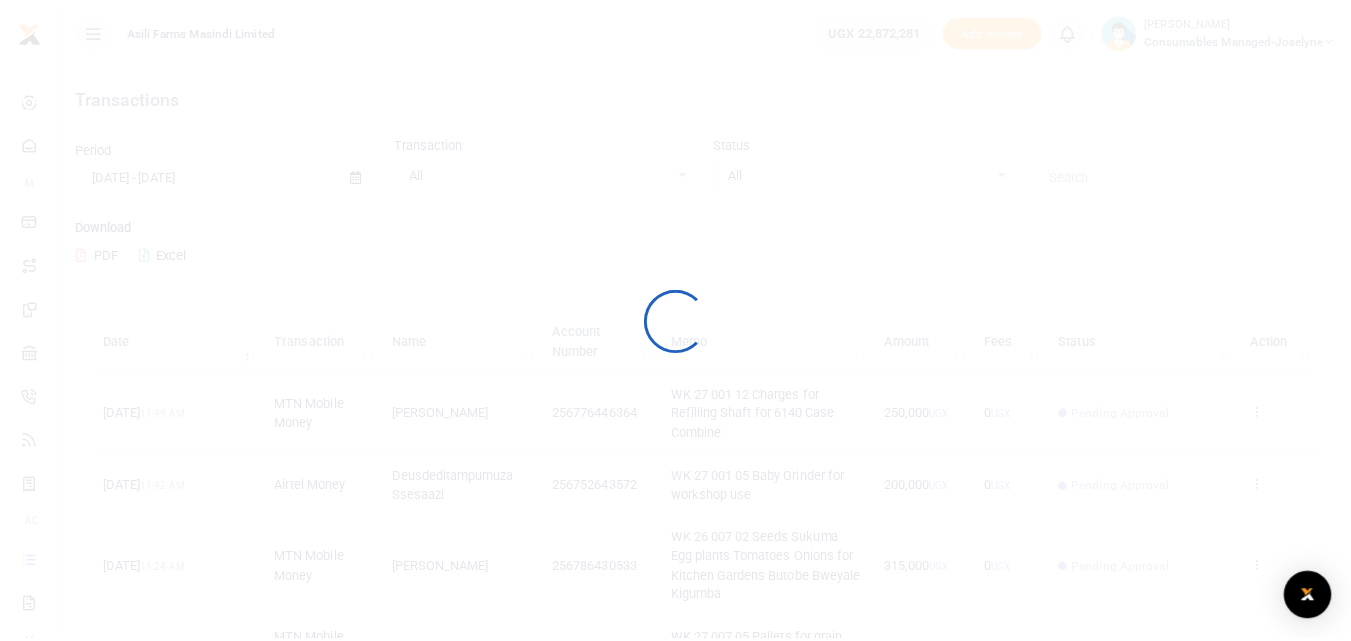 scroll, scrollTop: 0, scrollLeft: 0, axis: both 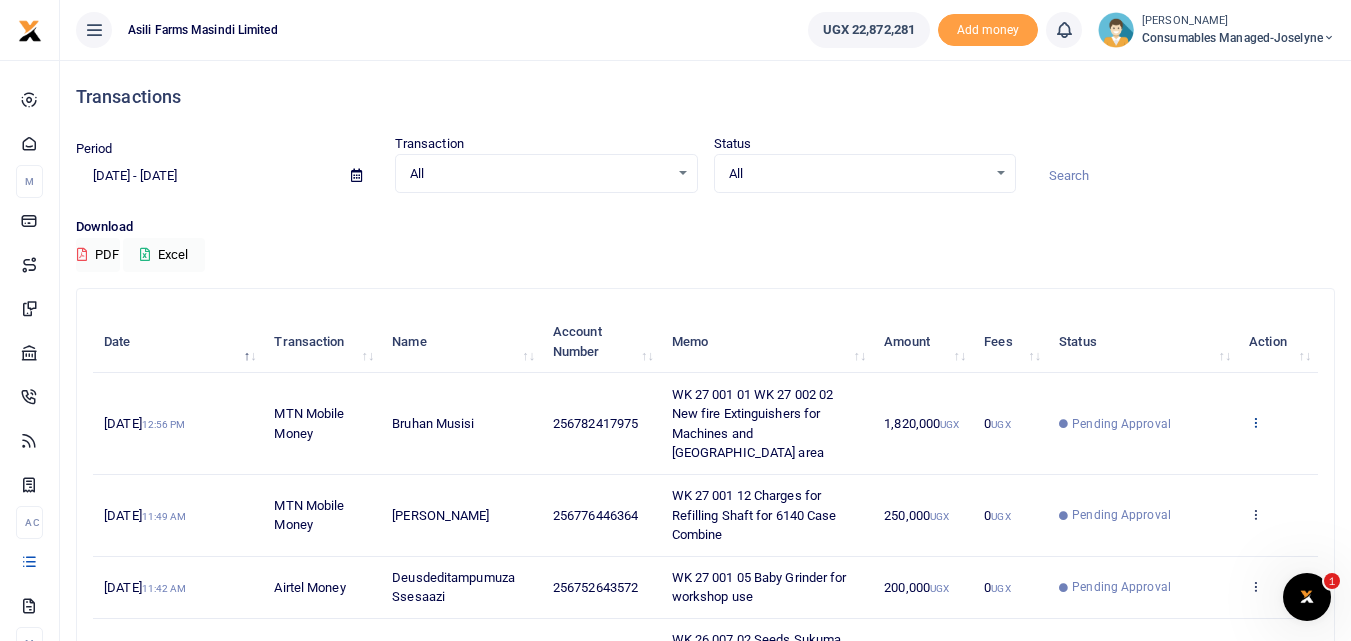 click at bounding box center [1255, 422] 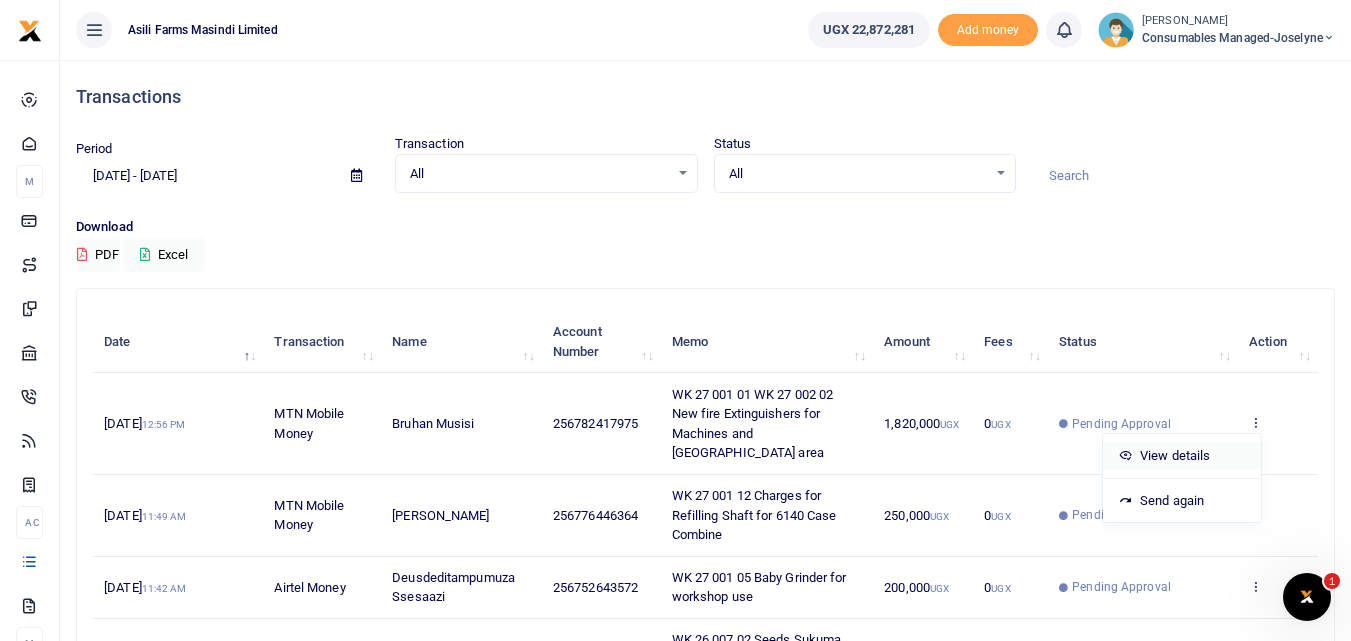 click on "View details" at bounding box center [1182, 456] 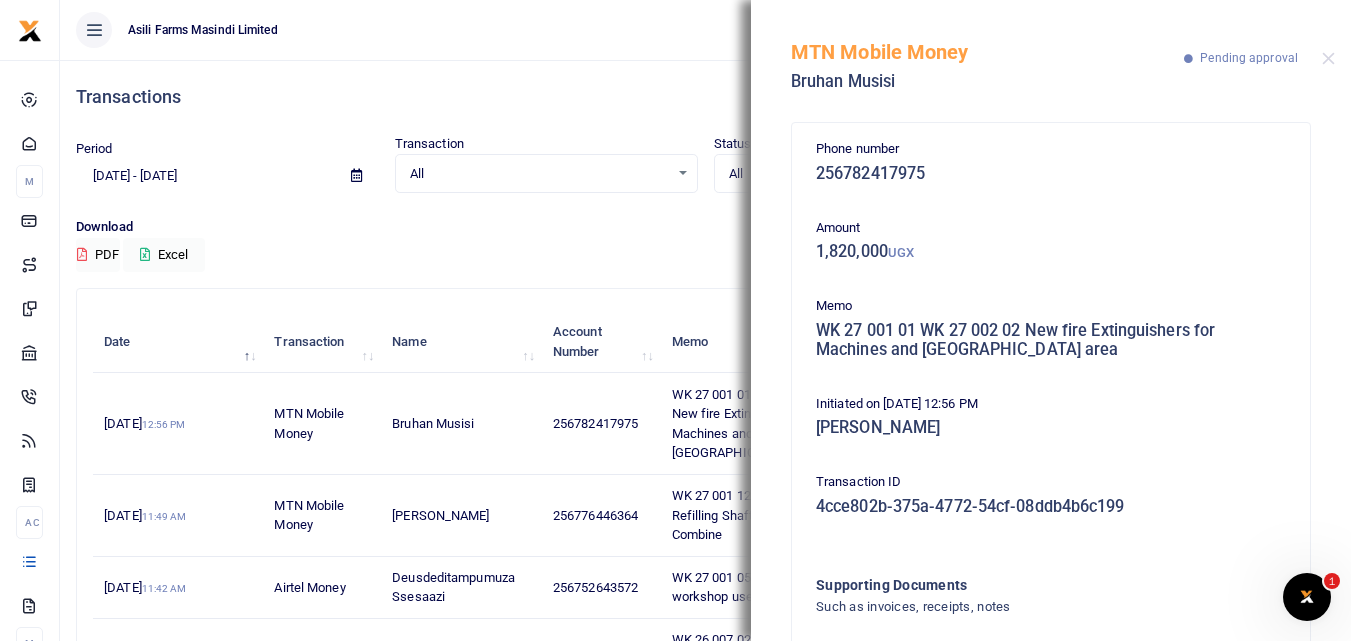 scroll, scrollTop: 139, scrollLeft: 0, axis: vertical 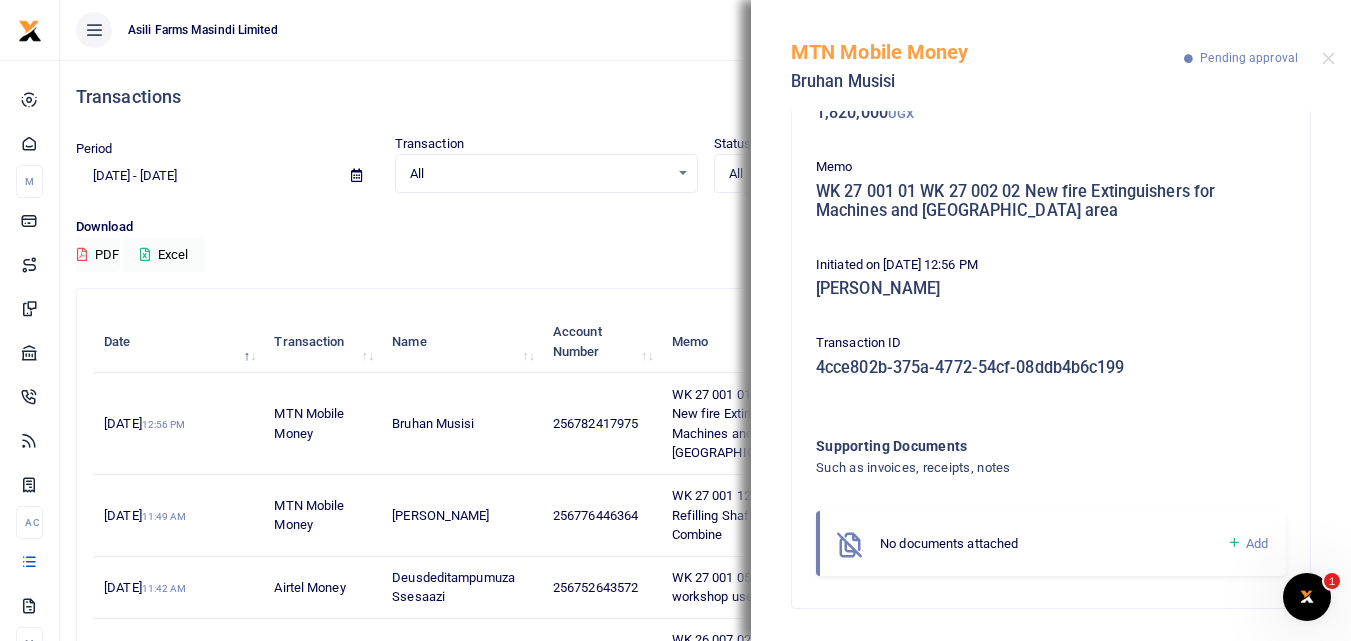 click at bounding box center (1234, 543) 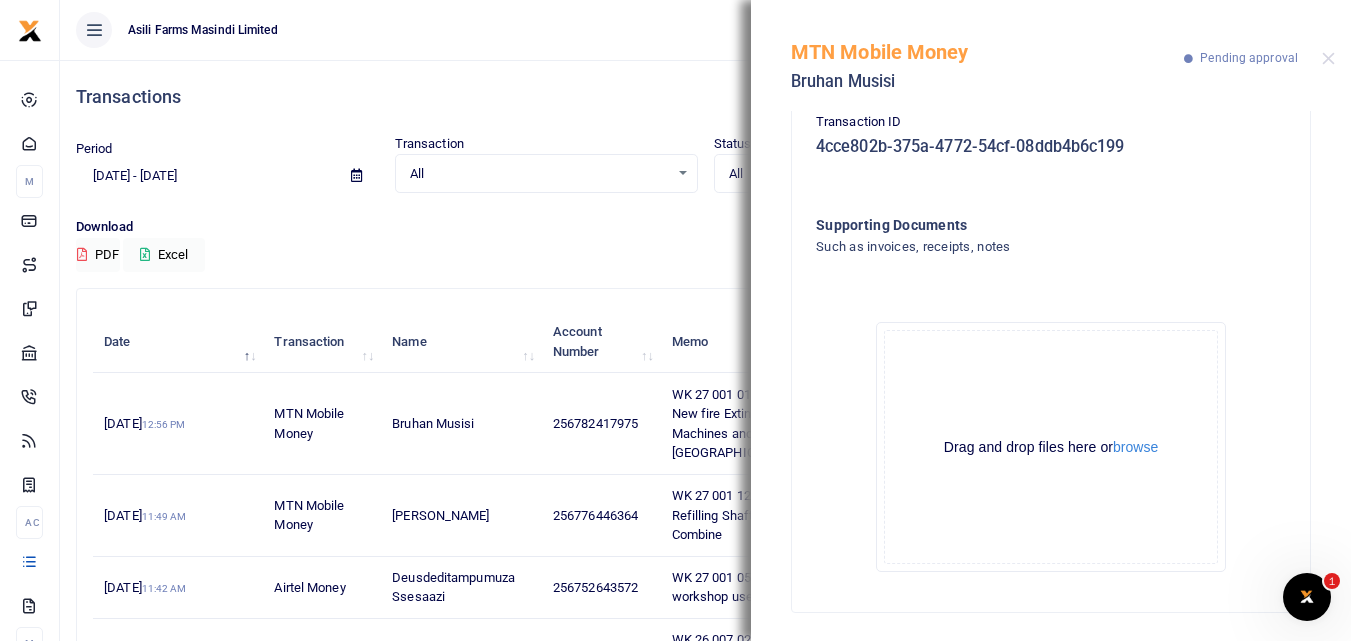 scroll, scrollTop: 364, scrollLeft: 0, axis: vertical 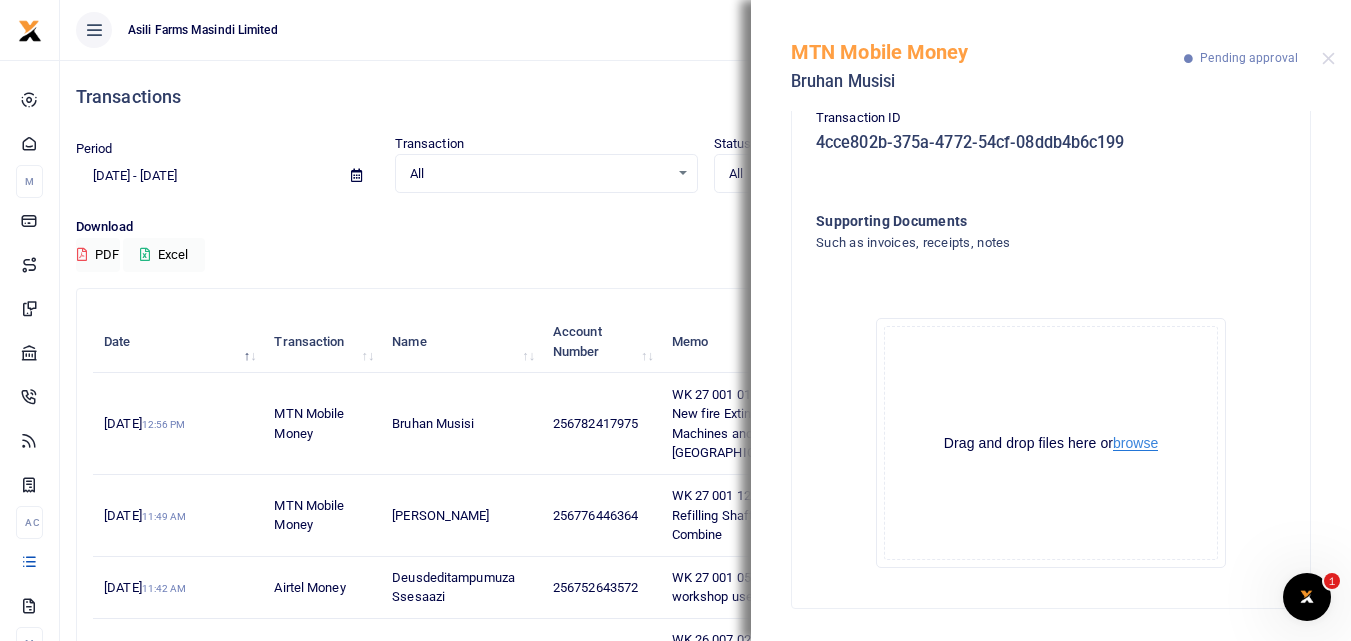 click on "browse" at bounding box center (1135, 443) 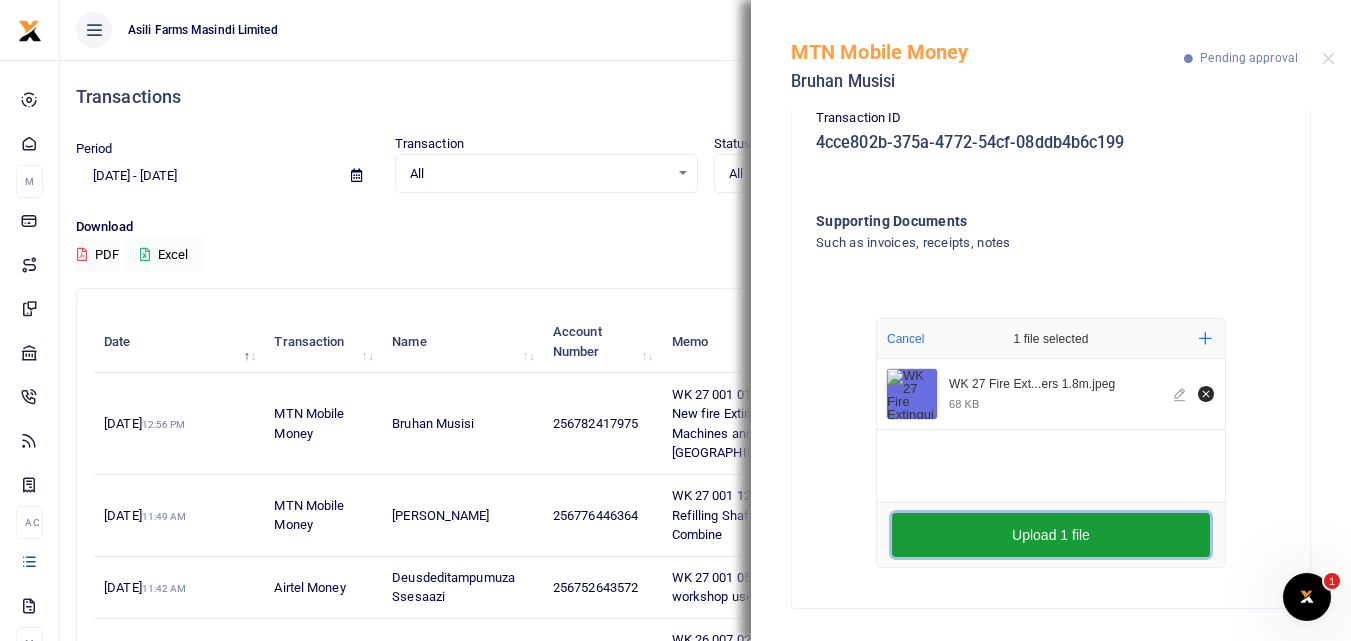 click on "Upload 1 file" at bounding box center [1051, 535] 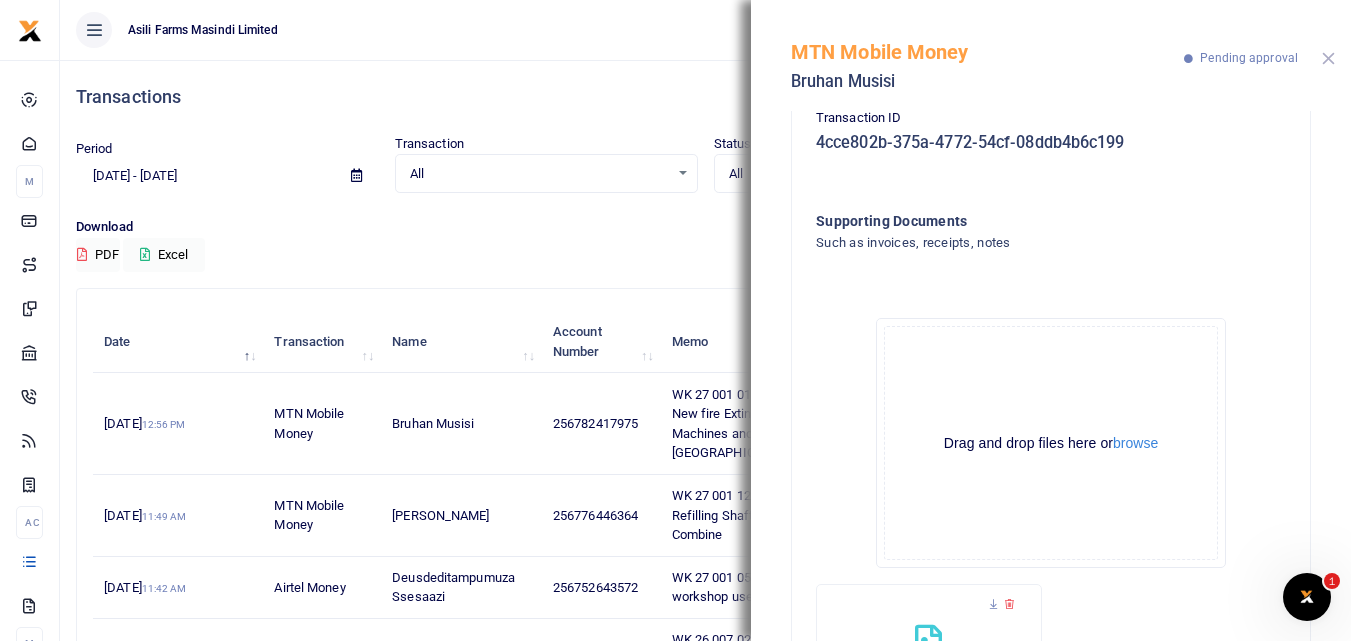 click at bounding box center [1328, 58] 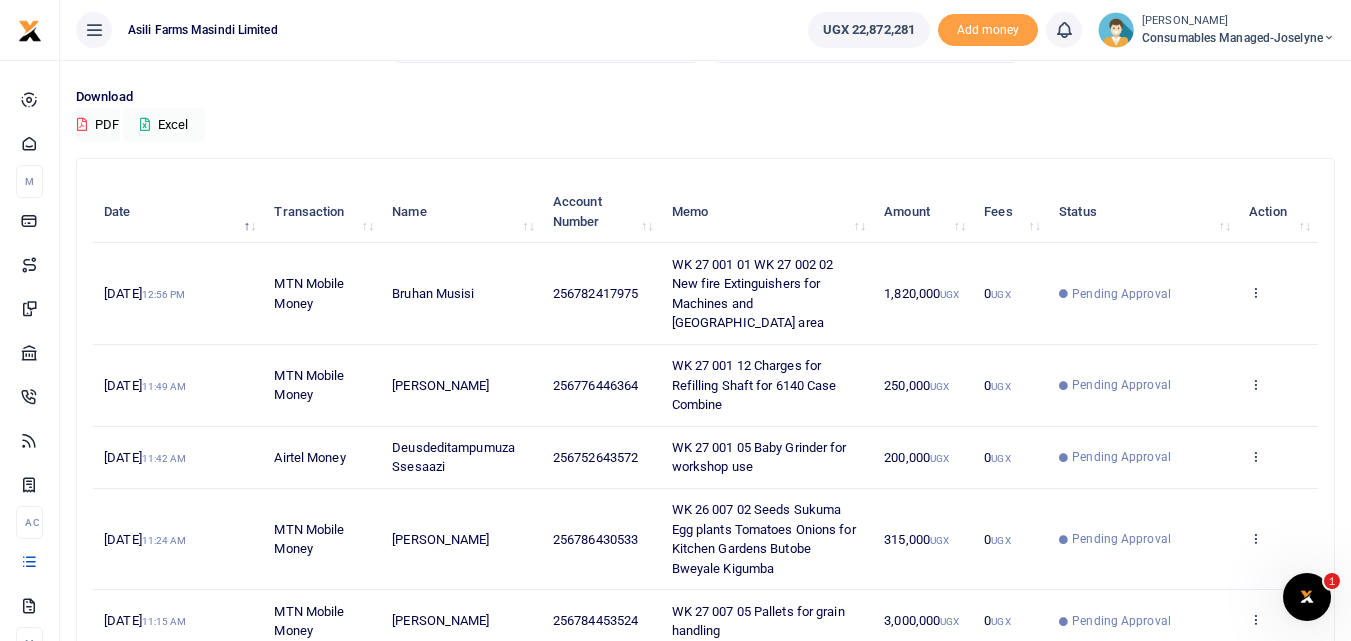 scroll, scrollTop: 24, scrollLeft: 0, axis: vertical 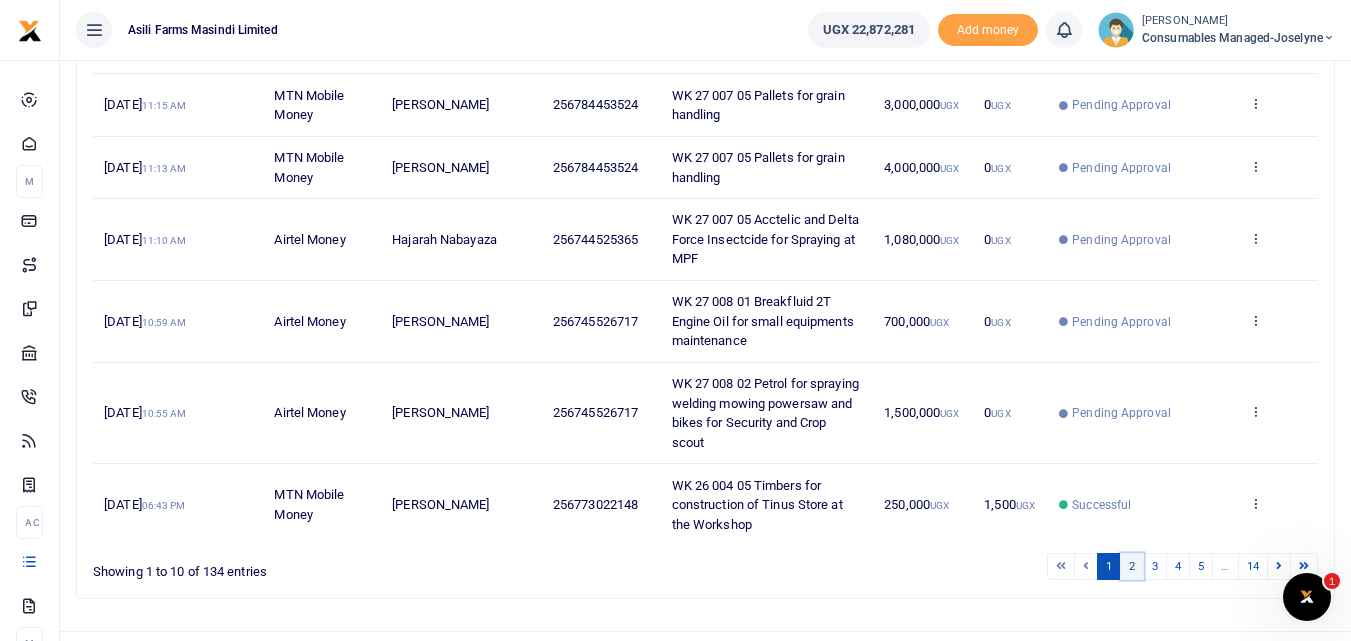 click on "2" at bounding box center [1132, 566] 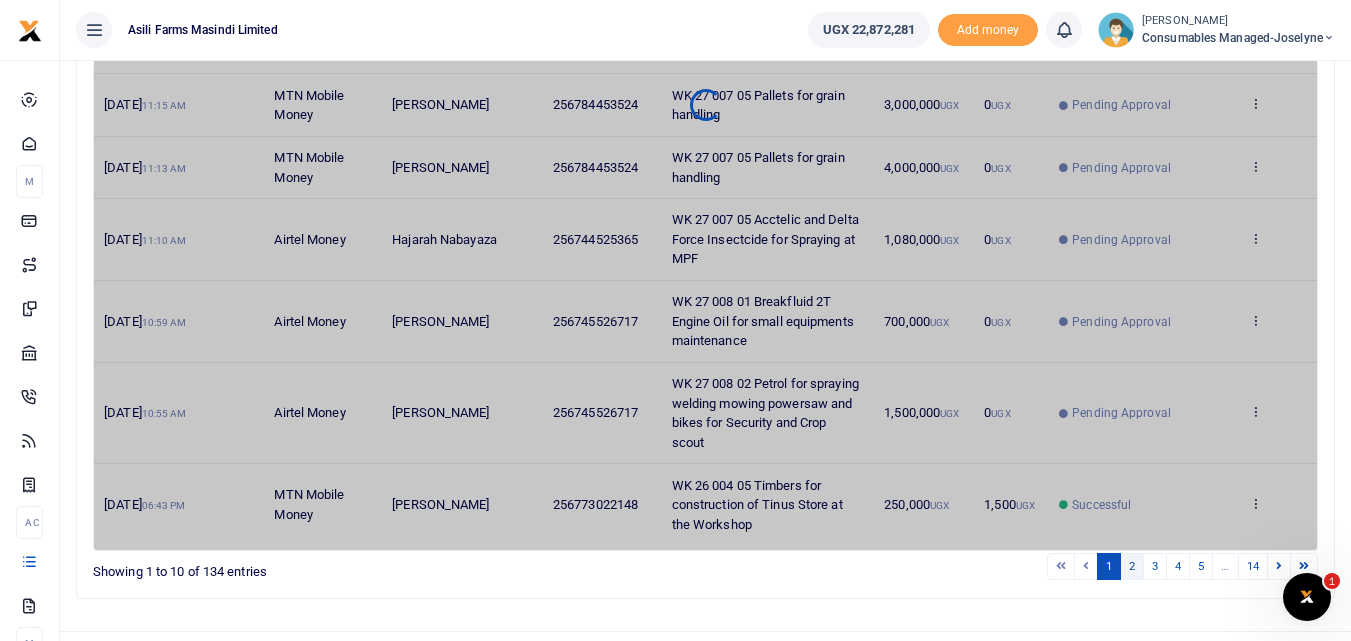 scroll, scrollTop: 630, scrollLeft: 0, axis: vertical 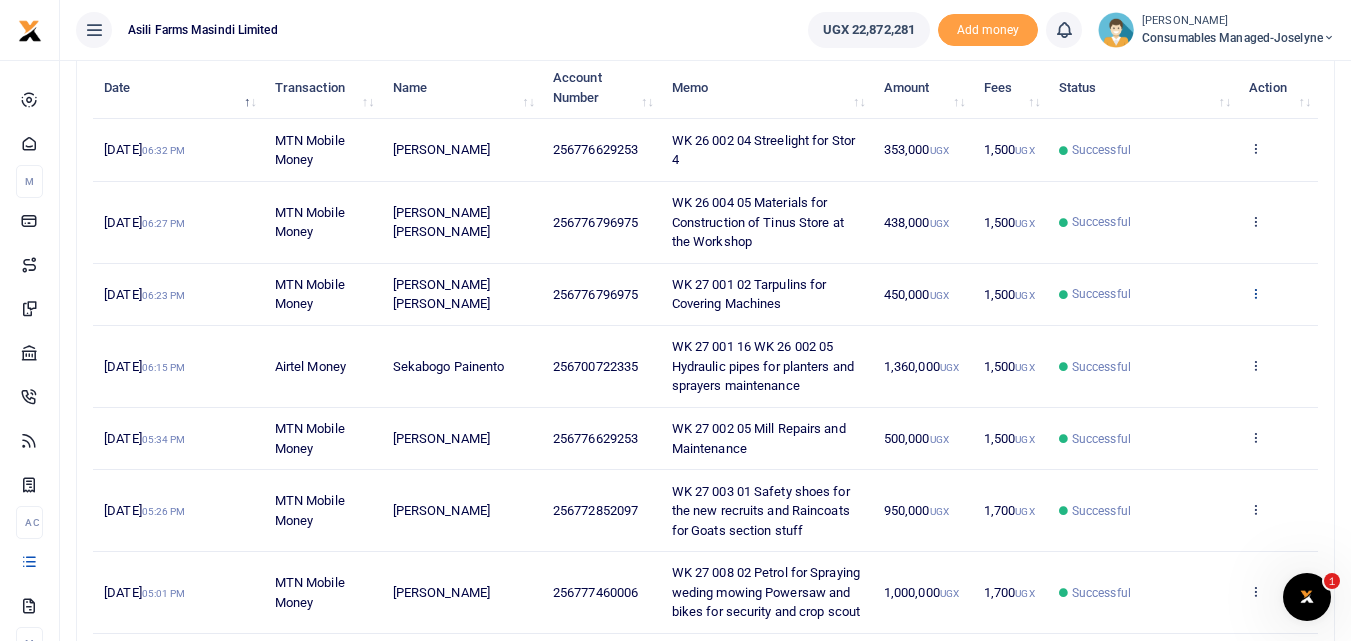 click at bounding box center (1255, 293) 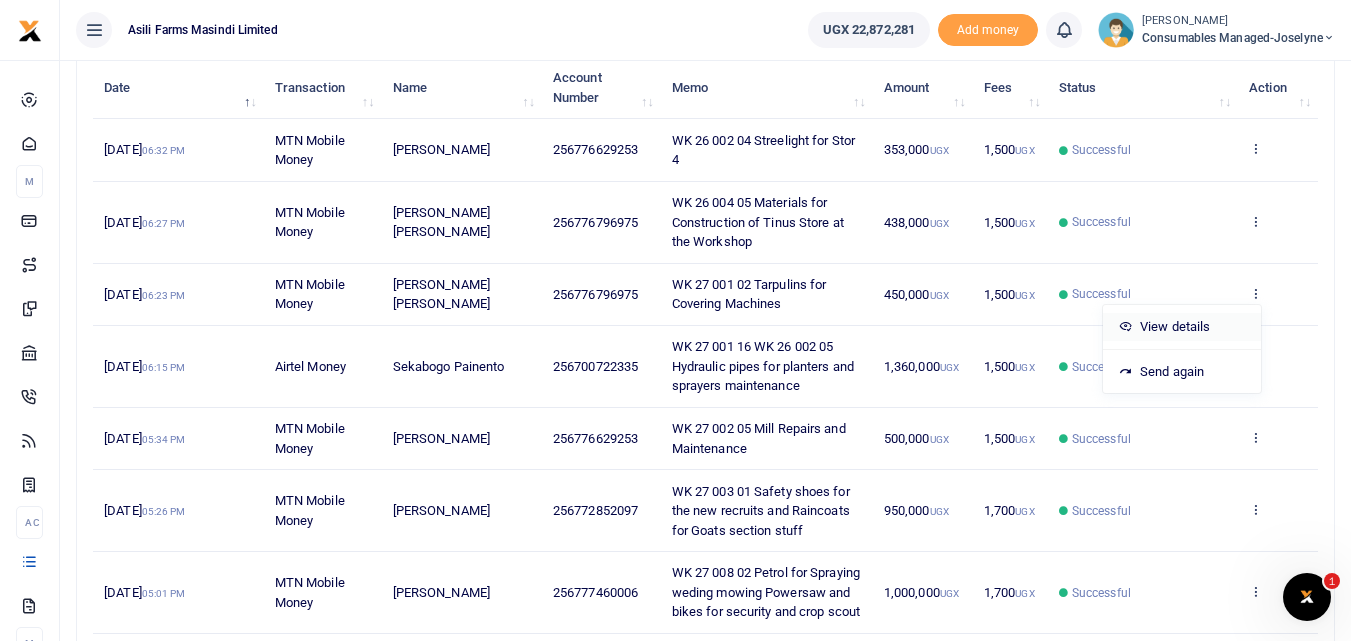 click on "View details" at bounding box center (1182, 327) 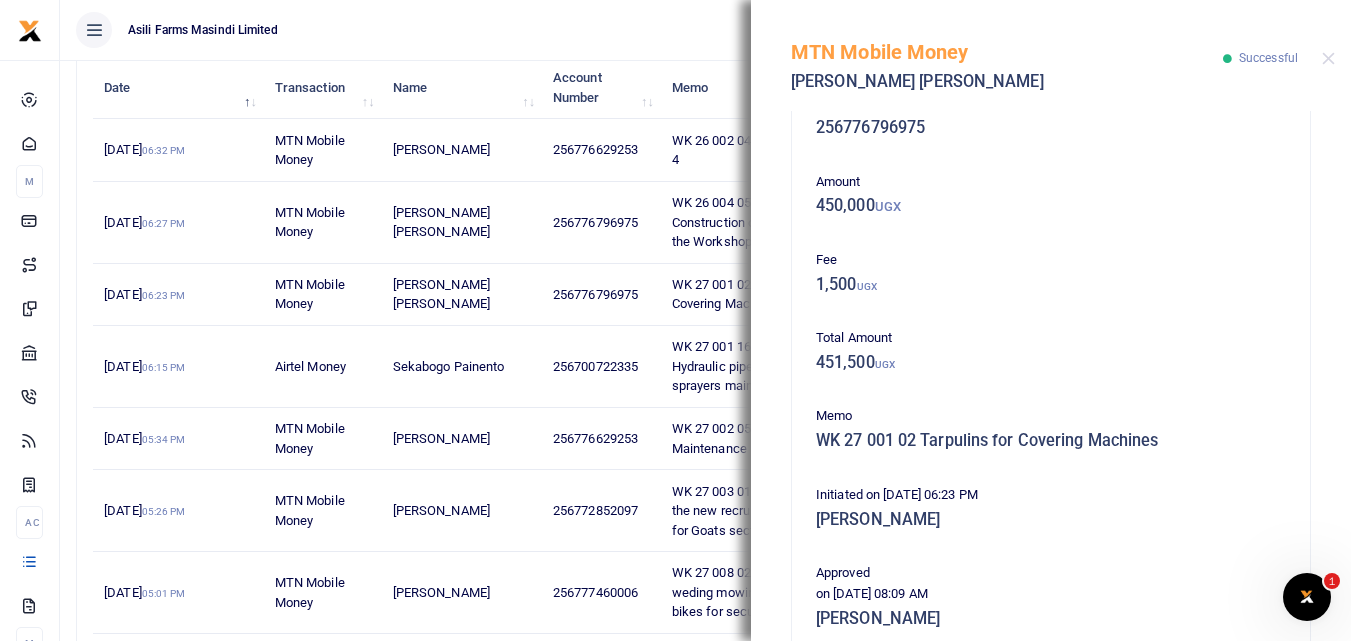 scroll, scrollTop: 0, scrollLeft: 0, axis: both 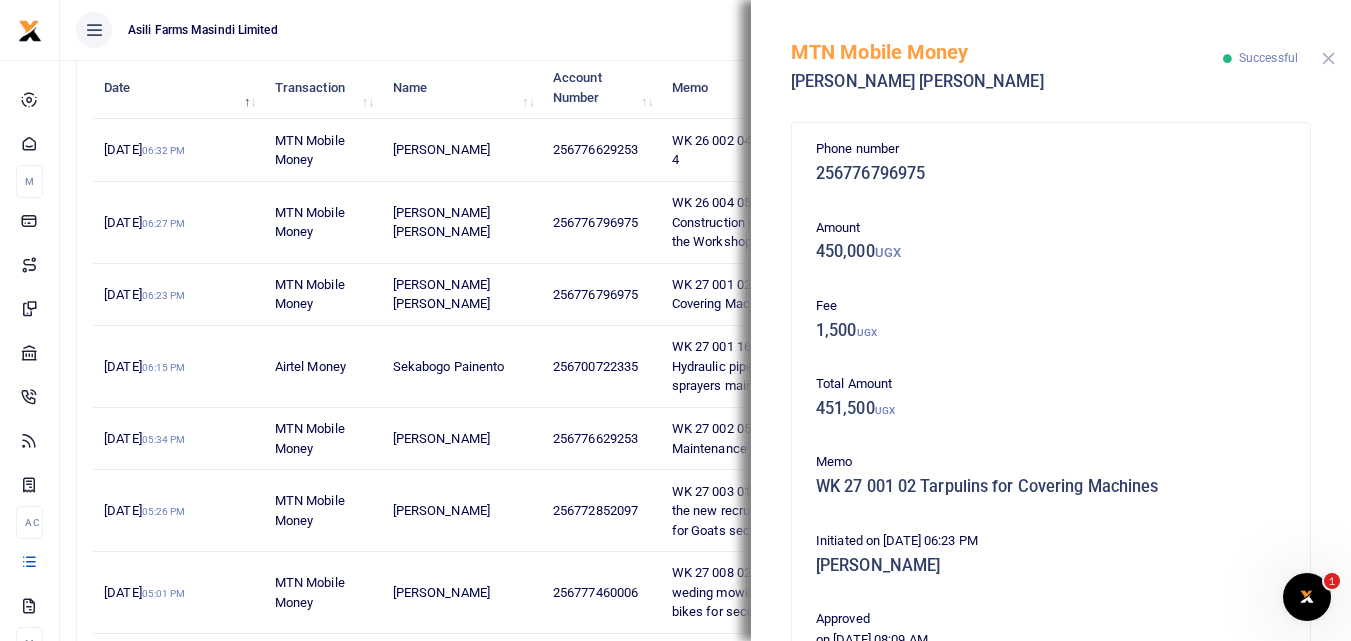 click at bounding box center [1328, 58] 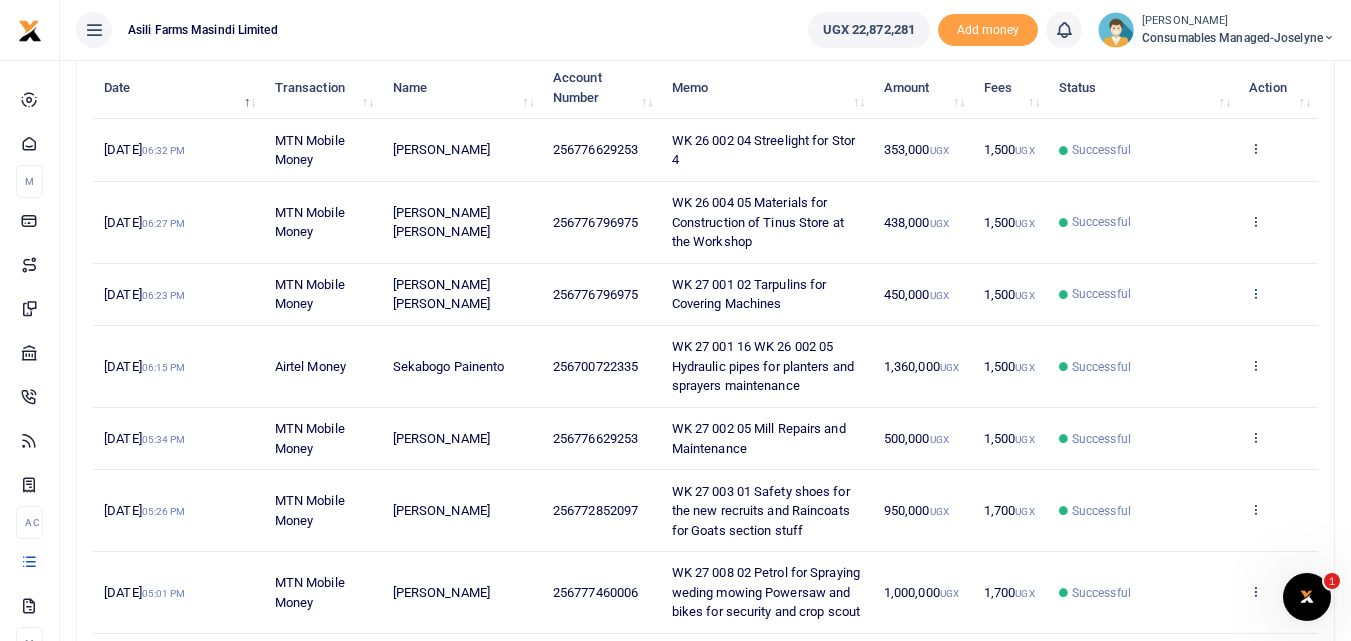 click at bounding box center [1255, 293] 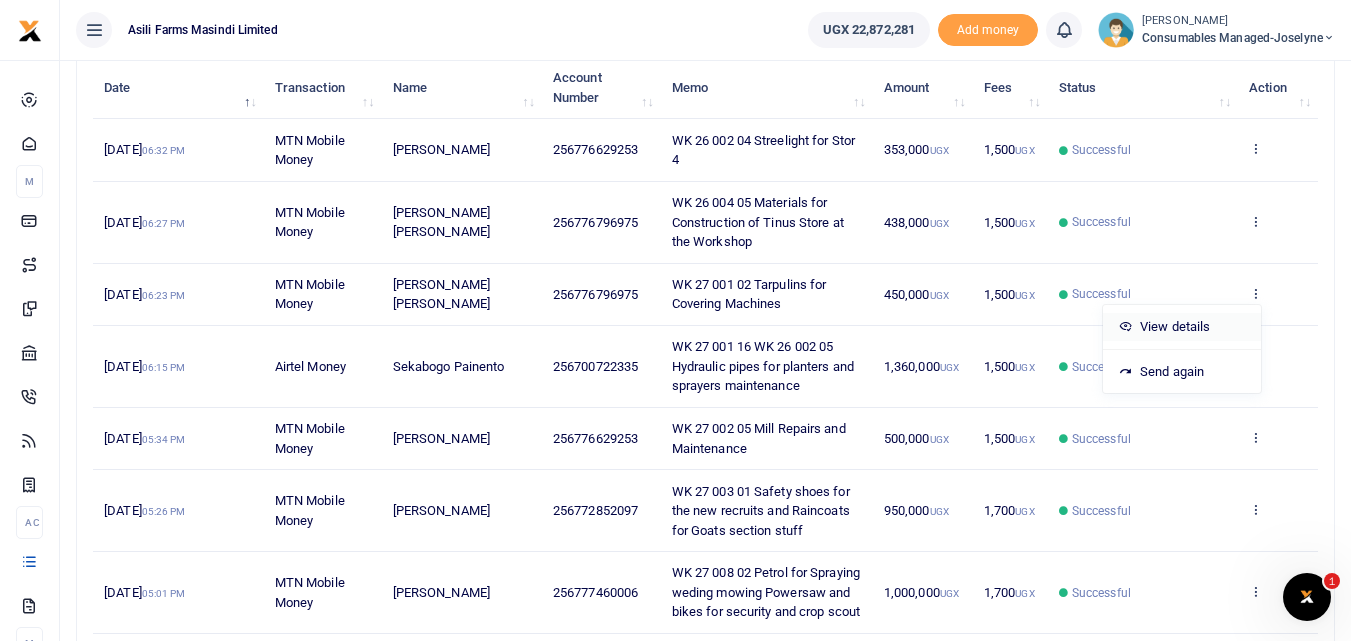 click on "View details" at bounding box center (1182, 327) 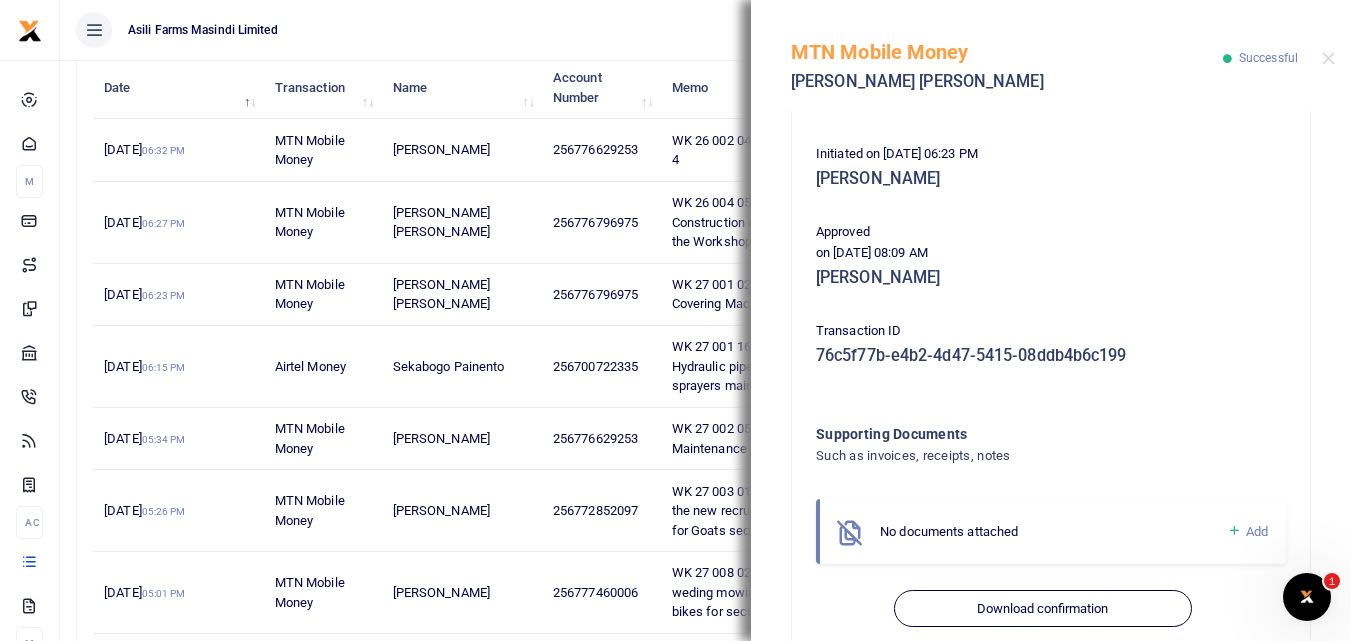 scroll, scrollTop: 422, scrollLeft: 0, axis: vertical 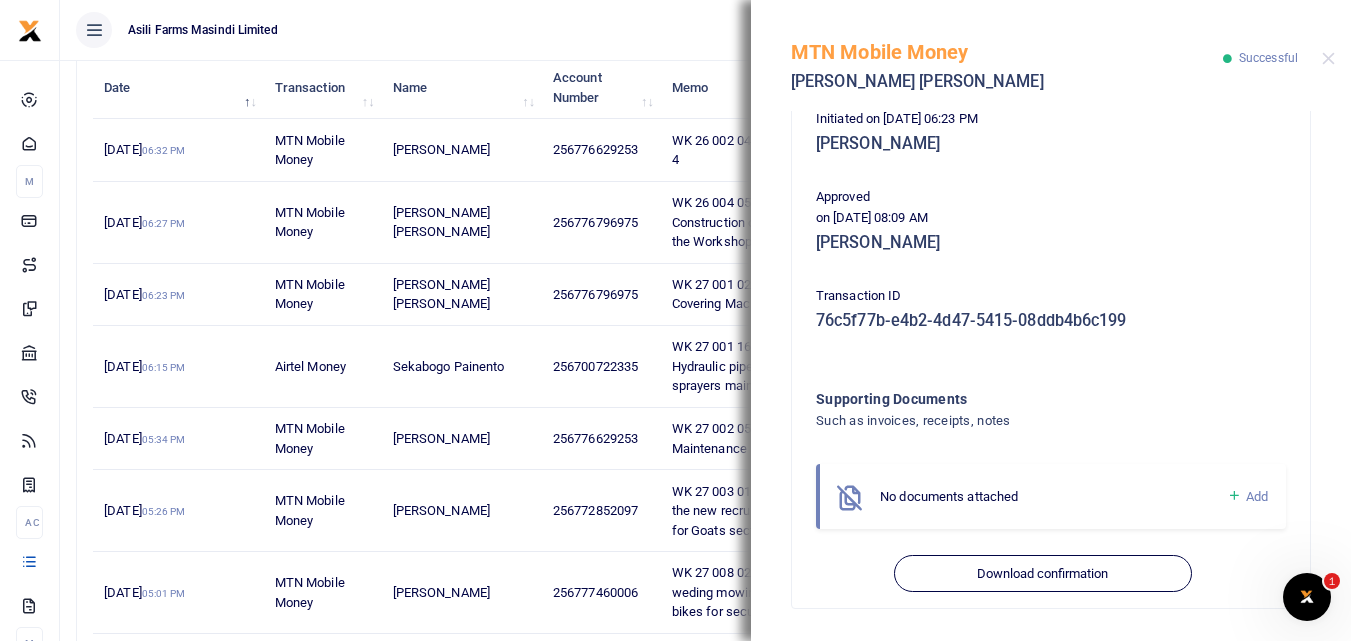 click at bounding box center (1234, 496) 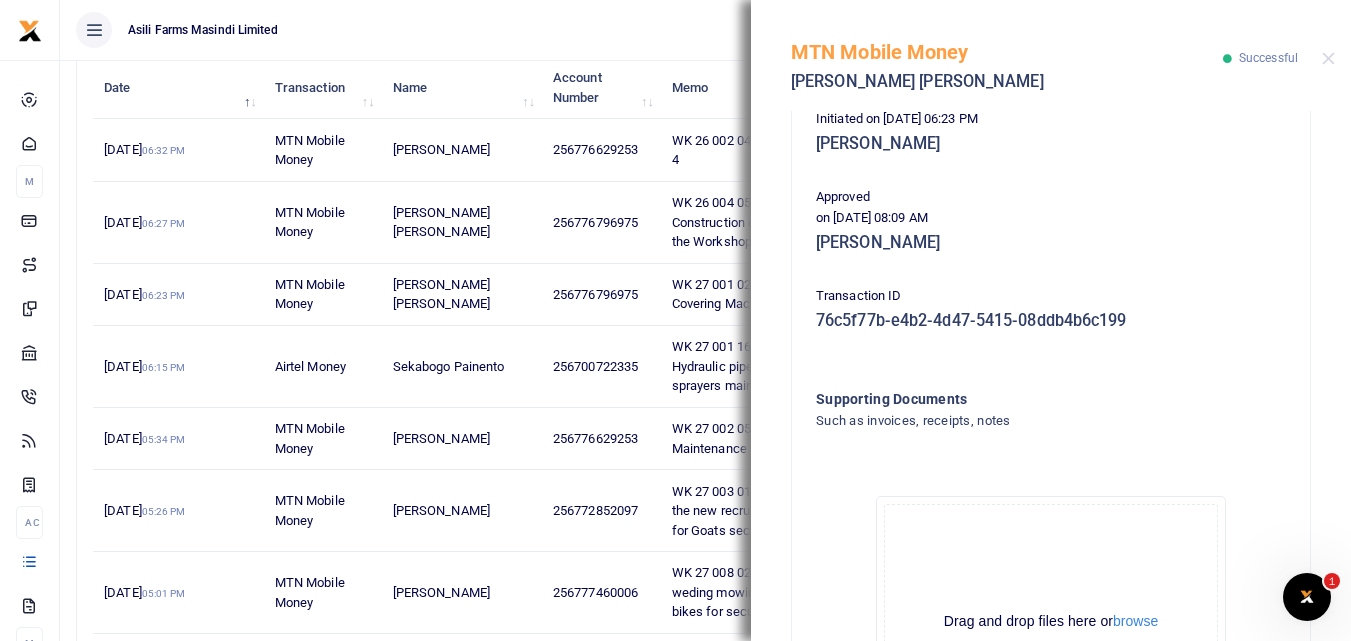 scroll, scrollTop: 648, scrollLeft: 0, axis: vertical 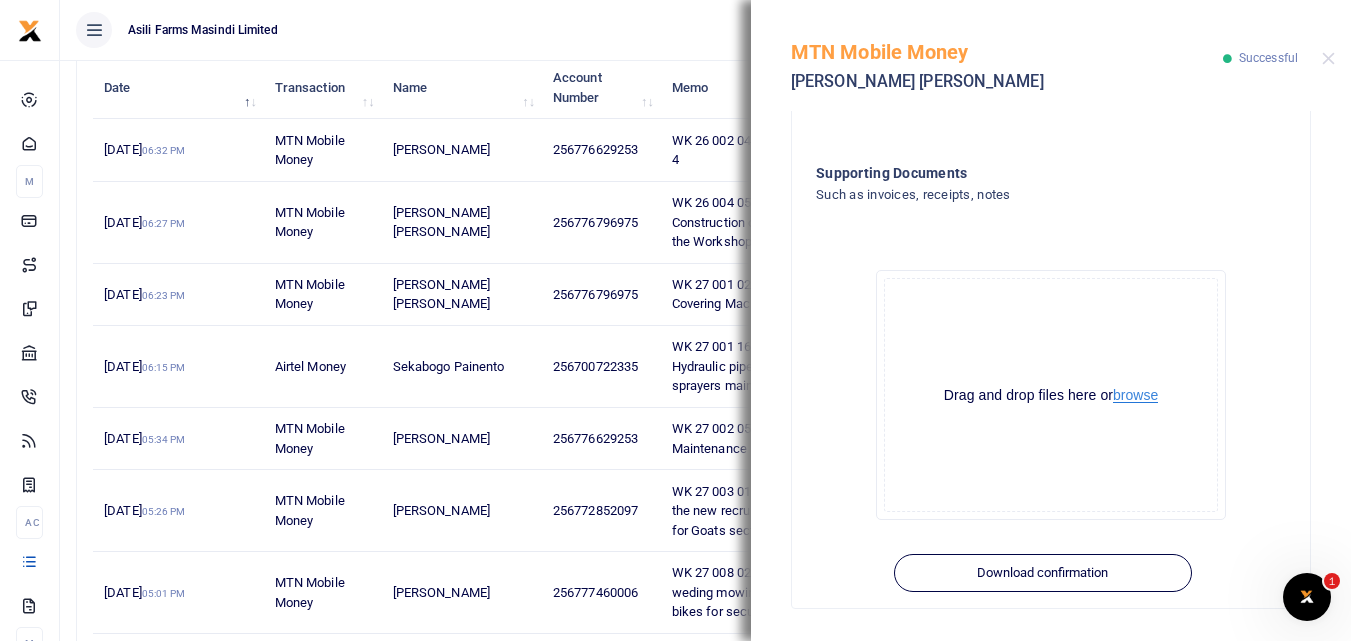 click on "browse" at bounding box center (1135, 395) 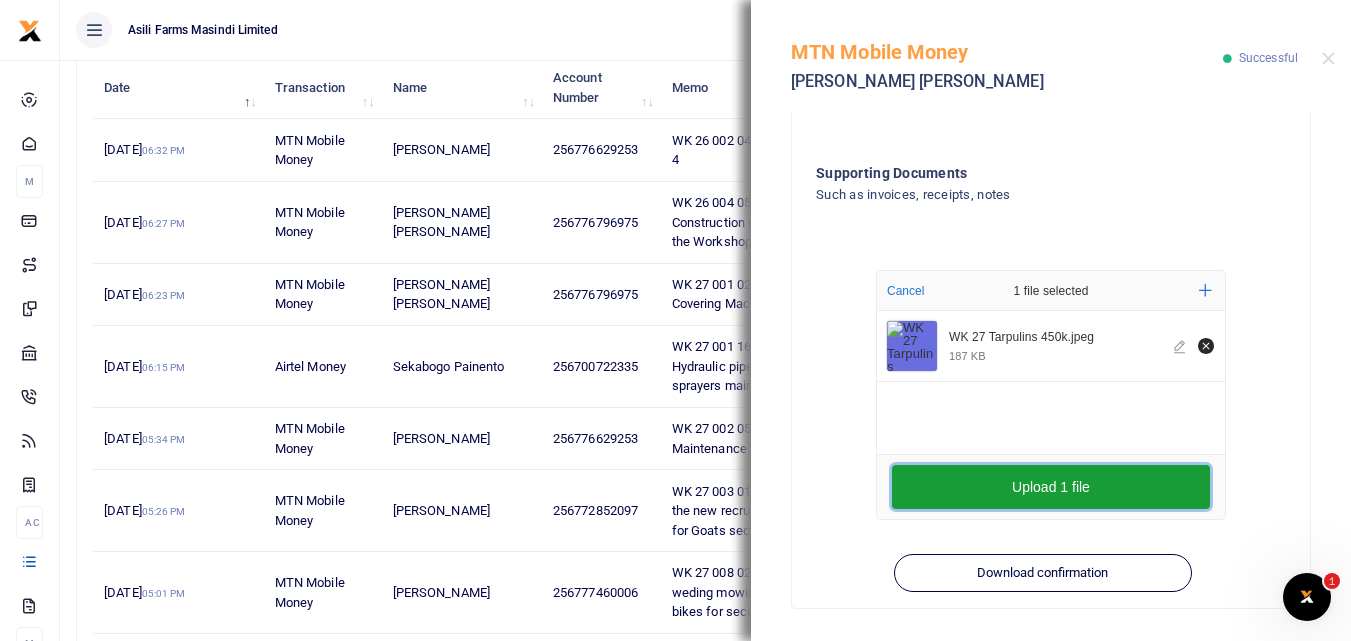 click on "Upload 1 file" at bounding box center (1051, 487) 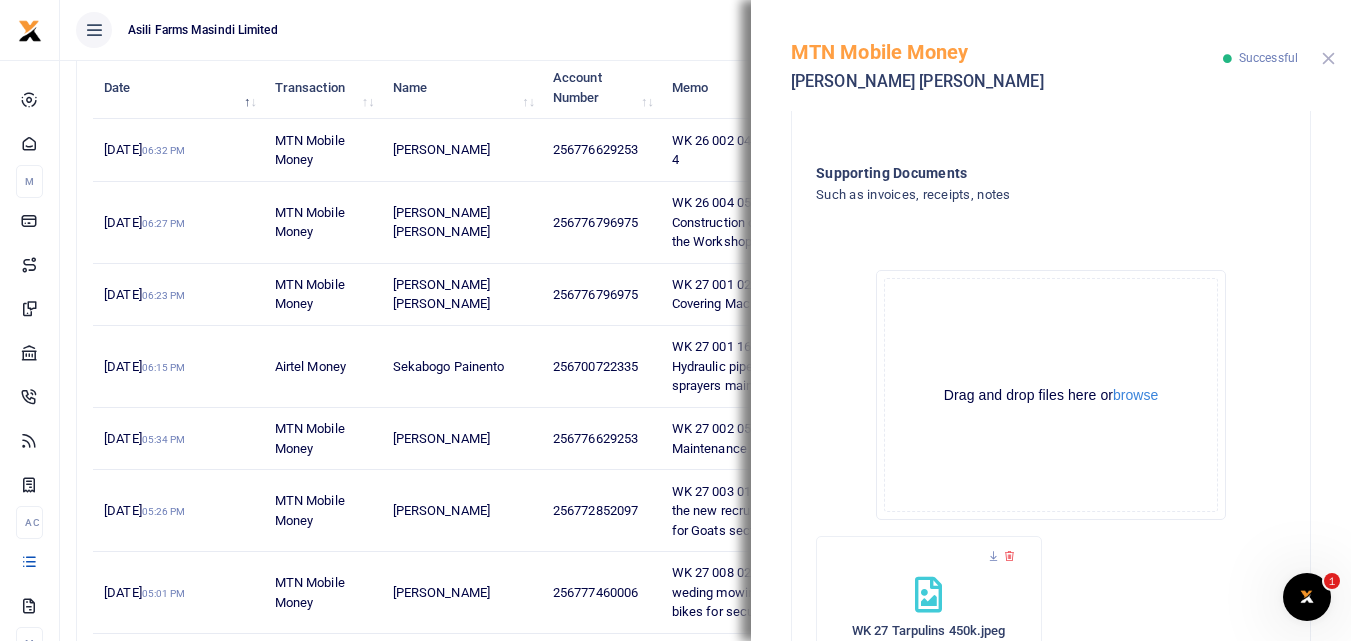 click at bounding box center (1328, 58) 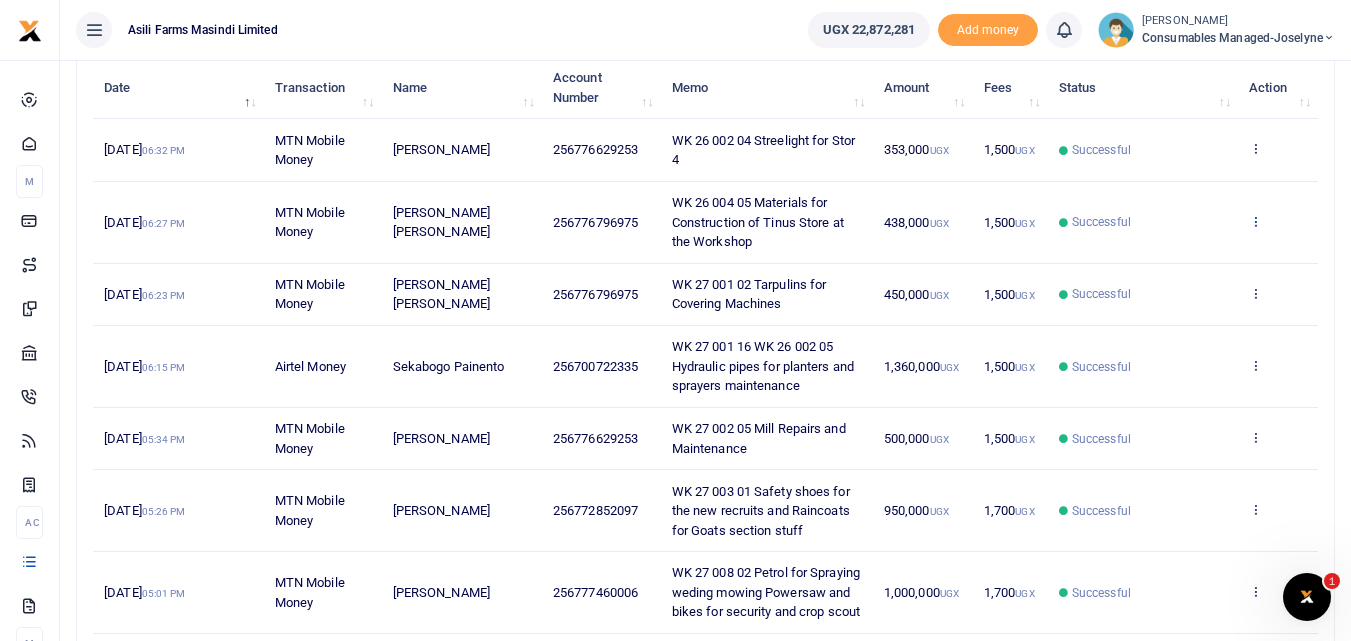 click at bounding box center [1255, 221] 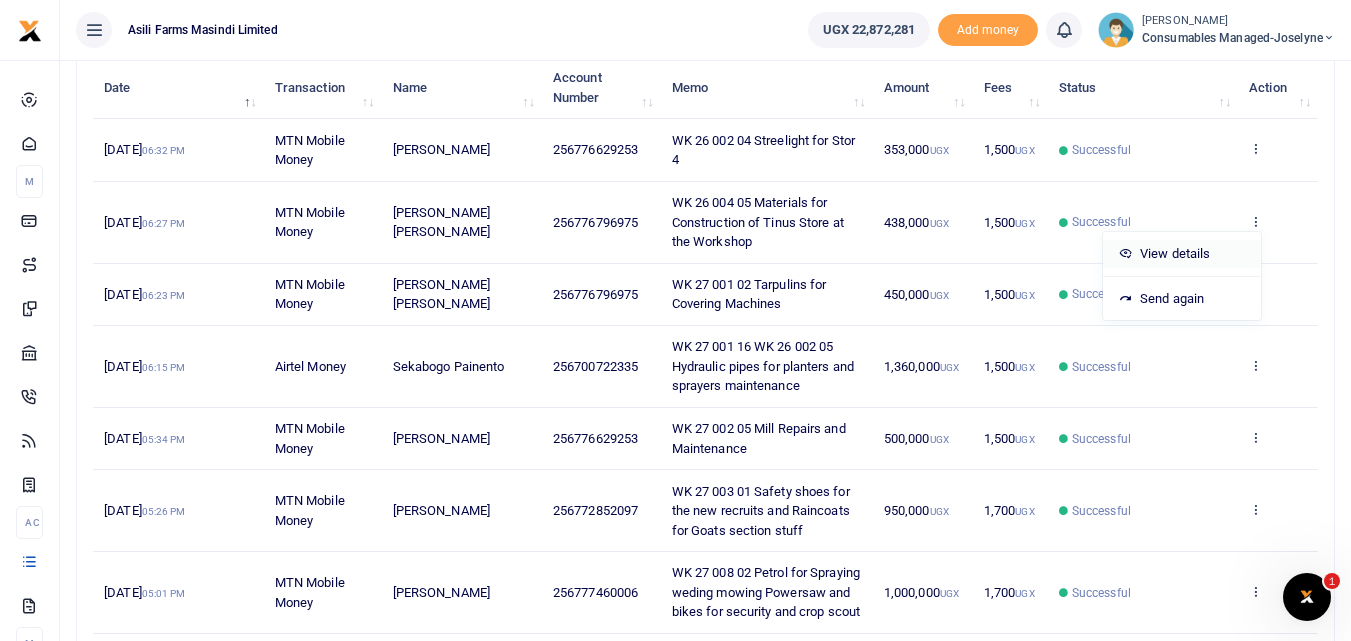 click on "View details" at bounding box center [1182, 254] 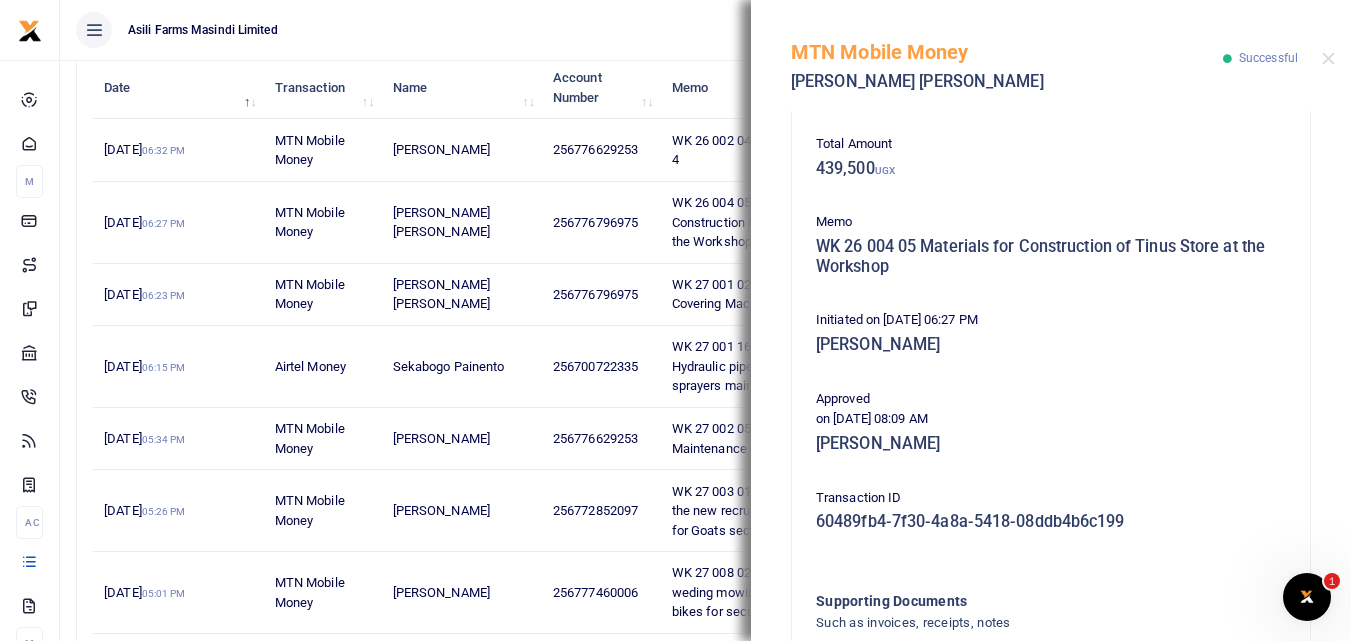 scroll, scrollTop: 265, scrollLeft: 0, axis: vertical 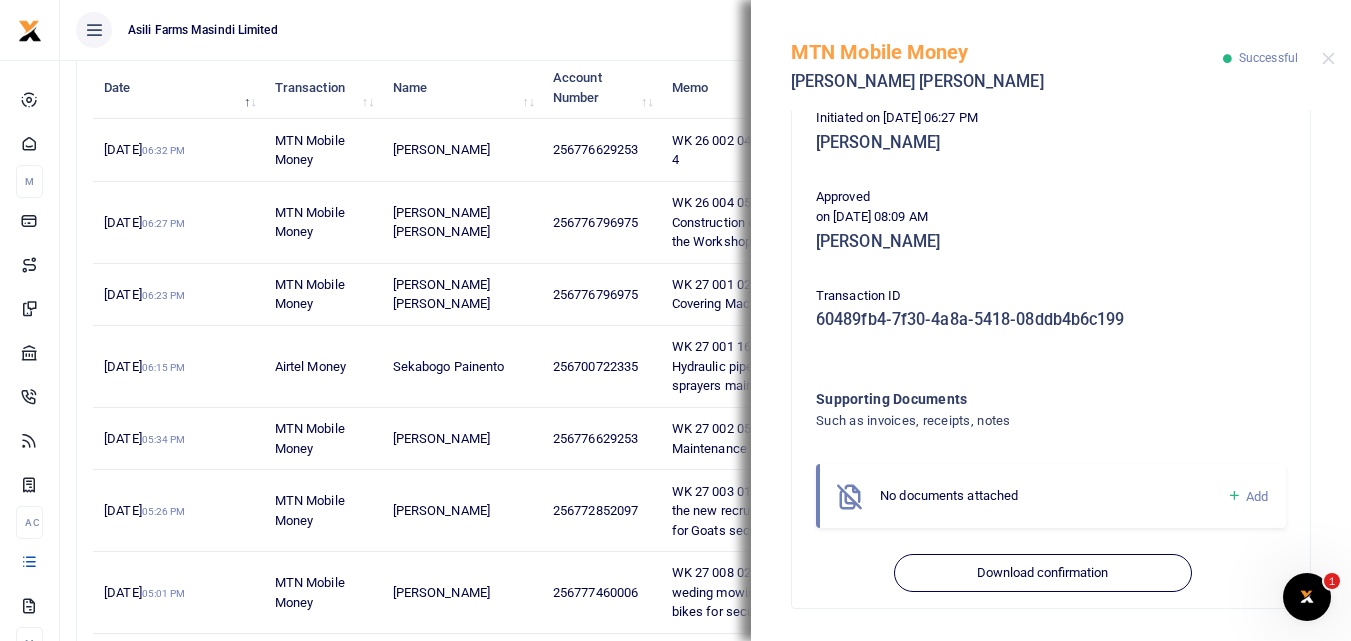 click at bounding box center (1234, 496) 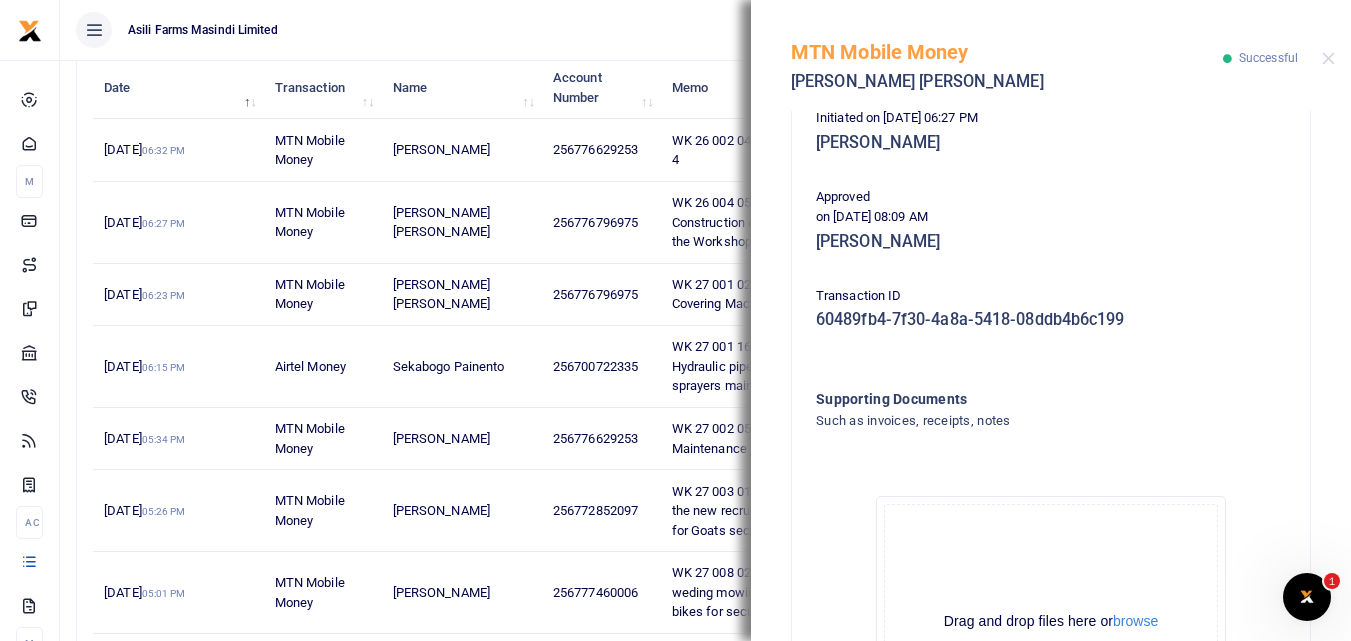 scroll, scrollTop: 667, scrollLeft: 0, axis: vertical 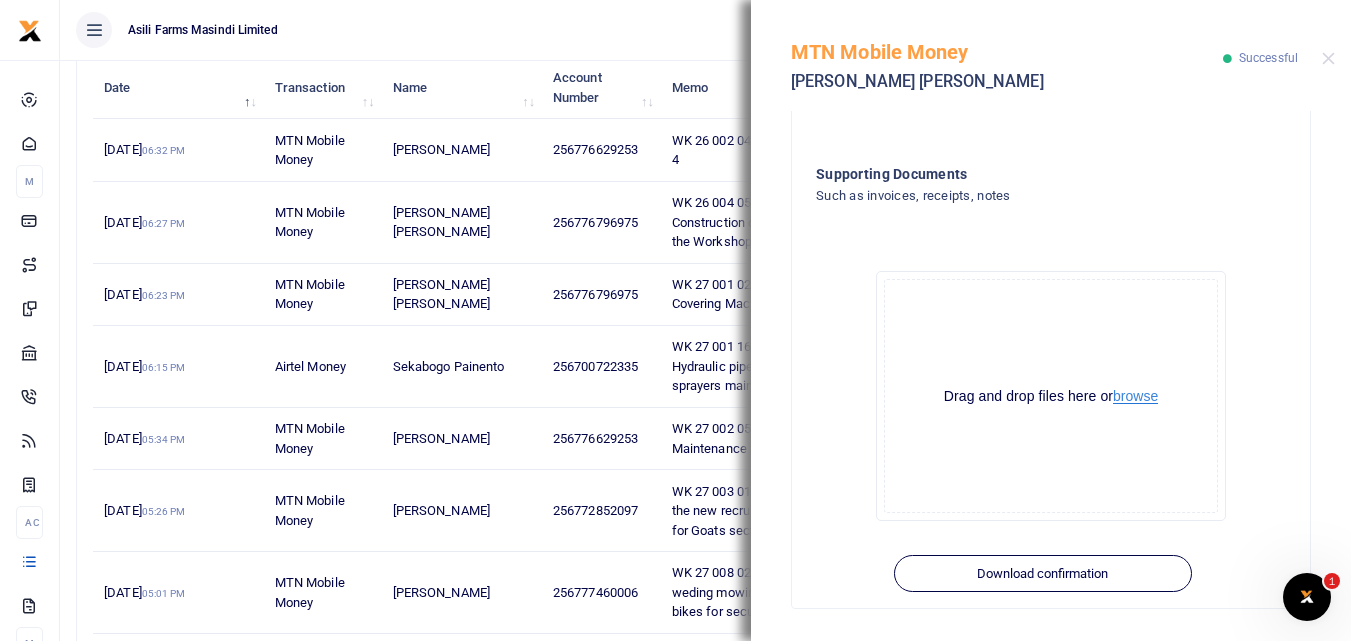 click on "browse" at bounding box center [1135, 396] 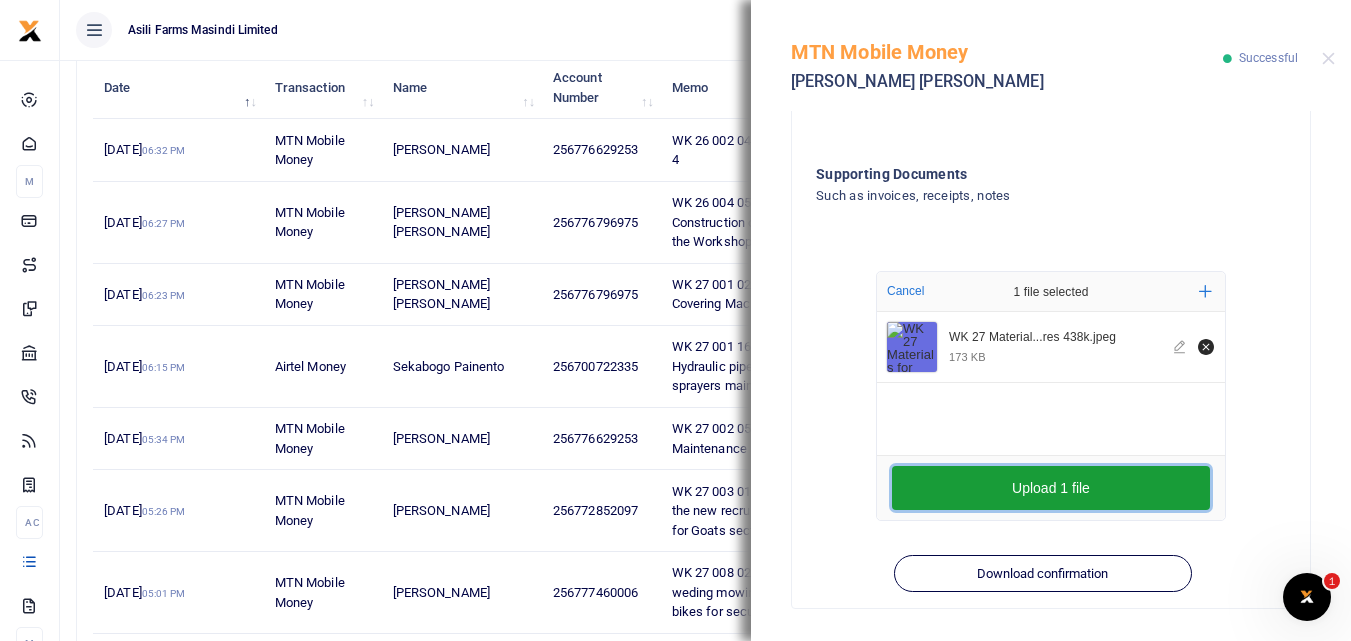click on "Upload 1 file" at bounding box center [1051, 488] 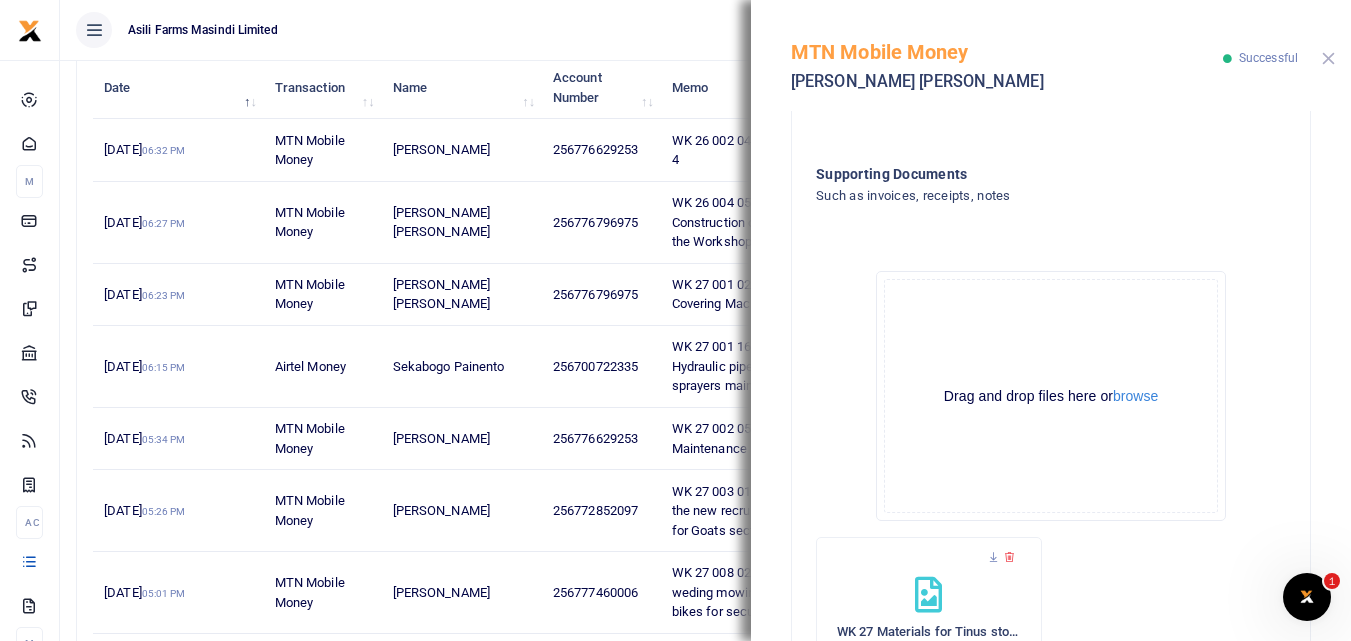 click at bounding box center (1328, 58) 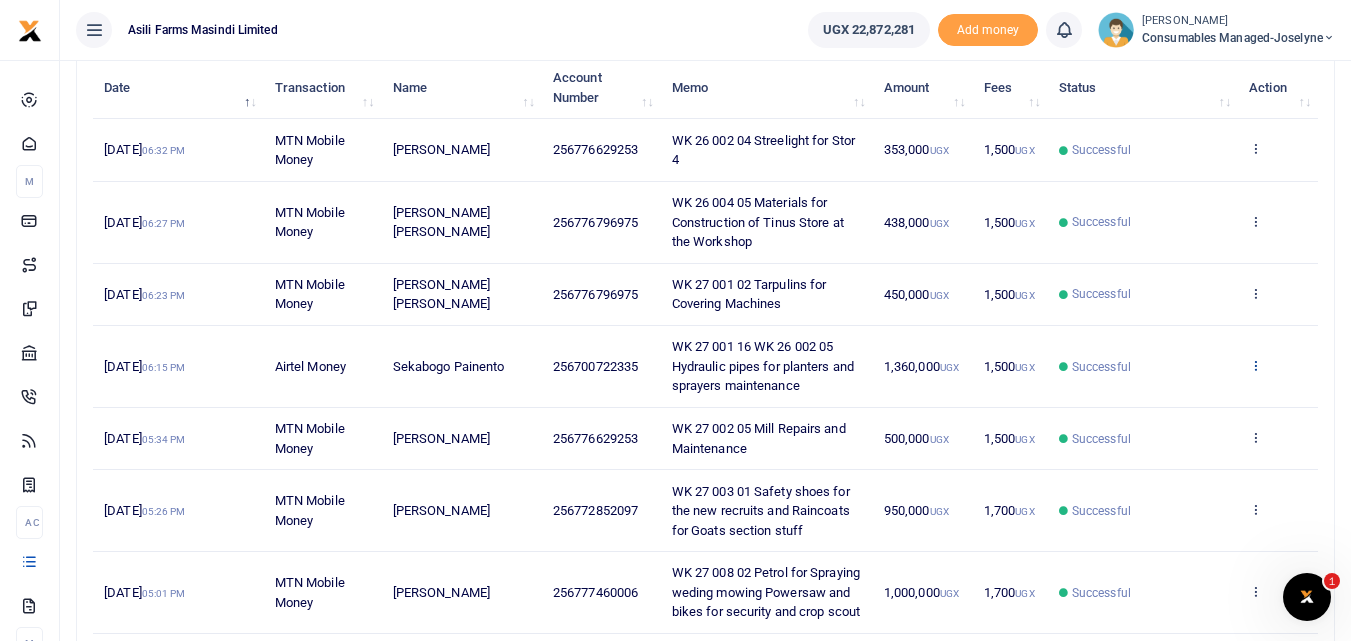 click at bounding box center (1255, 365) 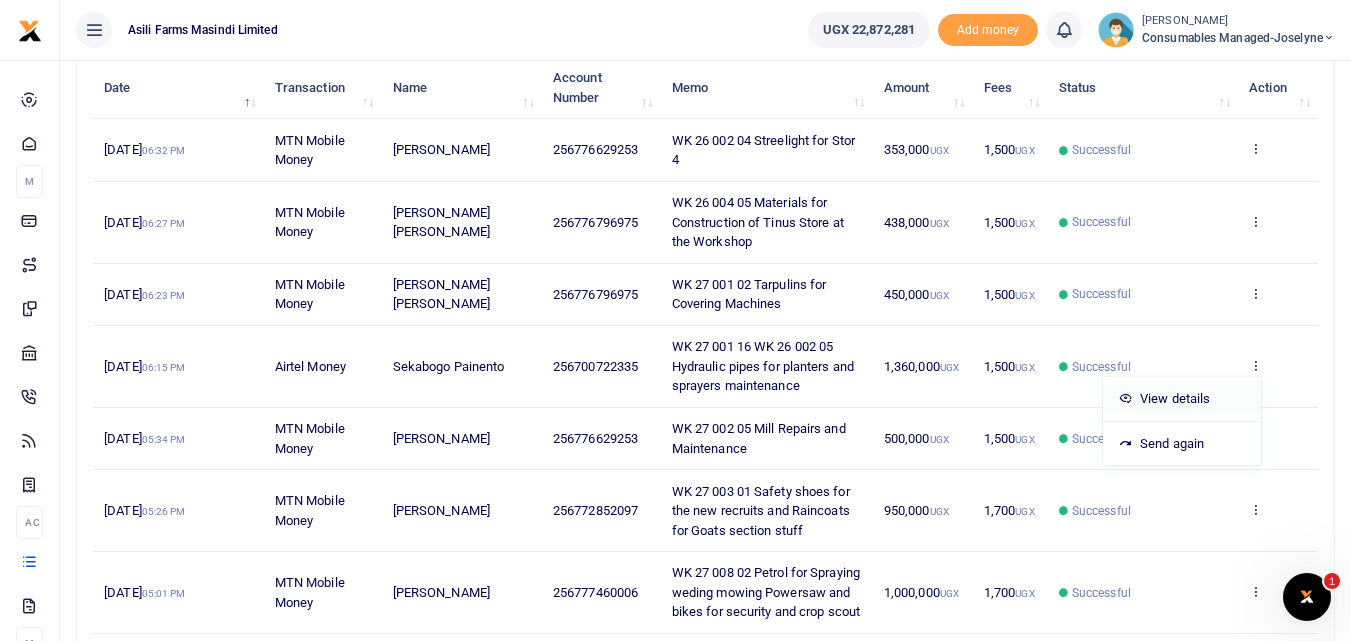 click on "View details" at bounding box center [1182, 399] 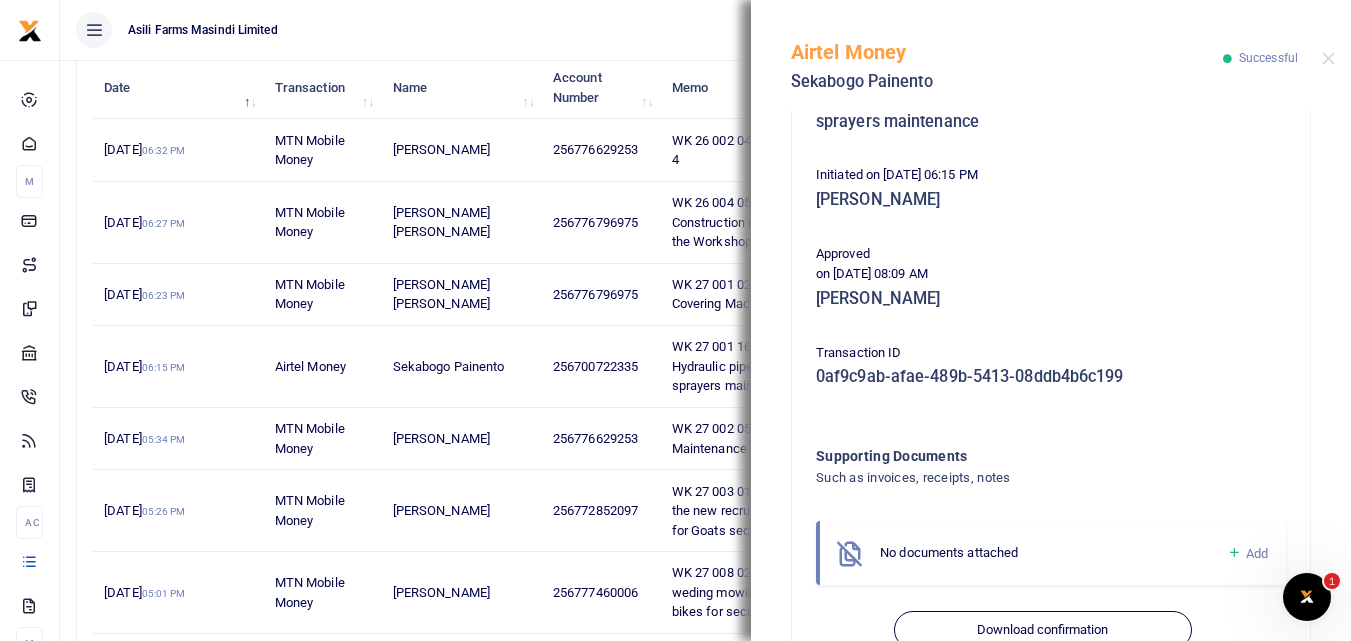 scroll, scrollTop: 442, scrollLeft: 0, axis: vertical 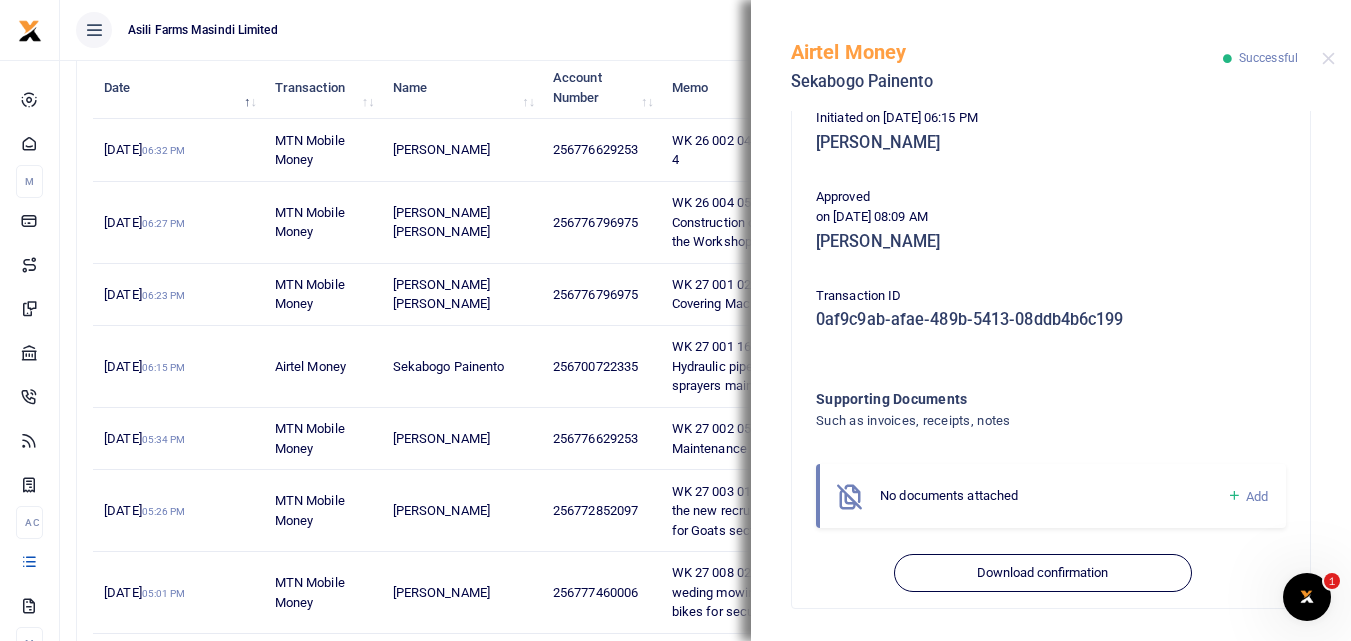 click at bounding box center (1234, 496) 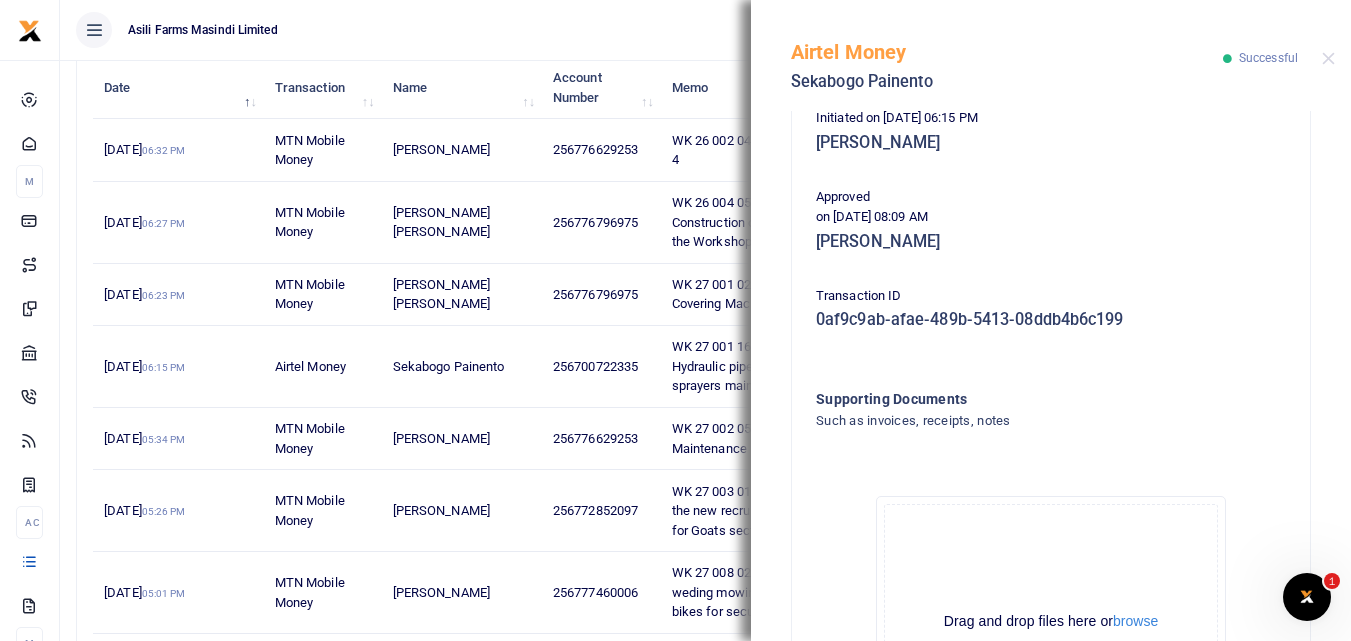 scroll, scrollTop: 667, scrollLeft: 0, axis: vertical 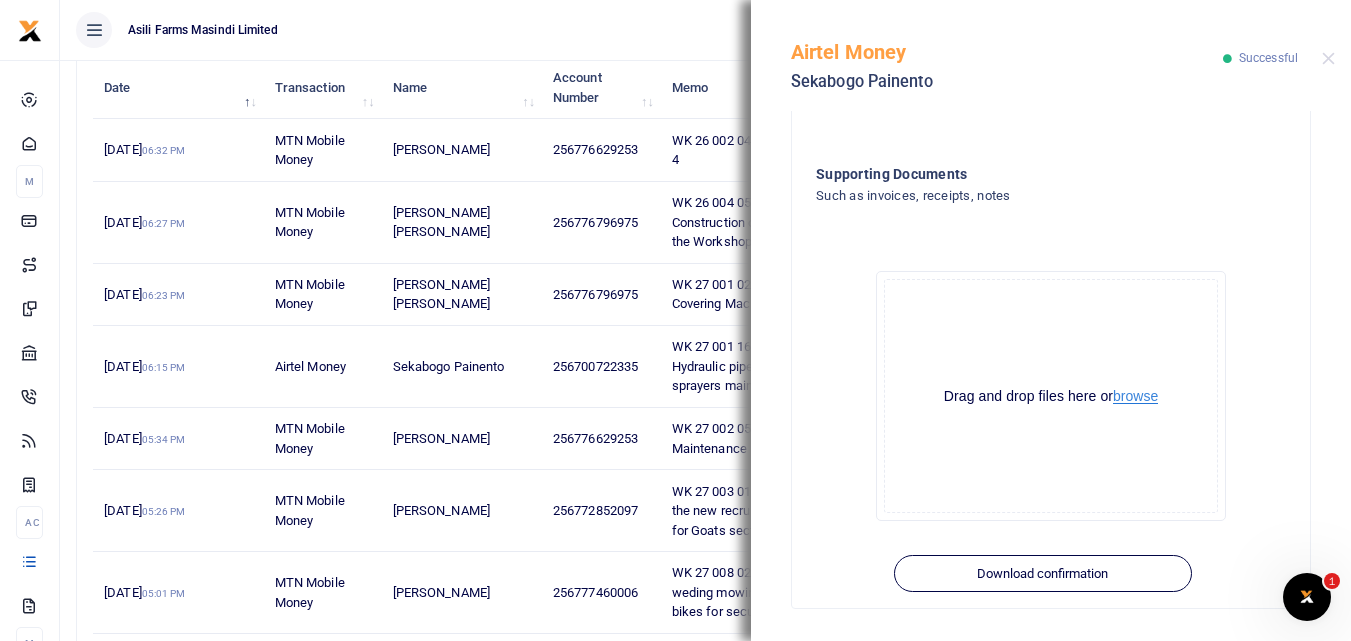 click on "browse" at bounding box center [1135, 396] 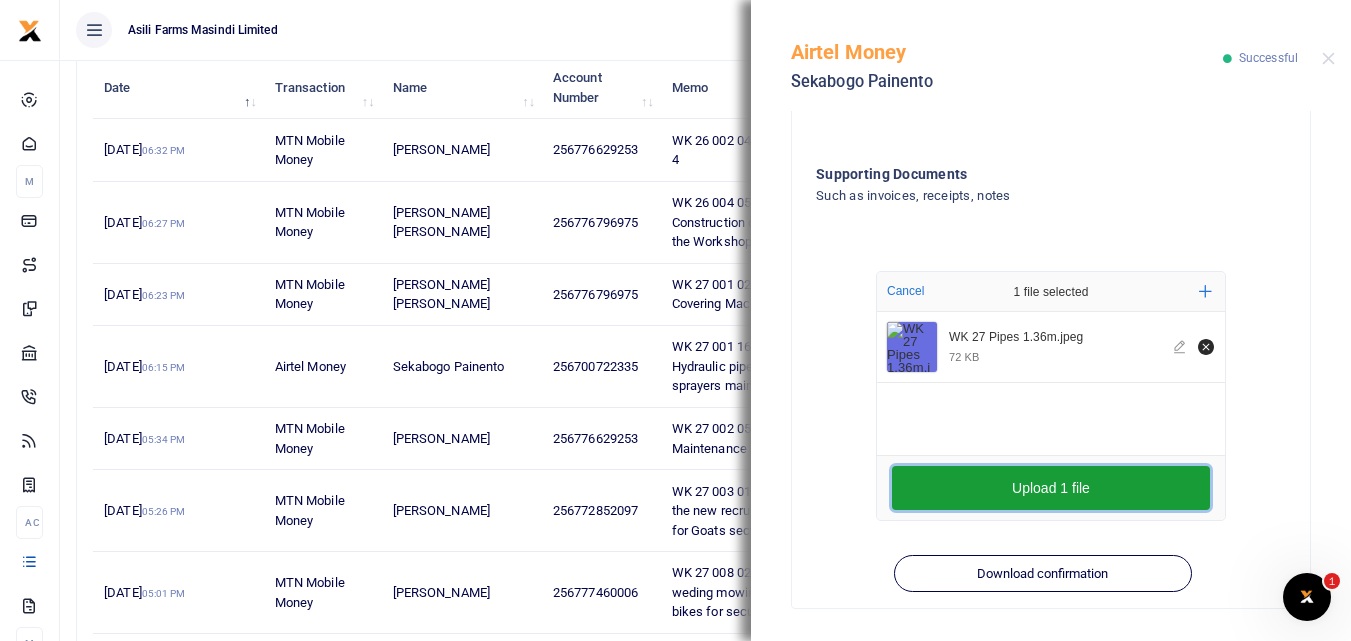 click on "Upload 1 file" at bounding box center [1051, 488] 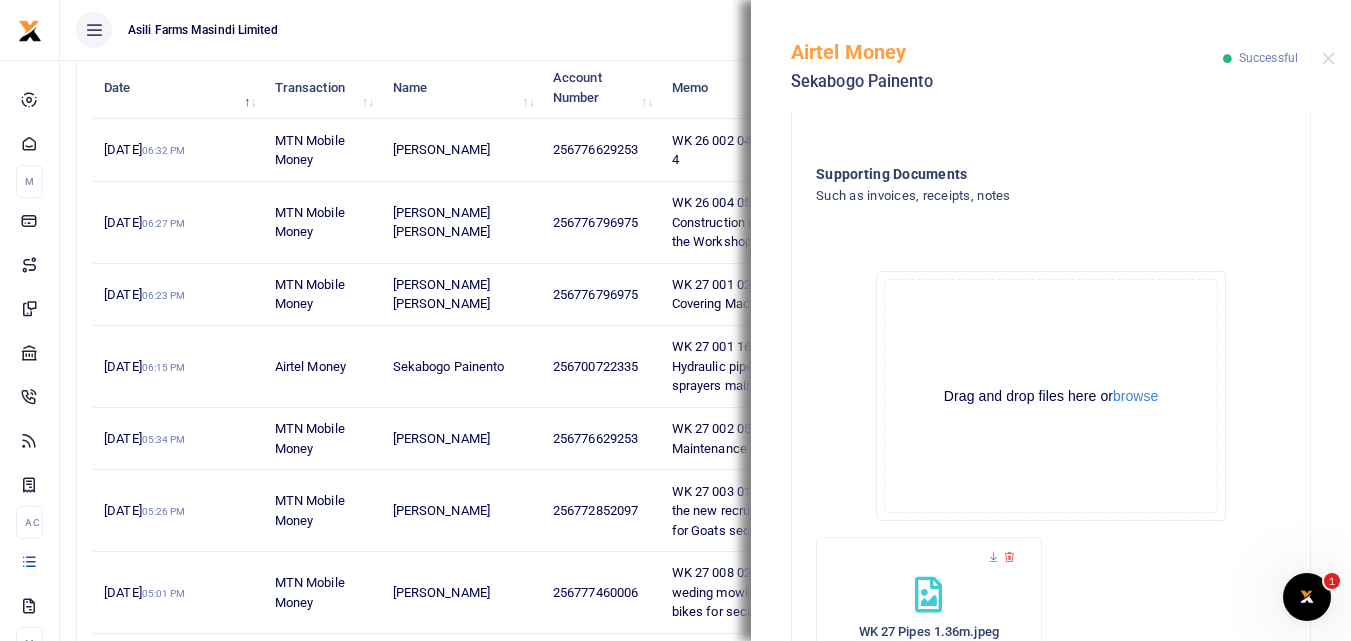 click on "Airtel Money
Sekabogo Painento
Successful" at bounding box center [1051, 55] 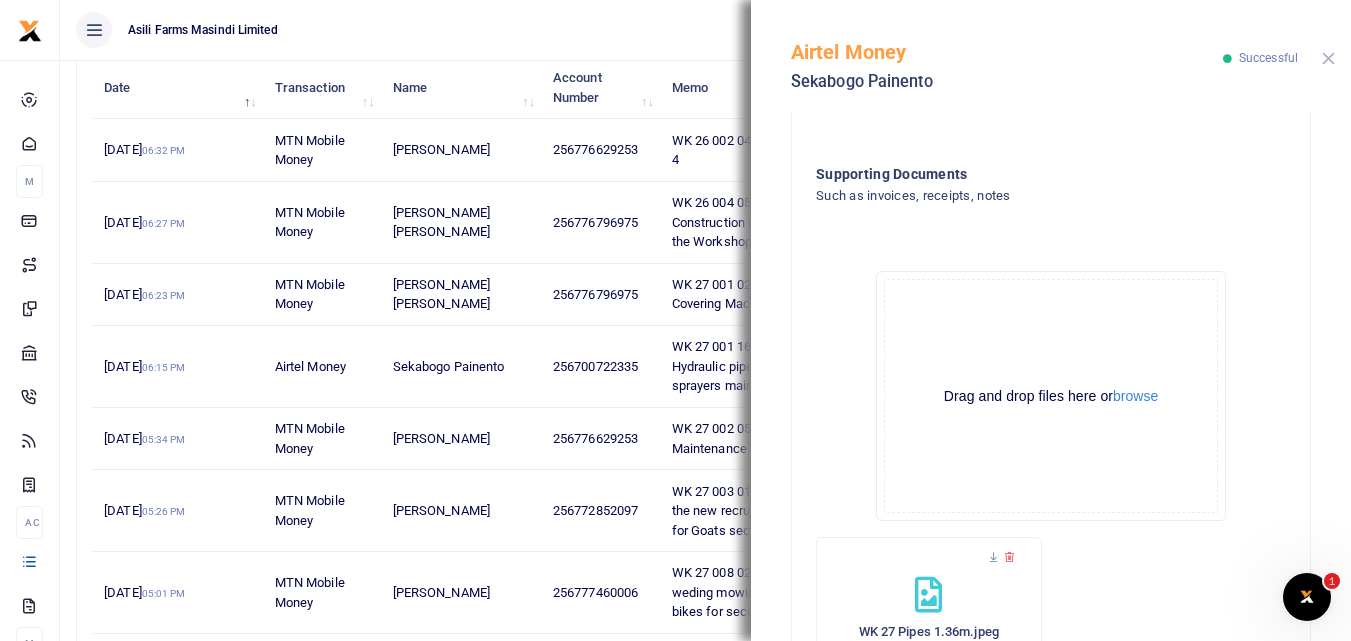 click at bounding box center [1328, 58] 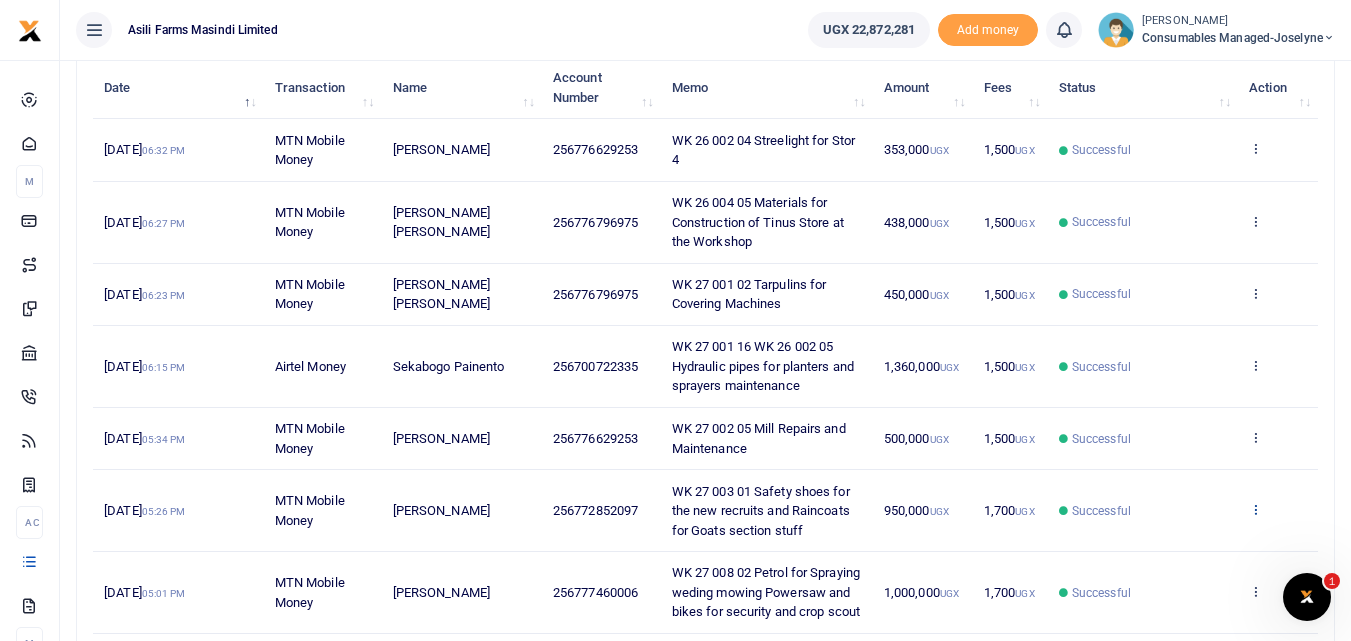 click at bounding box center (1255, 509) 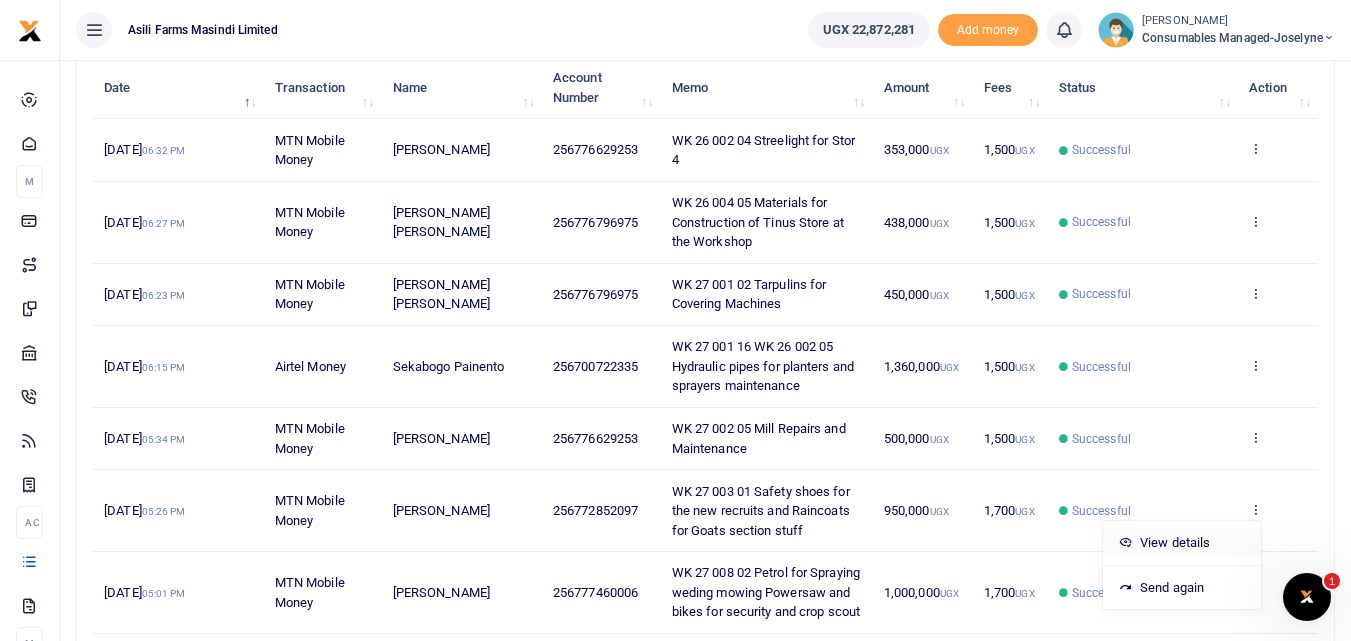 click on "View details" at bounding box center [1182, 543] 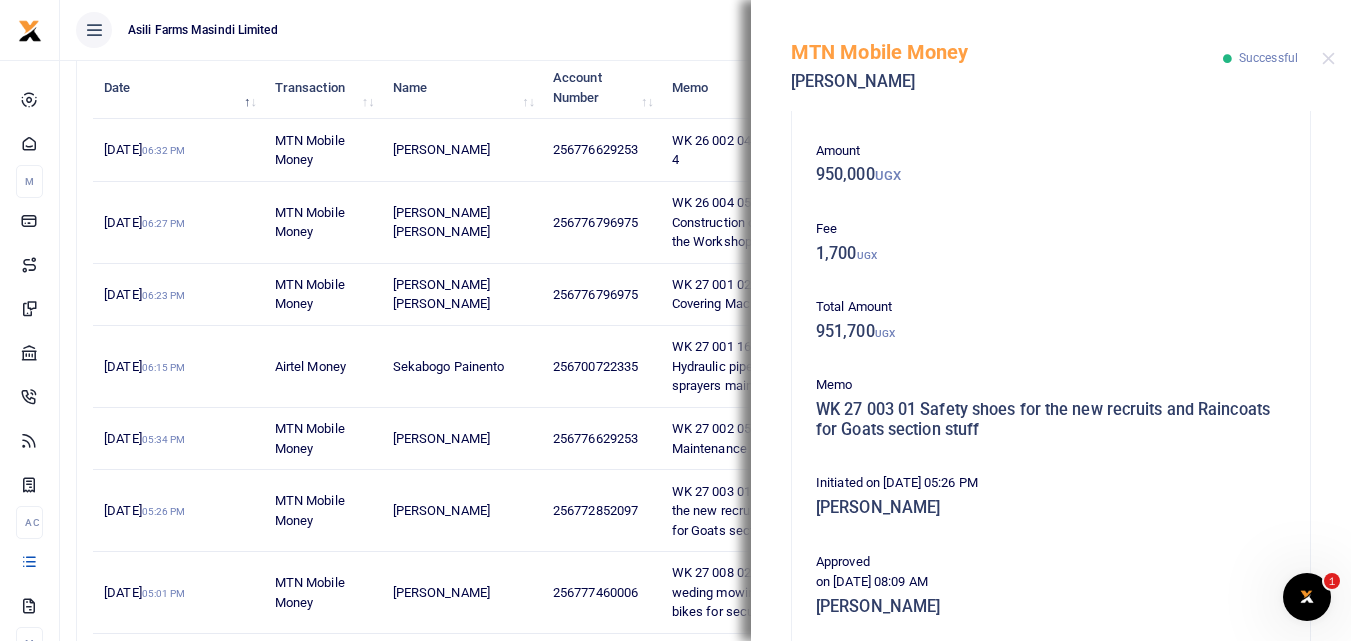 scroll, scrollTop: 20, scrollLeft: 0, axis: vertical 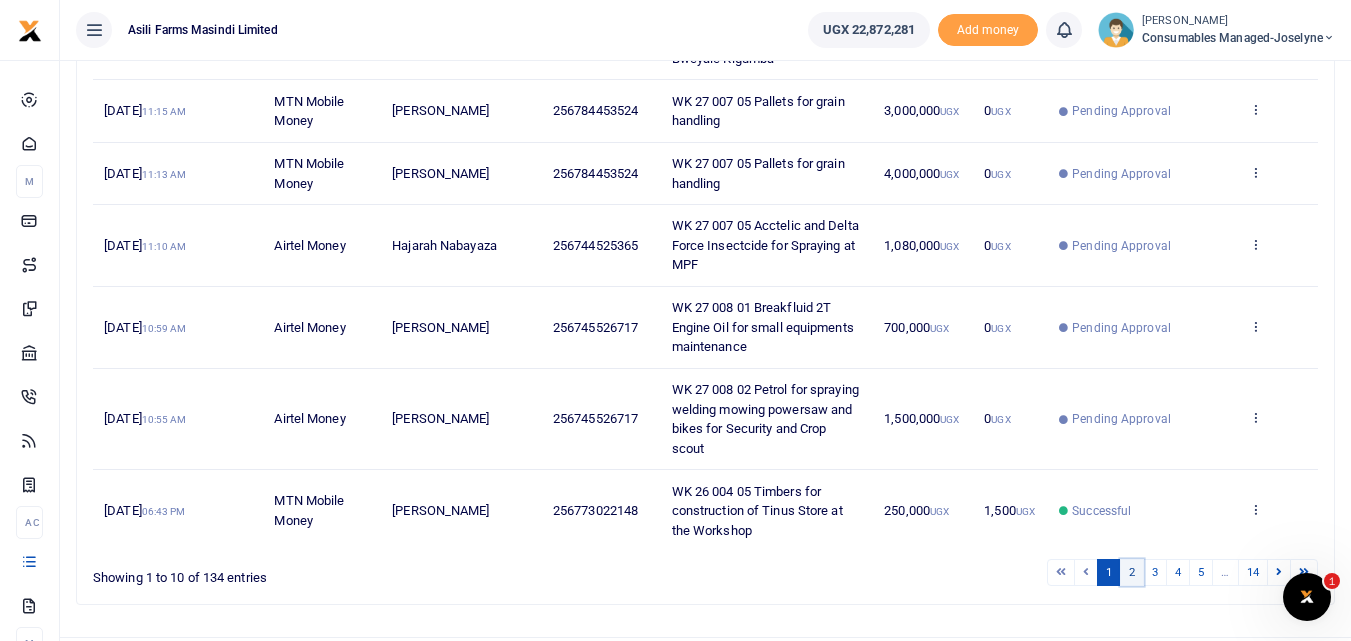 click on "2" at bounding box center (1132, 572) 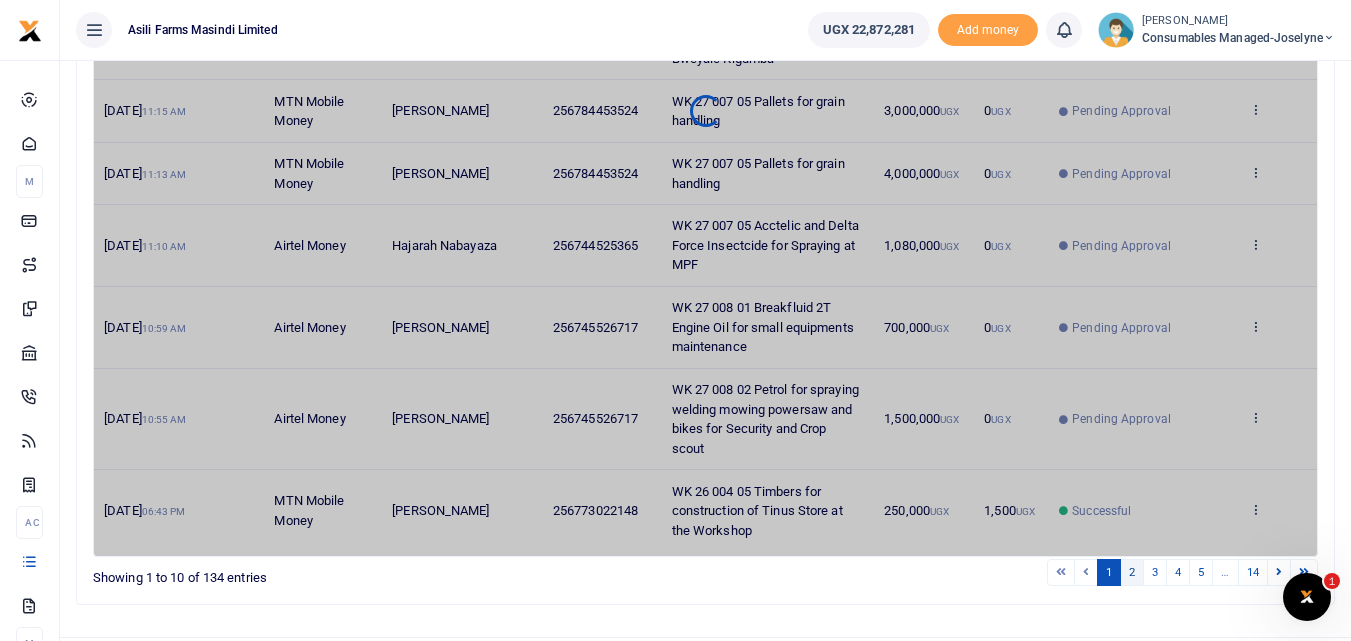 scroll, scrollTop: 630, scrollLeft: 0, axis: vertical 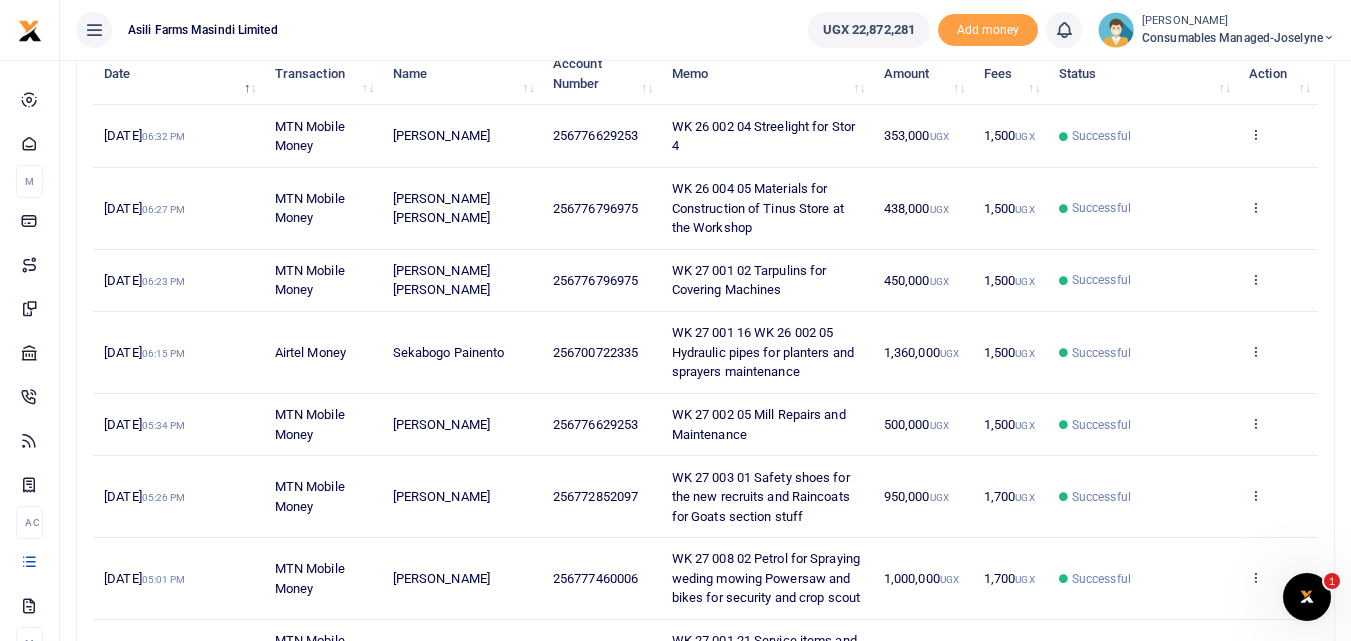 click at bounding box center (1255, 495) 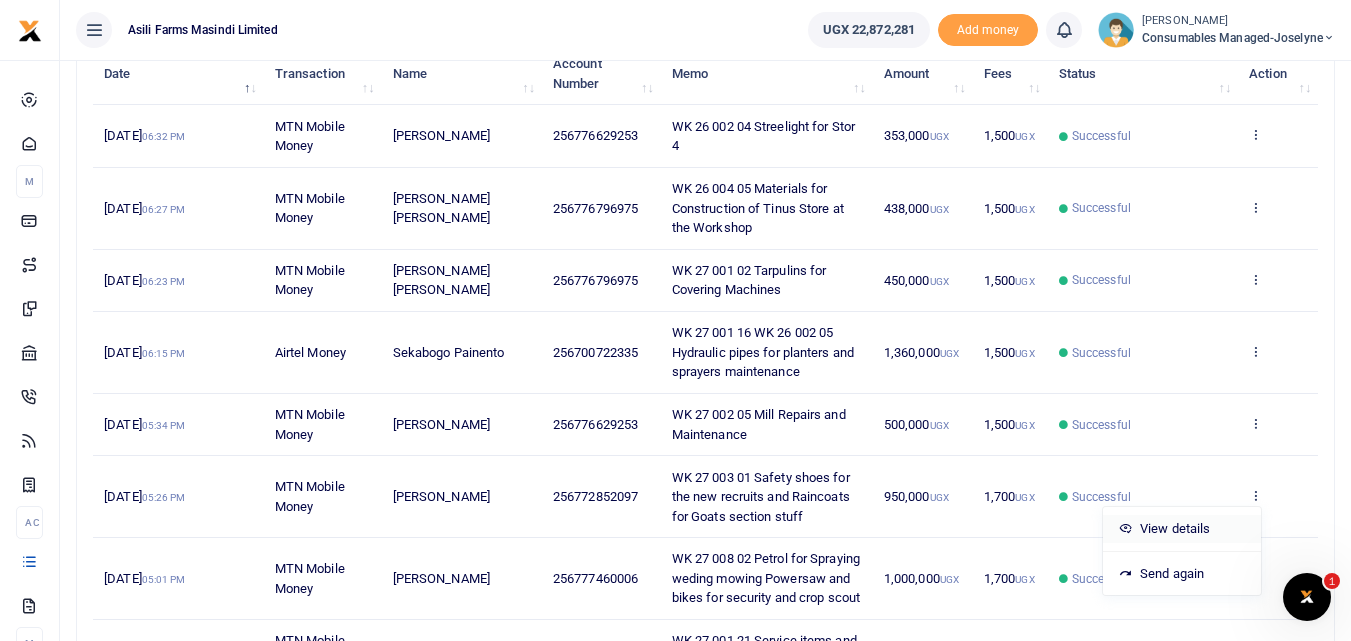 click on "View details" at bounding box center (1182, 529) 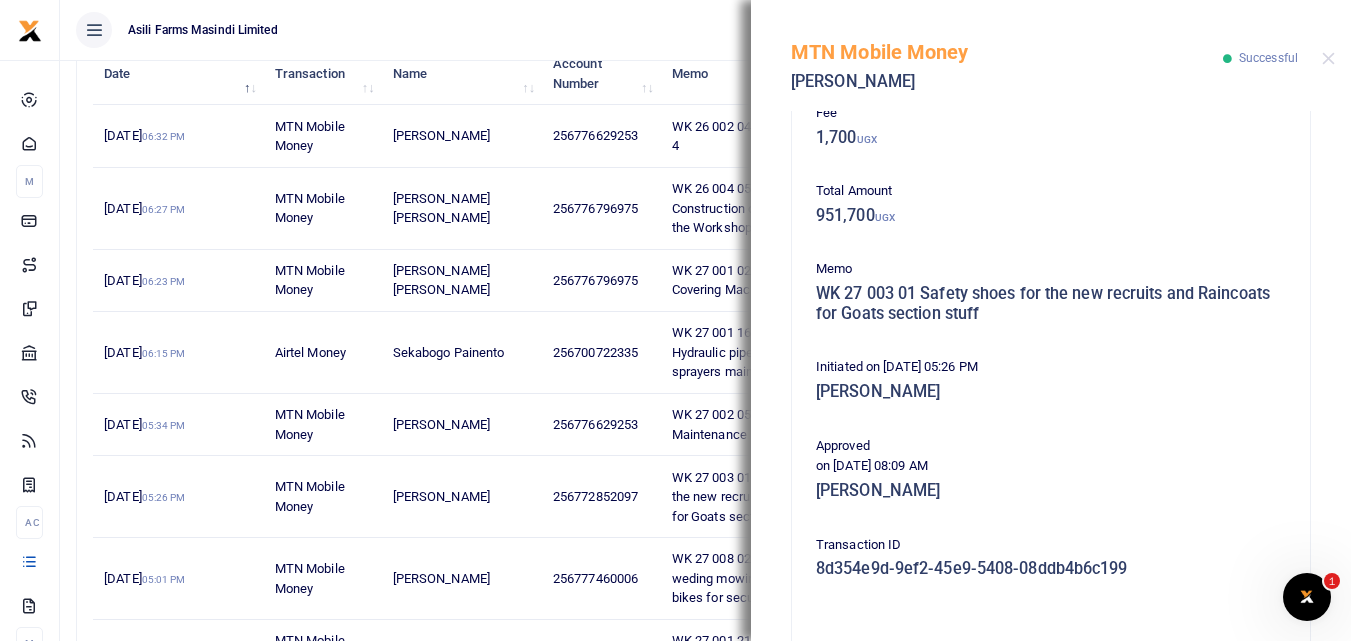 scroll, scrollTop: 273, scrollLeft: 0, axis: vertical 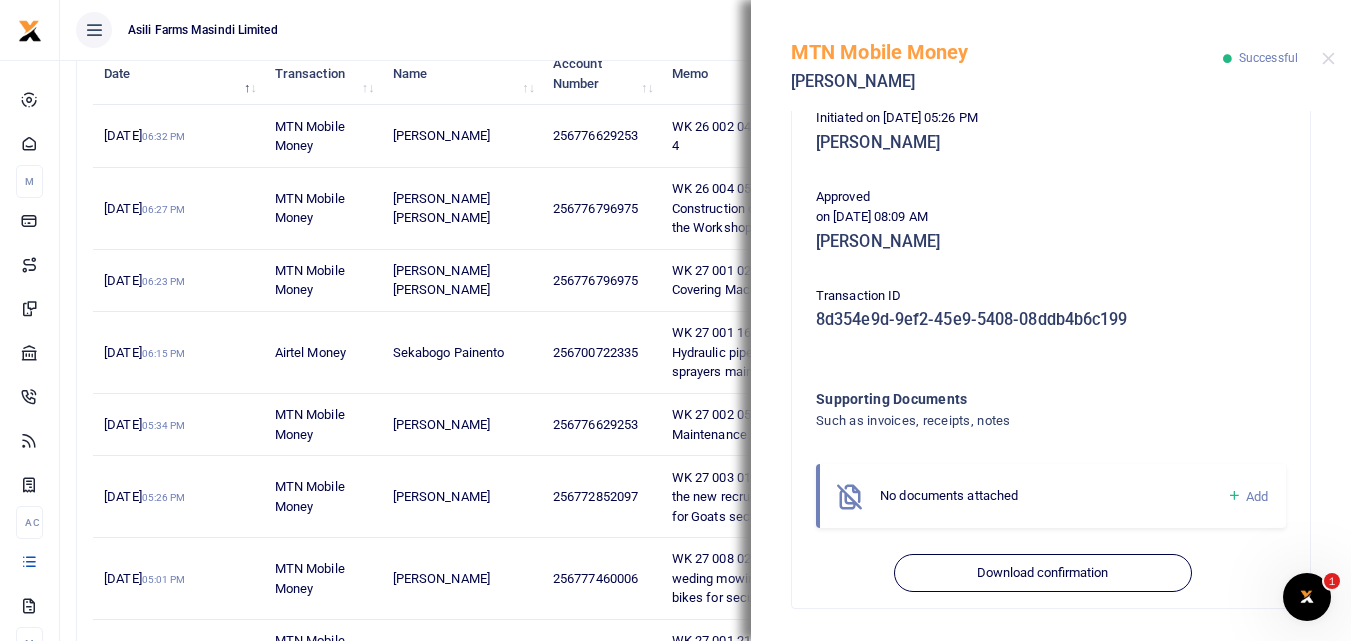 click at bounding box center (1234, 496) 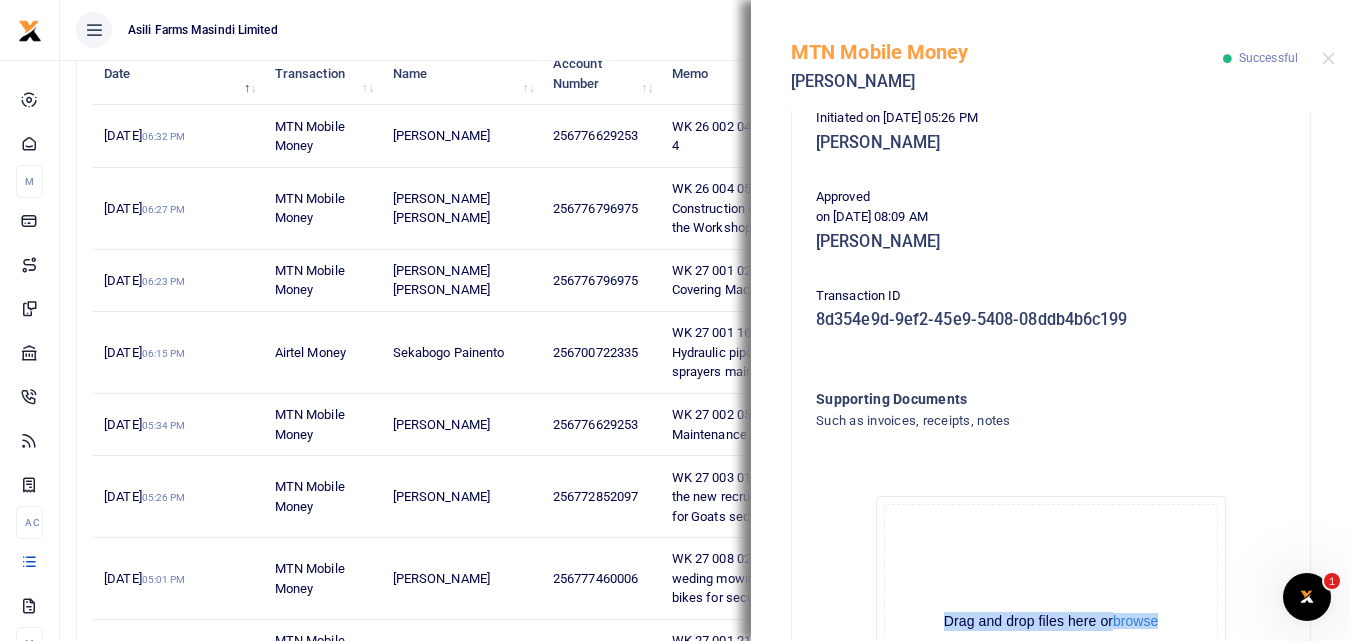 drag, startPoint x: 1335, startPoint y: 374, endPoint x: 1282, endPoint y: 530, distance: 164.7574 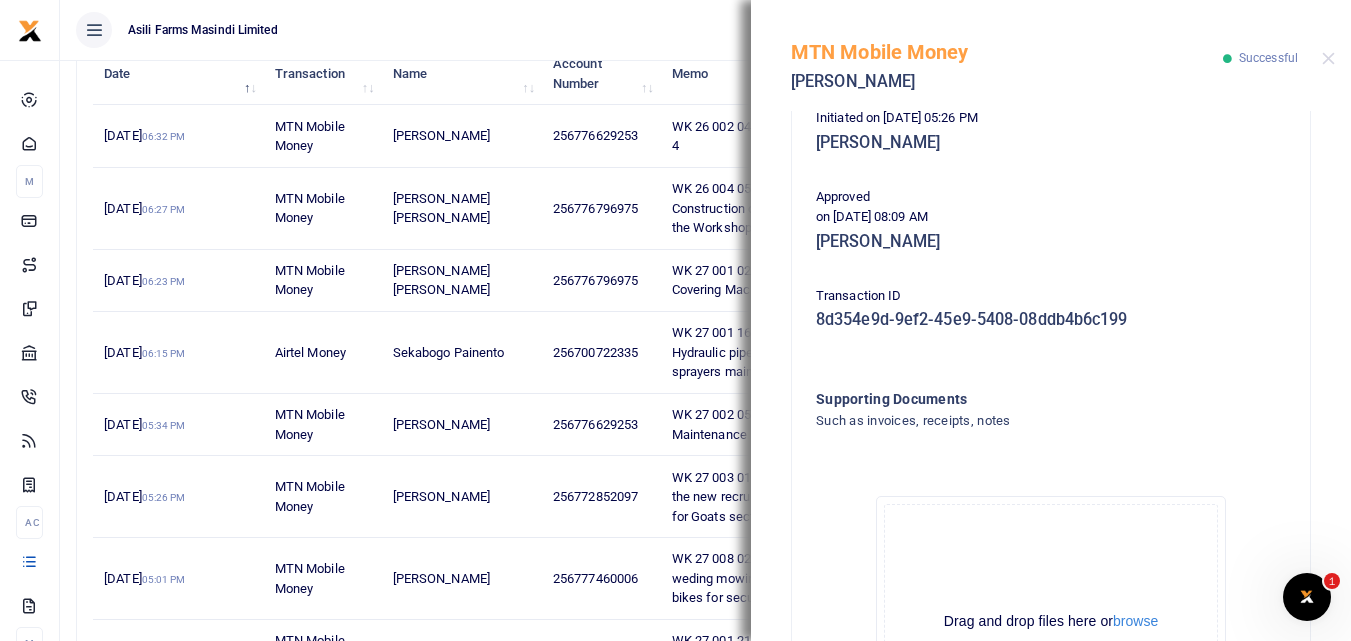 click on "Phone number
256772852097
Amount
950,000 UGX
Fee
1,700 UGX
Total Amount
951,700 UGX
Memo
WK 27  003   01    Safety  shoes for the new recruits and Raincoats for Goats section stuff
Initiated on 30th Jun 2025 05:26 PM
Joeslyne Abesiga
Approved on 1st Jul 2025 08:09 AM Uppy" at bounding box center [1051, 257] 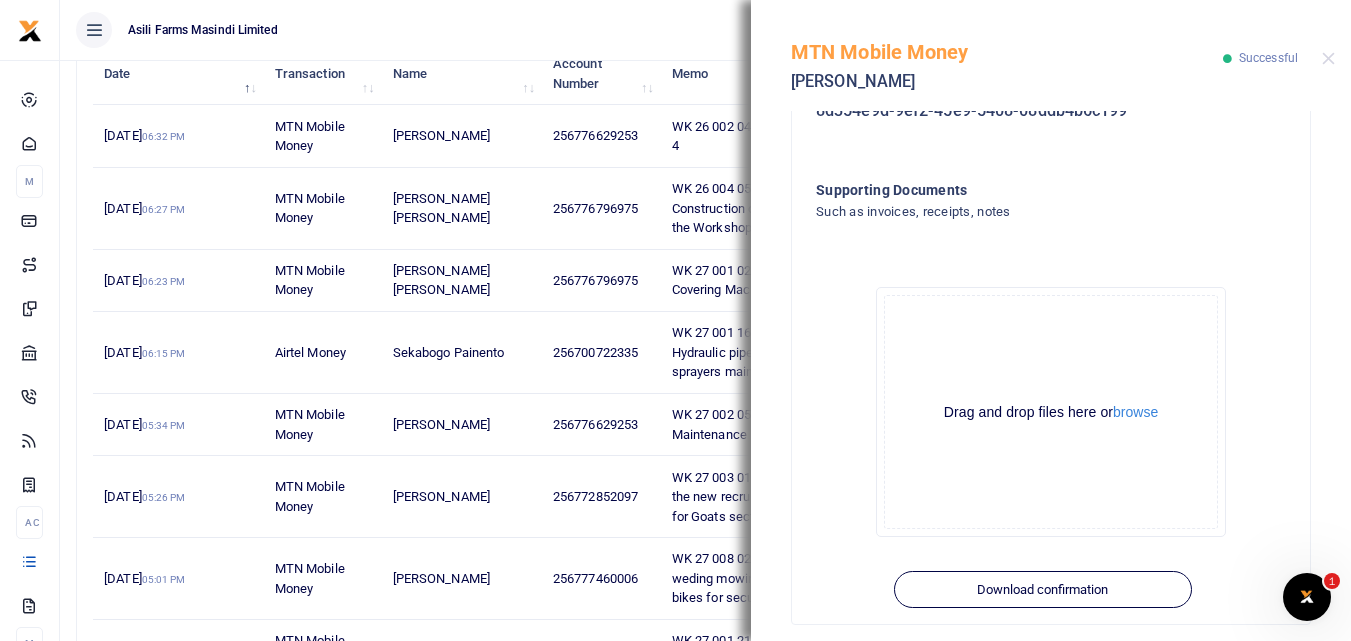 scroll, scrollTop: 658, scrollLeft: 0, axis: vertical 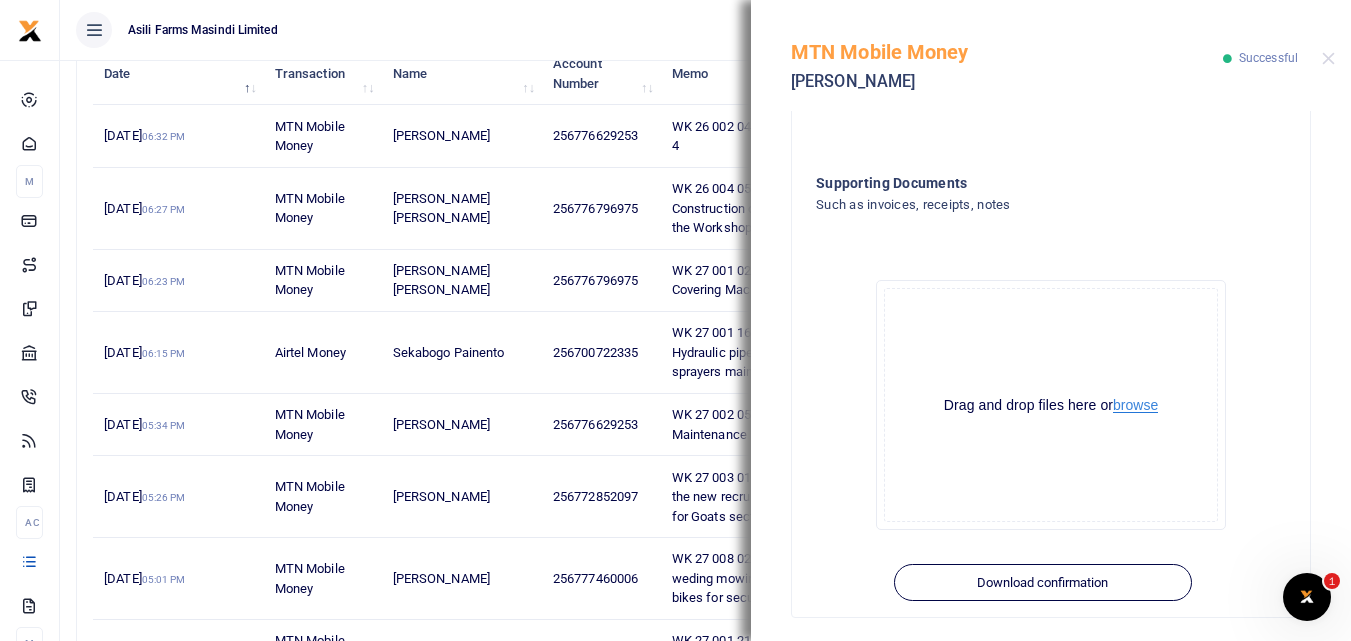 click on "browse" at bounding box center (1135, 405) 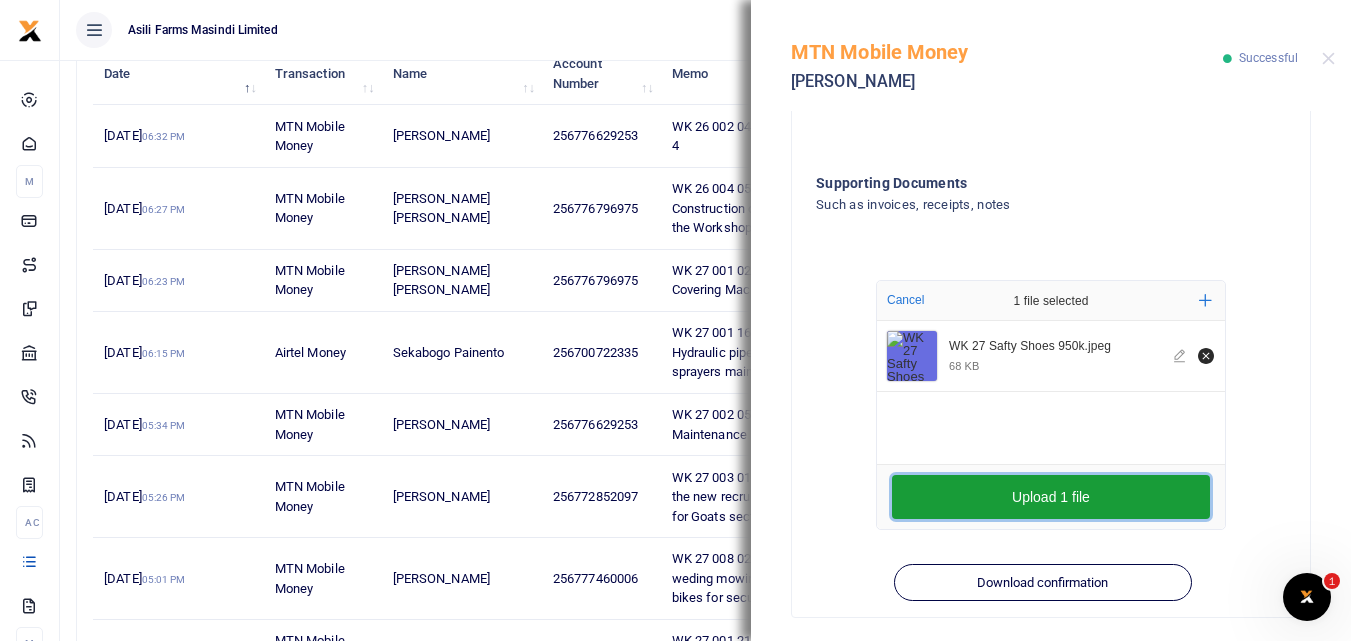 click on "Upload 1 file" at bounding box center (1051, 497) 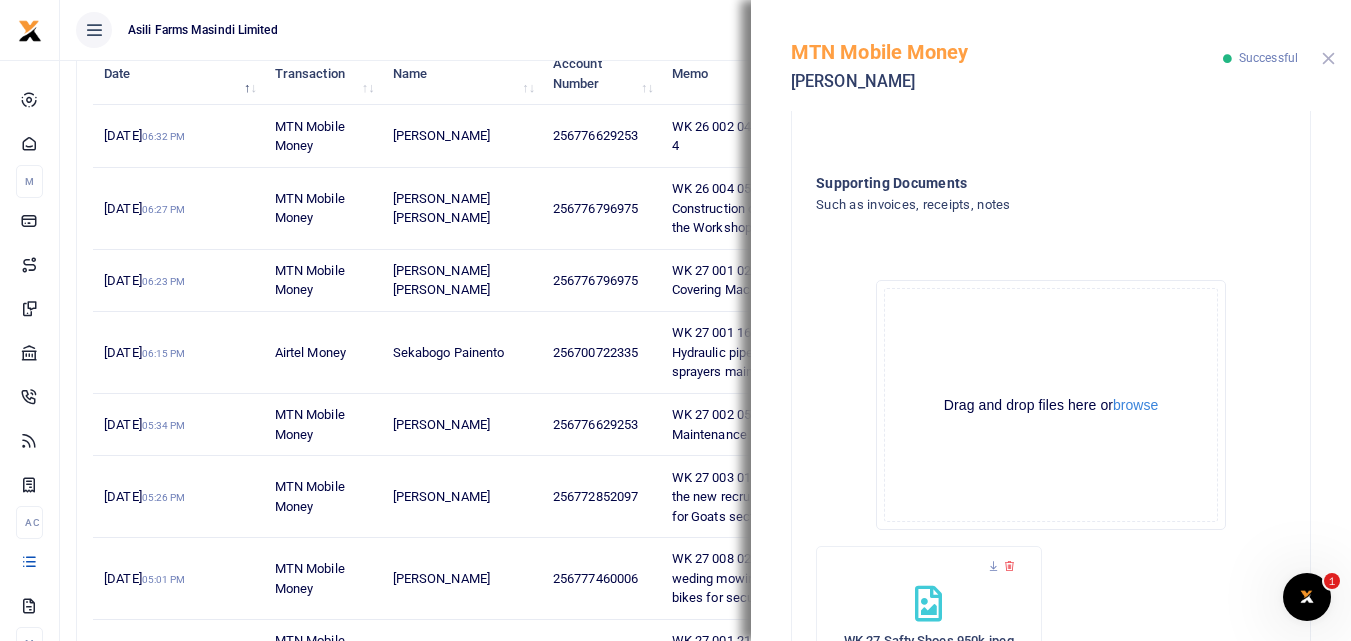 click at bounding box center (1328, 58) 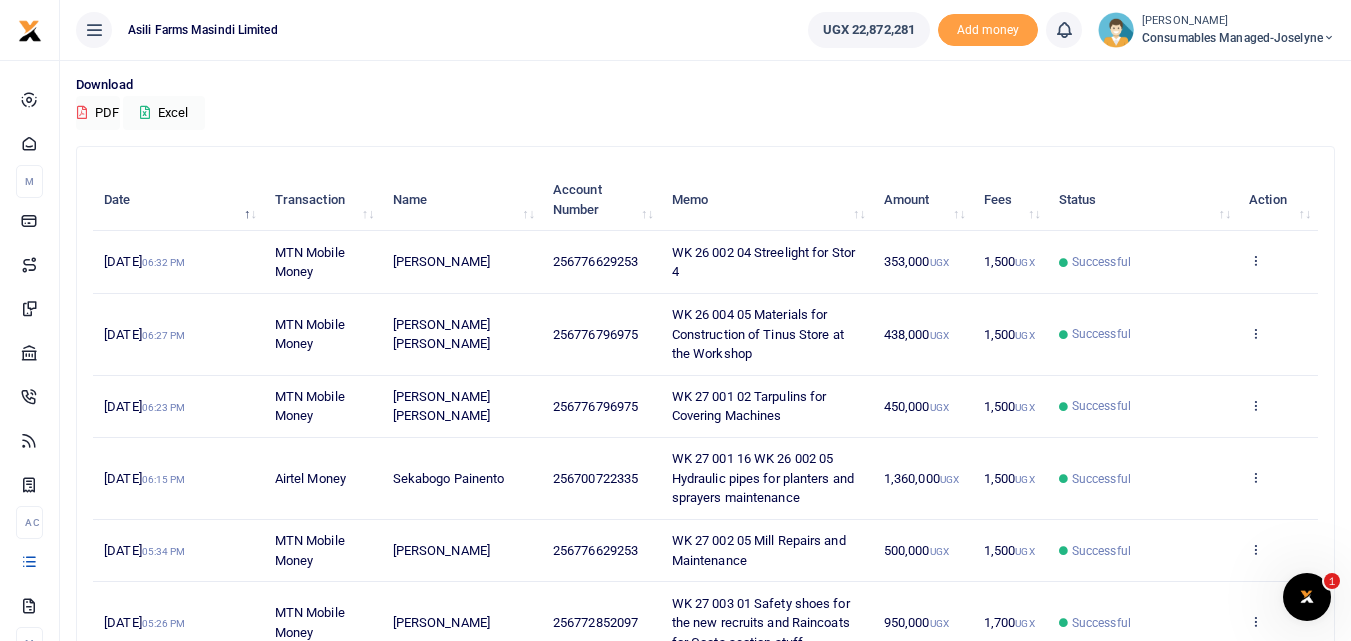 scroll, scrollTop: 140, scrollLeft: 0, axis: vertical 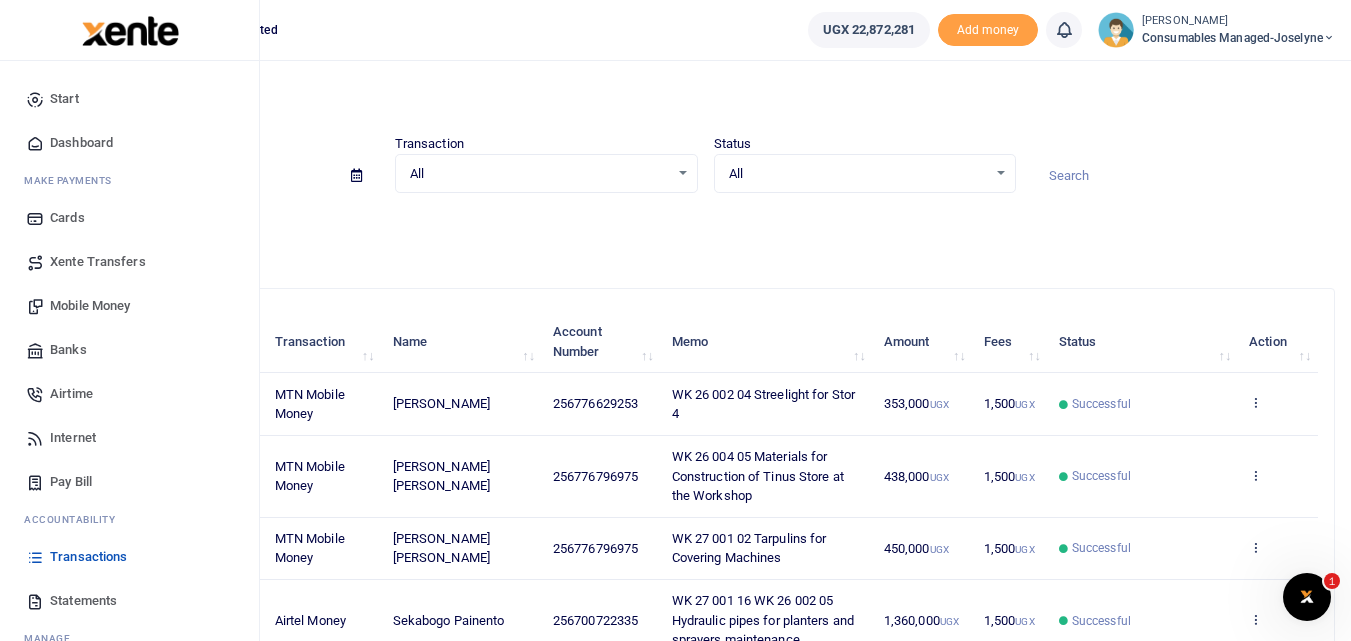 click at bounding box center (35, 557) 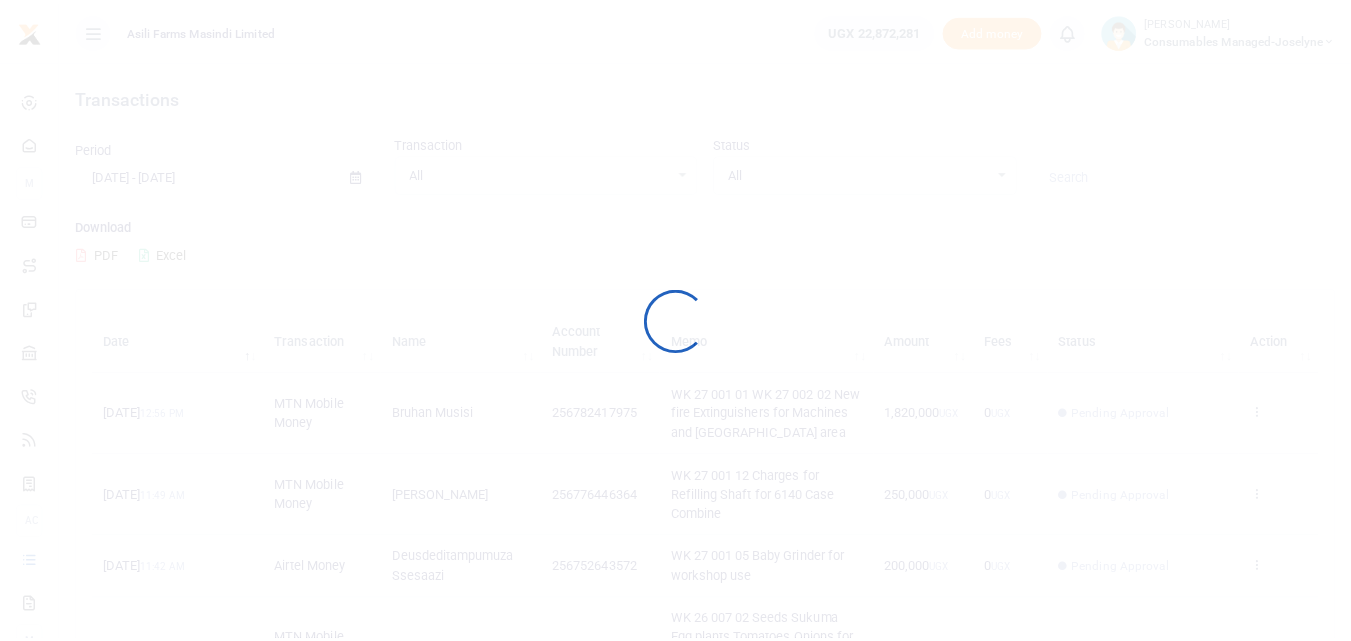 scroll, scrollTop: 0, scrollLeft: 0, axis: both 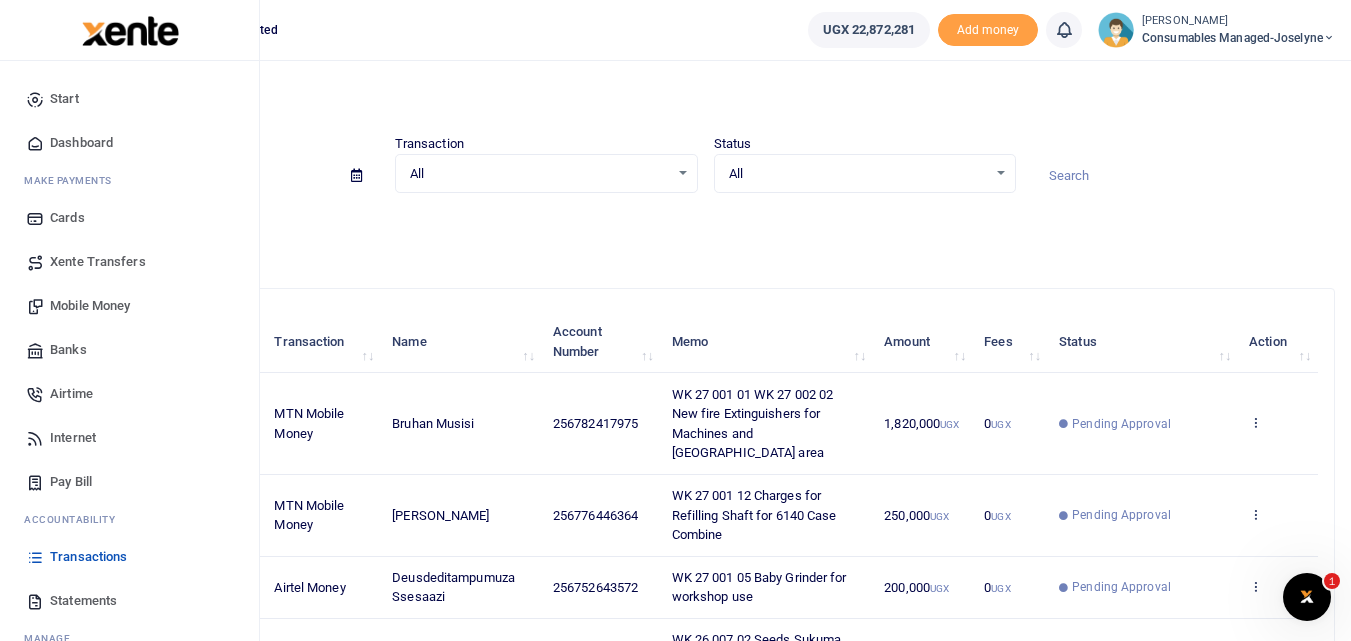 click on "Mobile Money" at bounding box center [90, 306] 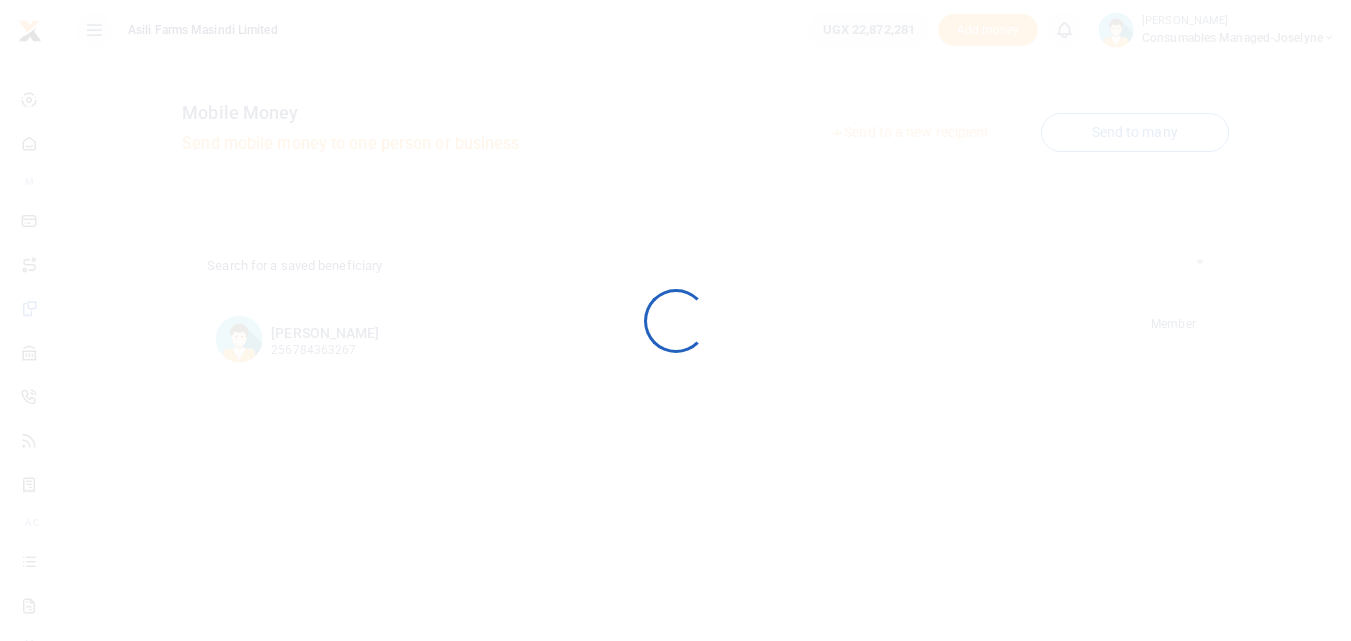 scroll, scrollTop: 0, scrollLeft: 0, axis: both 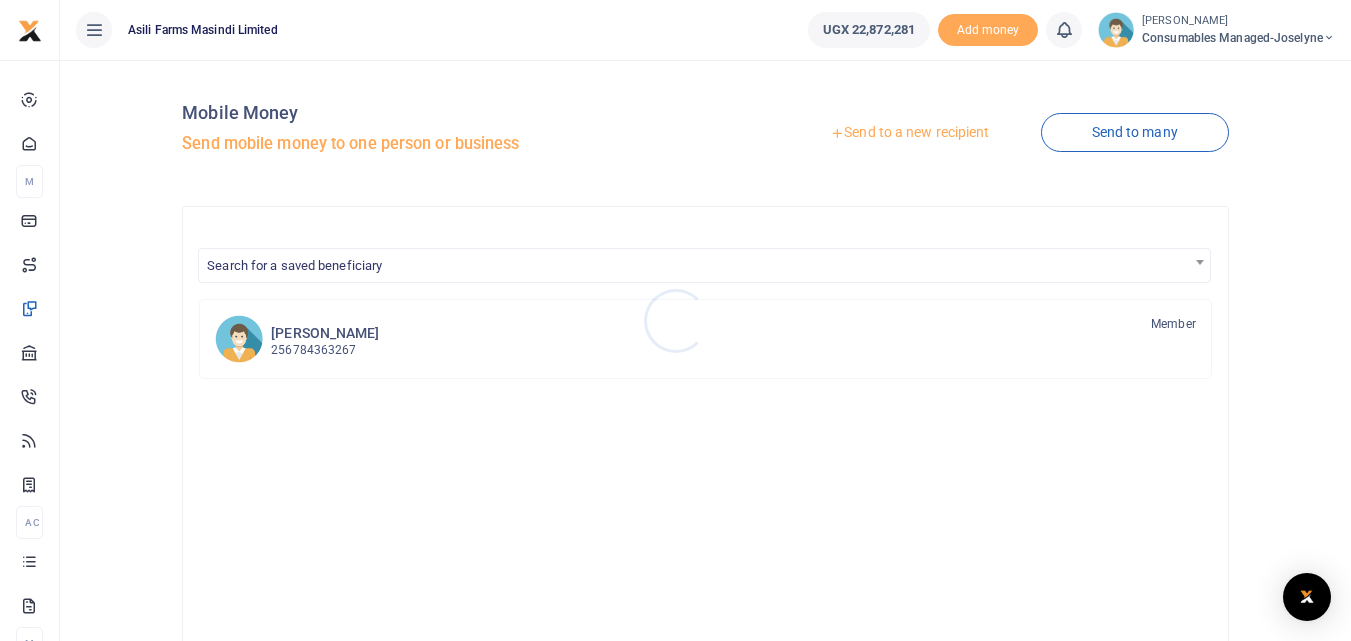 click at bounding box center [675, 320] 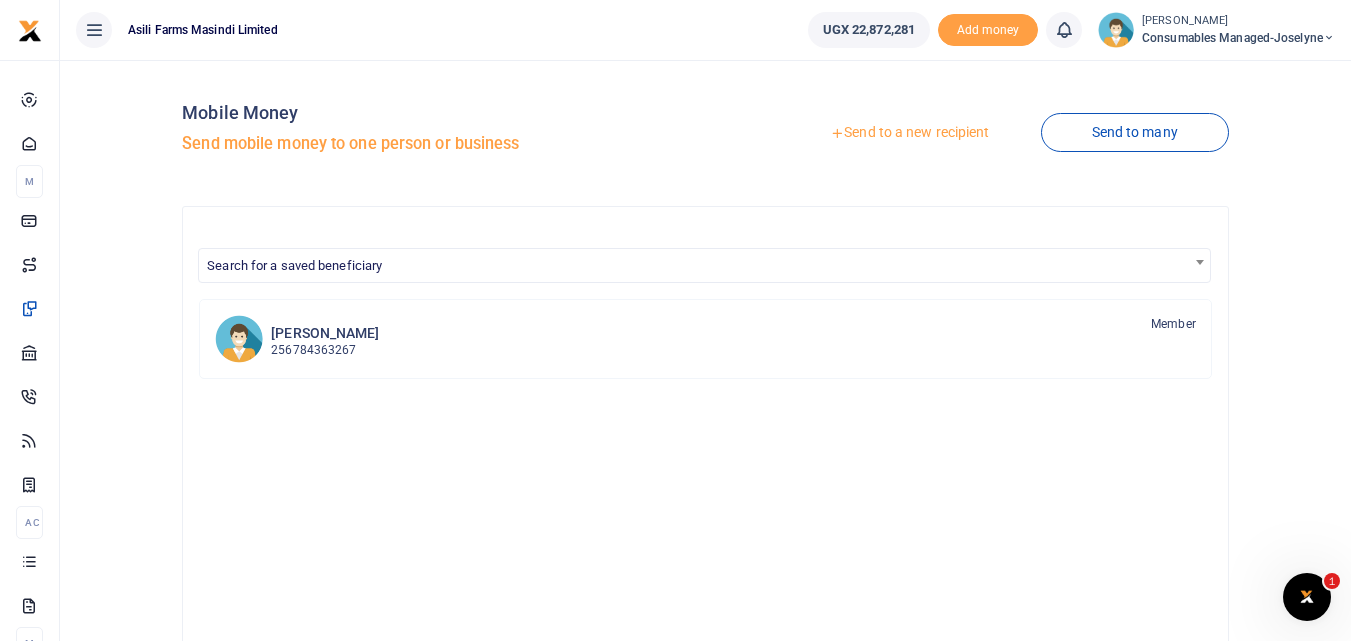 scroll, scrollTop: 0, scrollLeft: 0, axis: both 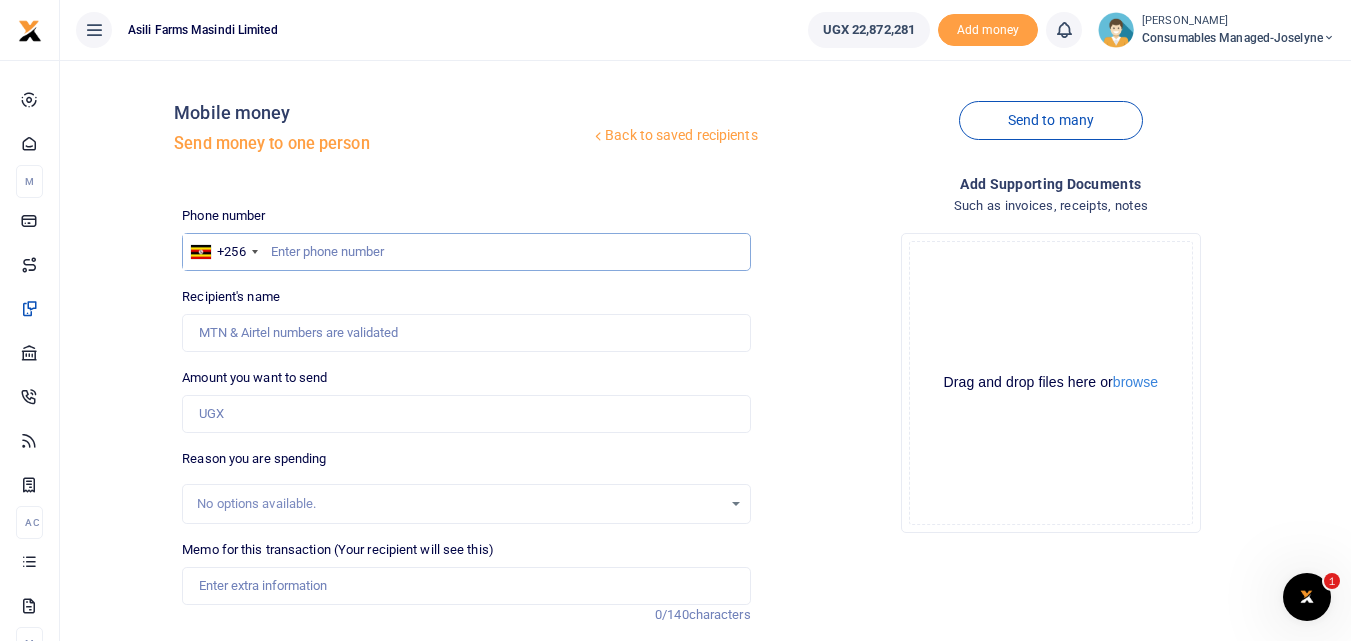 click at bounding box center [466, 252] 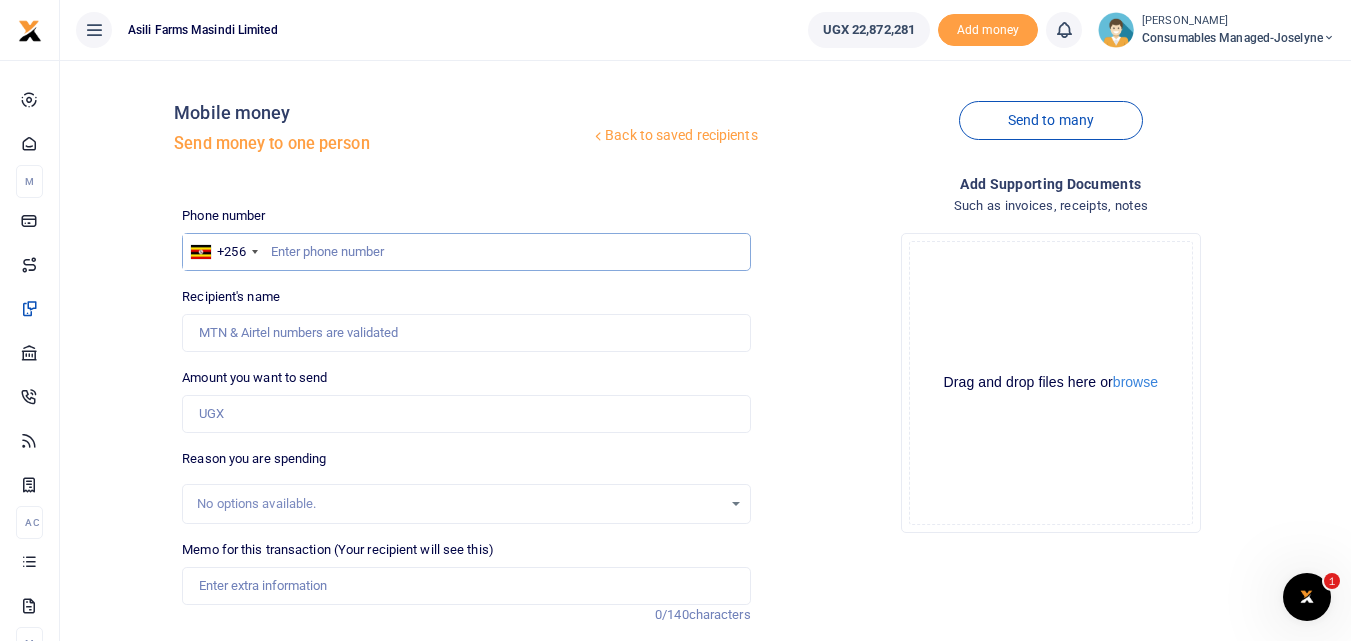 click at bounding box center (466, 252) 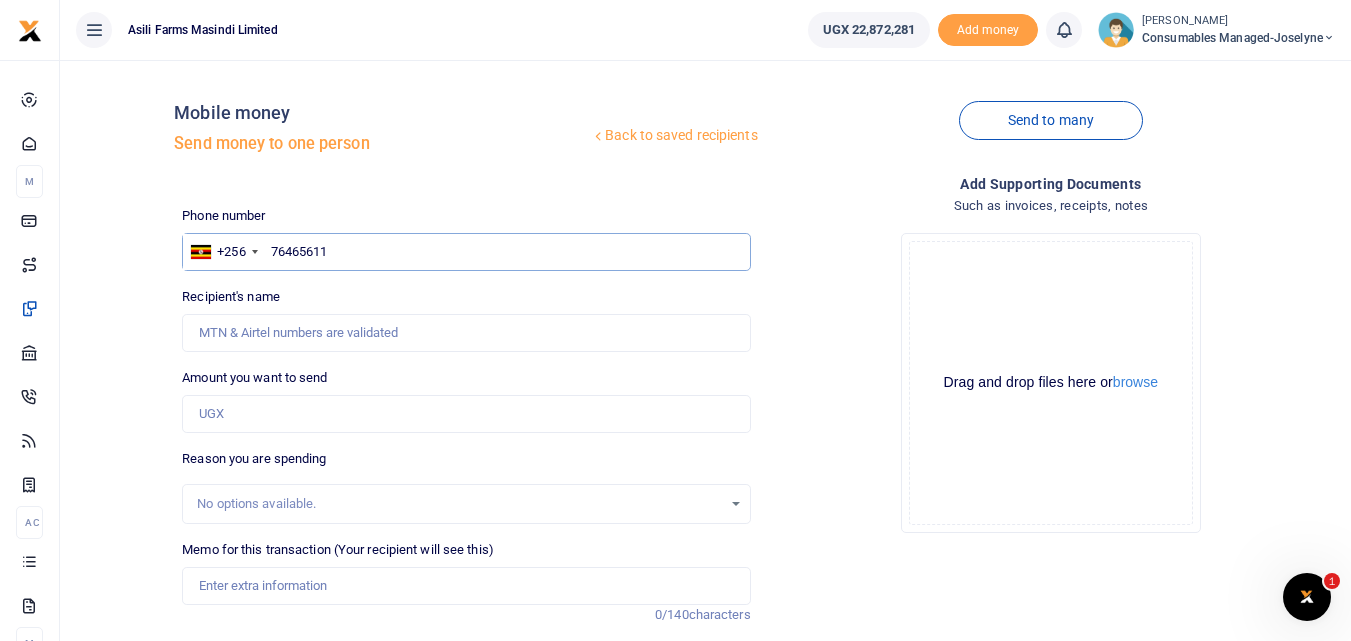 type on "764656118" 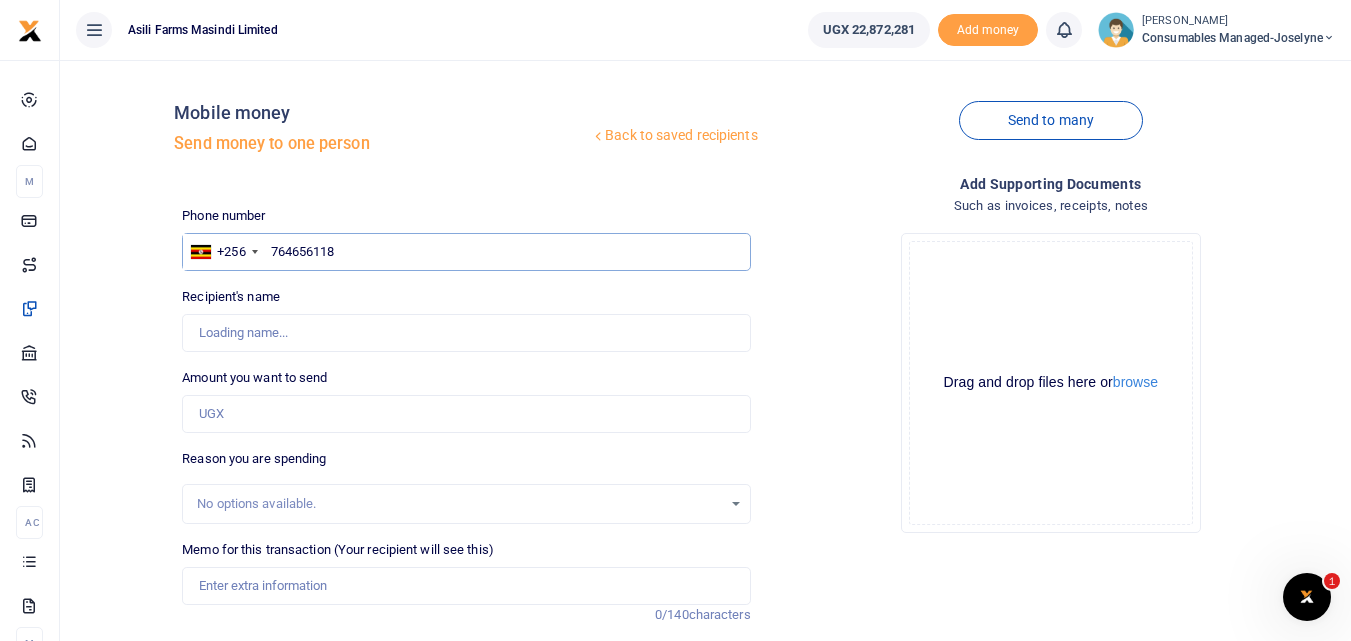 type on "Grace Happy" 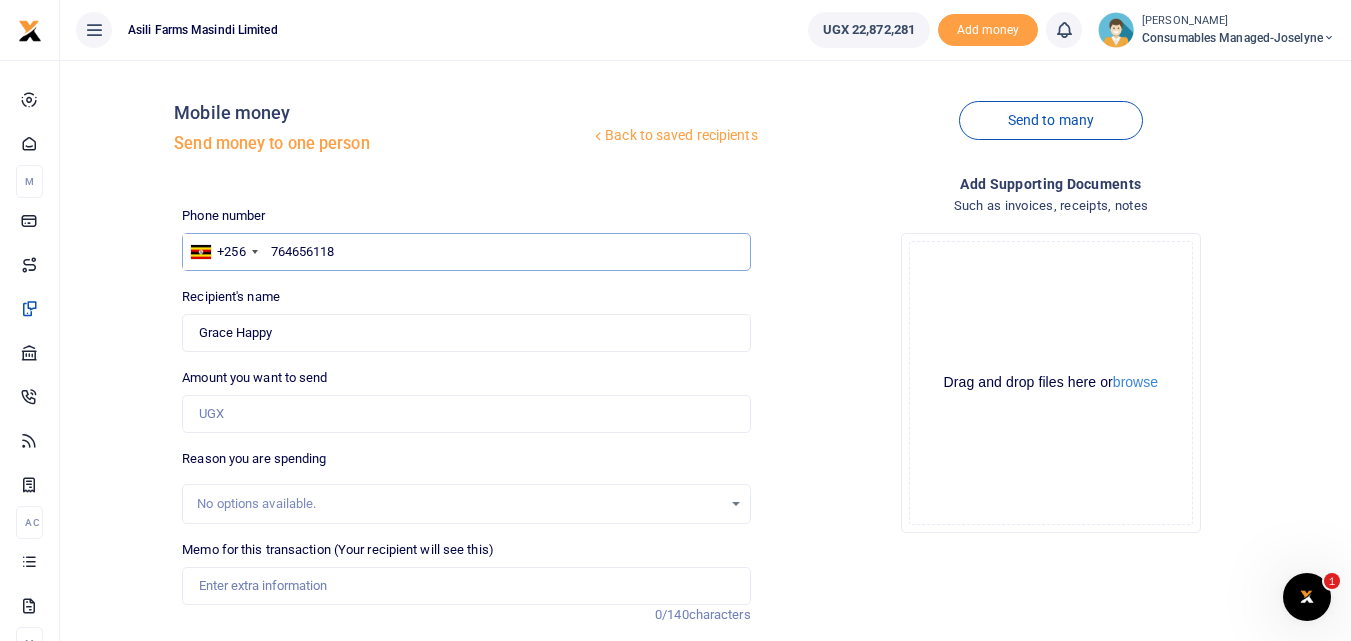type on "764656118" 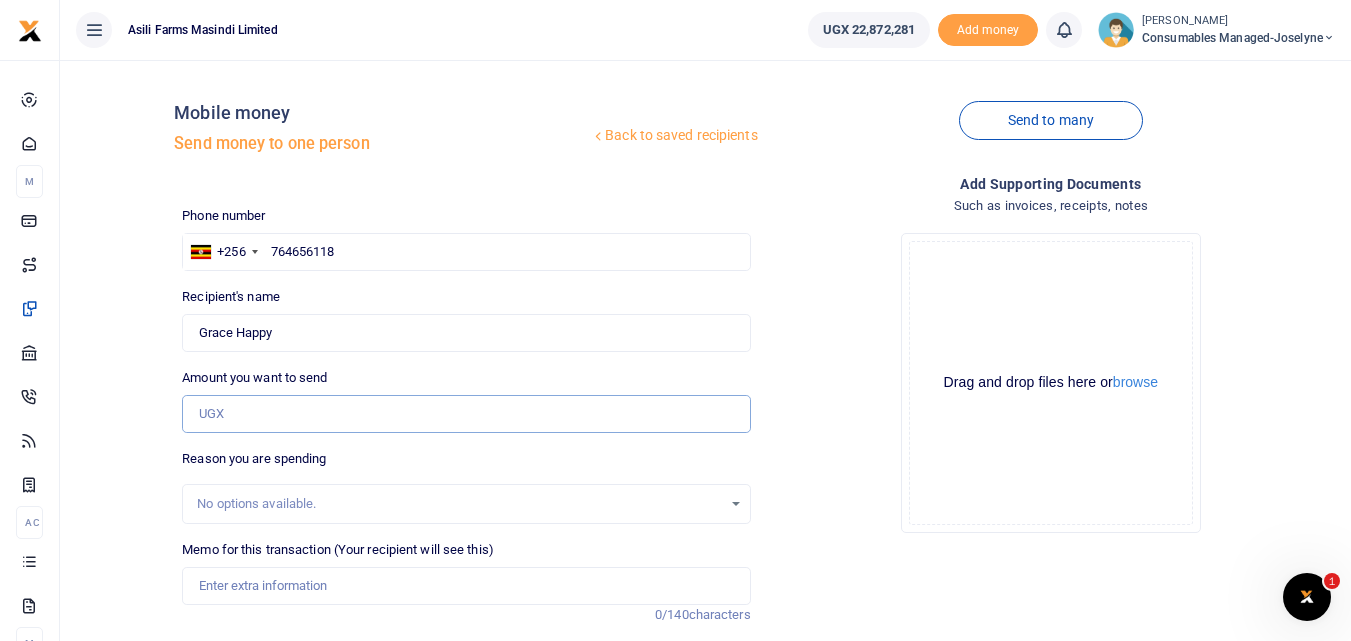 click on "Amount you want to send" at bounding box center [466, 414] 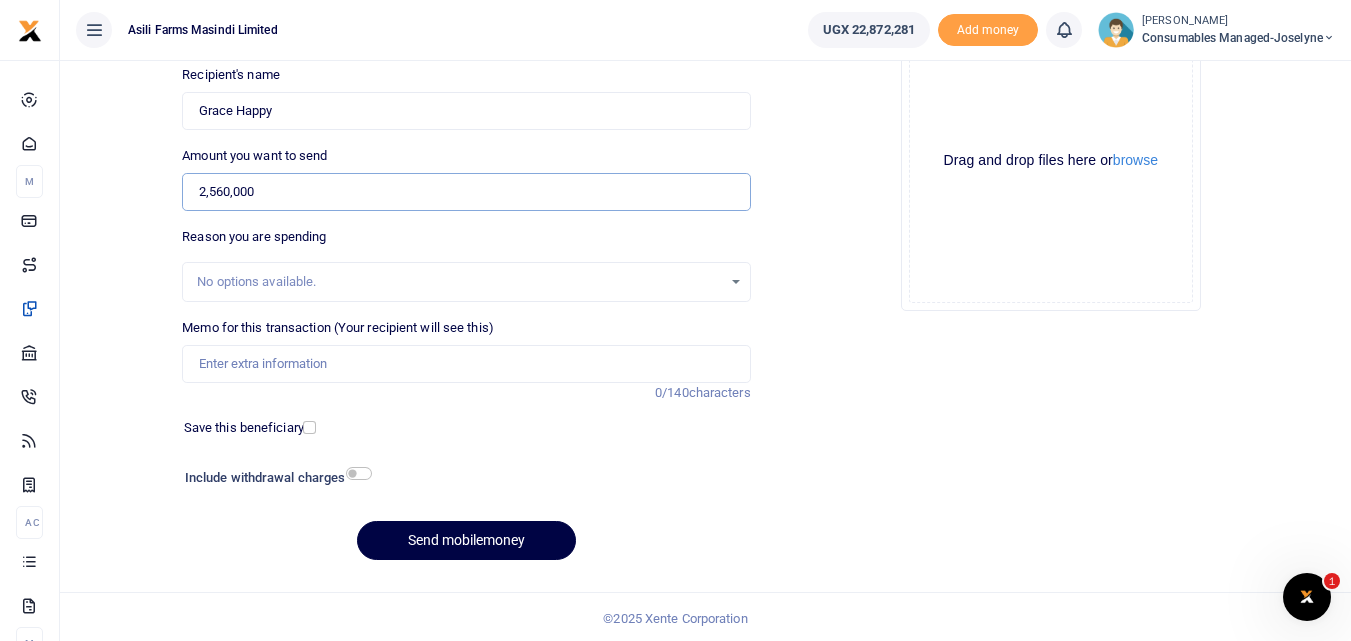 scroll, scrollTop: 224, scrollLeft: 0, axis: vertical 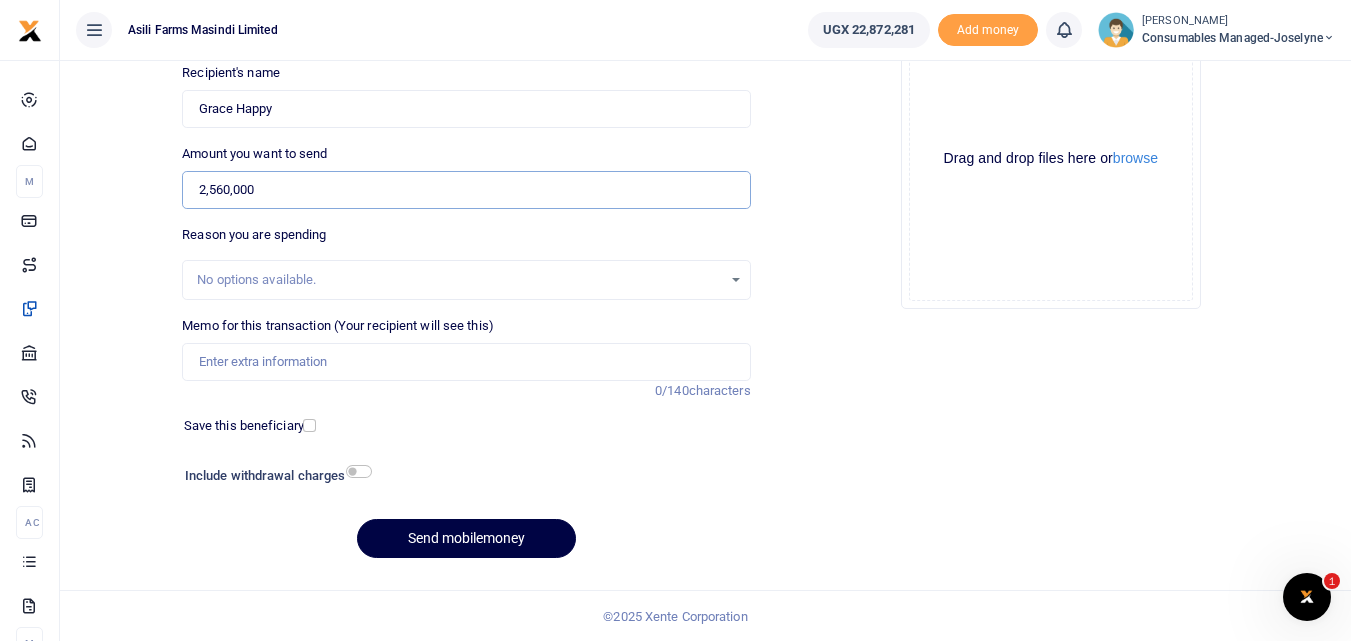 type on "2,560,000" 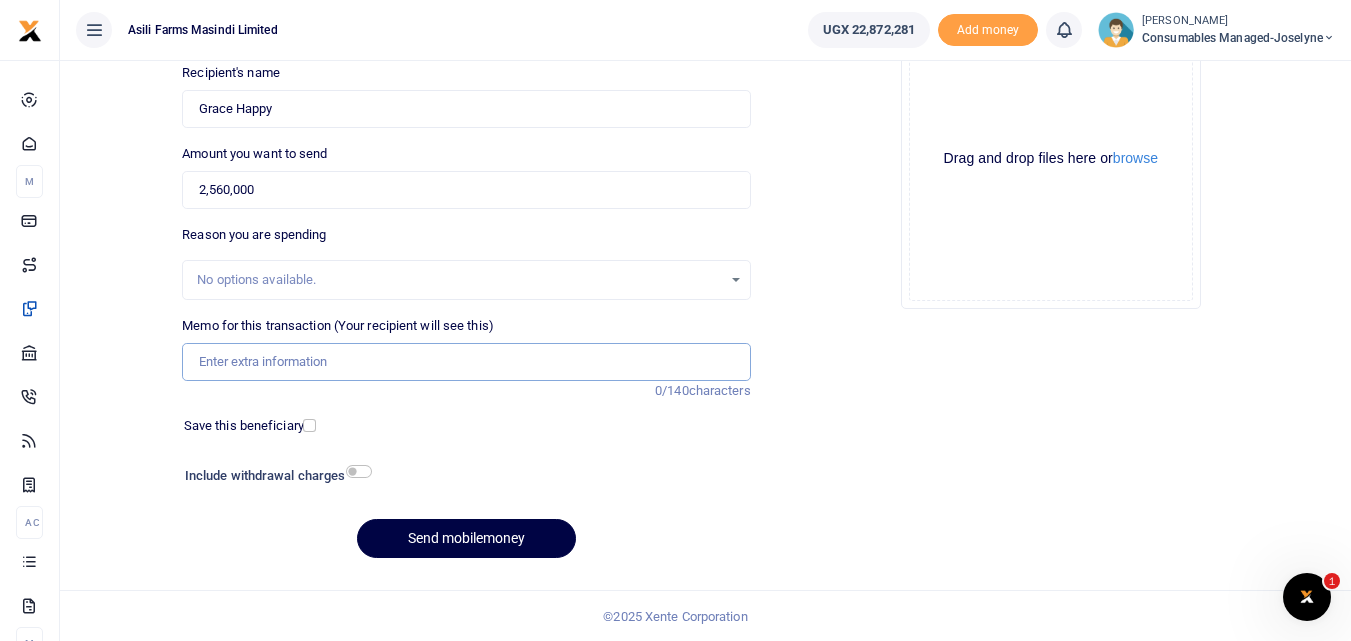 click on "Memo for this transaction (Your recipient will see this)" at bounding box center (466, 362) 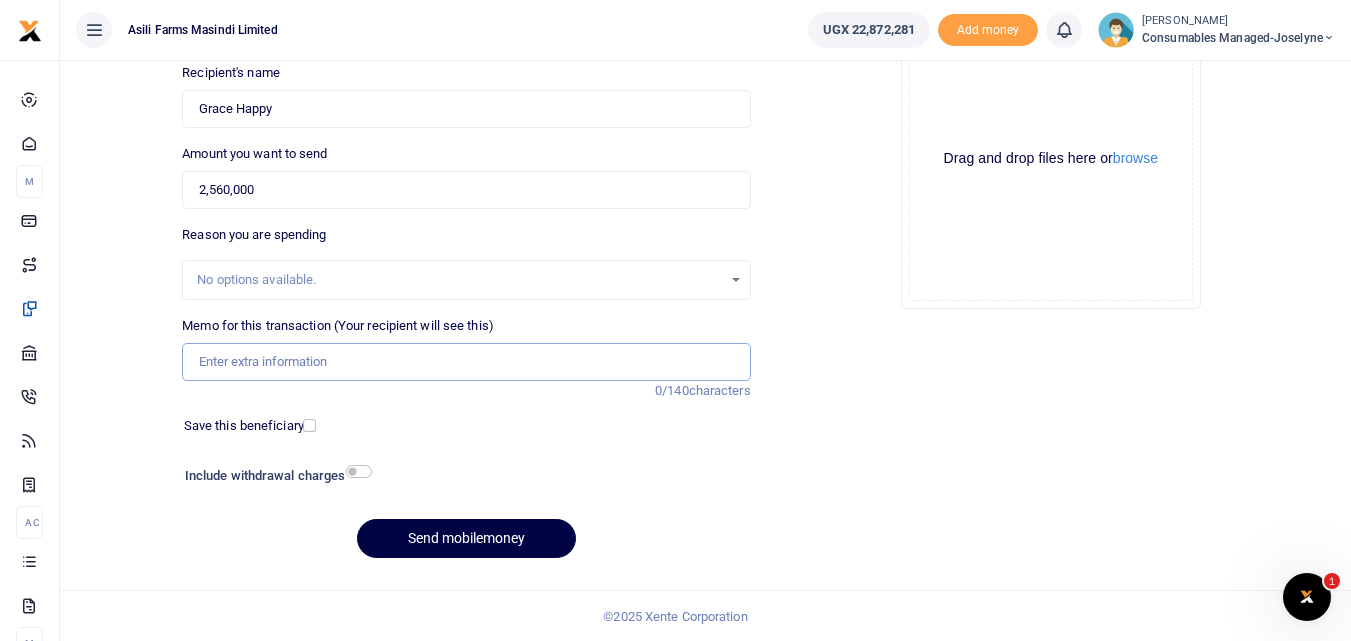 paste on "WK 27 /007 / 05" 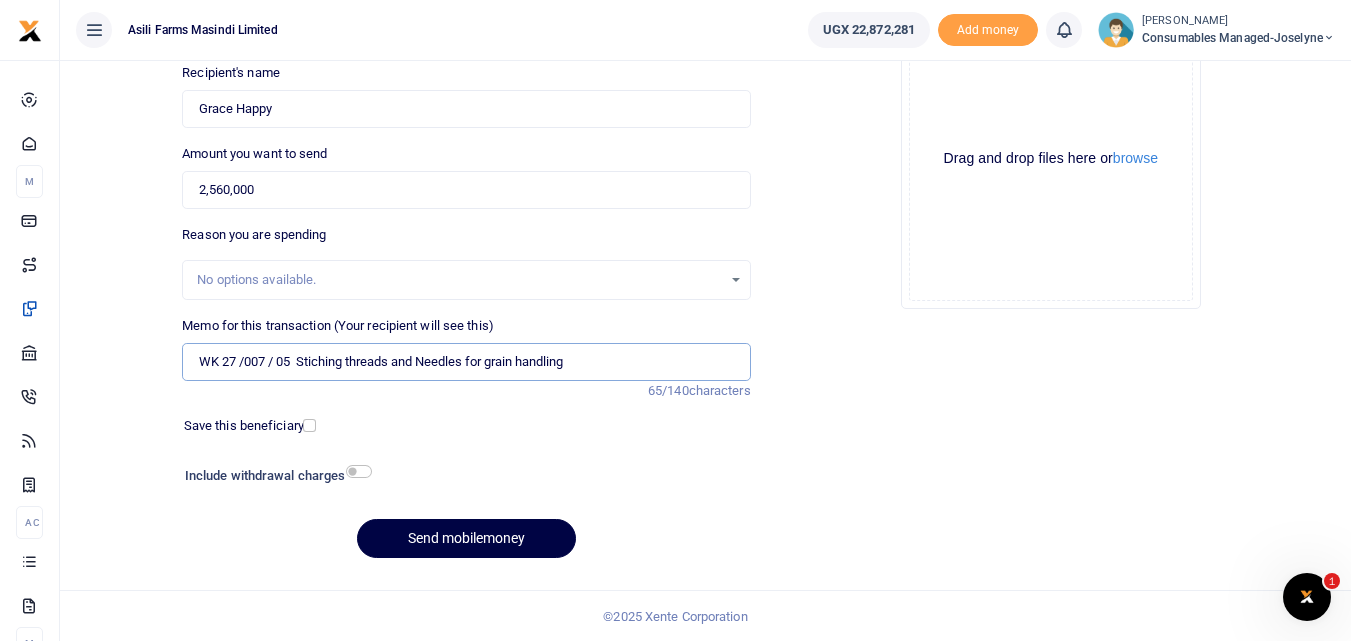 type on "WK 27 /007 / 05  Stiching threads and Needles for grain handling" 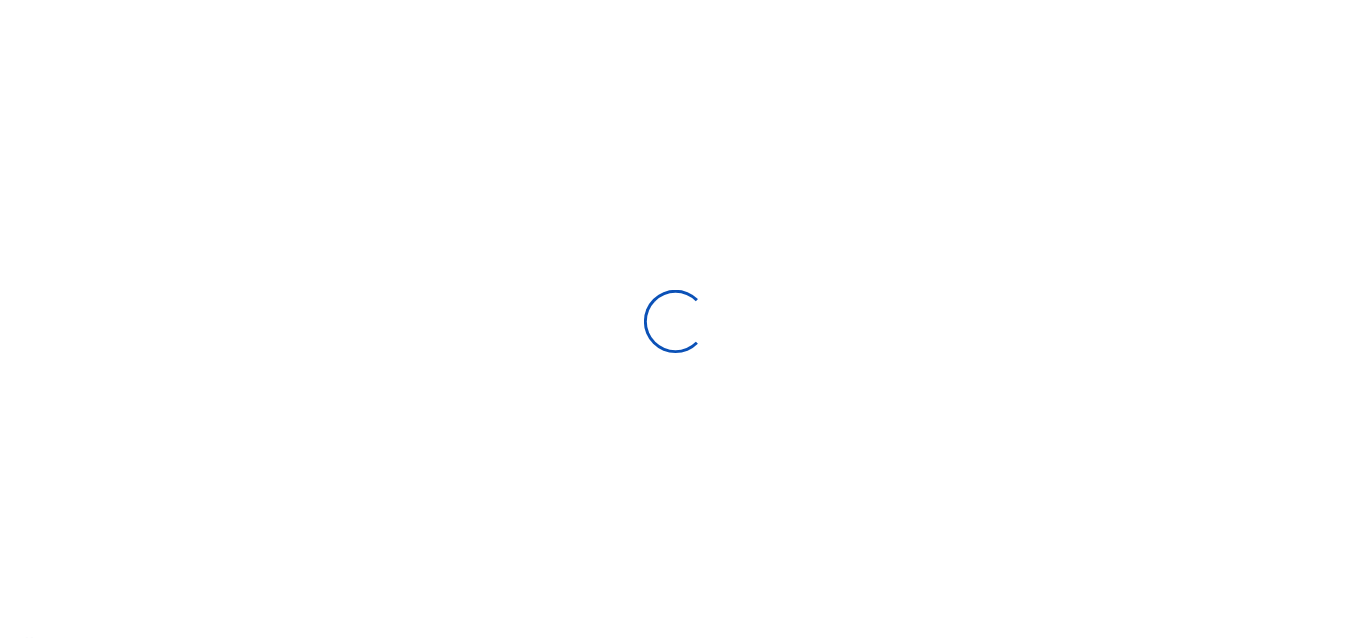 scroll, scrollTop: 0, scrollLeft: 0, axis: both 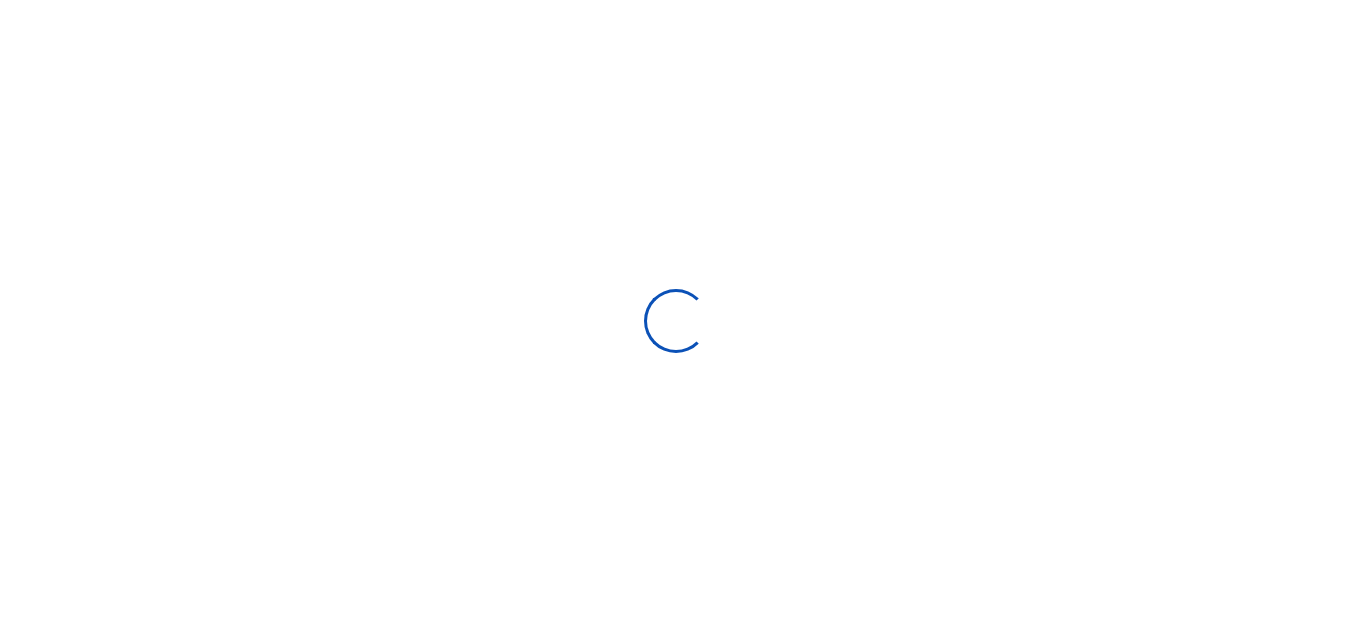 select on "Loading bundles" 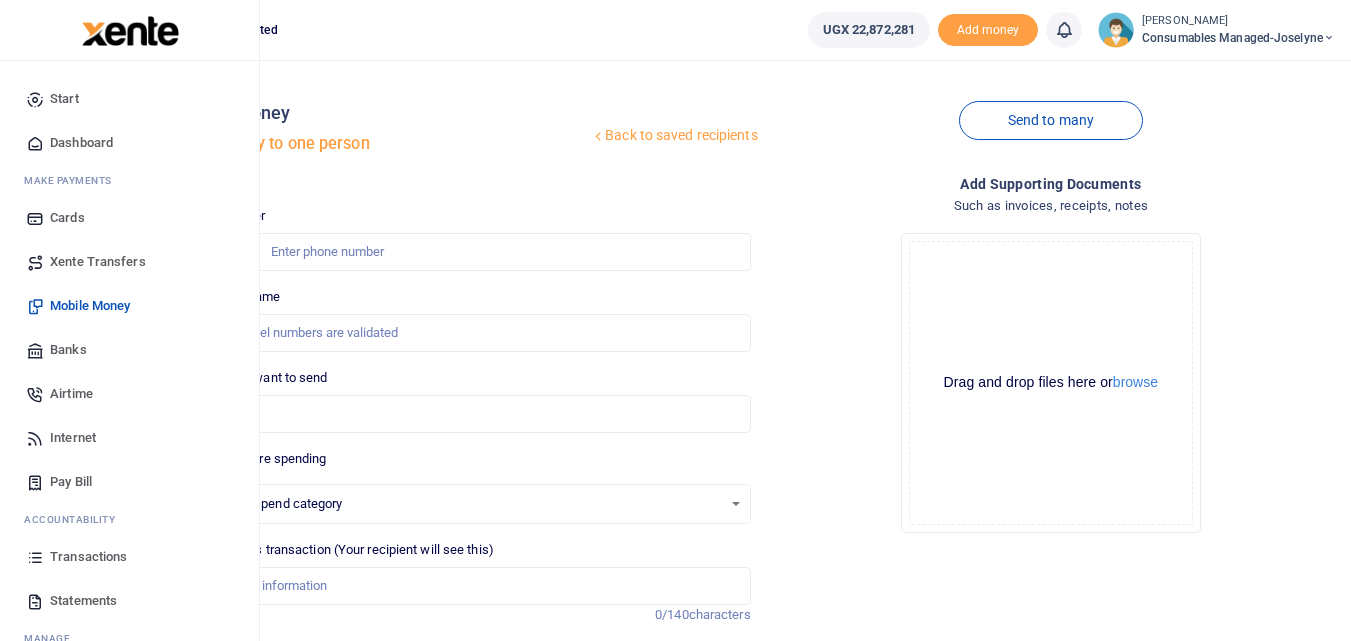 click at bounding box center (35, 557) 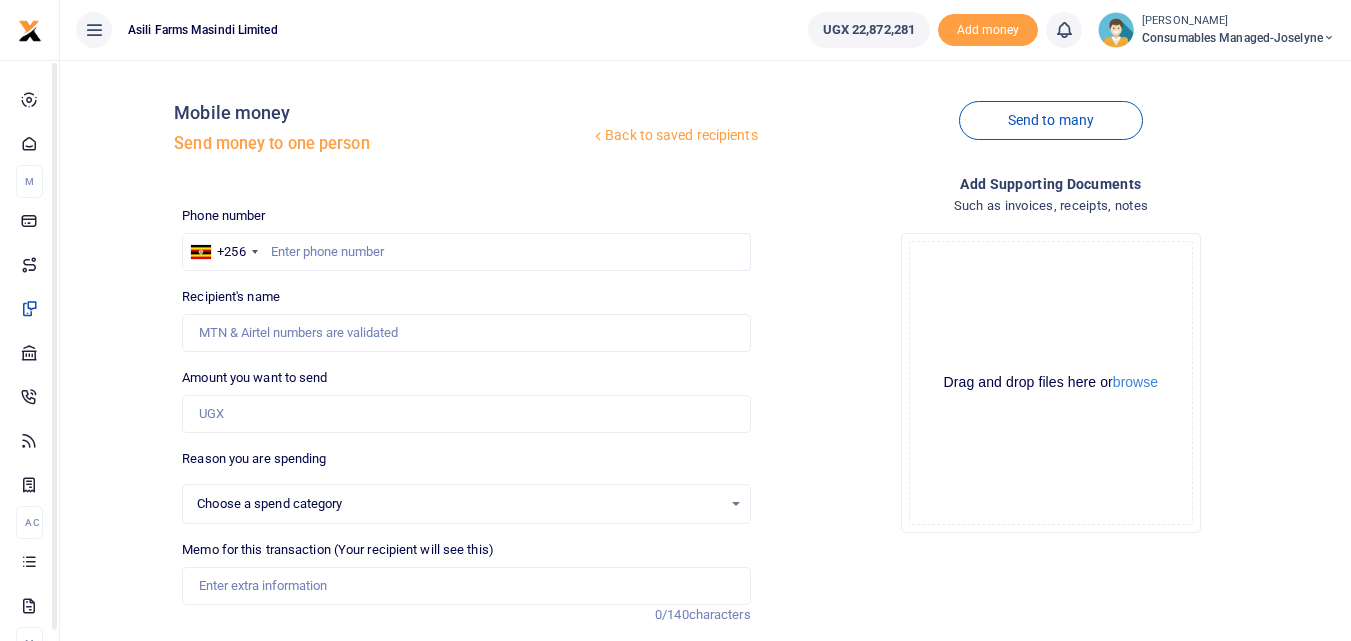 select 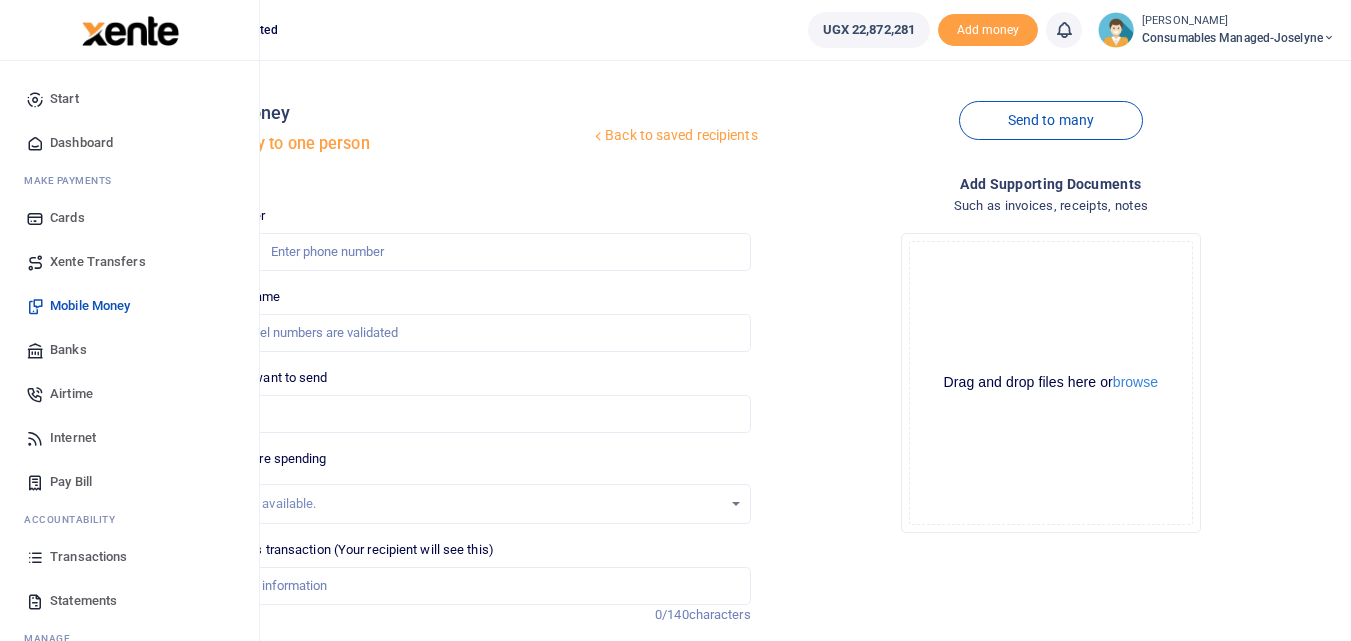 click at bounding box center (35, 557) 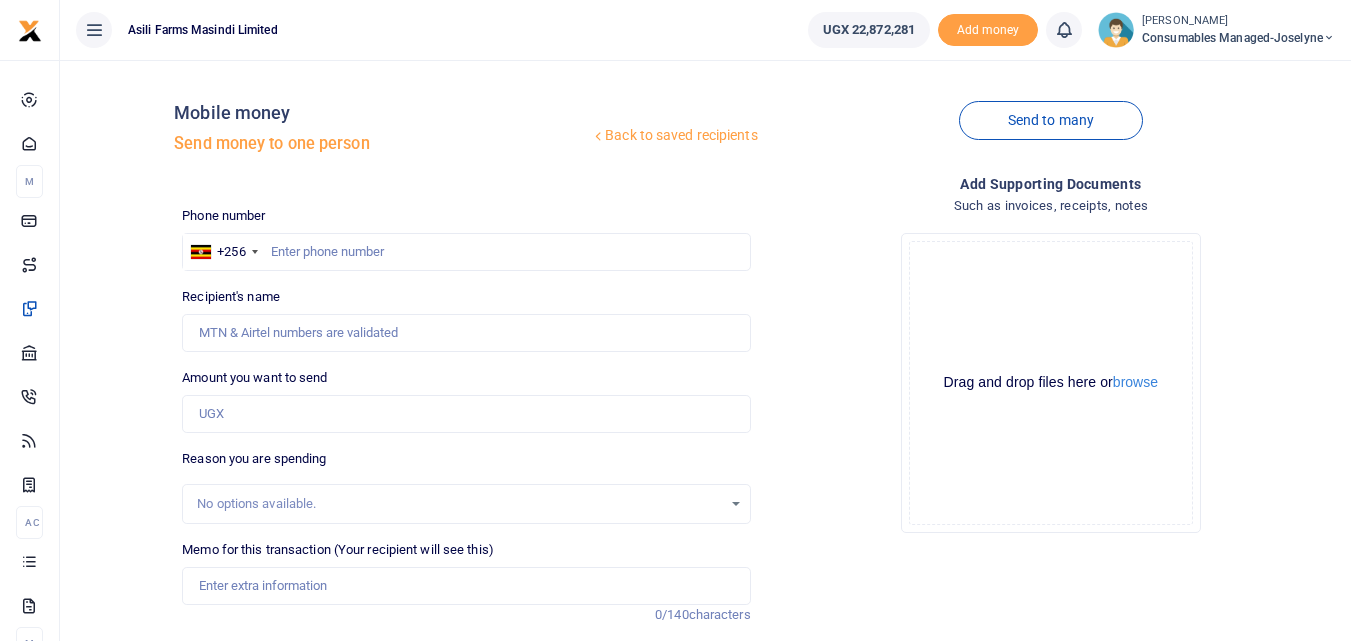 click on "Drop your files here Drag and drop files here or  browse Powered by  Uppy" at bounding box center [1051, 383] 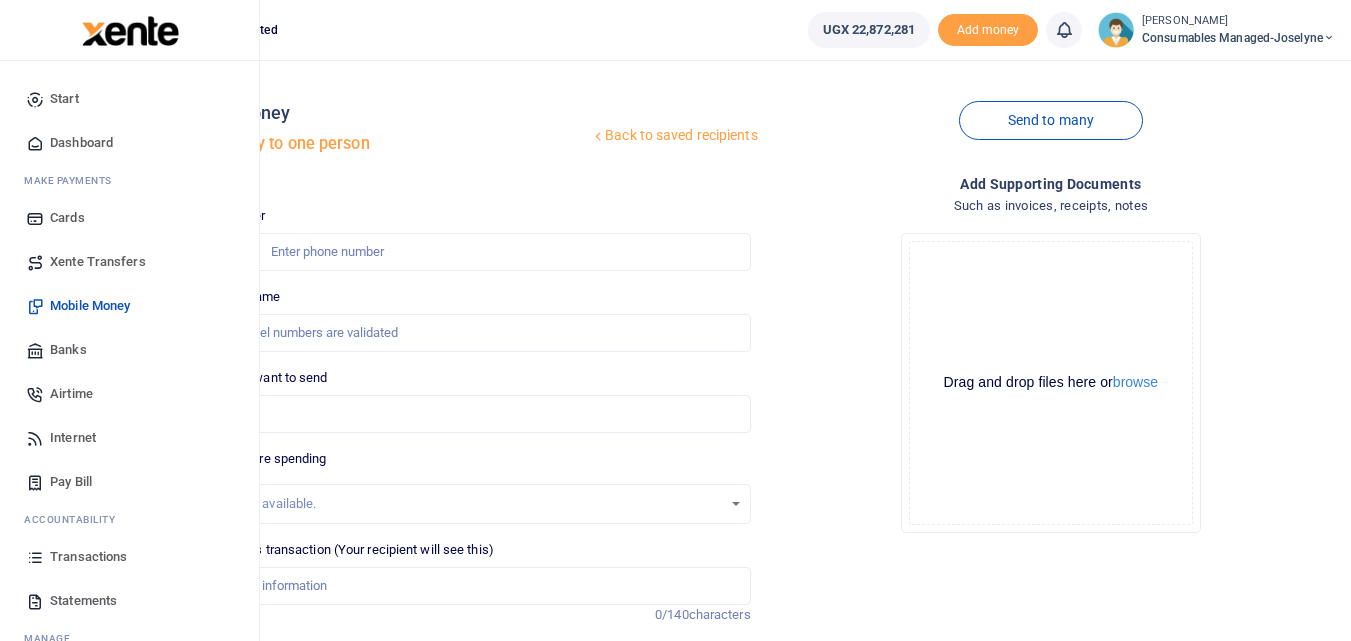 click at bounding box center [35, 557] 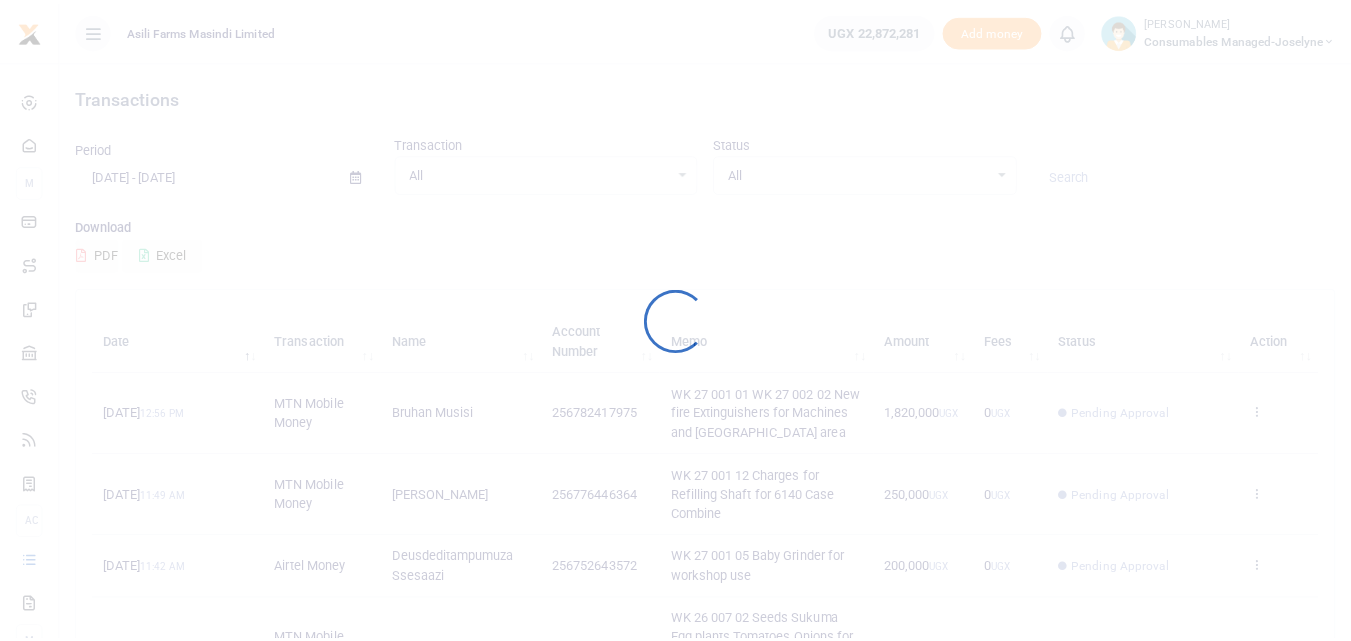 scroll, scrollTop: 0, scrollLeft: 0, axis: both 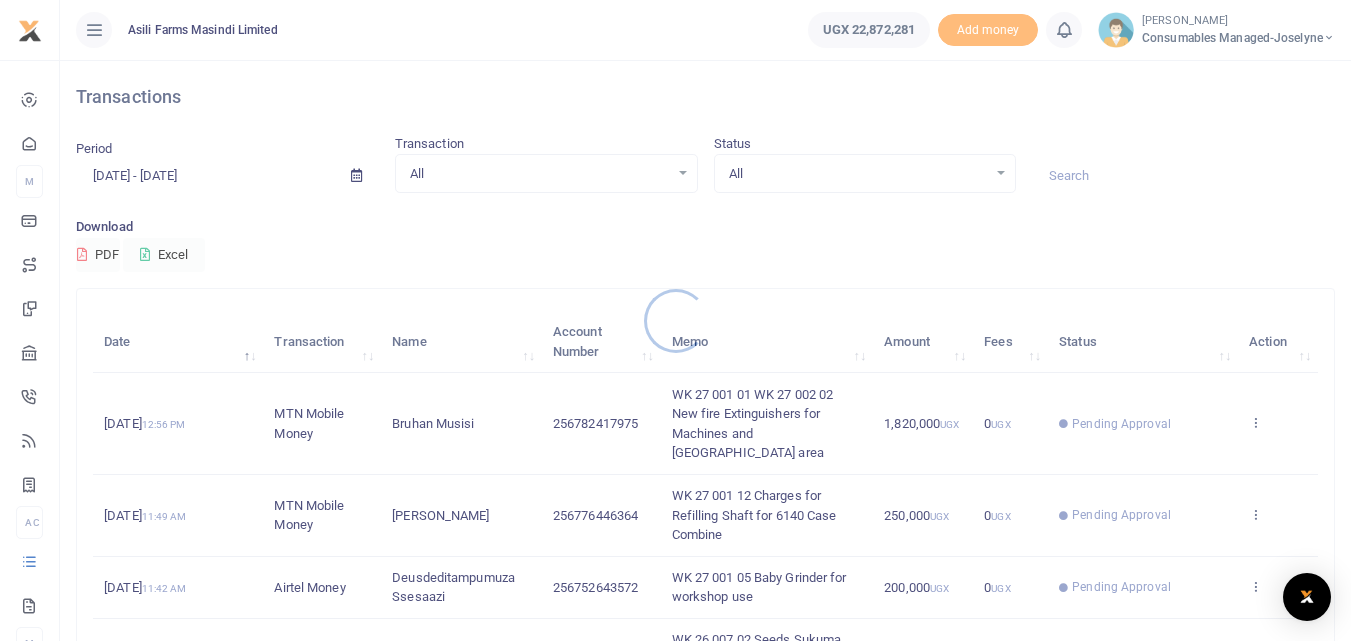 click at bounding box center (675, 320) 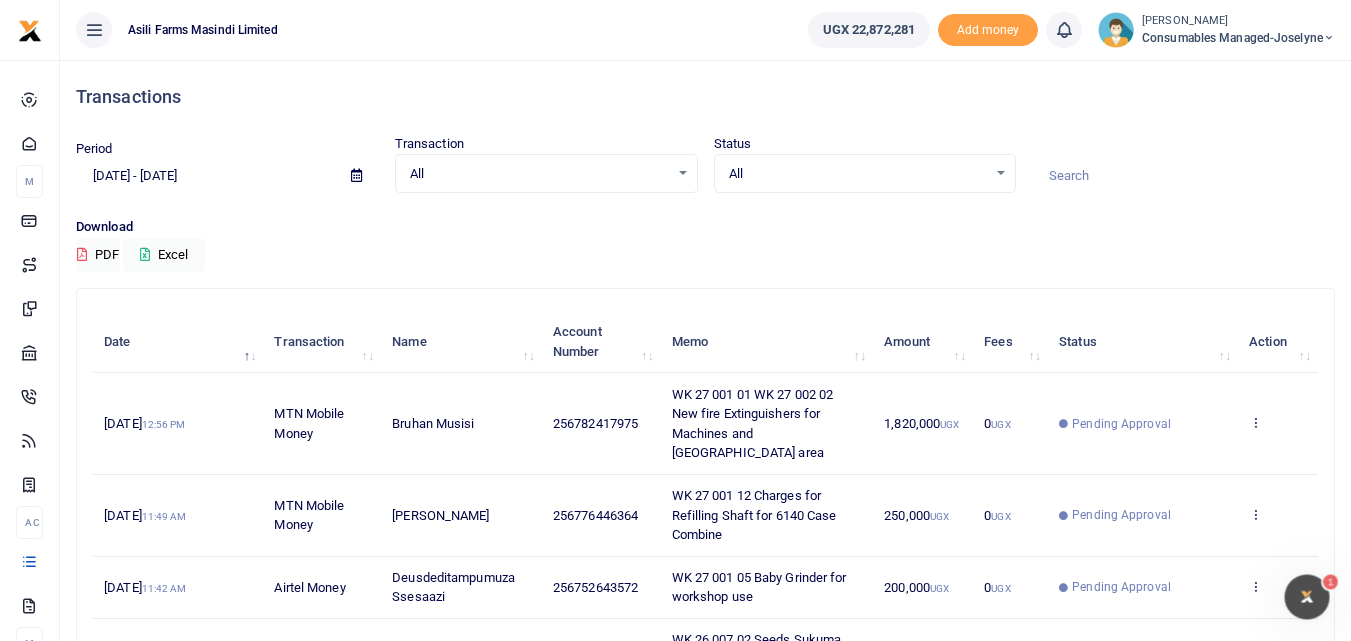 scroll, scrollTop: 0, scrollLeft: 0, axis: both 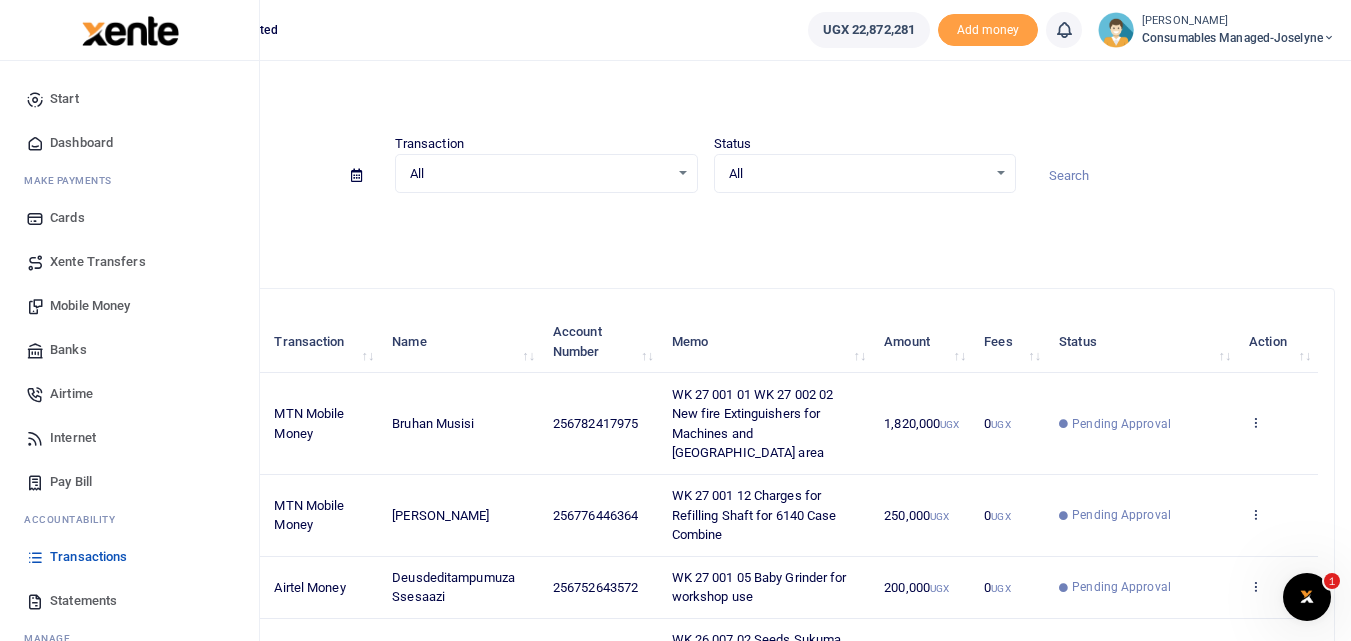 click on "Mobile Money" at bounding box center (90, 306) 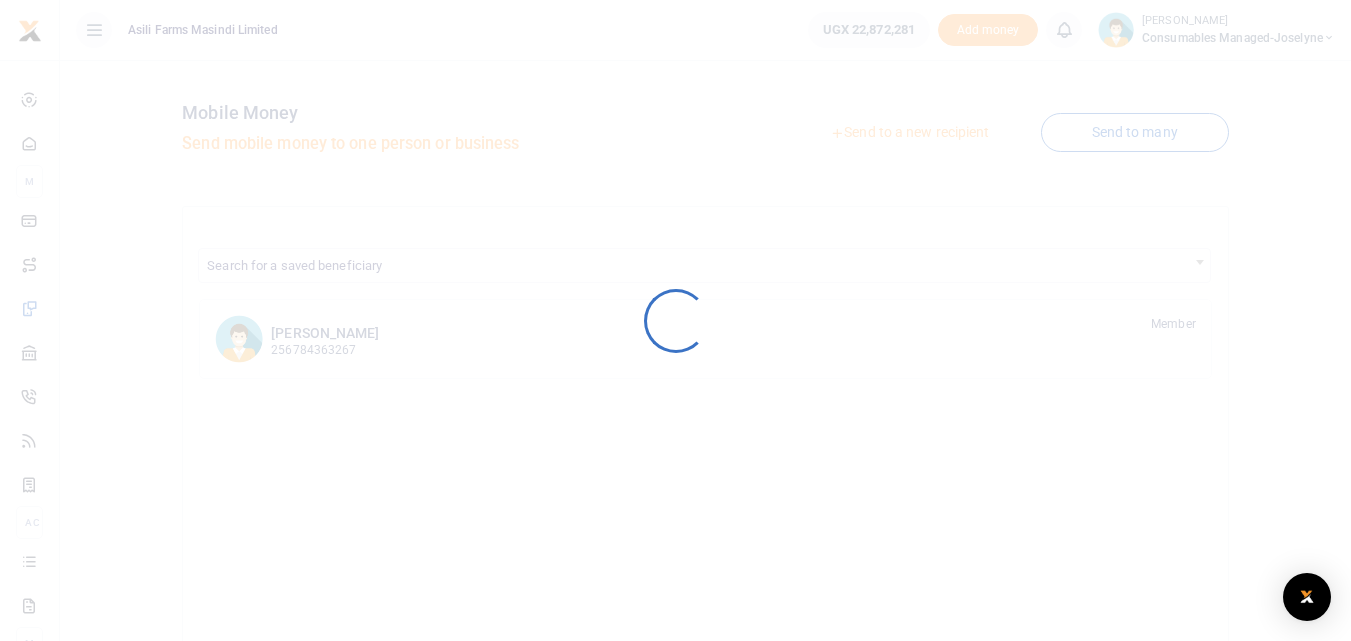 scroll, scrollTop: 0, scrollLeft: 0, axis: both 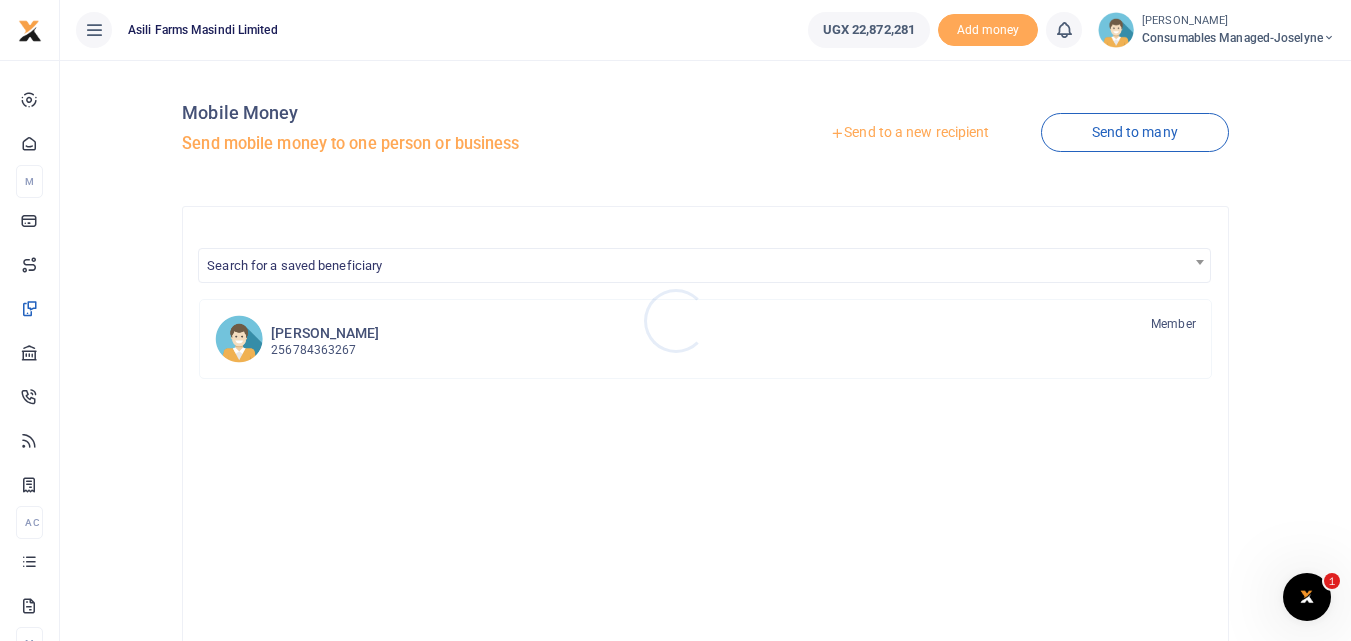 click at bounding box center (675, 320) 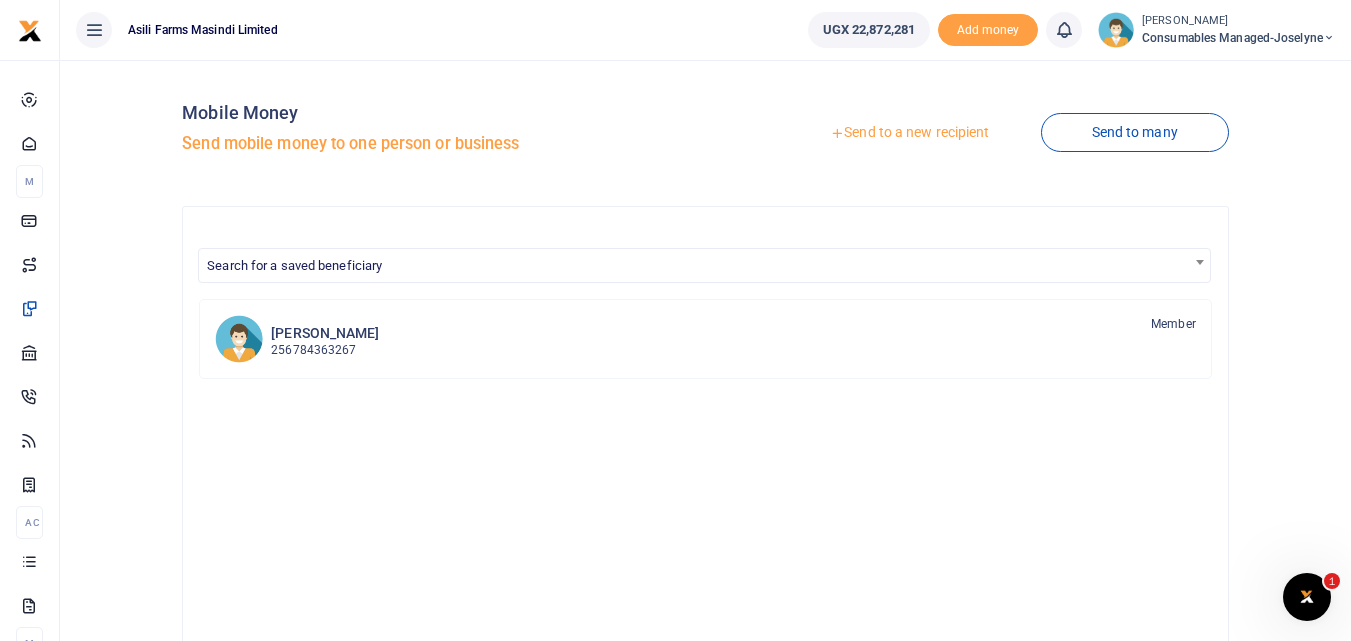 click on "Send to a new recipient" at bounding box center (909, 133) 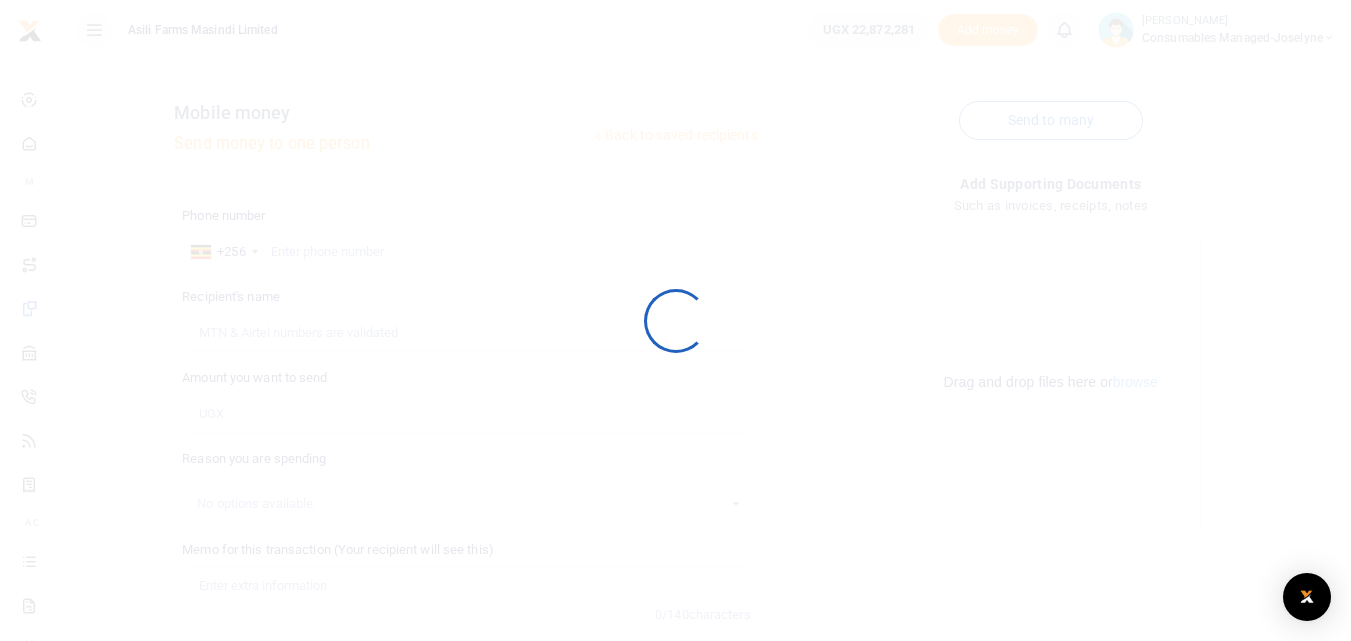 scroll, scrollTop: 0, scrollLeft: 0, axis: both 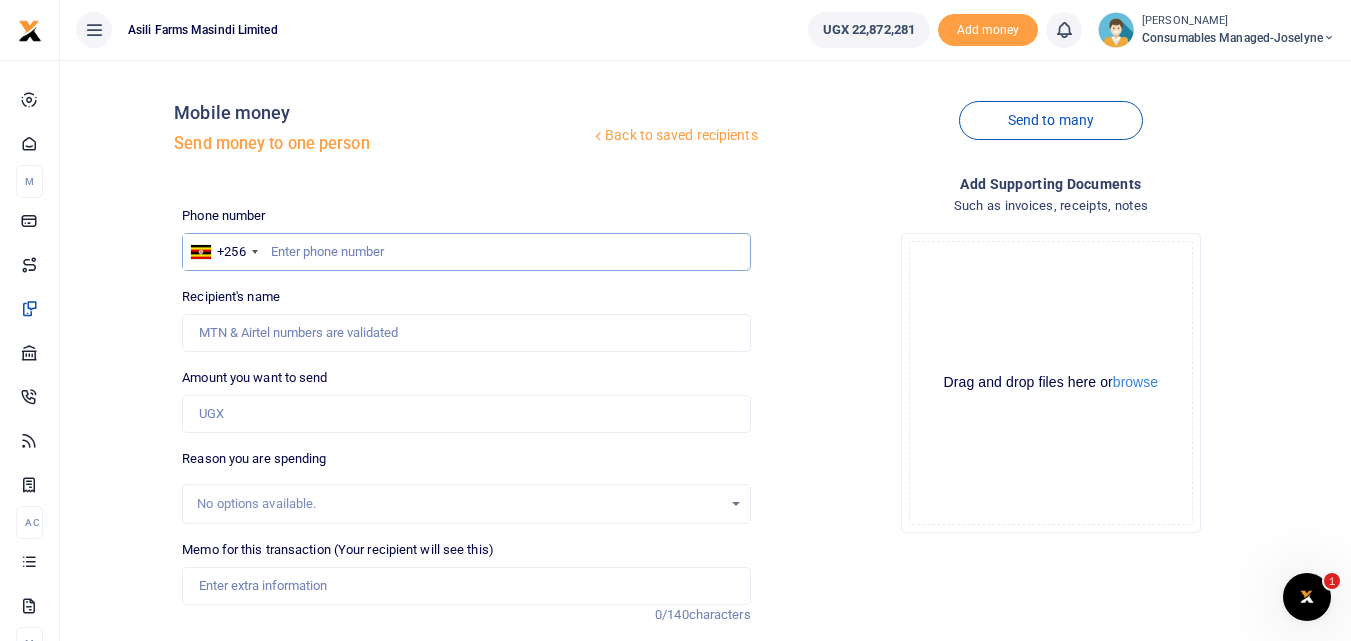 click at bounding box center (466, 252) 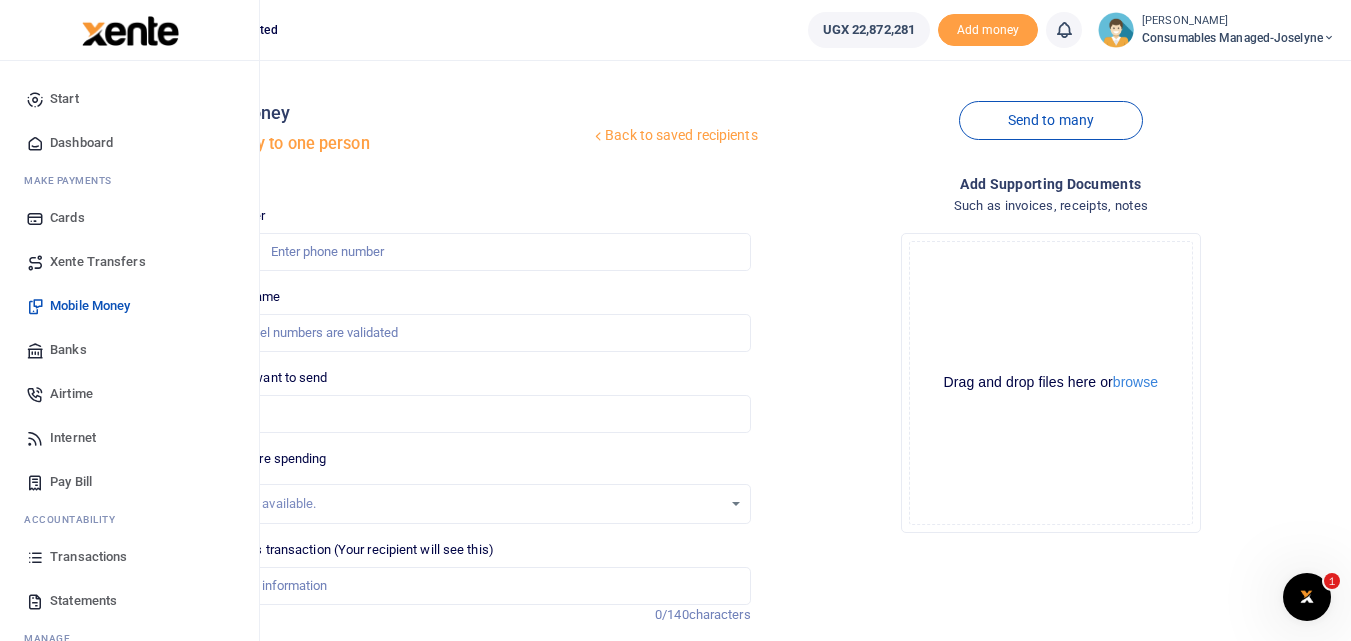 click at bounding box center [35, 557] 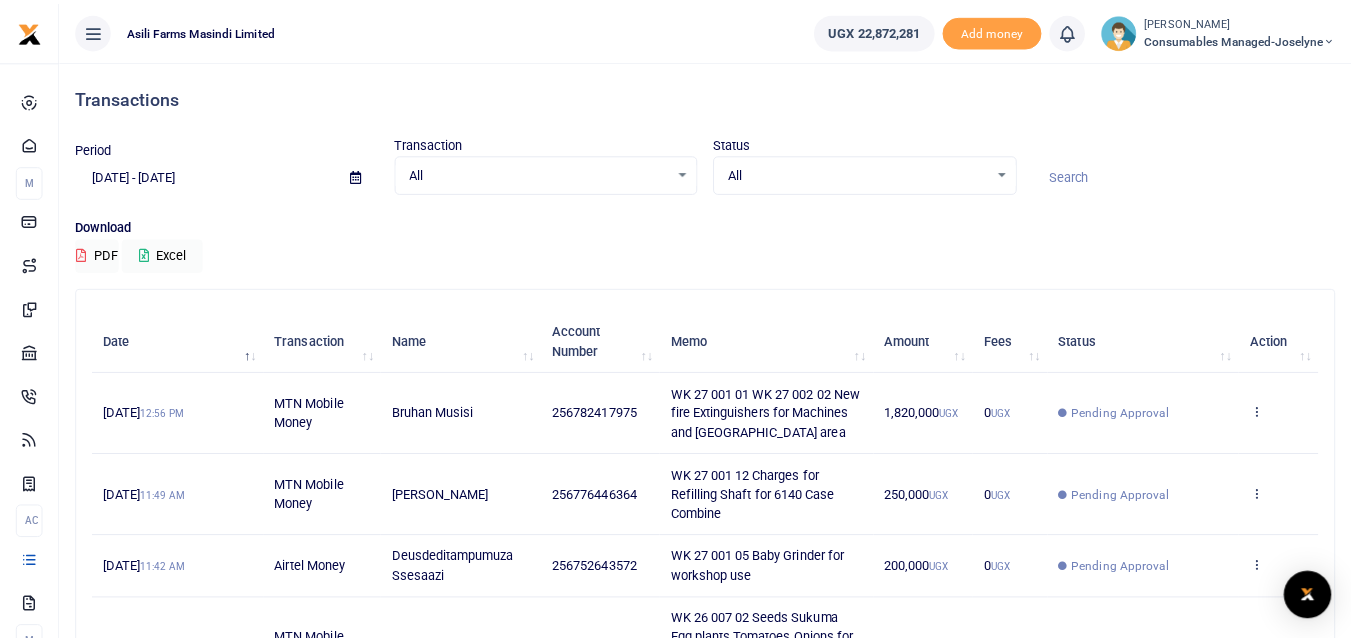 scroll, scrollTop: 0, scrollLeft: 0, axis: both 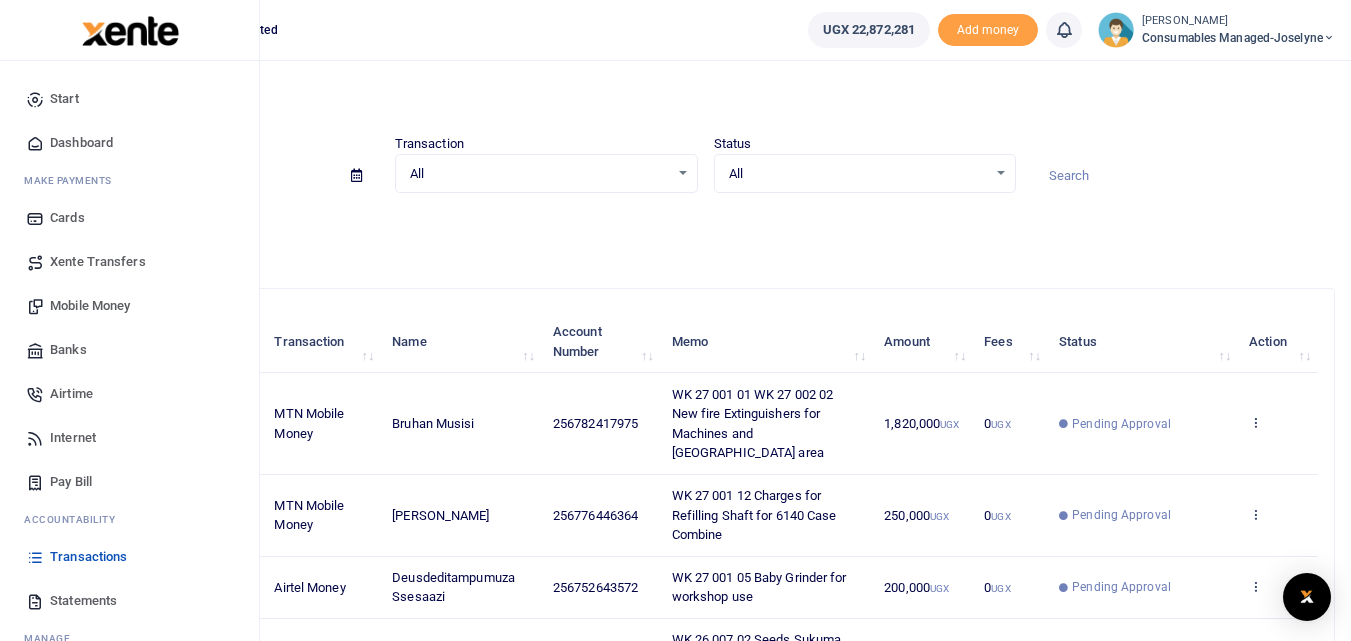 click on "Mobile Money" at bounding box center (90, 306) 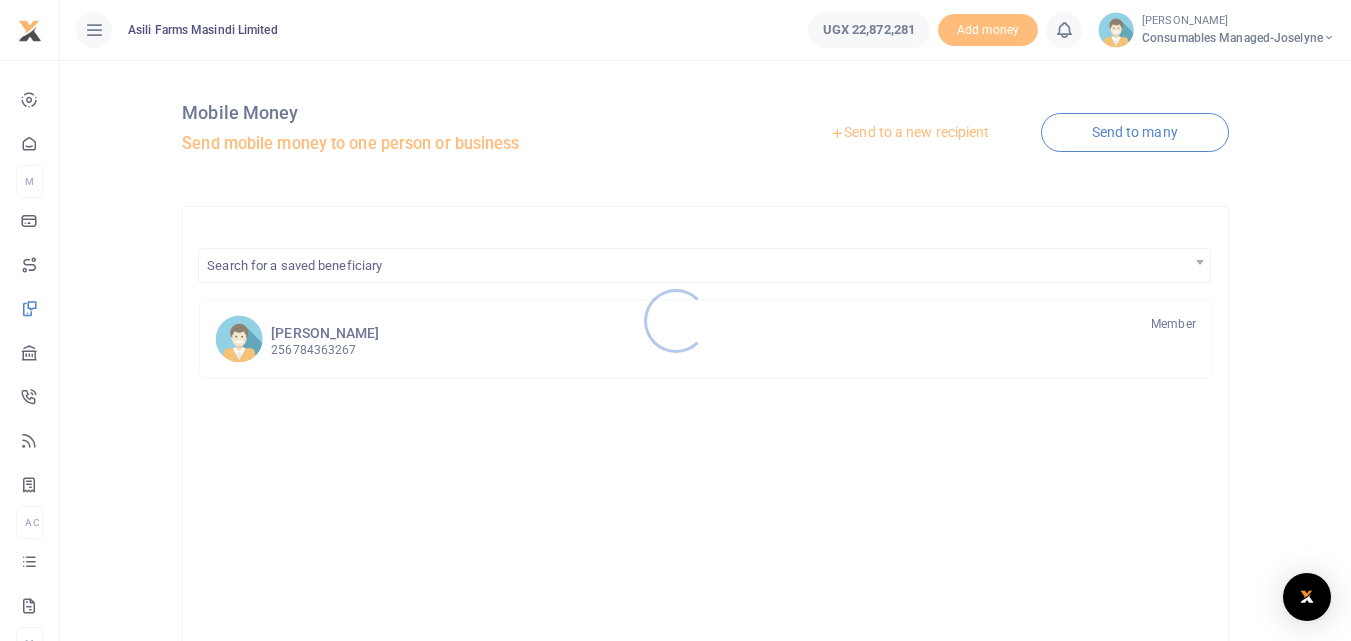 scroll, scrollTop: 0, scrollLeft: 0, axis: both 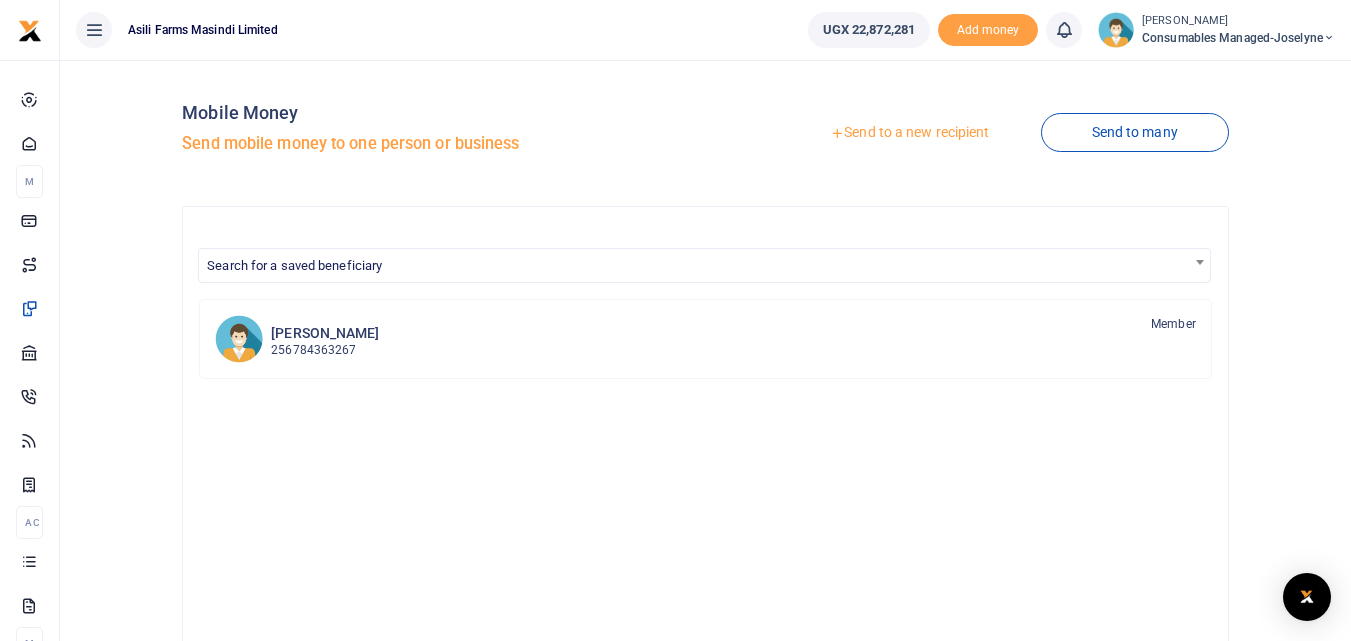 click on "Send to a new recipient" at bounding box center [909, 133] 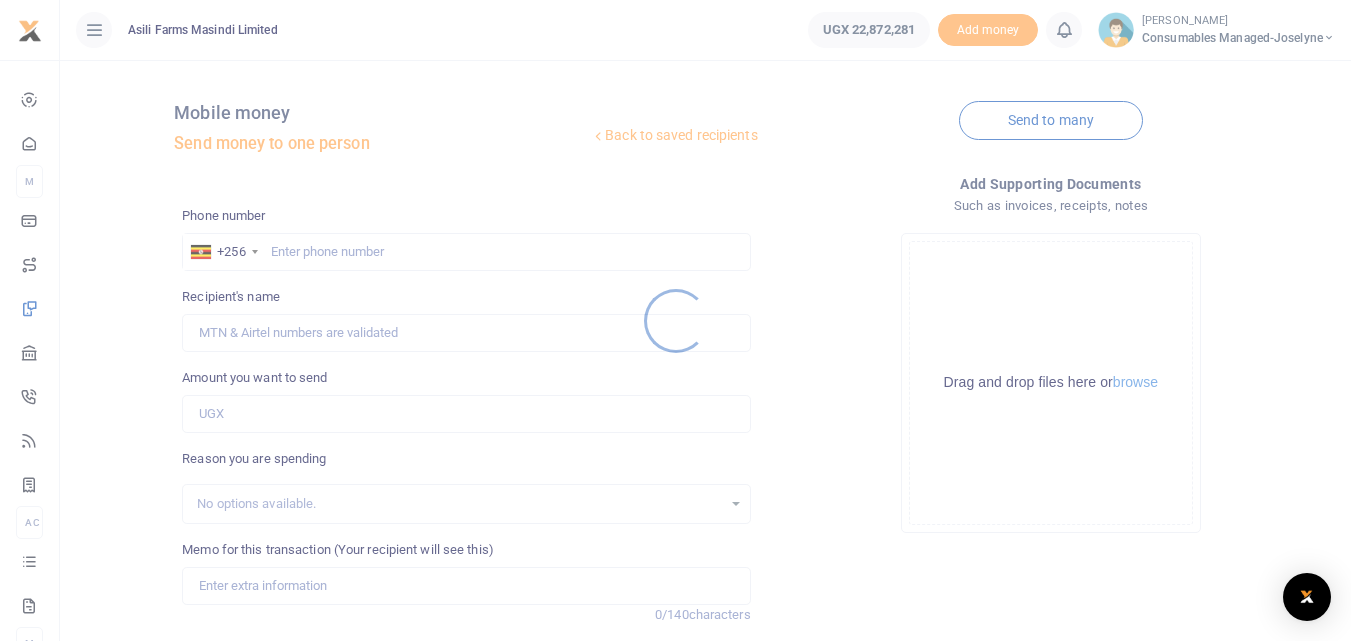 scroll, scrollTop: 0, scrollLeft: 0, axis: both 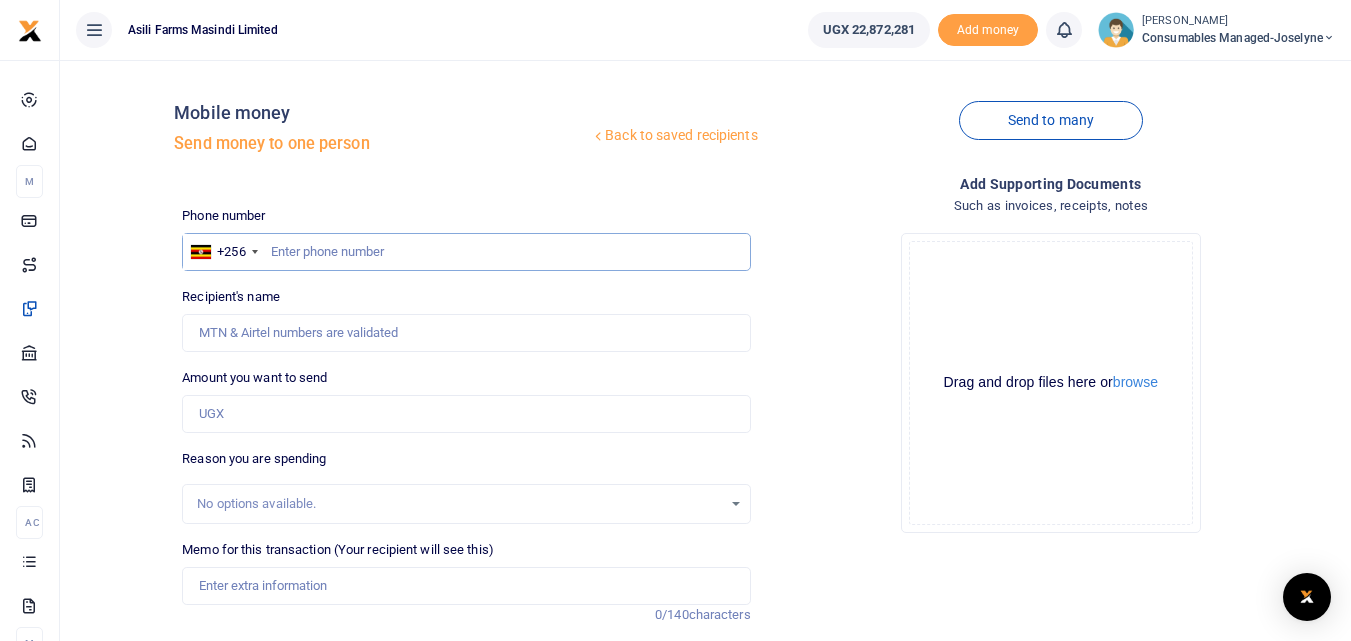 click at bounding box center [466, 252] 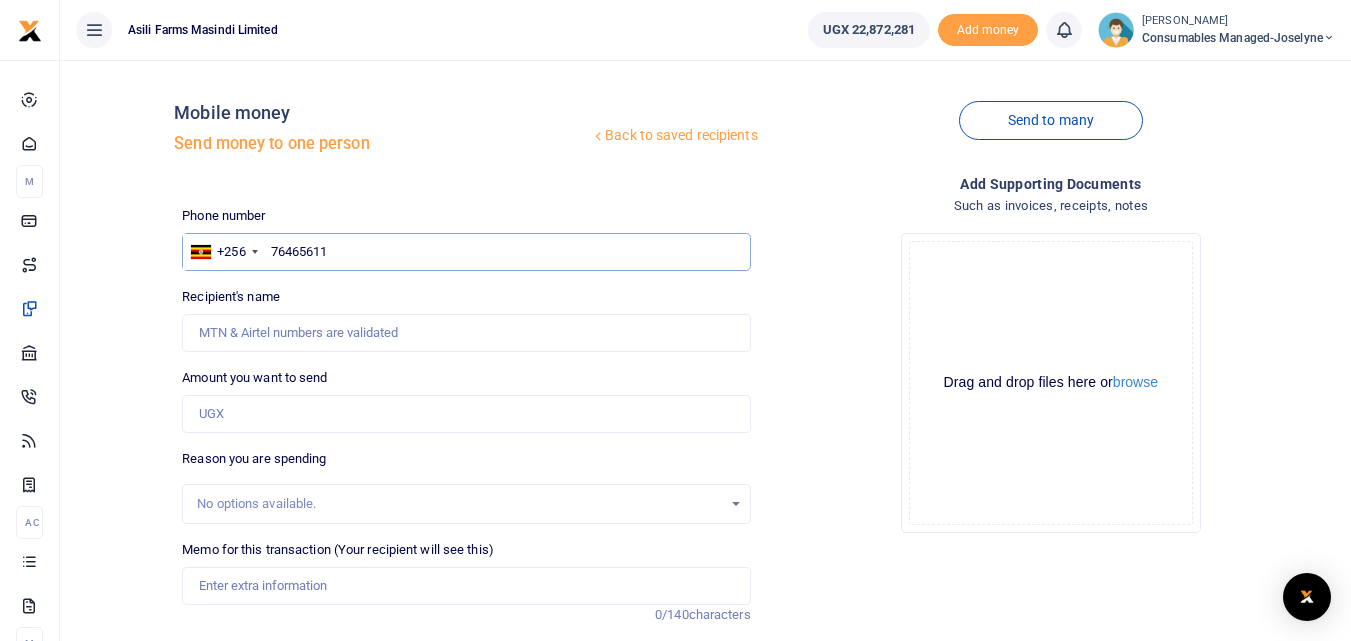 type on "764656118" 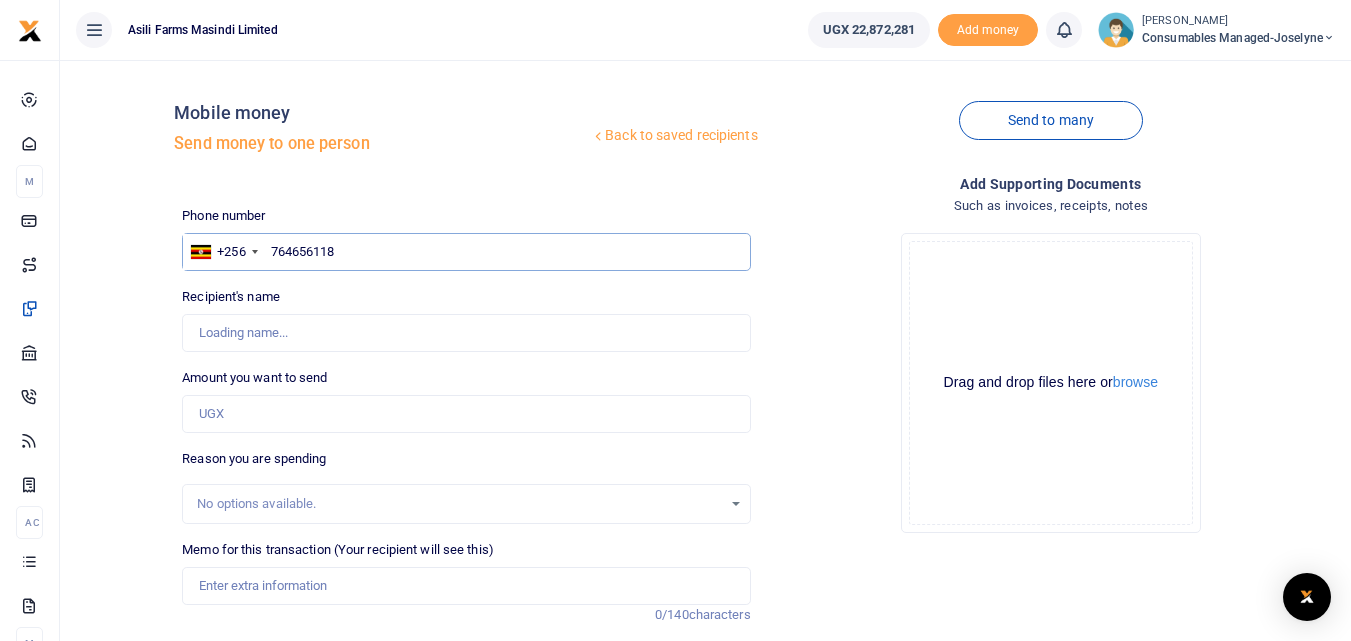 type on "Grace Happy" 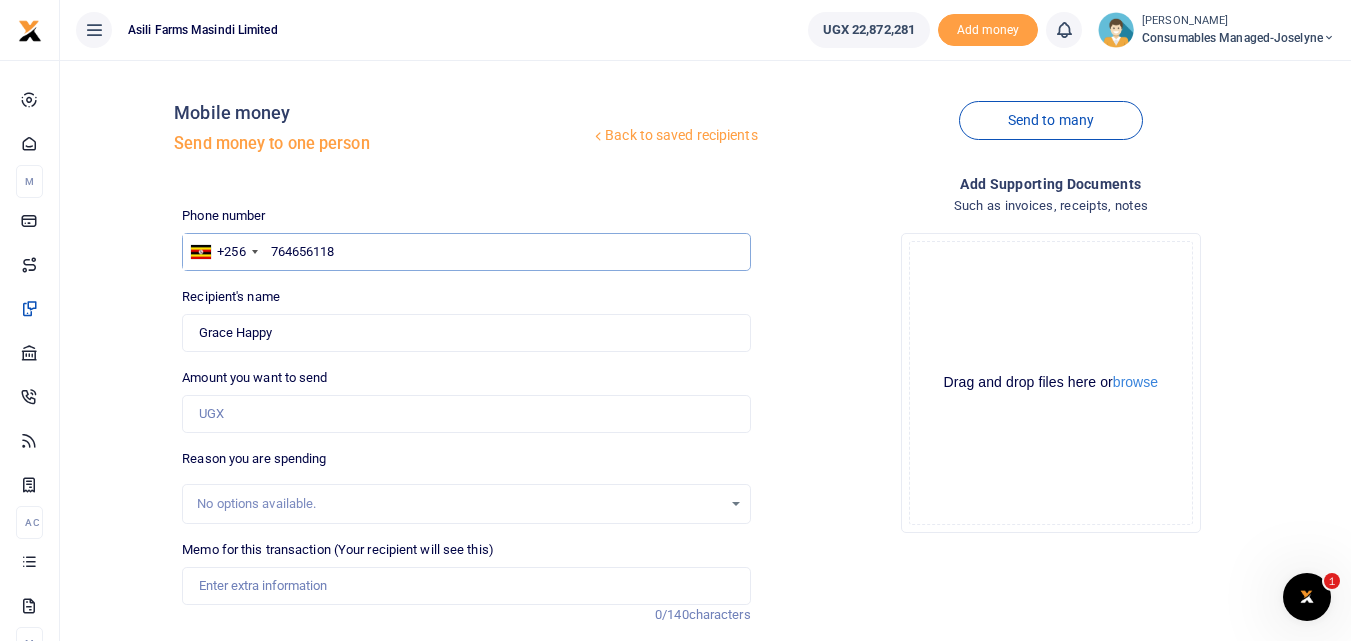 type on "764656118" 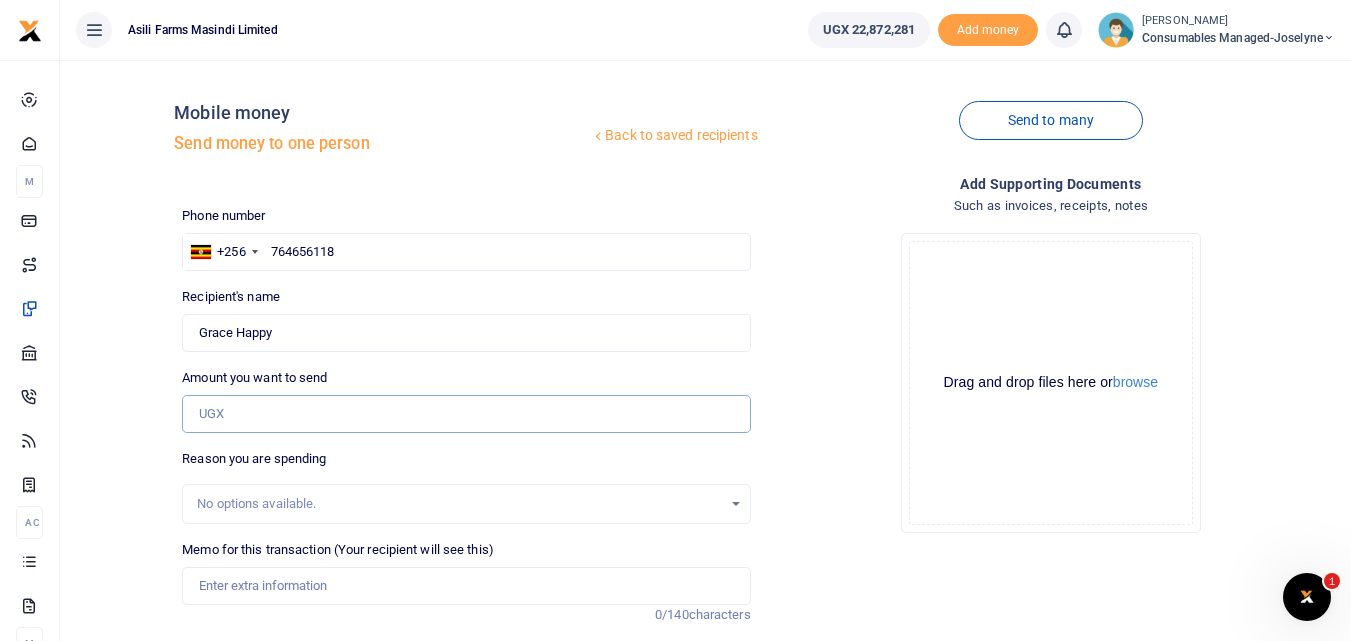 scroll, scrollTop: 0, scrollLeft: 0, axis: both 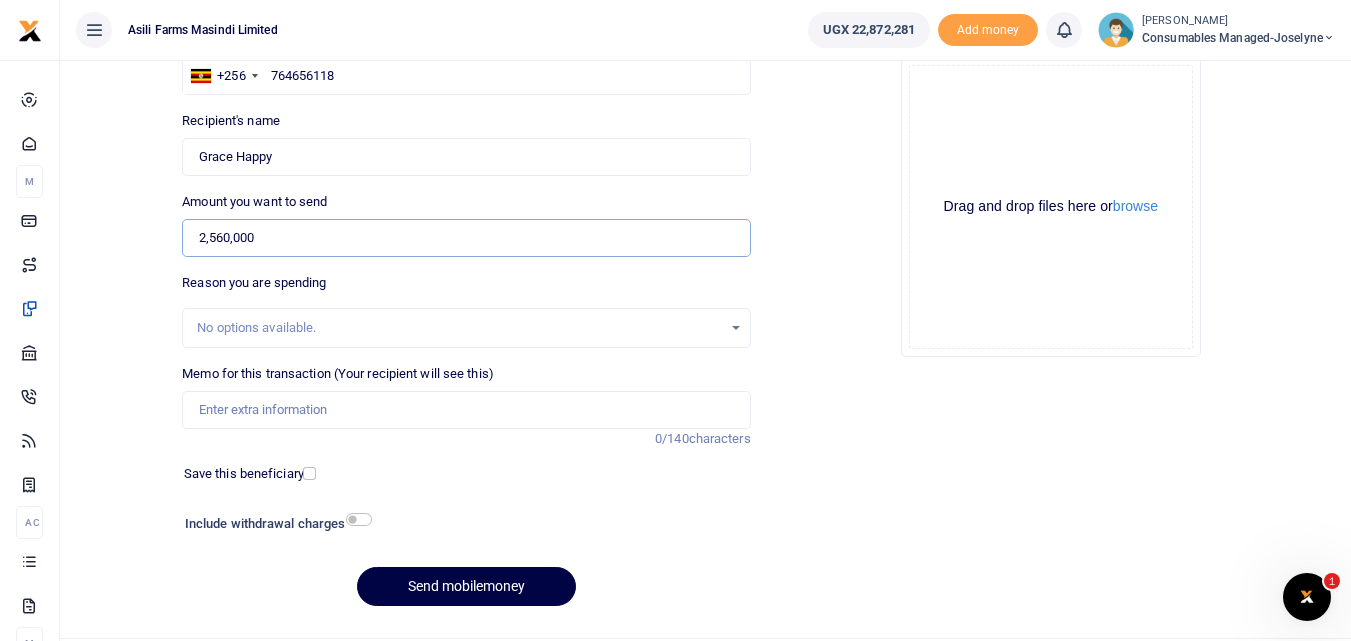 type on "2,560,000" 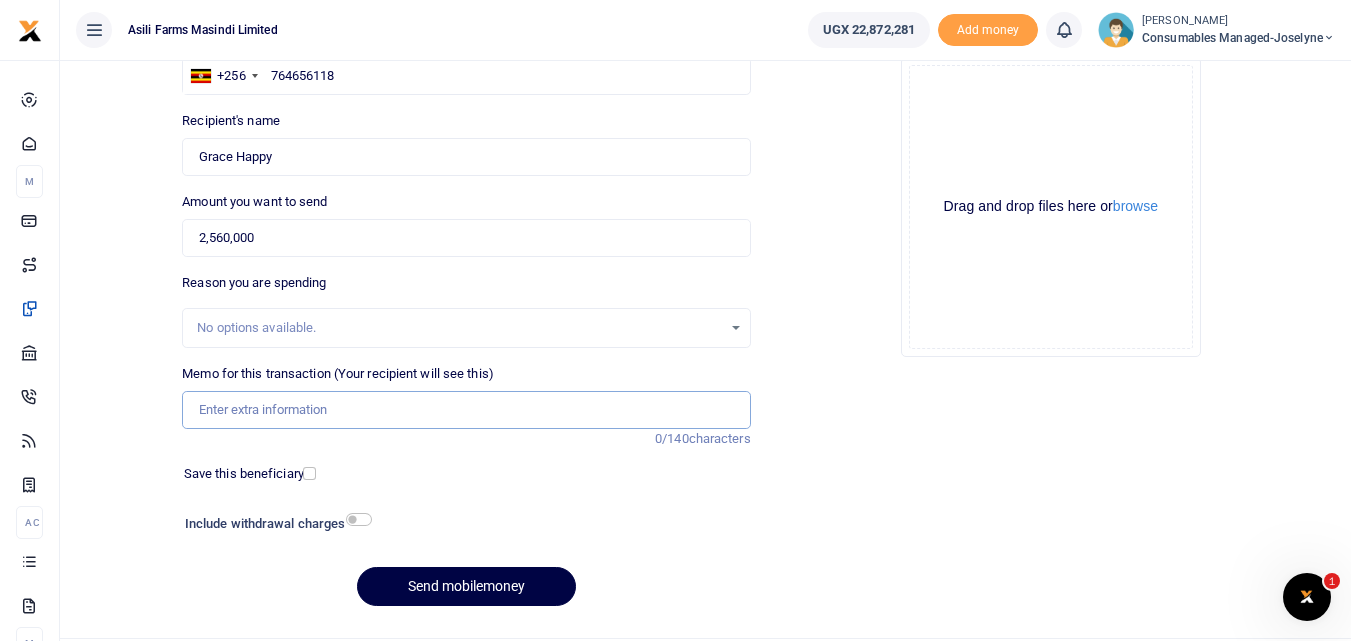 click on "Memo for this transaction (Your recipient will see this)" at bounding box center [466, 410] 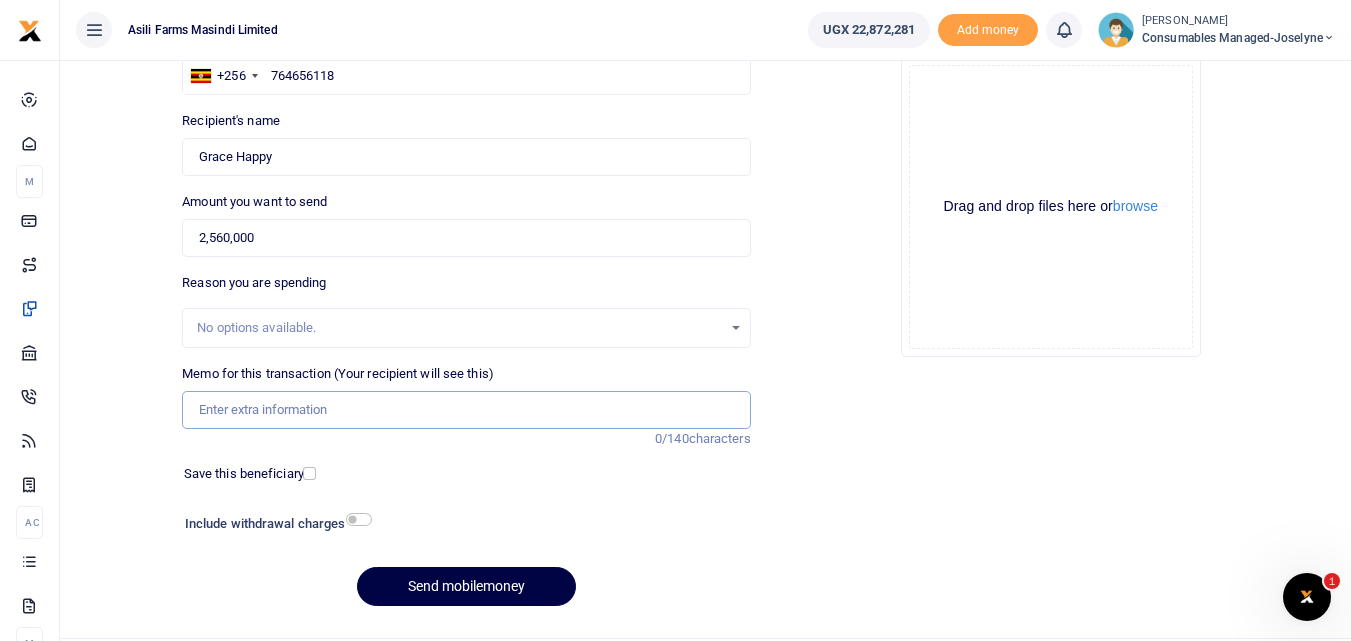click on "Memo for this transaction (Your recipient will see this)" at bounding box center [466, 410] 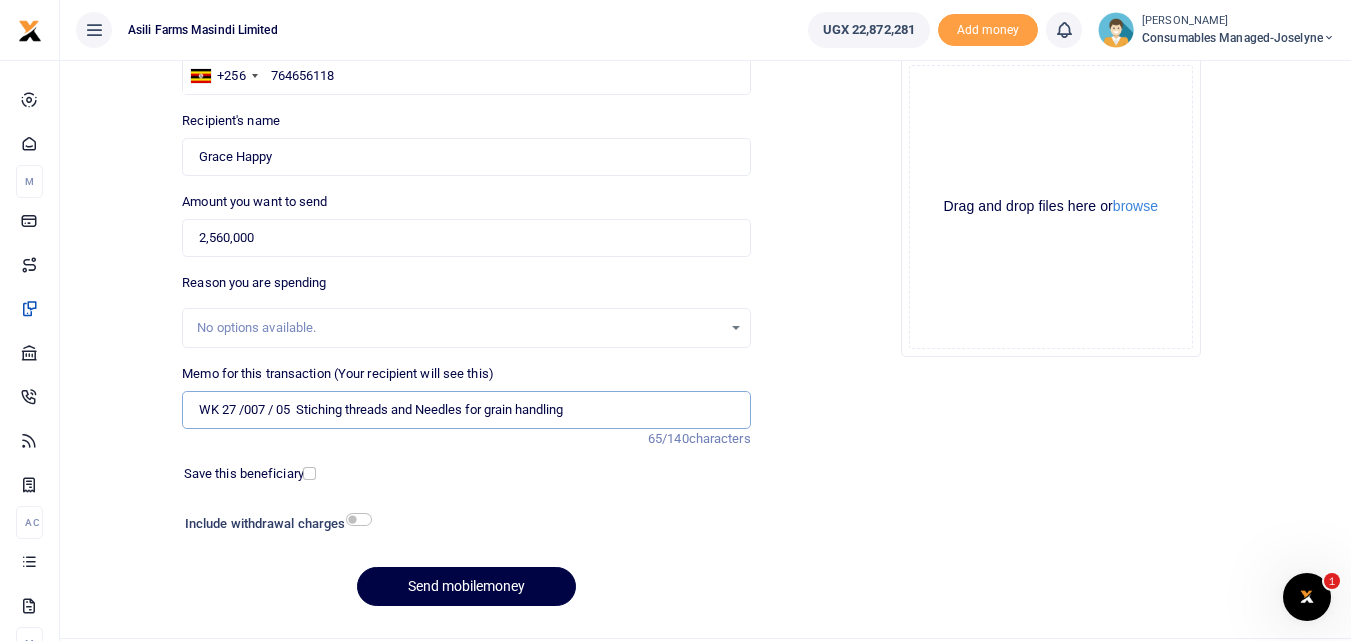 click on "WK 27 /007 / 05  Stiching threads and Needles for grain handling" at bounding box center (466, 410) 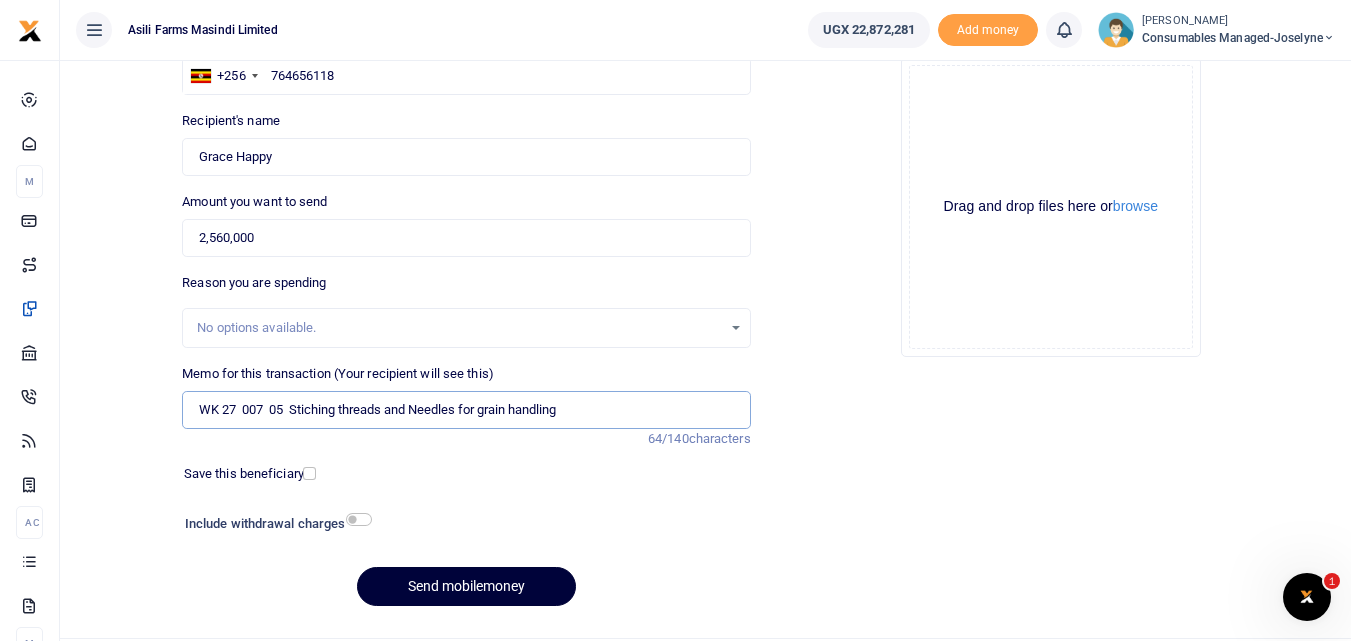 type on "WK 27  007  05  Stiching threads and Needles for grain handling" 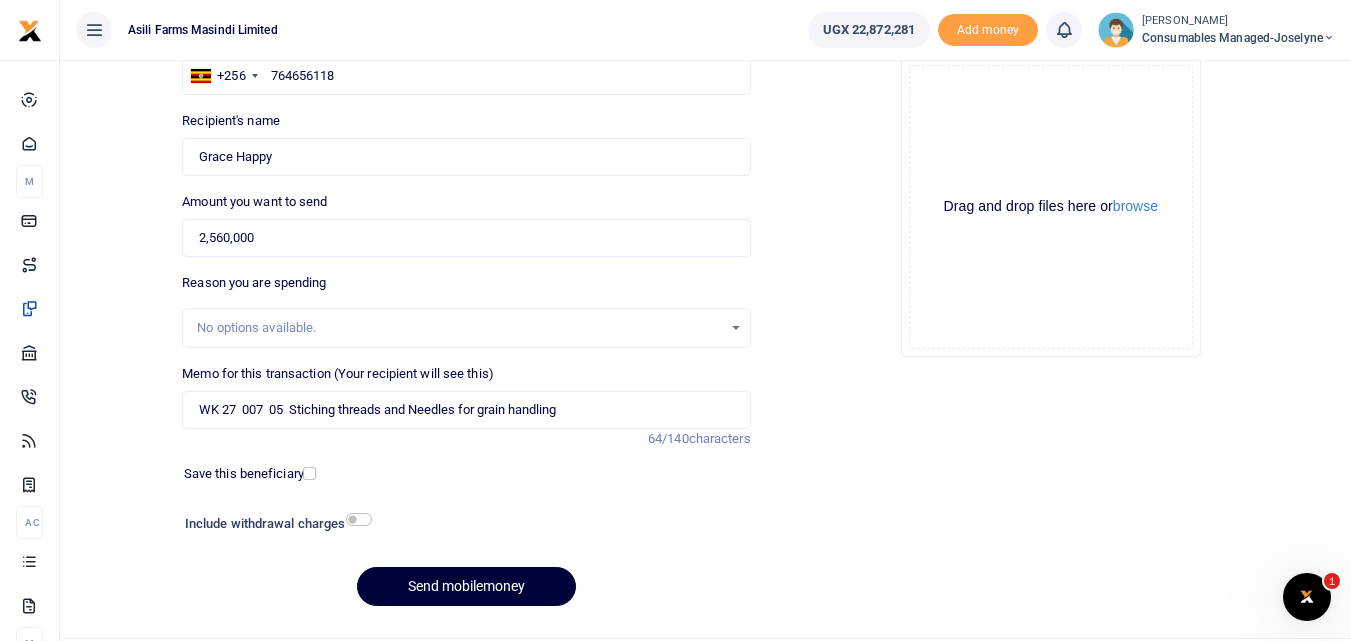 click on "Send mobilemoney" at bounding box center (466, 586) 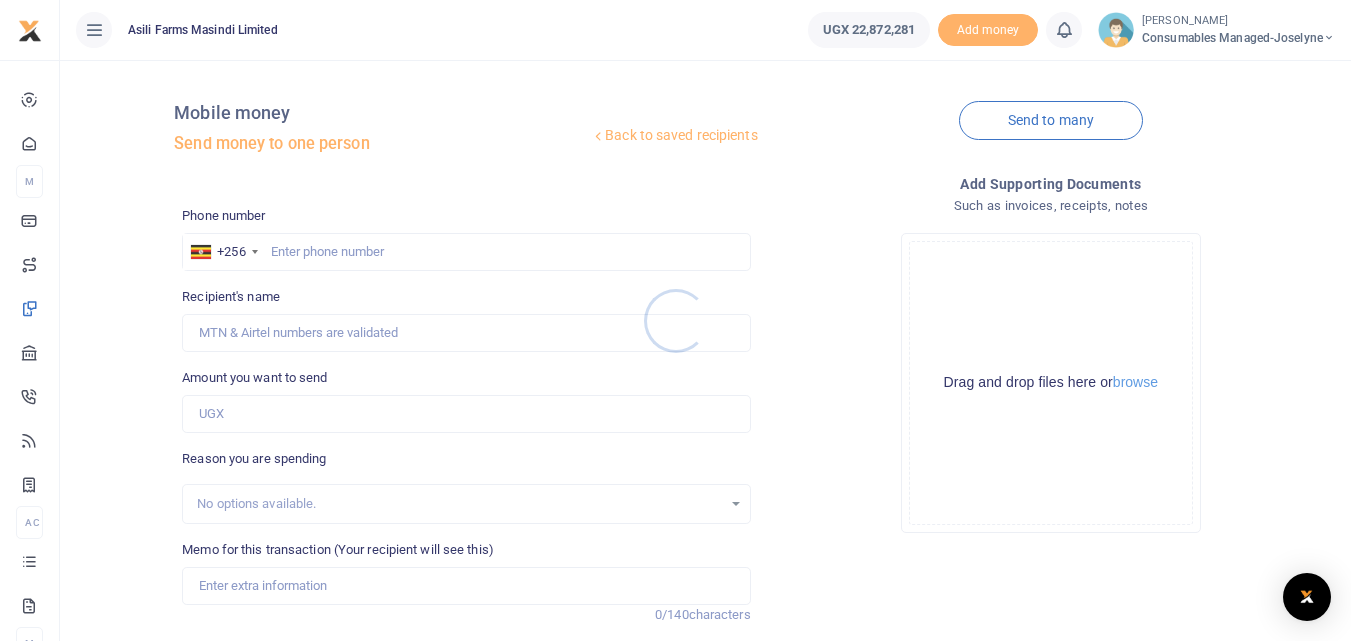 scroll, scrollTop: 176, scrollLeft: 0, axis: vertical 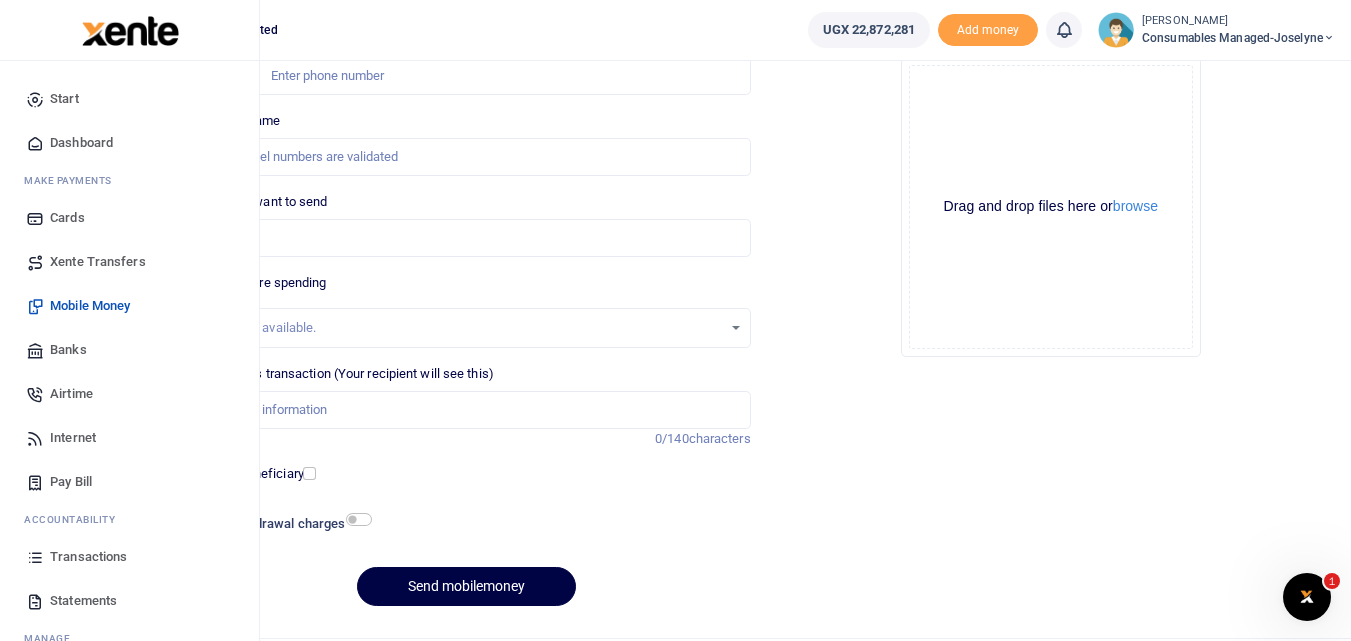 click at bounding box center [35, 557] 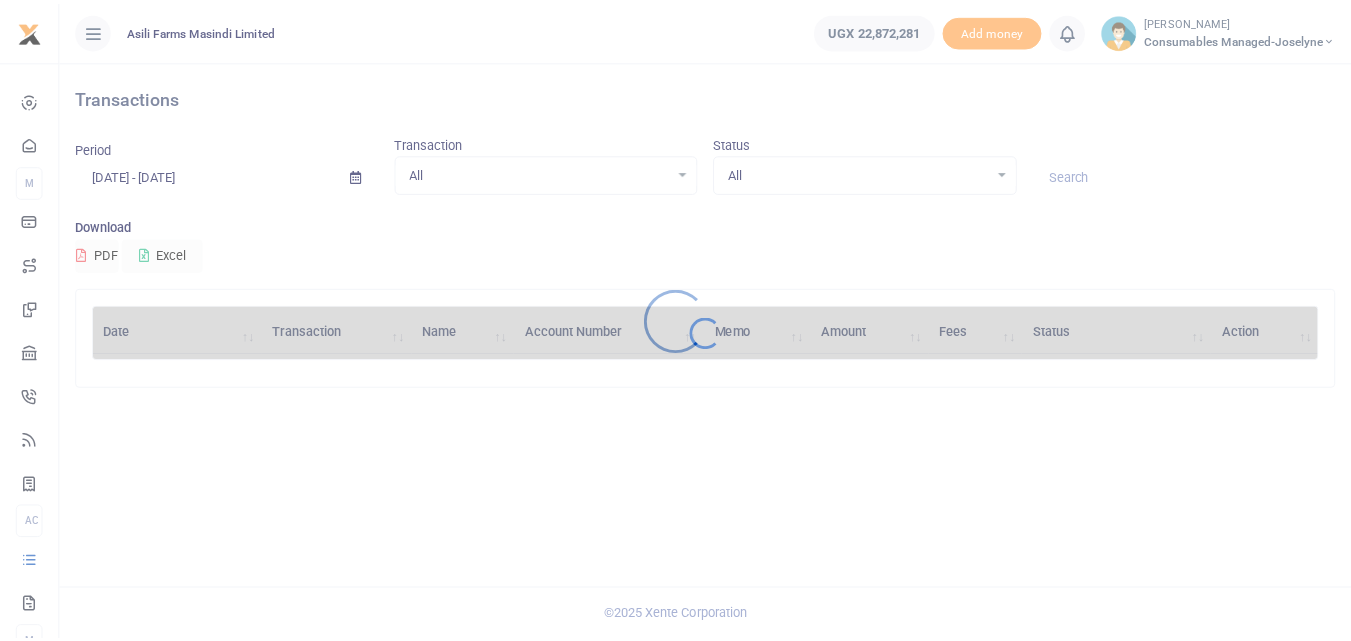 scroll, scrollTop: 0, scrollLeft: 0, axis: both 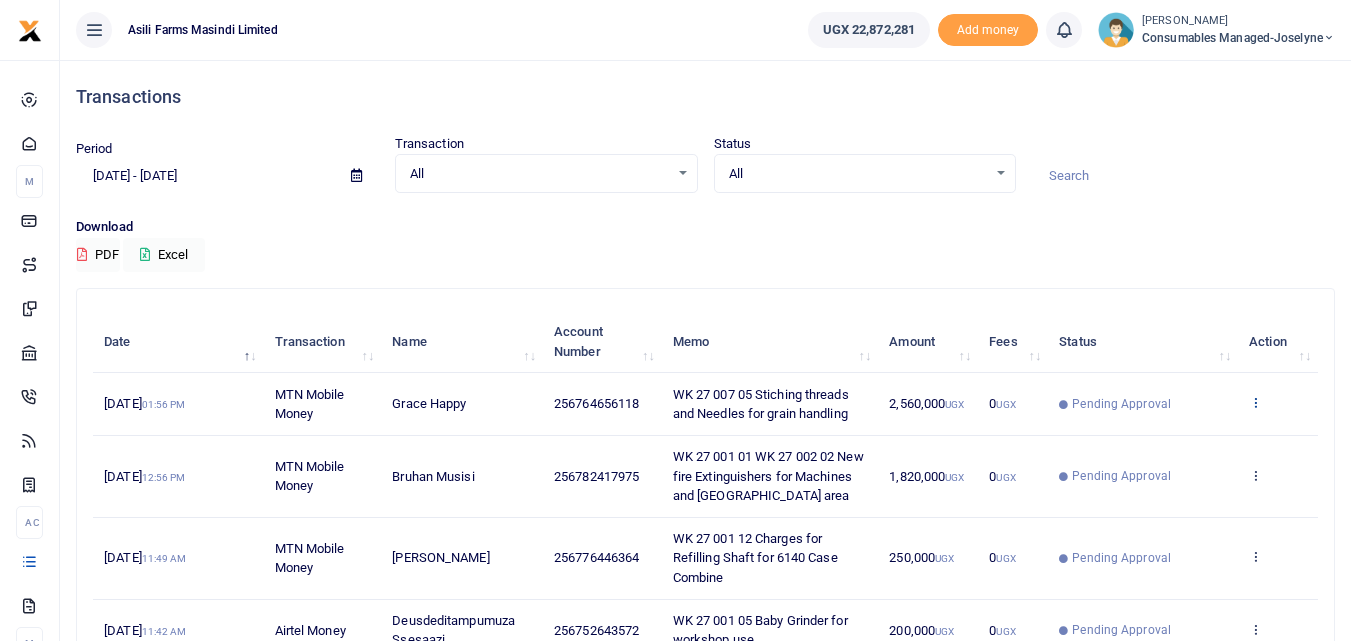 click at bounding box center [1255, 402] 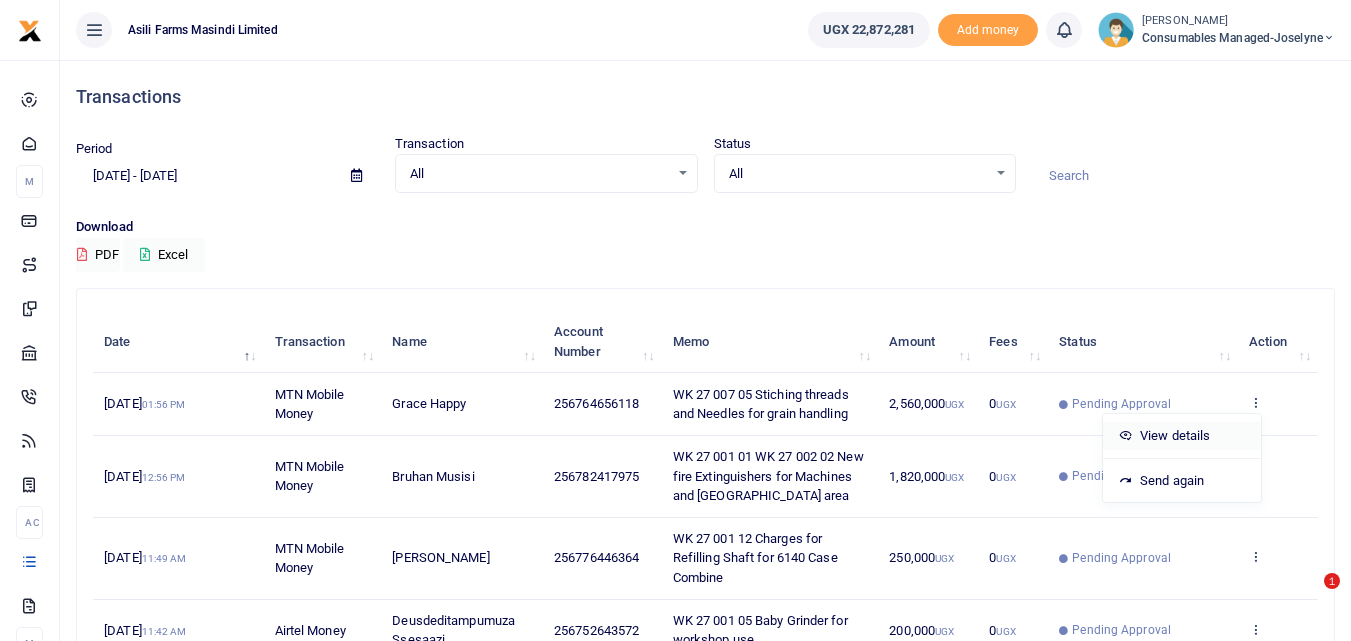 click on "View details" at bounding box center (1182, 436) 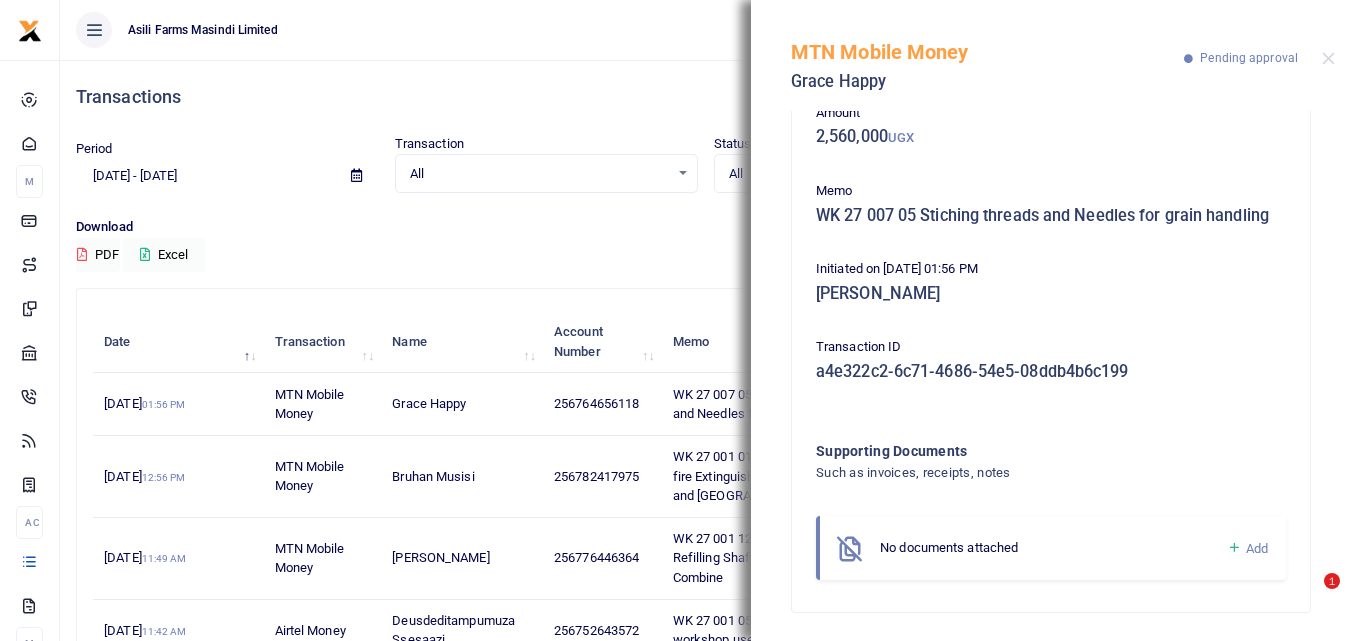 scroll, scrollTop: 139, scrollLeft: 0, axis: vertical 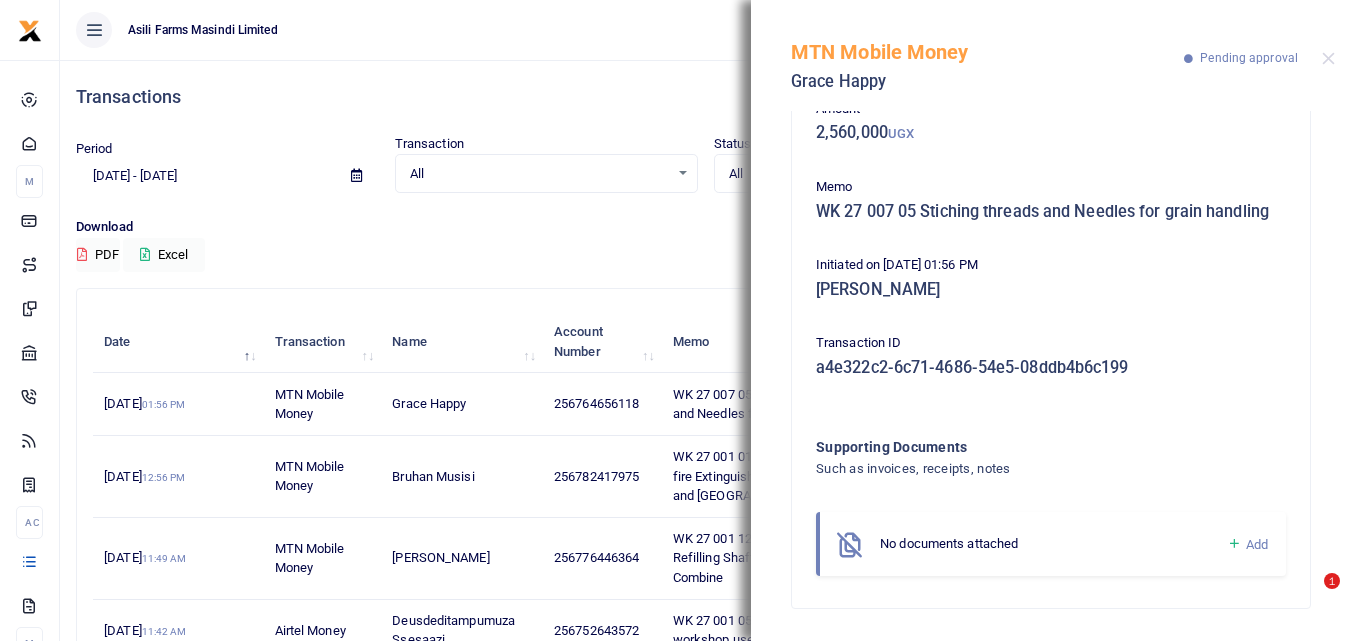 click at bounding box center [1234, 544] 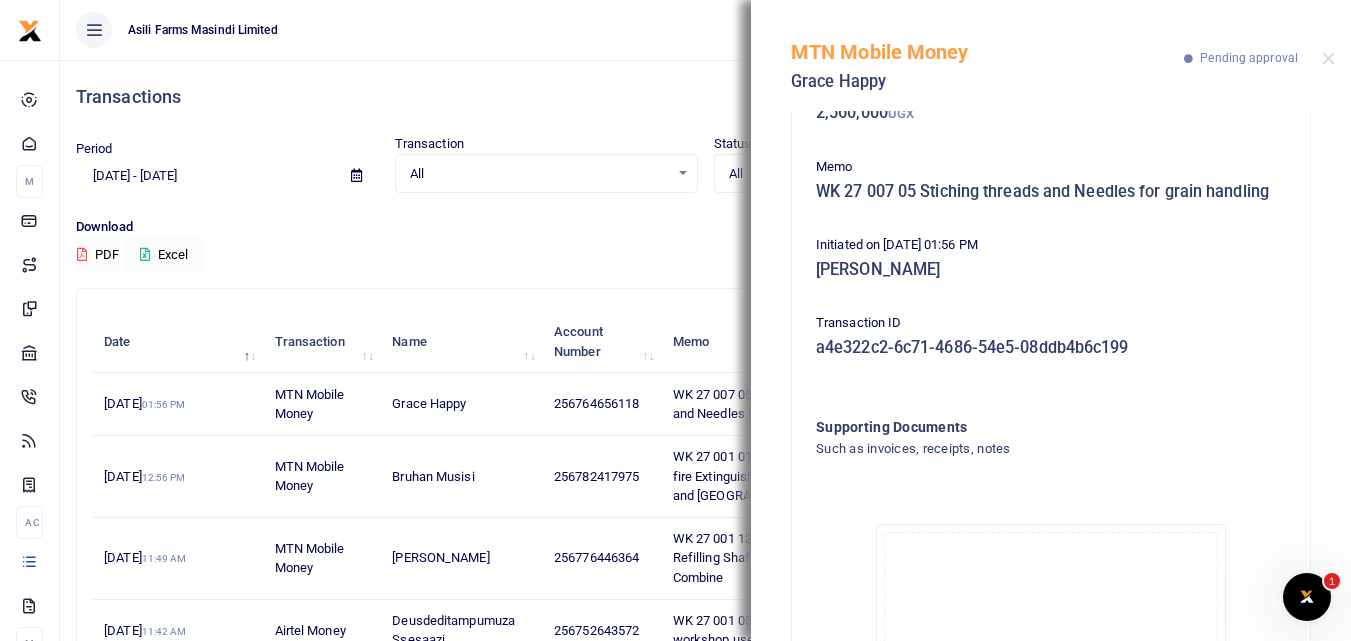 scroll, scrollTop: 0, scrollLeft: 0, axis: both 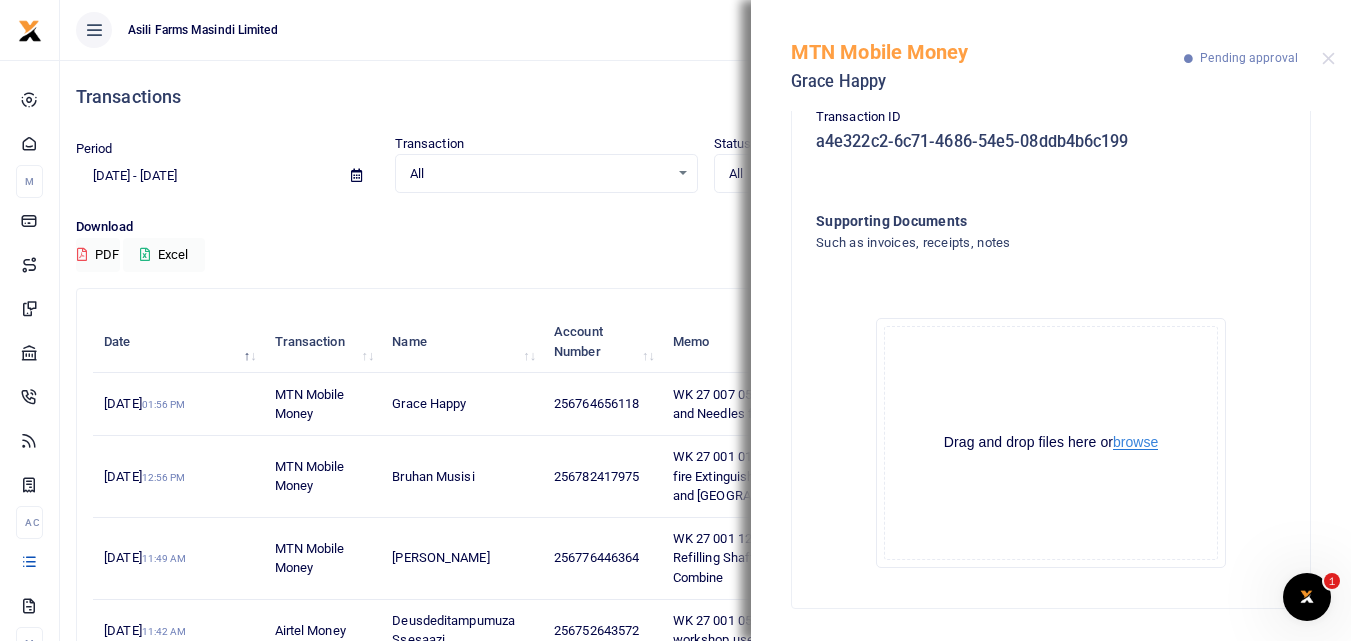 click on "browse" at bounding box center (1135, 442) 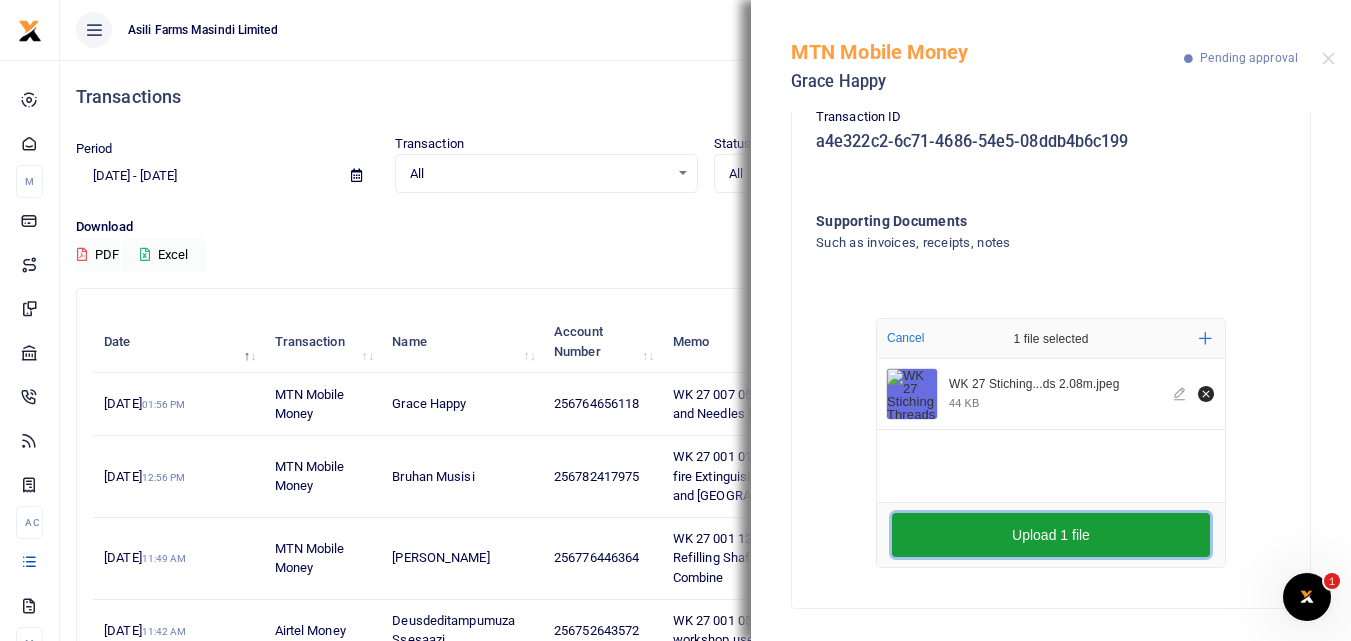 click on "Upload 1 file" at bounding box center (1051, 535) 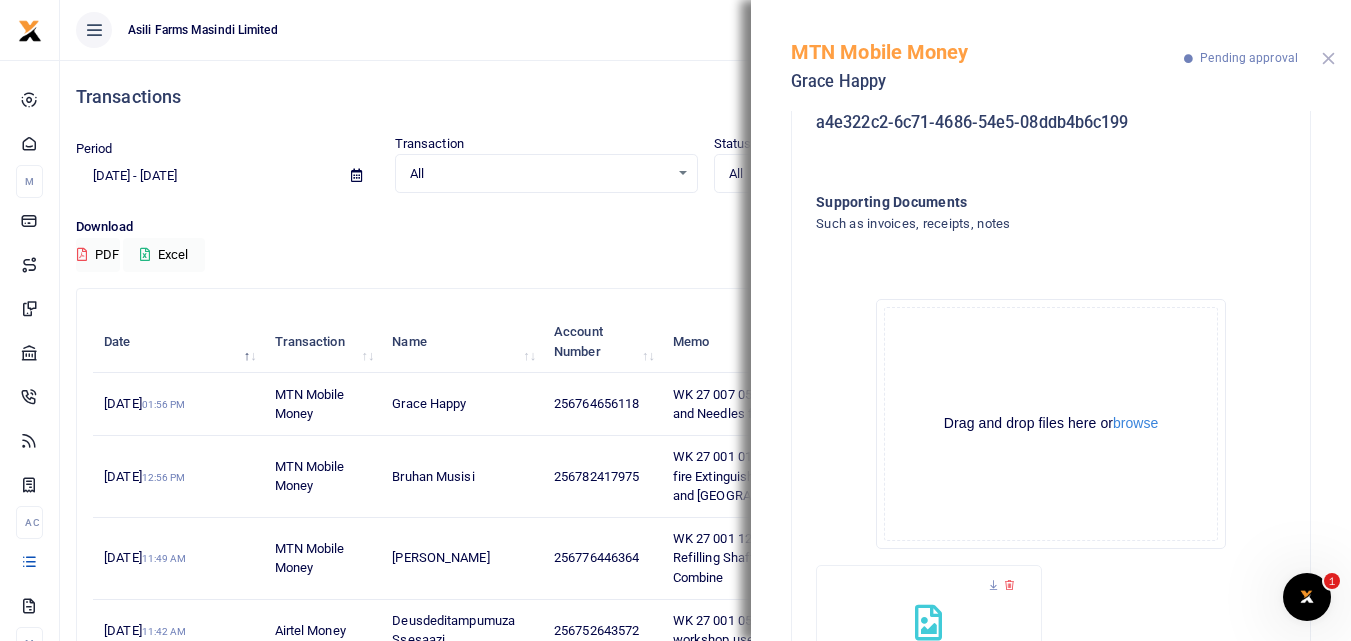 click at bounding box center [1328, 58] 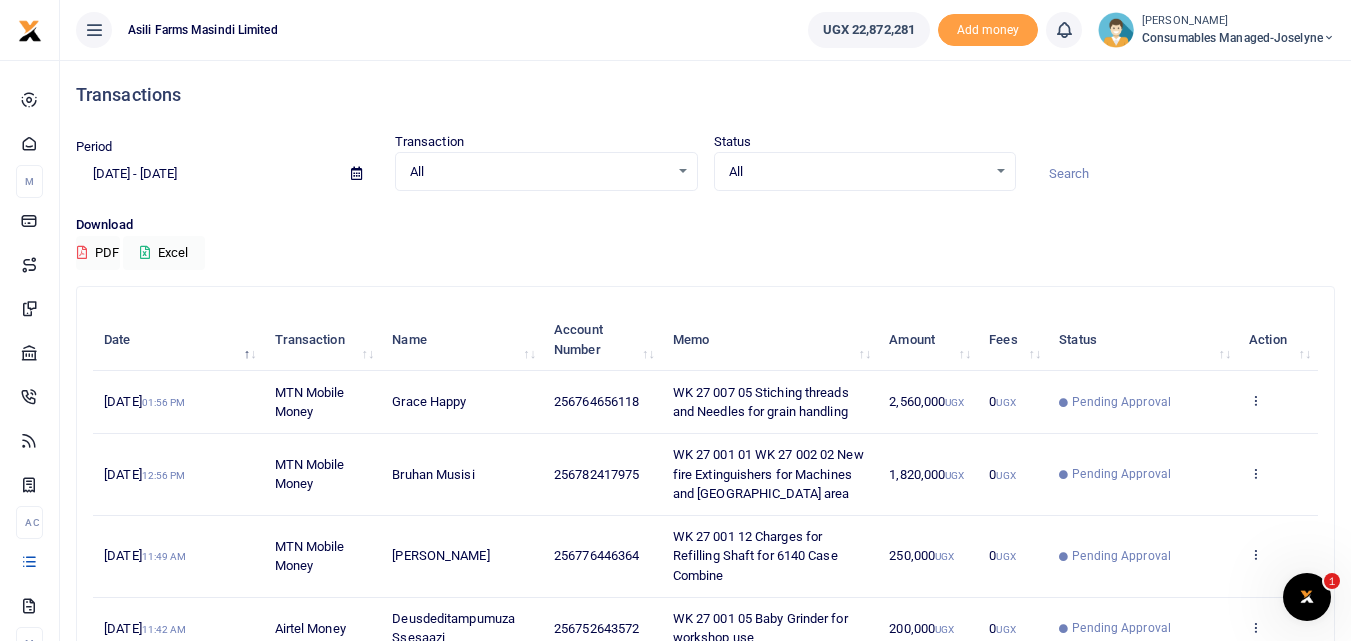 scroll, scrollTop: 0, scrollLeft: 0, axis: both 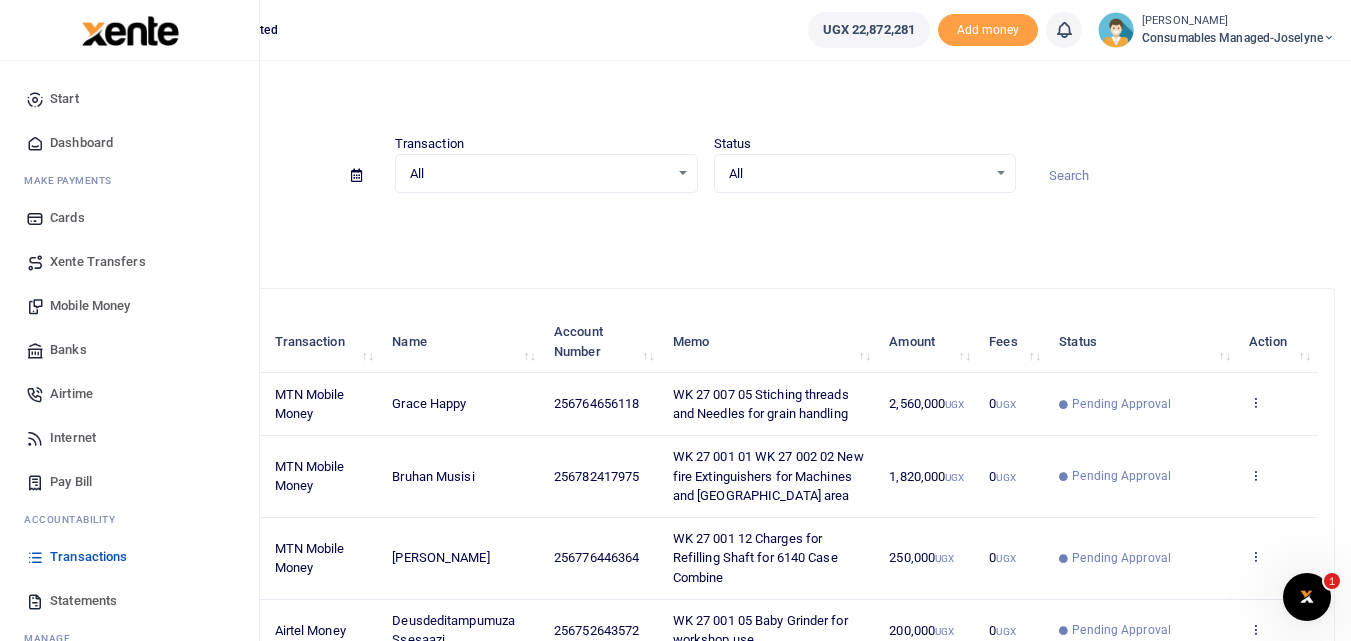 click at bounding box center [35, 557] 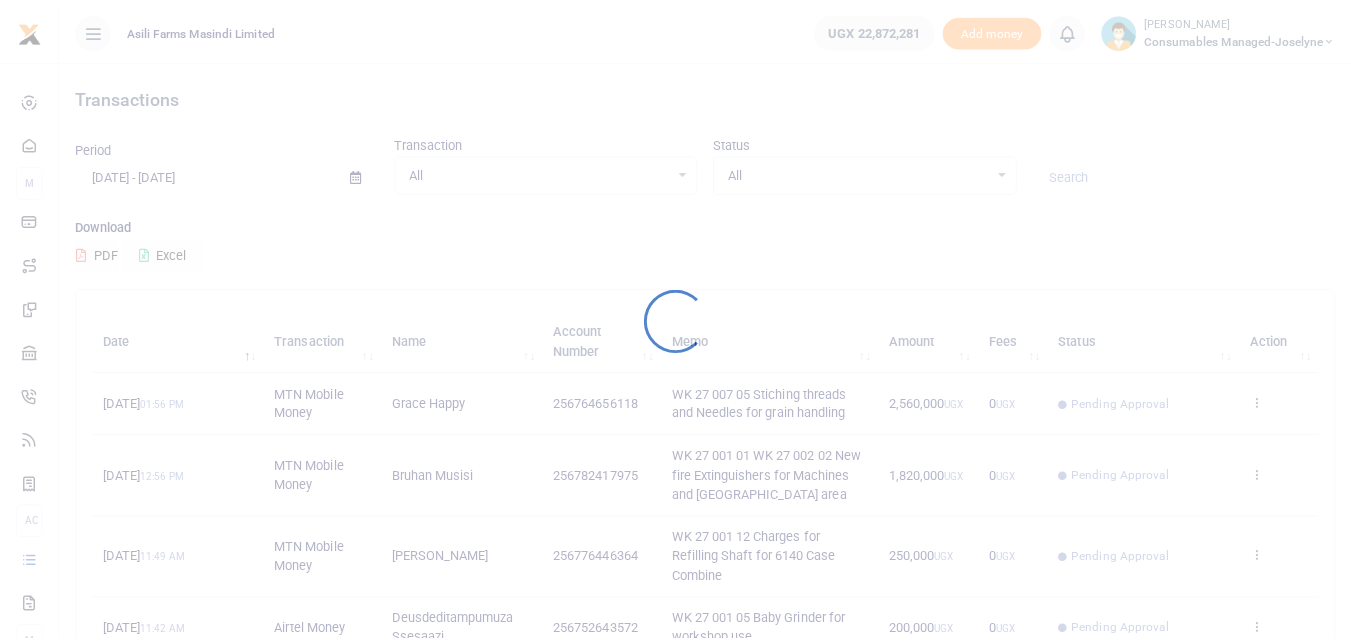 scroll, scrollTop: 0, scrollLeft: 0, axis: both 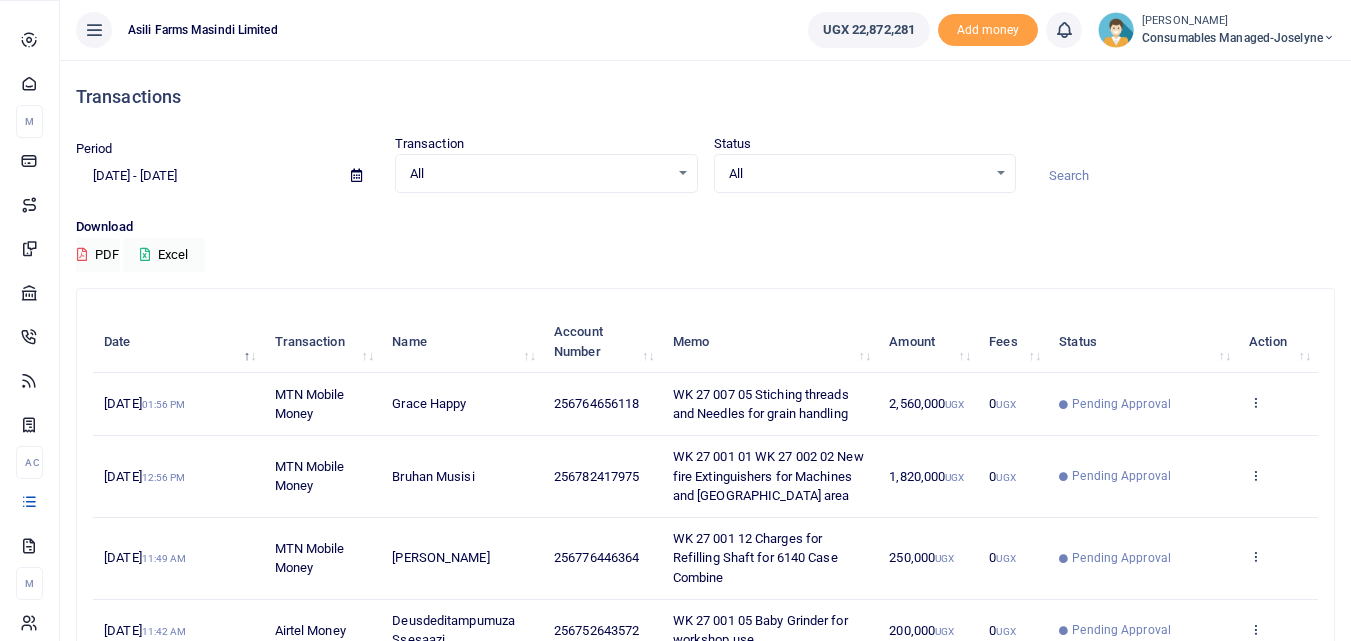 click at bounding box center (29, 501) 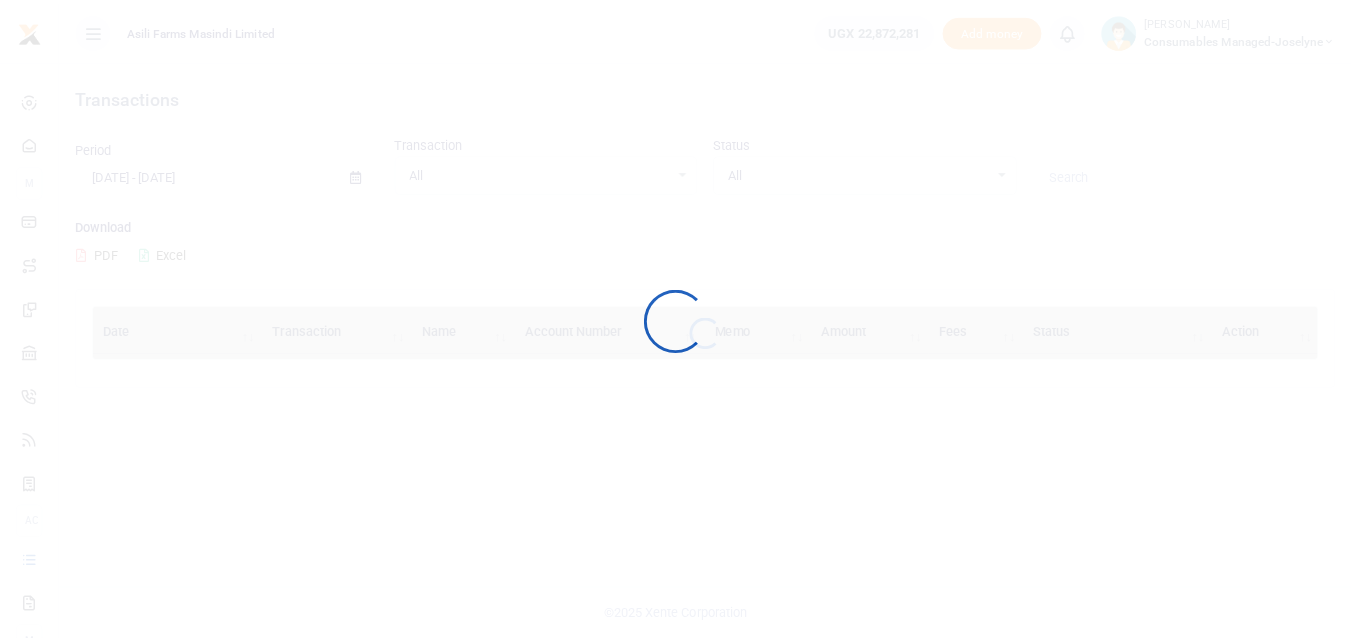 scroll, scrollTop: 0, scrollLeft: 0, axis: both 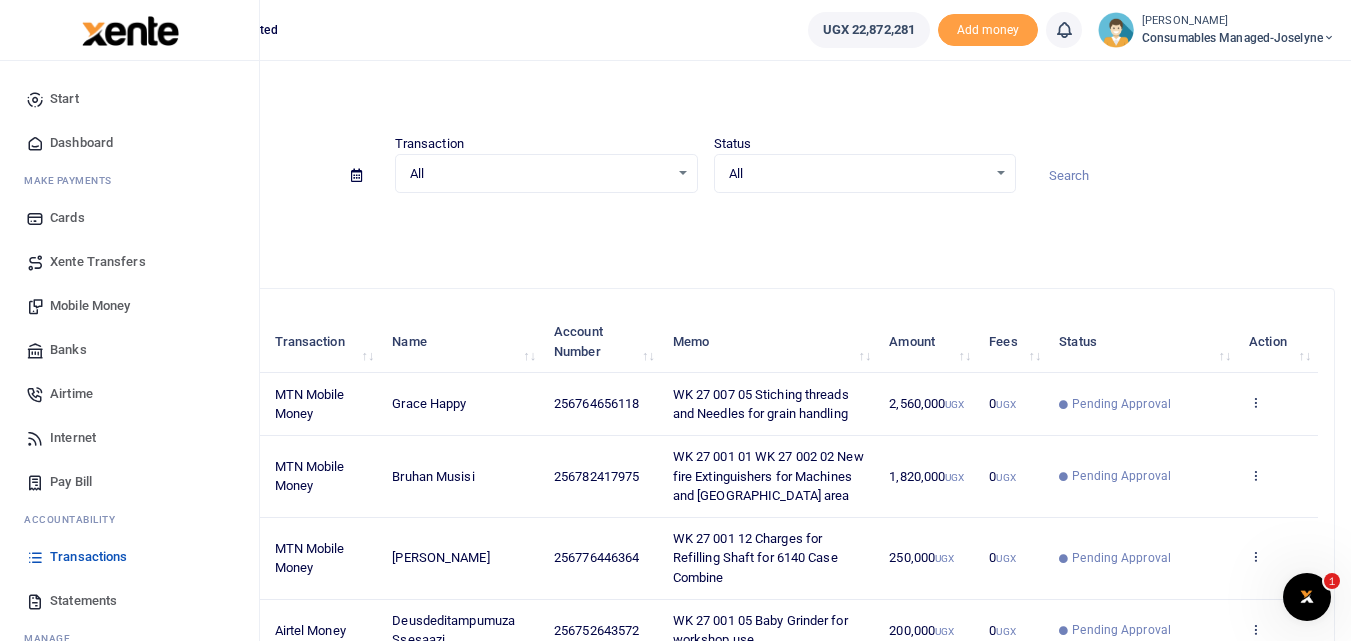 click on "Mobile Money" at bounding box center [129, 306] 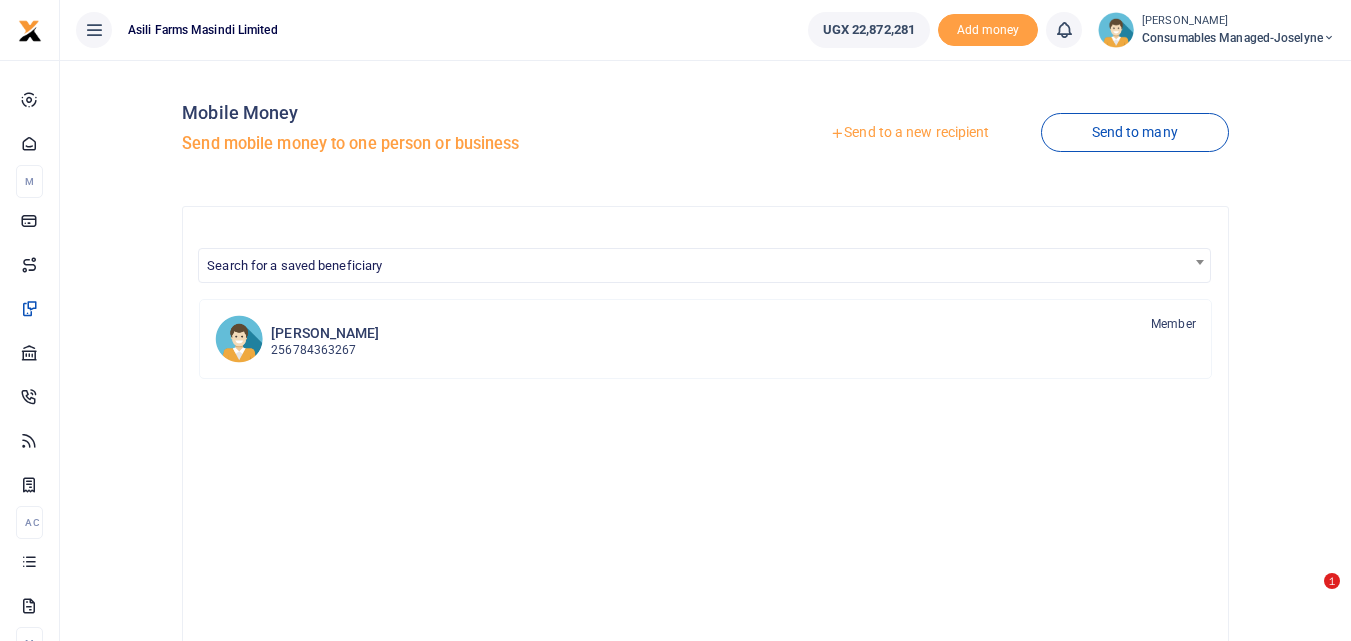 scroll, scrollTop: 0, scrollLeft: 0, axis: both 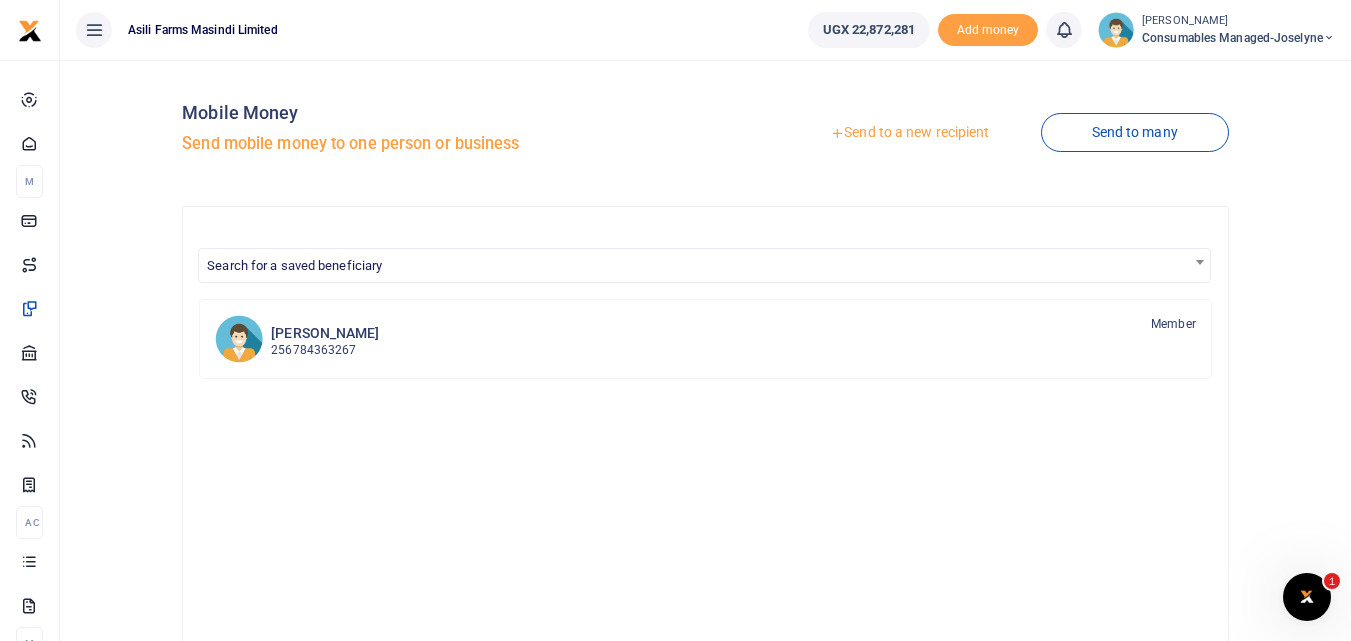 click on "Send to a new recipient" at bounding box center (909, 133) 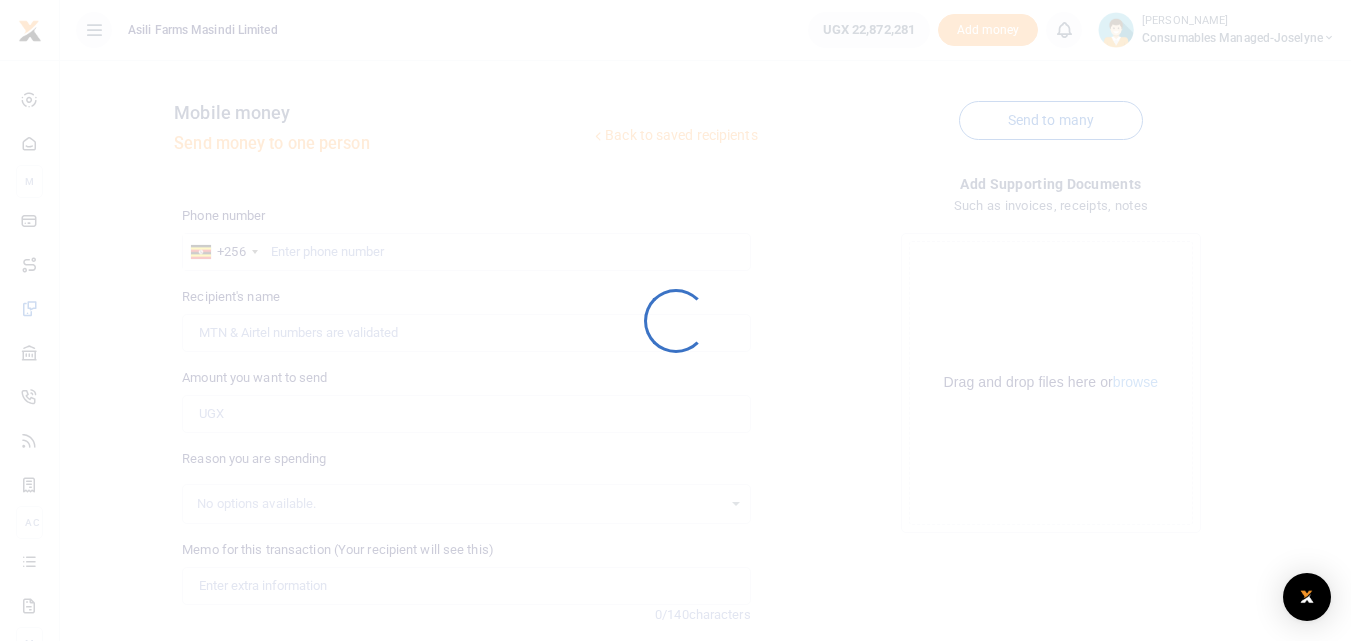 scroll, scrollTop: 0, scrollLeft: 0, axis: both 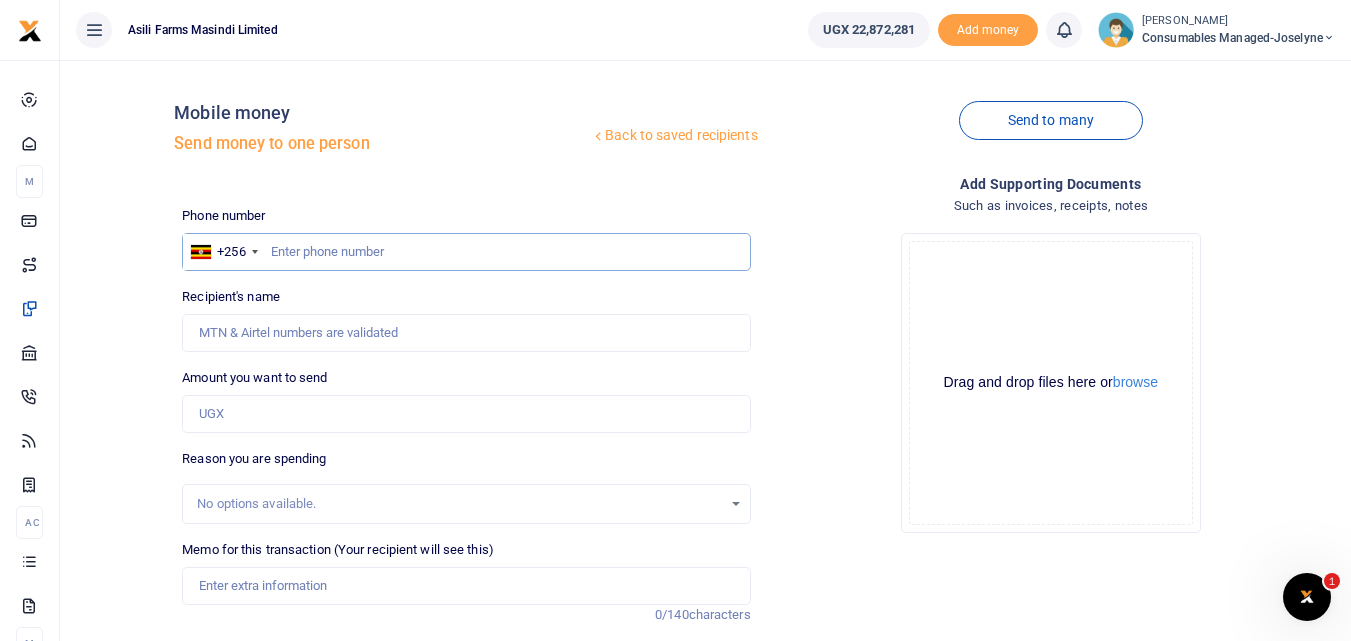 click at bounding box center [466, 252] 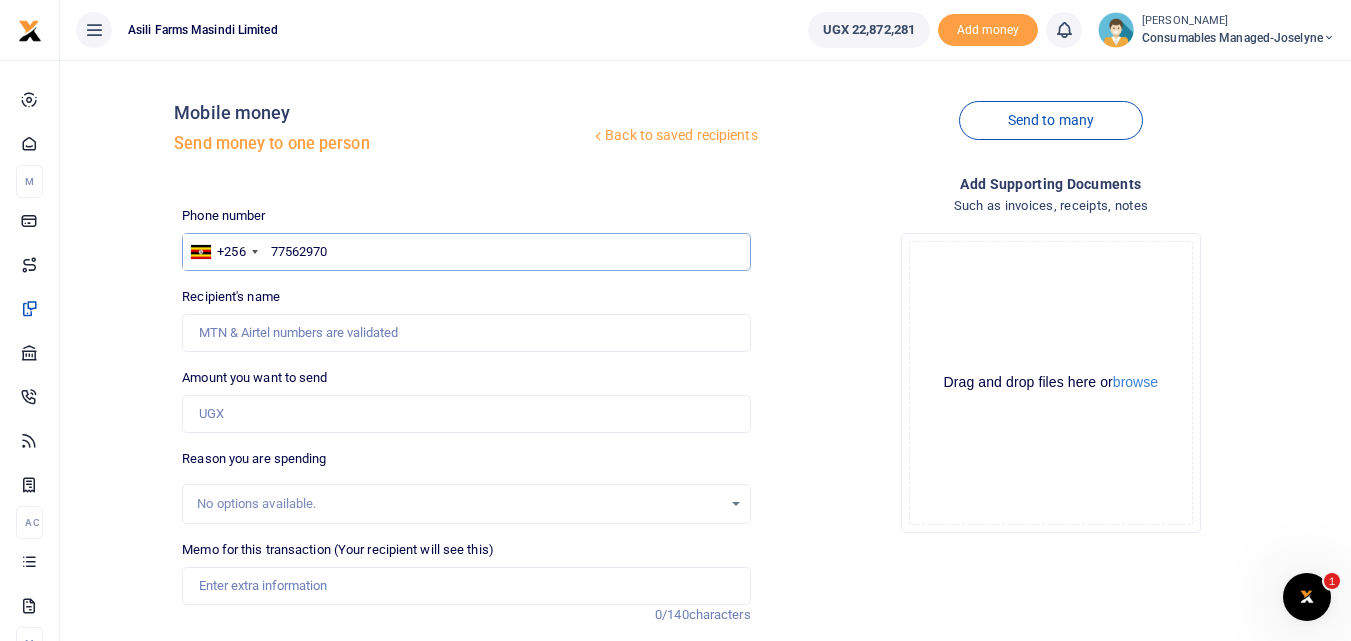 type on "775629701" 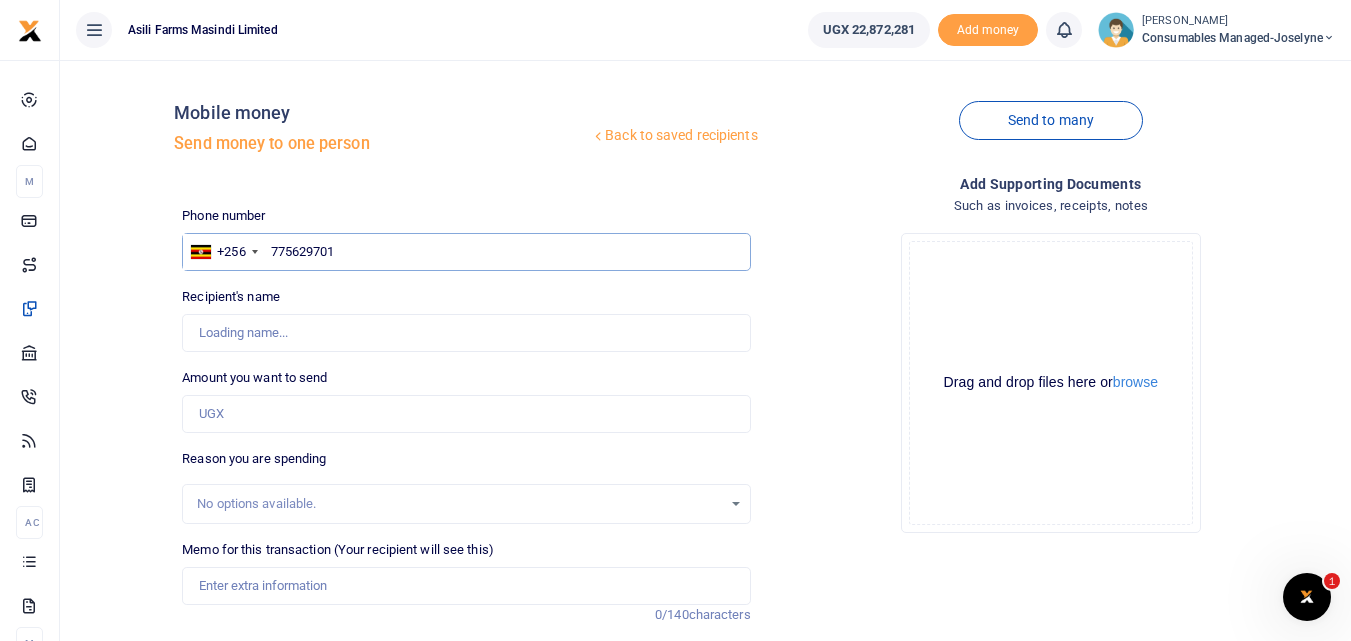 type on "Alikanjel Thembo" 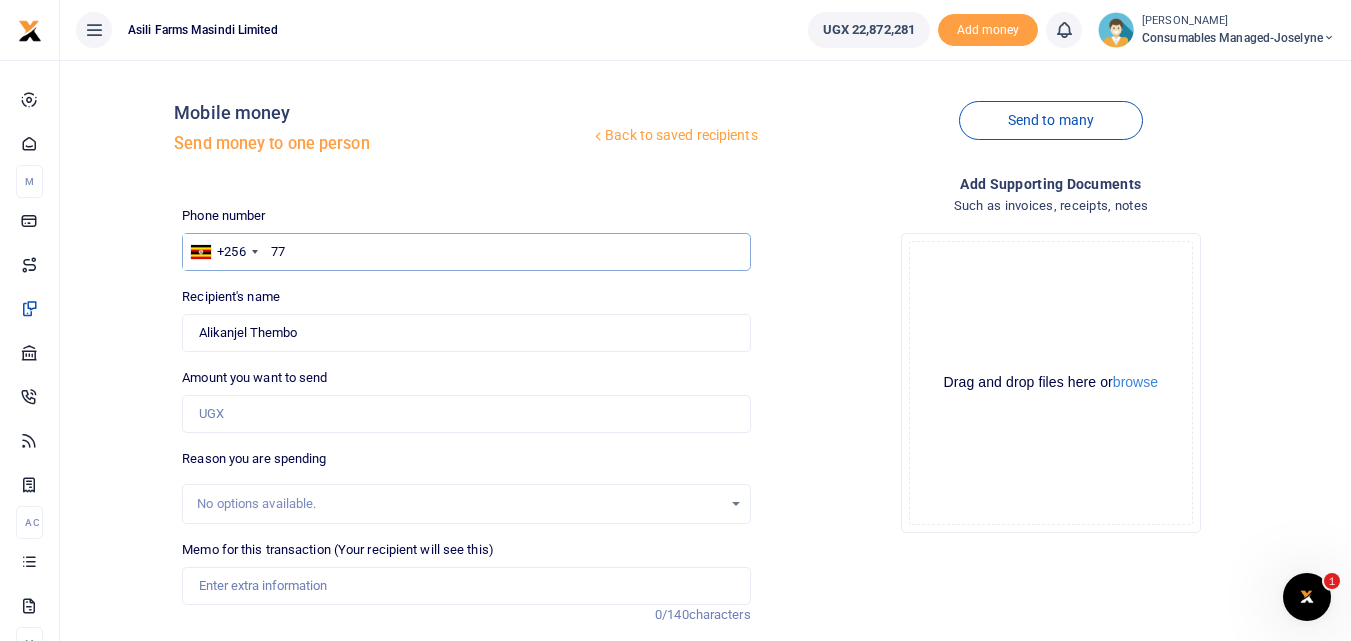 type on "7" 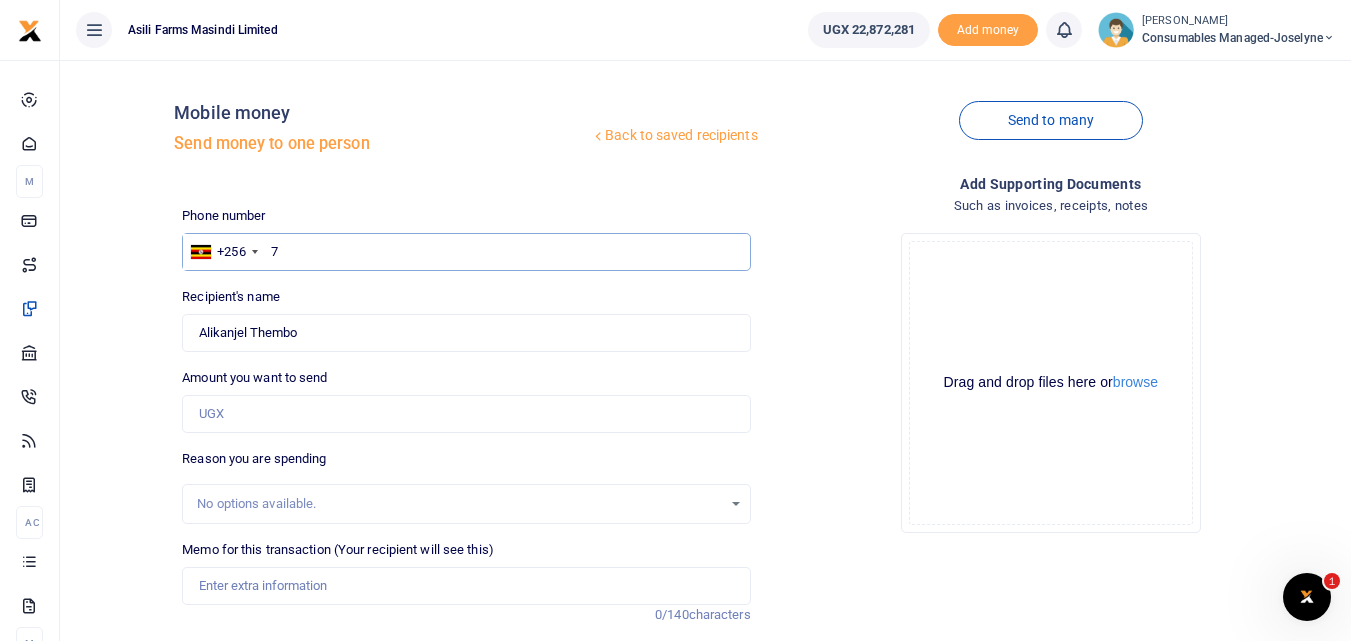 type 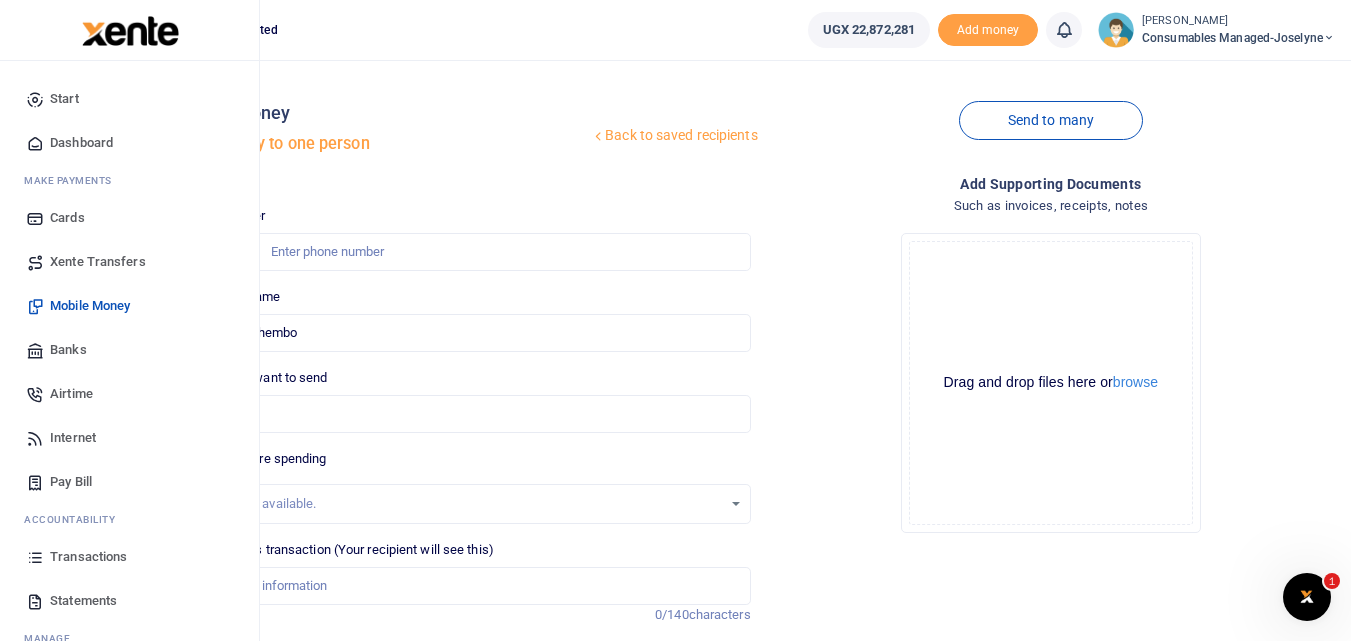 click at bounding box center [35, 557] 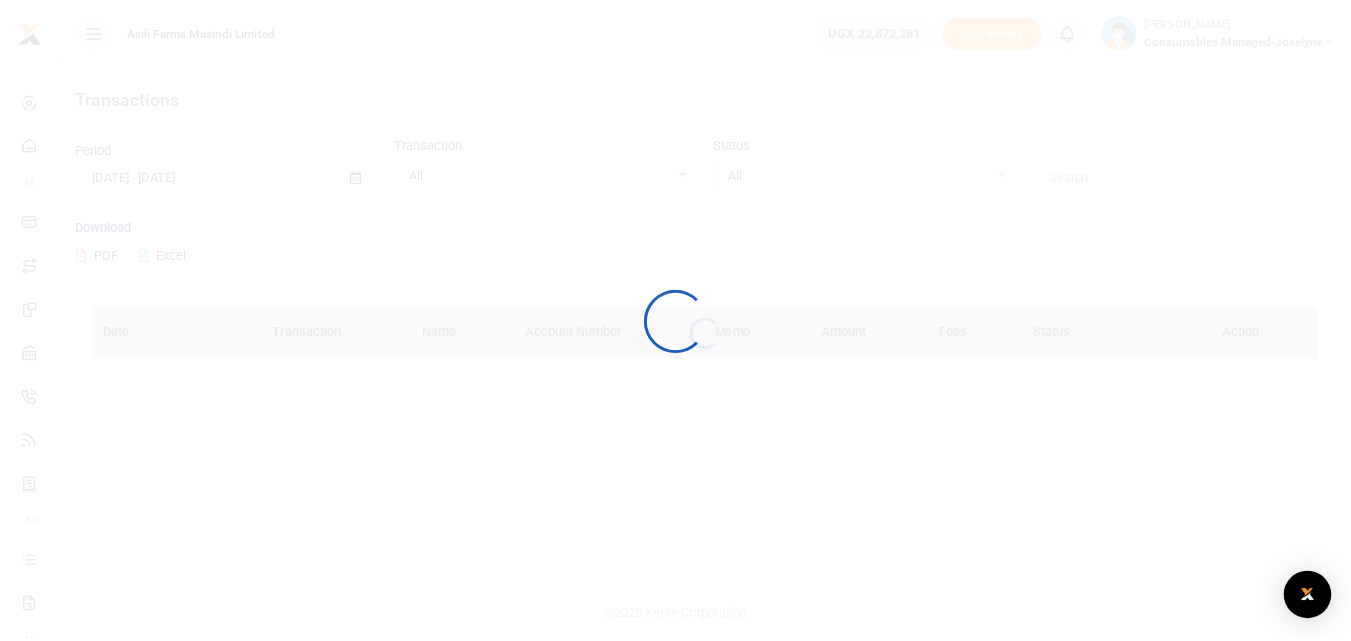 scroll, scrollTop: 0, scrollLeft: 0, axis: both 